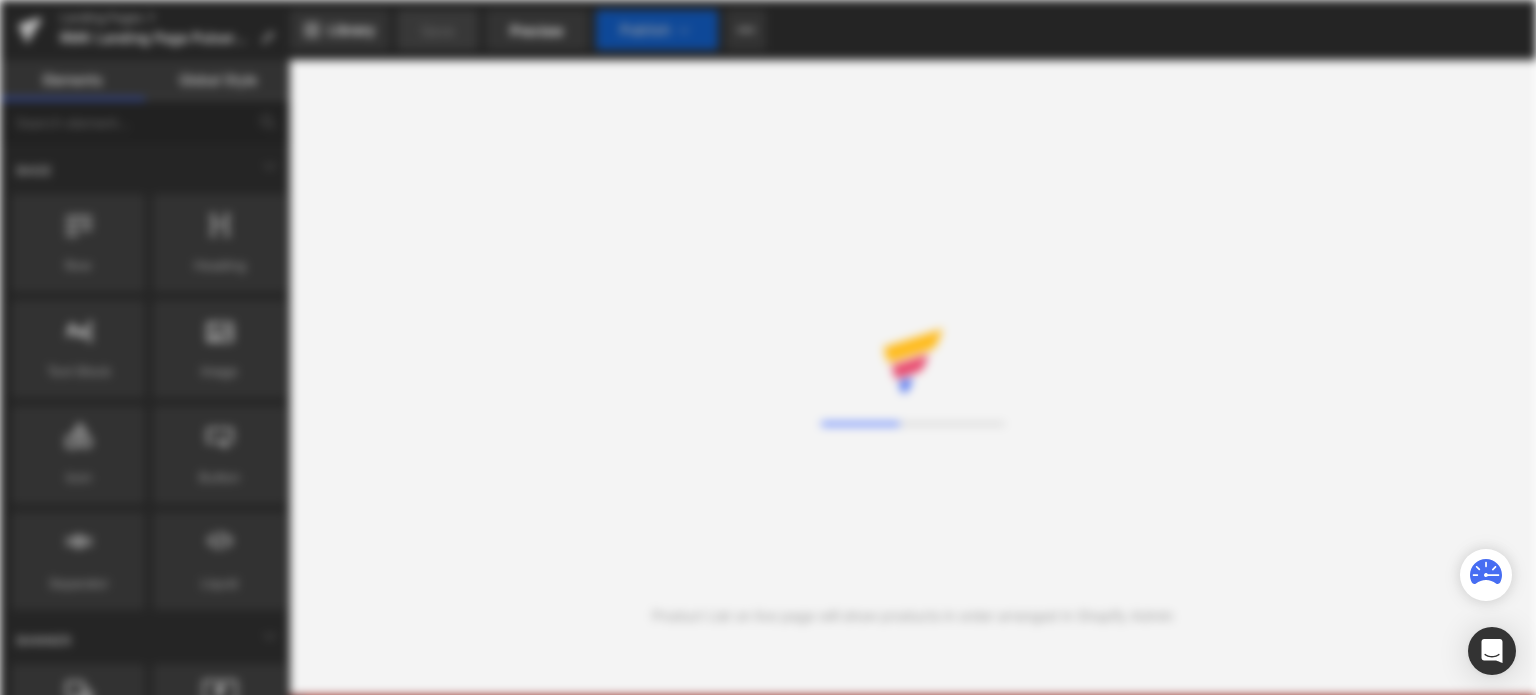 scroll, scrollTop: 0, scrollLeft: 0, axis: both 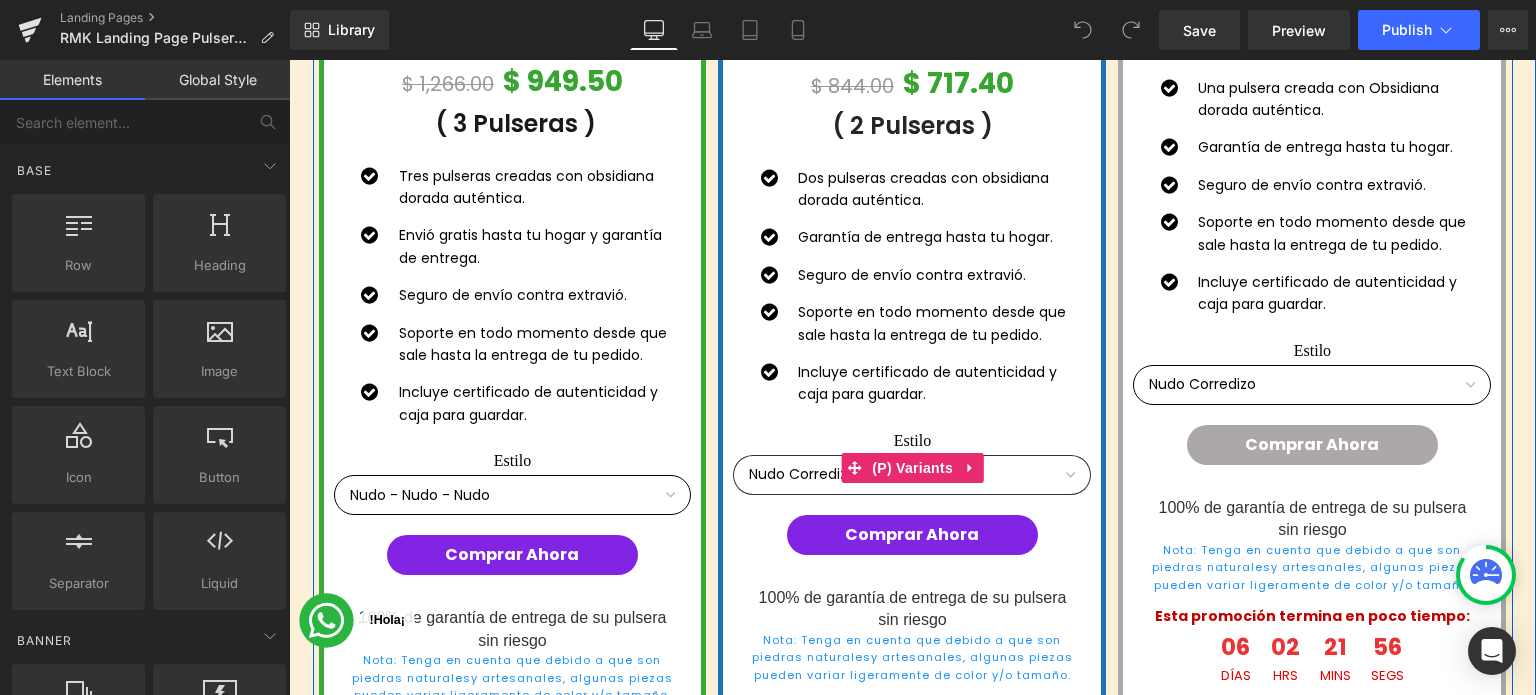 click on "Nudo Corredizo - Nudo Corredizo
Elástica - Elástica
Nudo Corredizo - Elástica" at bounding box center [912, 475] 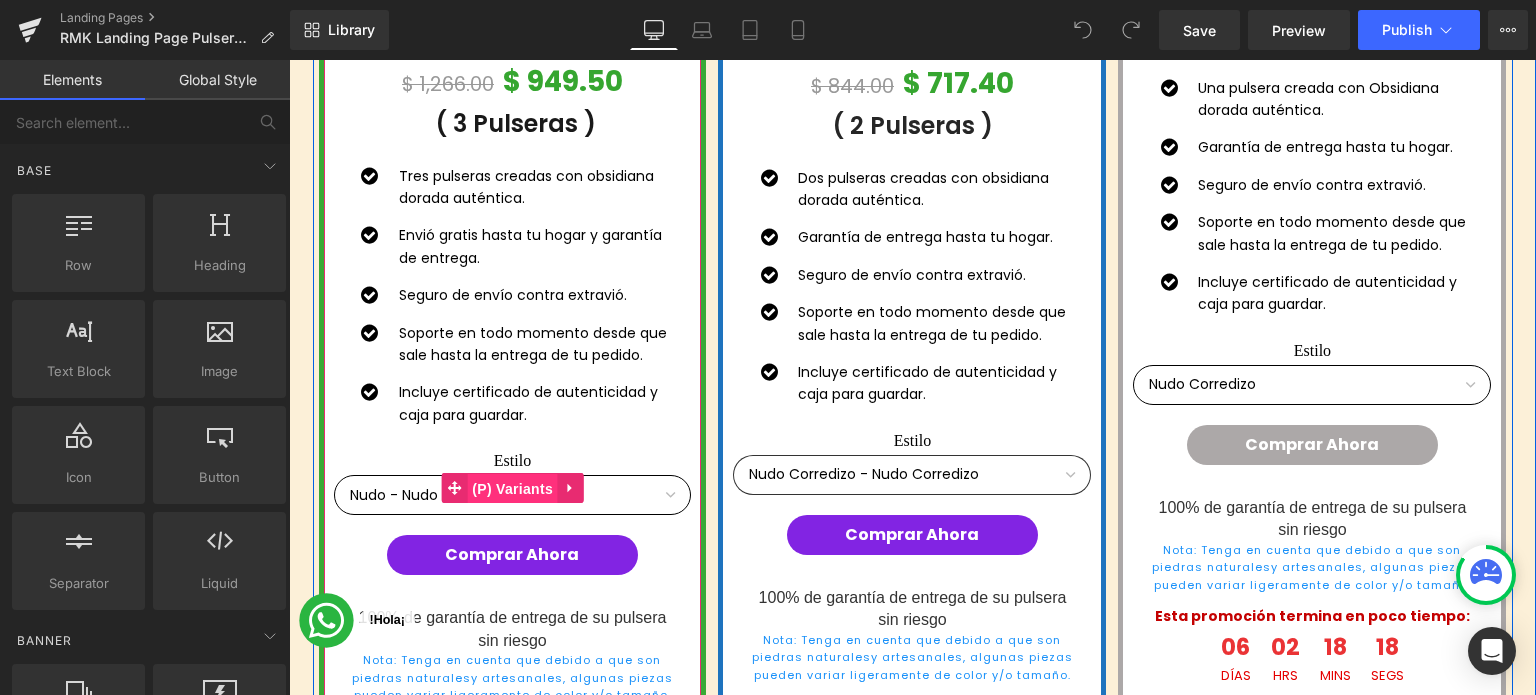 click on "(P) Variants" at bounding box center (512, 489) 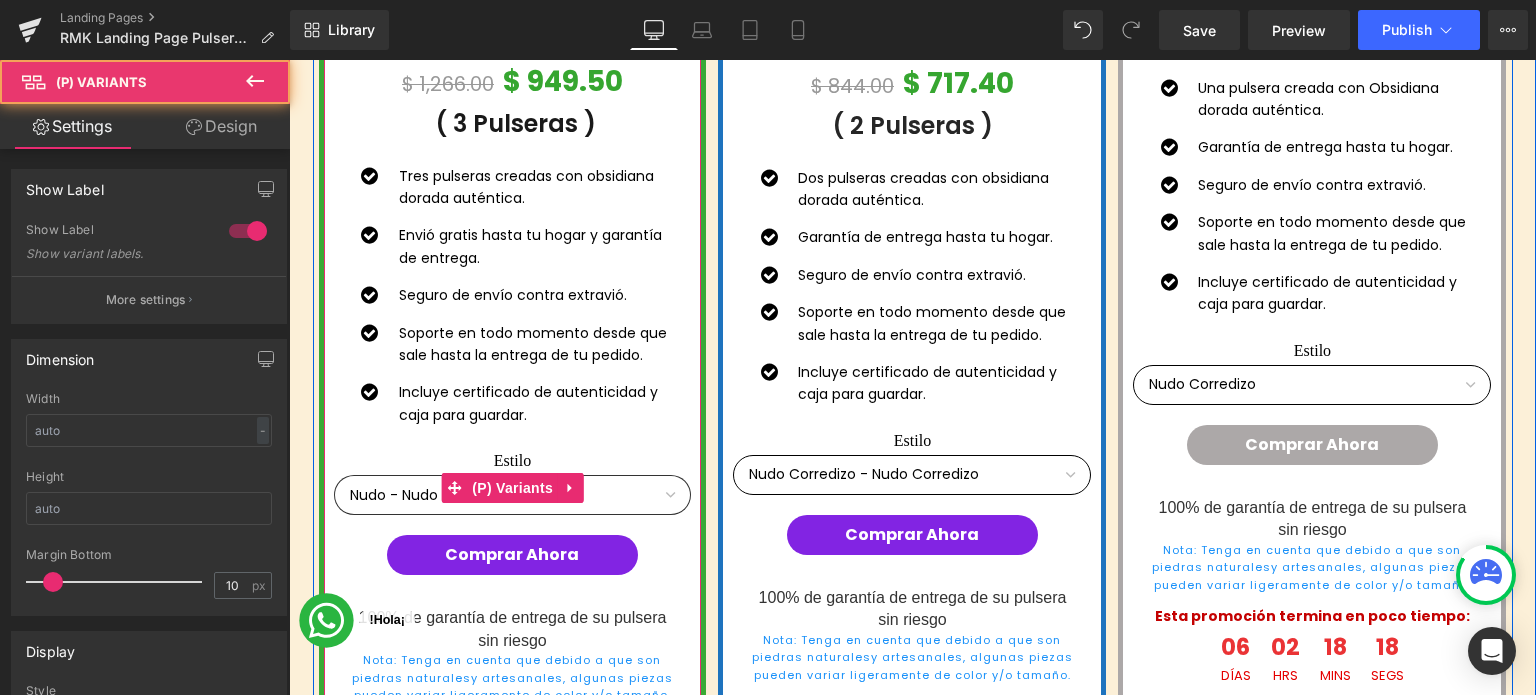 click on "Nudo - Nudo - Nudo
Elástica - Elástica - Elástica
Nudo - Elástica - Nudo
Elástica - Nudo - Elástica" at bounding box center (513, 495) 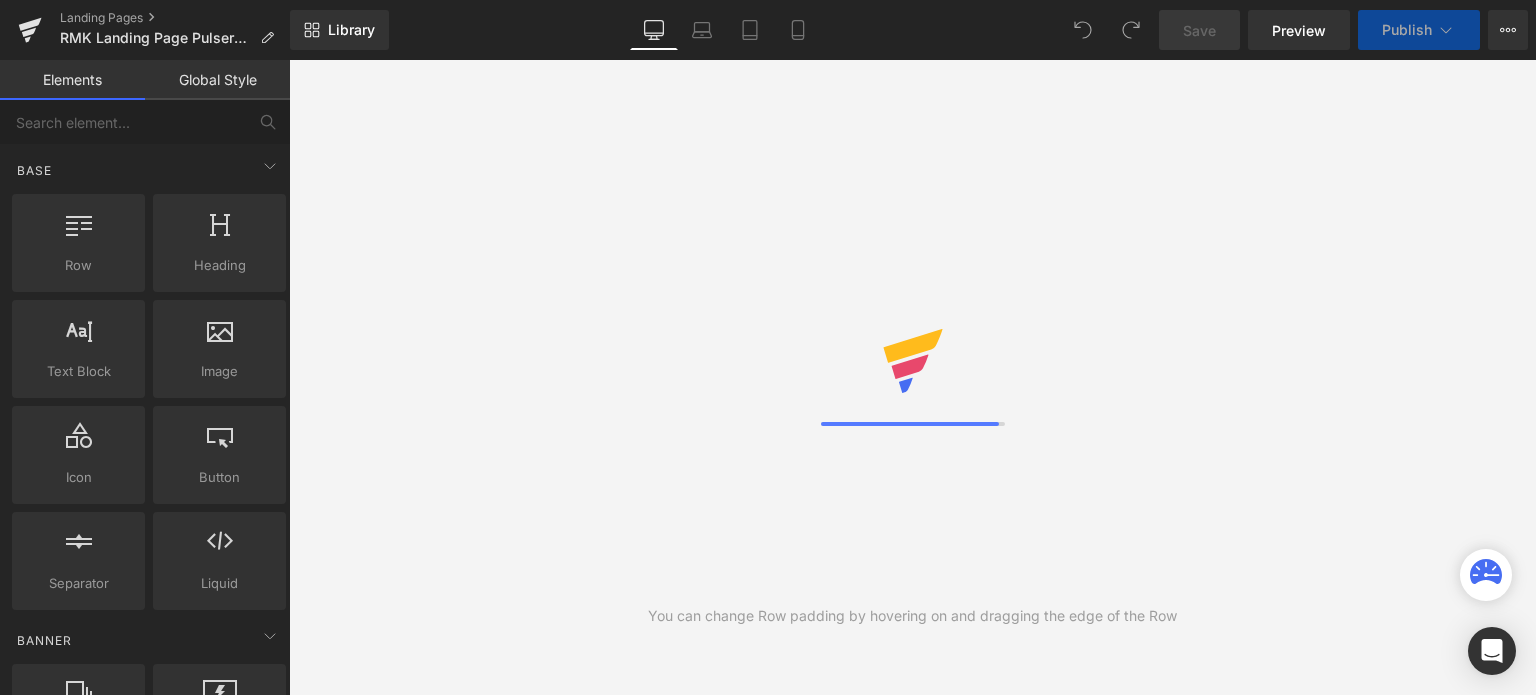 scroll, scrollTop: 0, scrollLeft: 0, axis: both 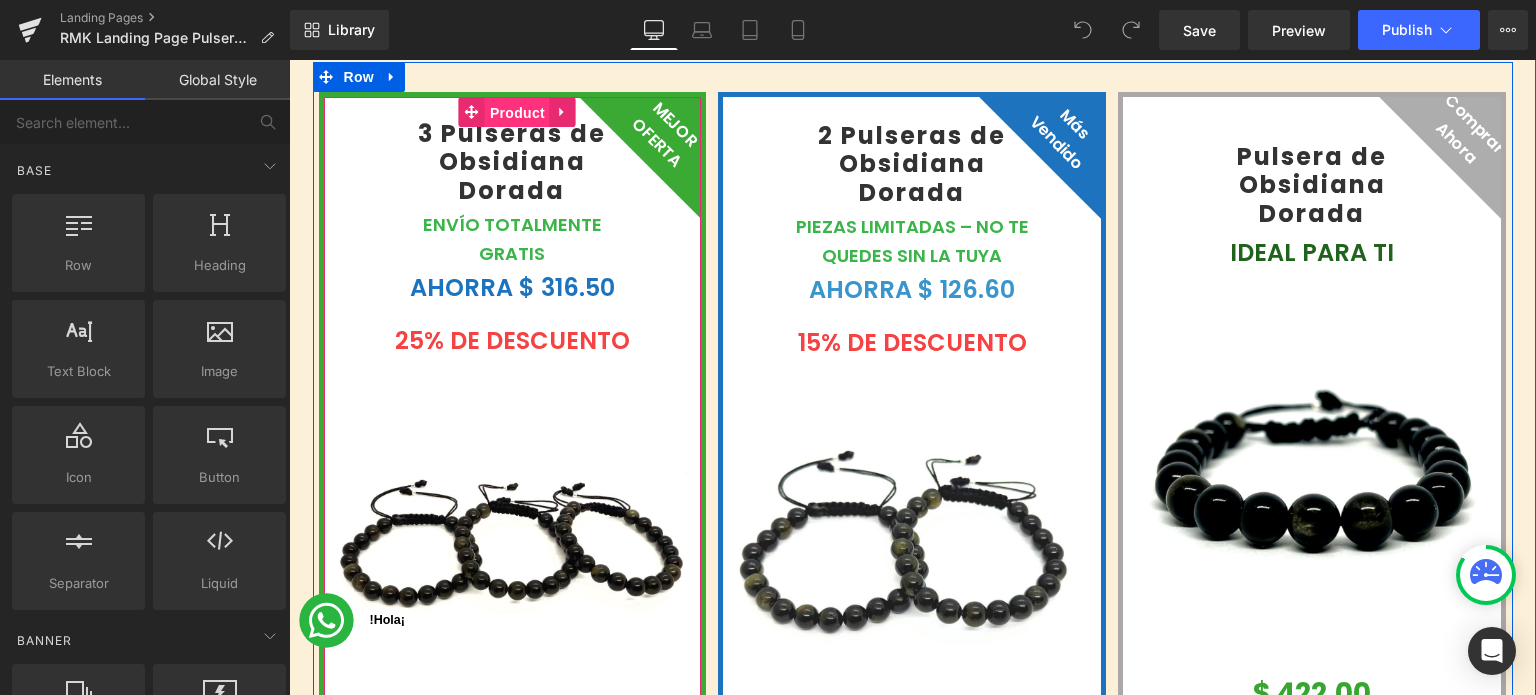 click on "Product" at bounding box center [517, 113] 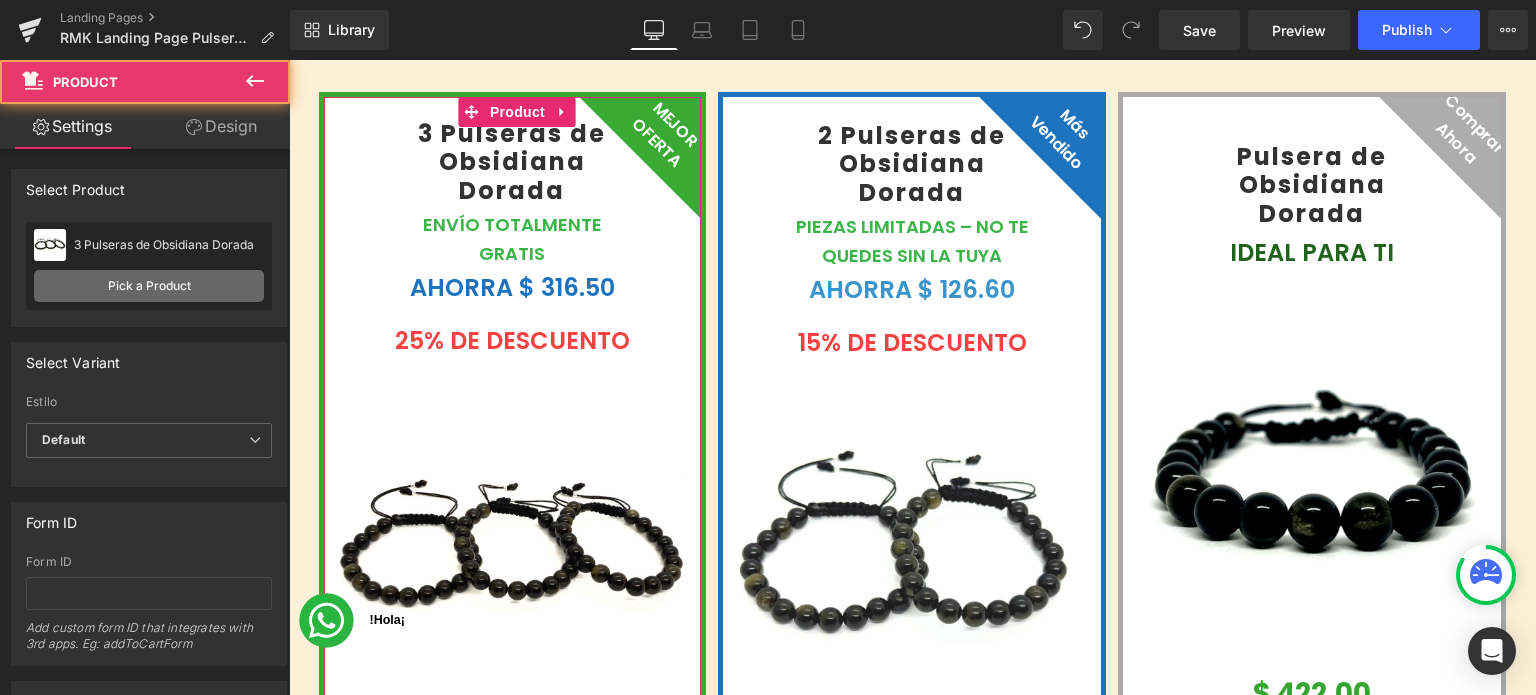 click on "Pick a Product" at bounding box center (149, 286) 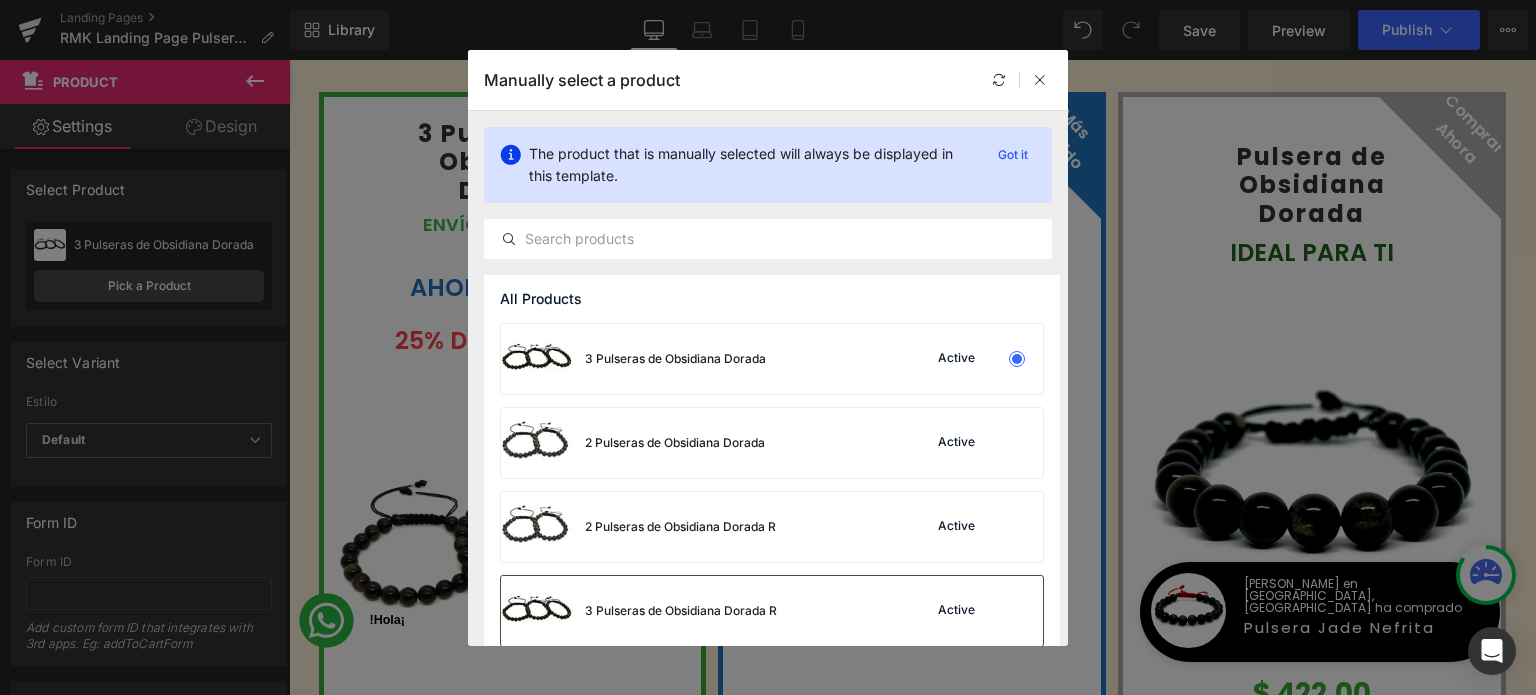 drag, startPoint x: 768, startPoint y: 595, endPoint x: 473, endPoint y: 515, distance: 305.65503 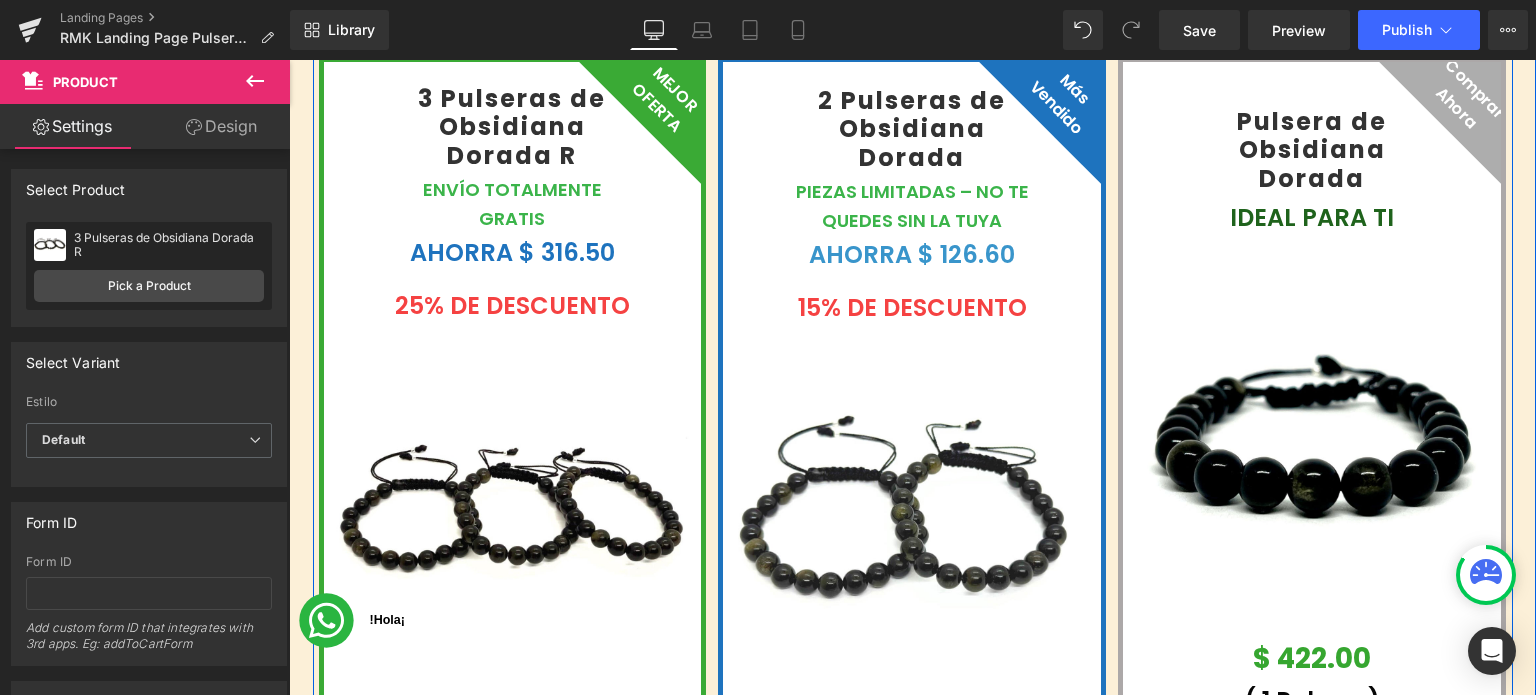 scroll, scrollTop: 1100, scrollLeft: 0, axis: vertical 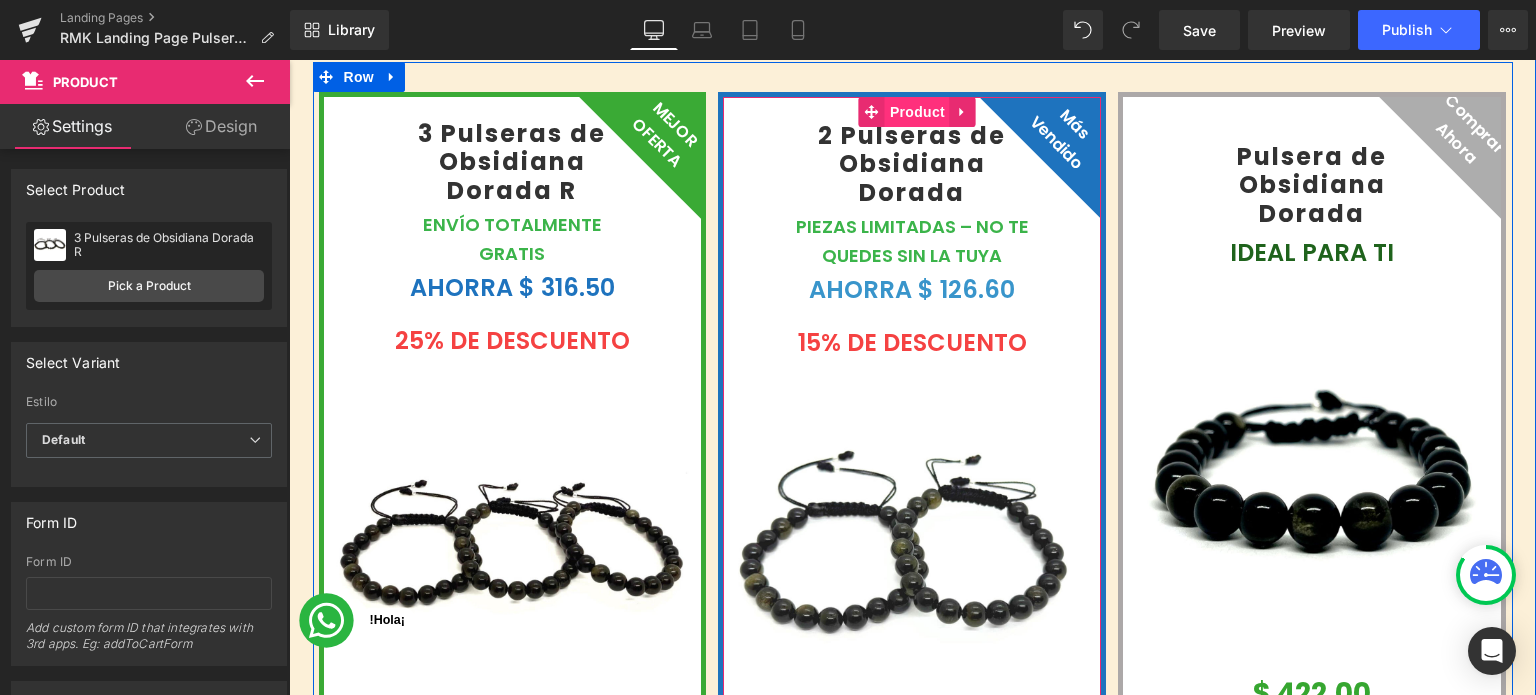 click on "Product" at bounding box center (917, 112) 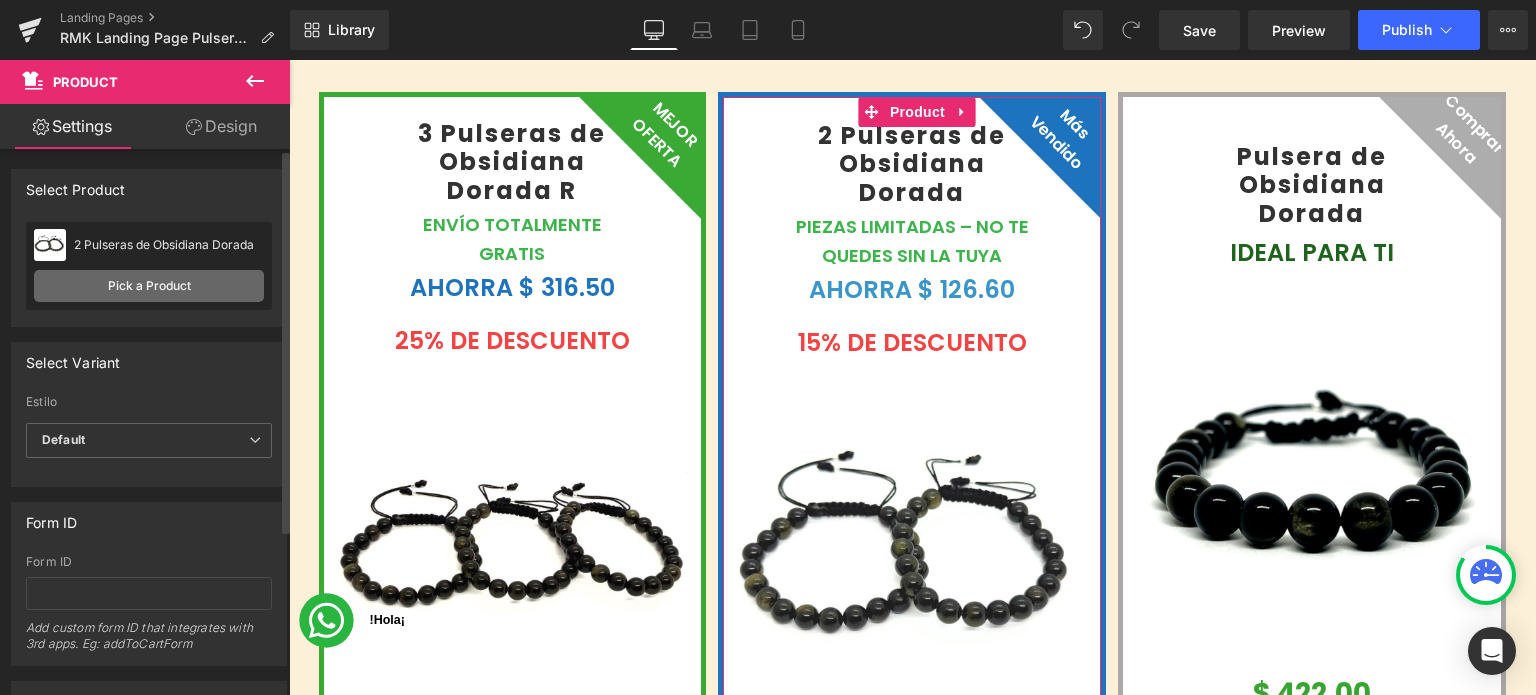 click on "Pick a Product" at bounding box center (149, 286) 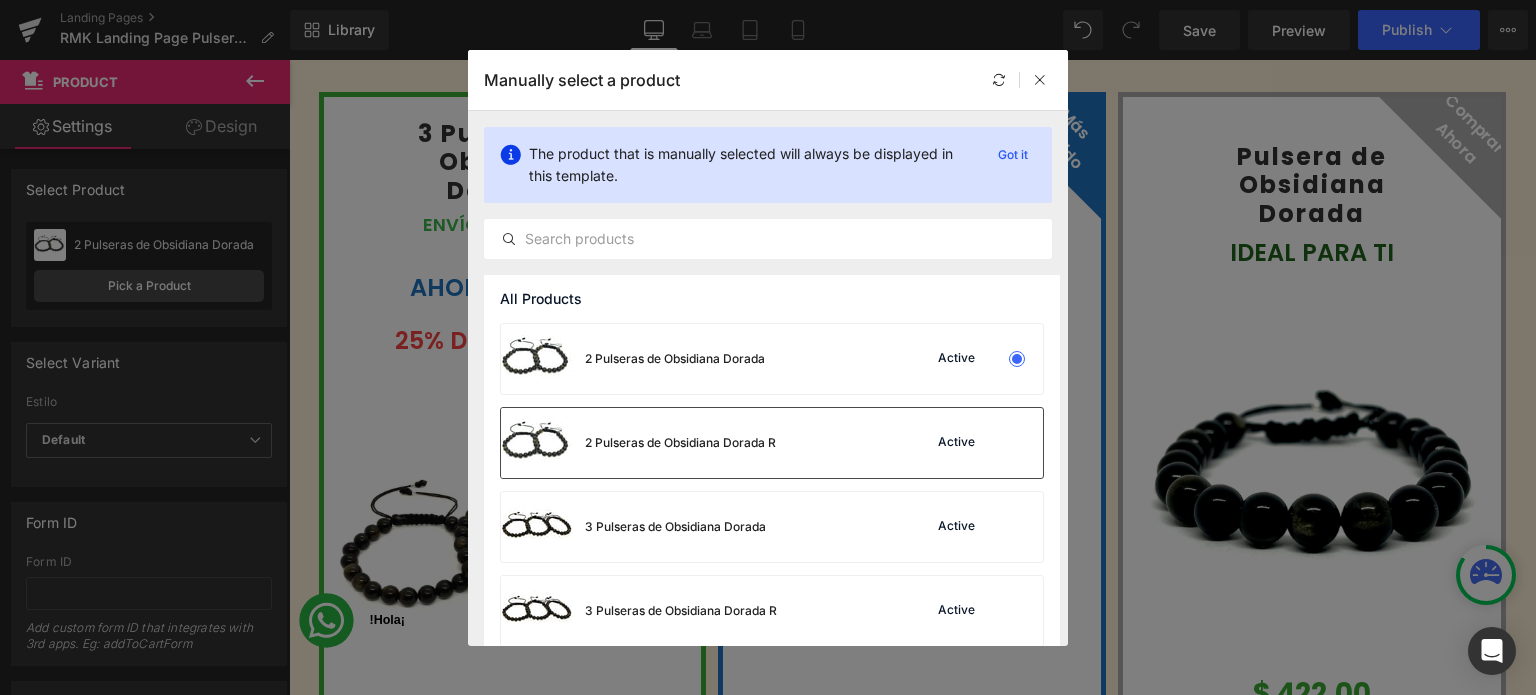 click on "2 Pulseras de Obsidiana Dorada R" at bounding box center (680, 443) 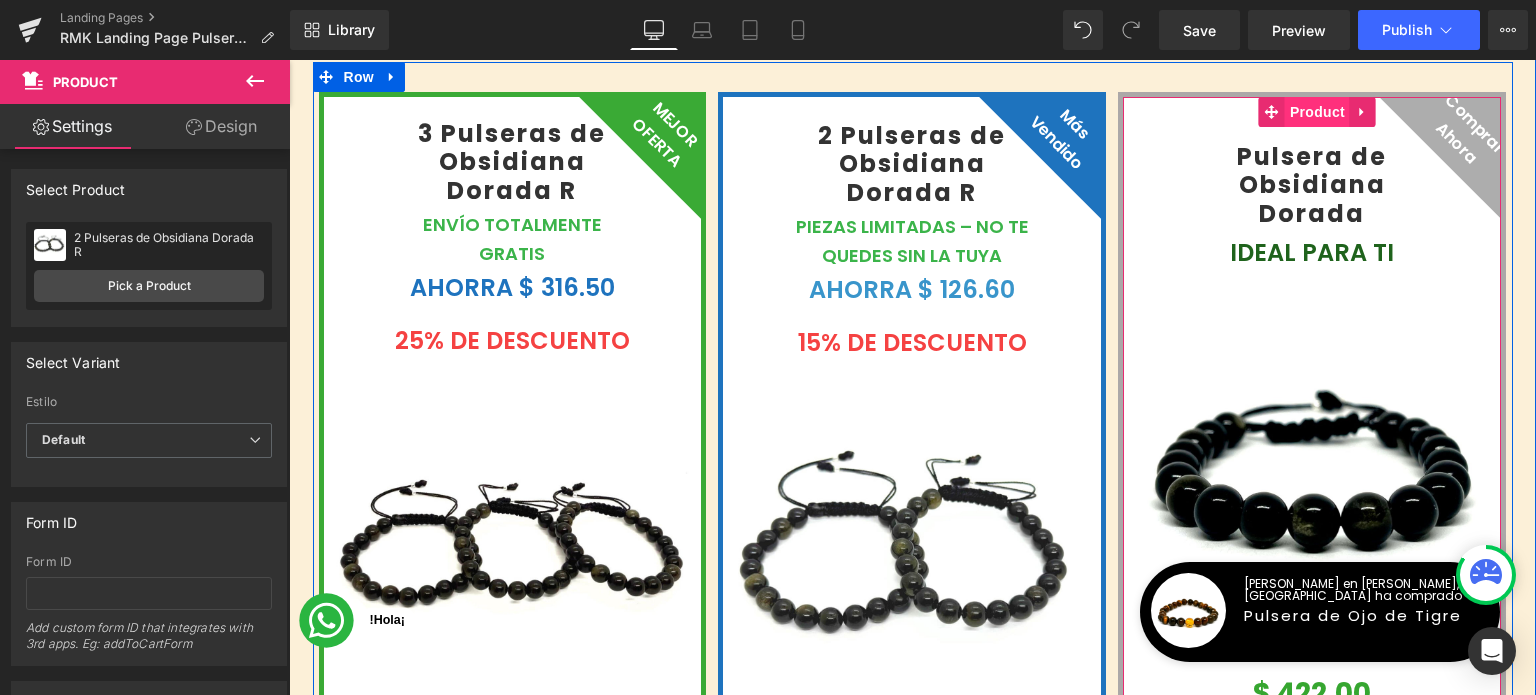 click on "Product" at bounding box center [1317, 112] 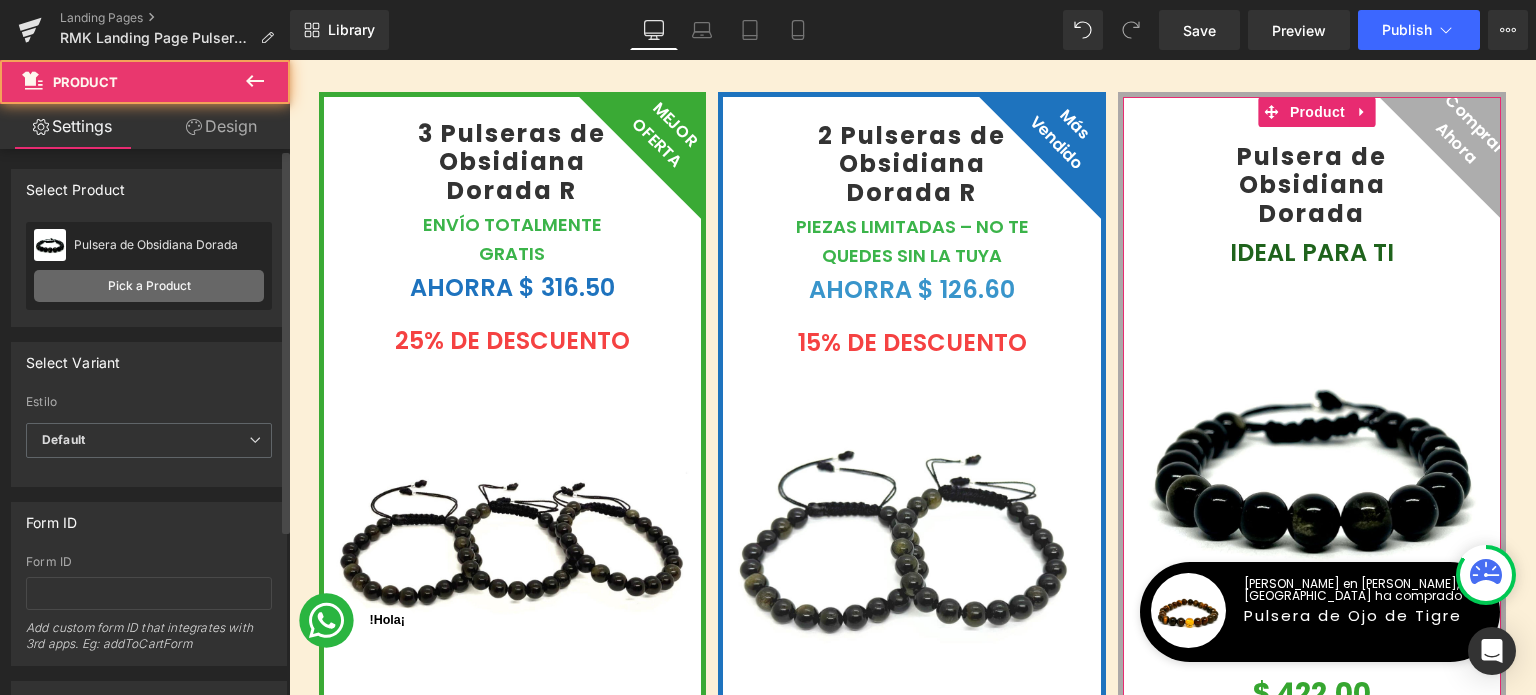click on "Pick a Product" at bounding box center [149, 286] 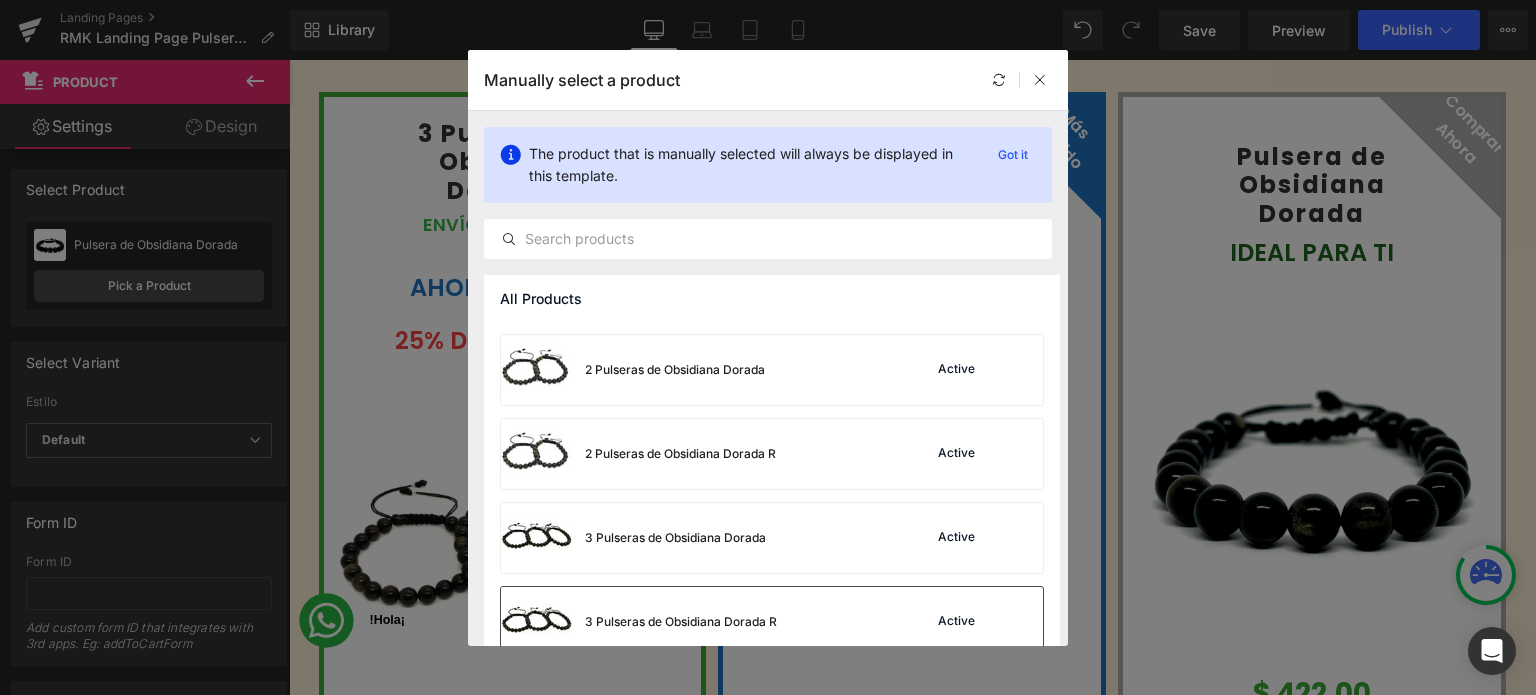 scroll, scrollTop: 0, scrollLeft: 0, axis: both 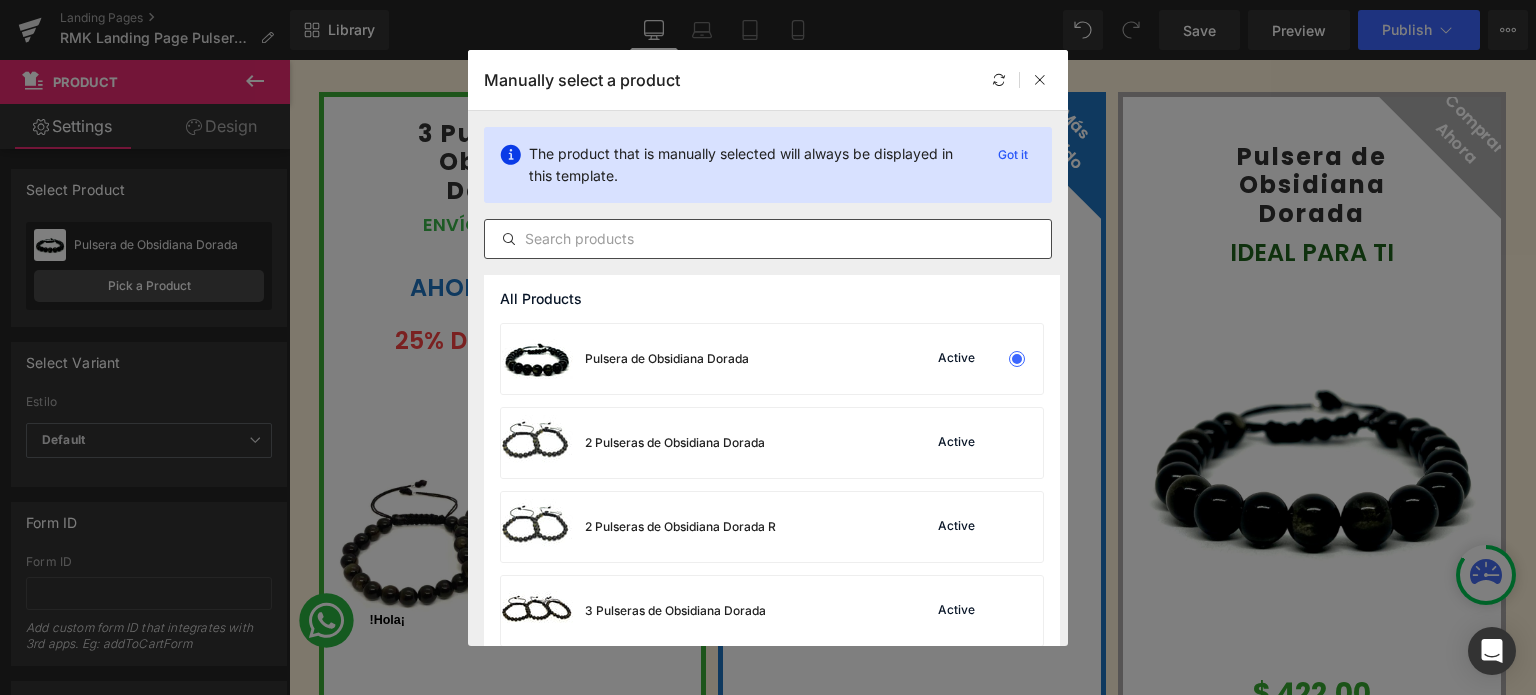 click at bounding box center (768, 239) 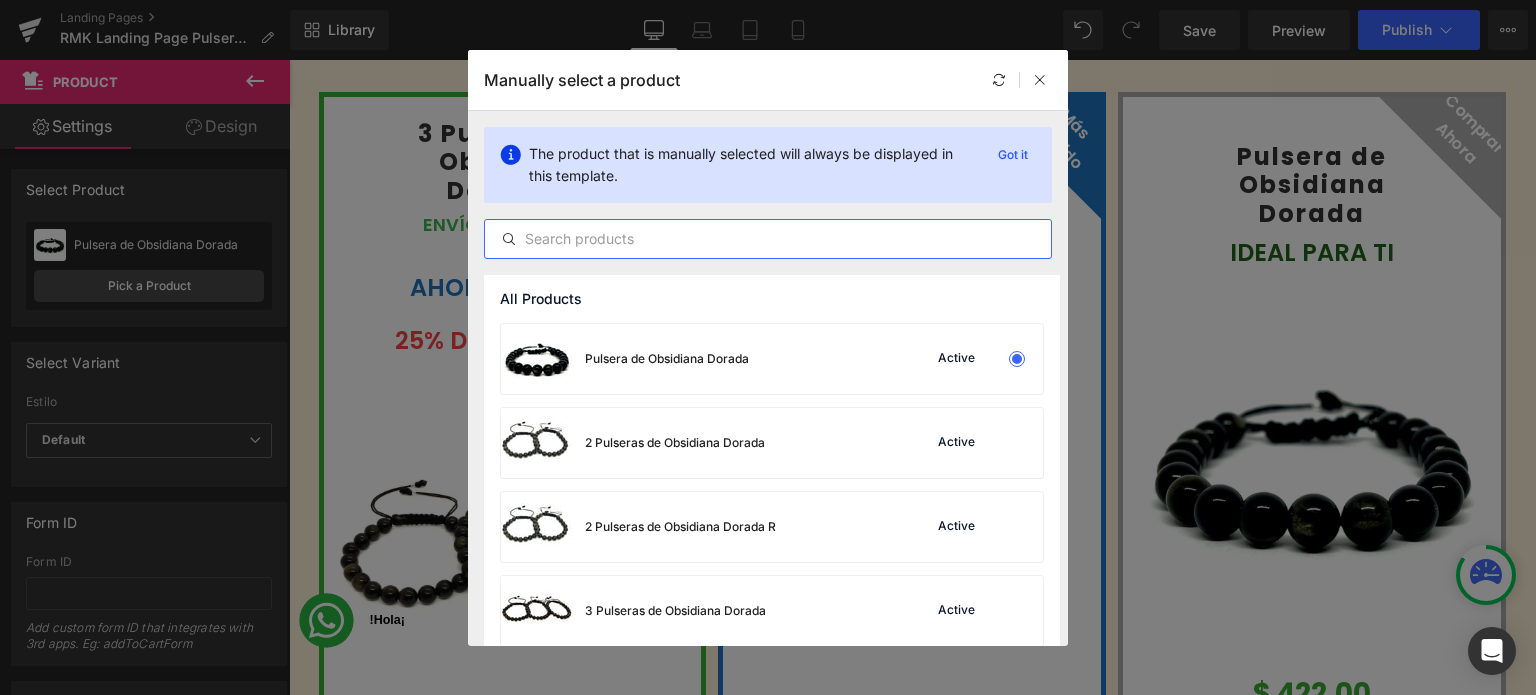 type on "r" 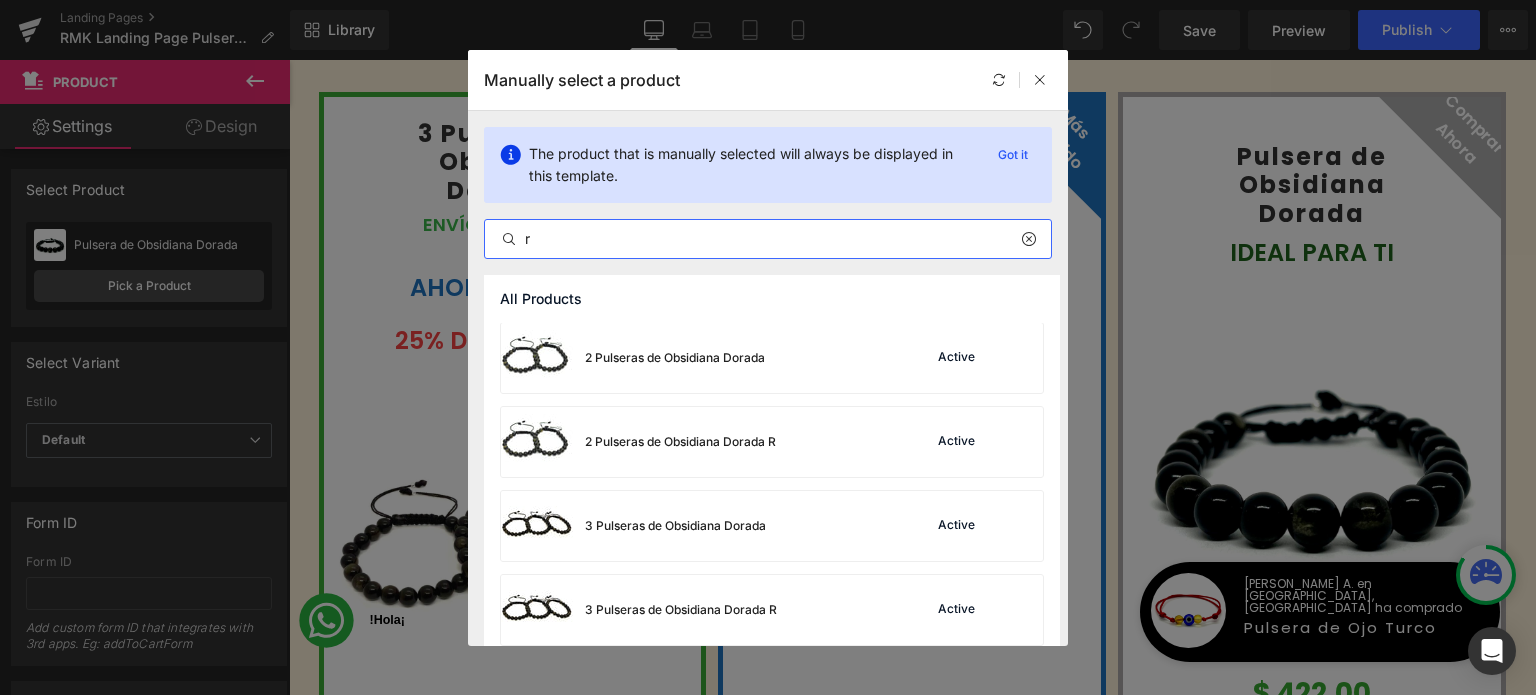 scroll, scrollTop: 0, scrollLeft: 0, axis: both 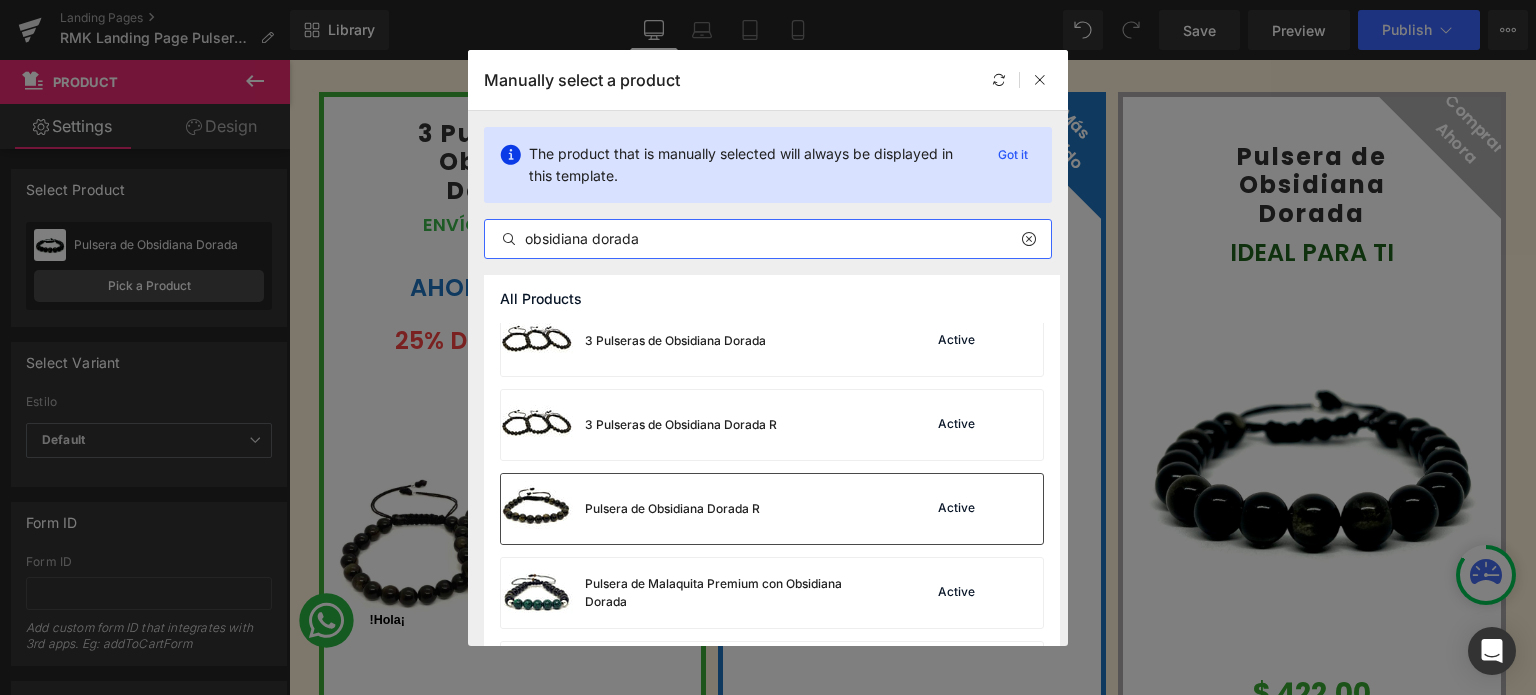 type on "obsidiana dorada" 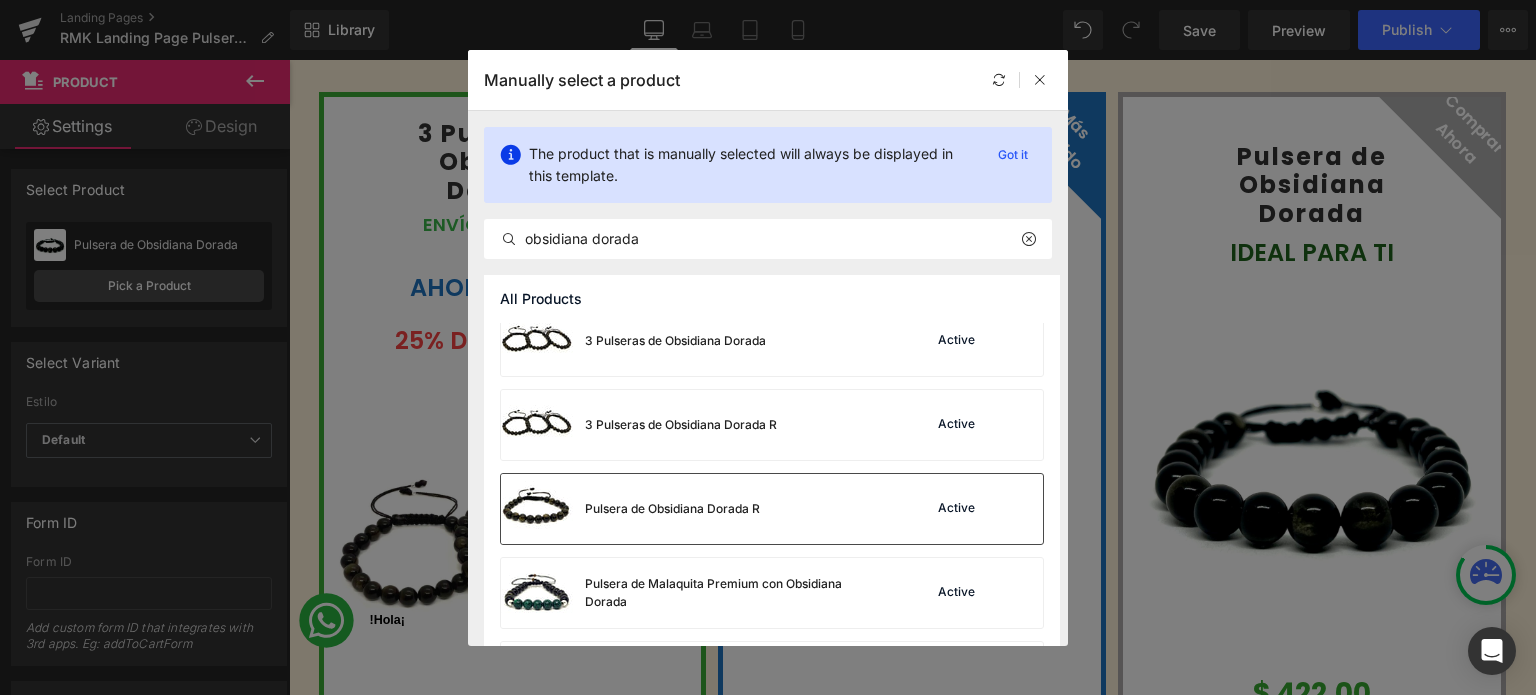 click on "Pulsera de Obsidiana Dorada R" at bounding box center (672, 509) 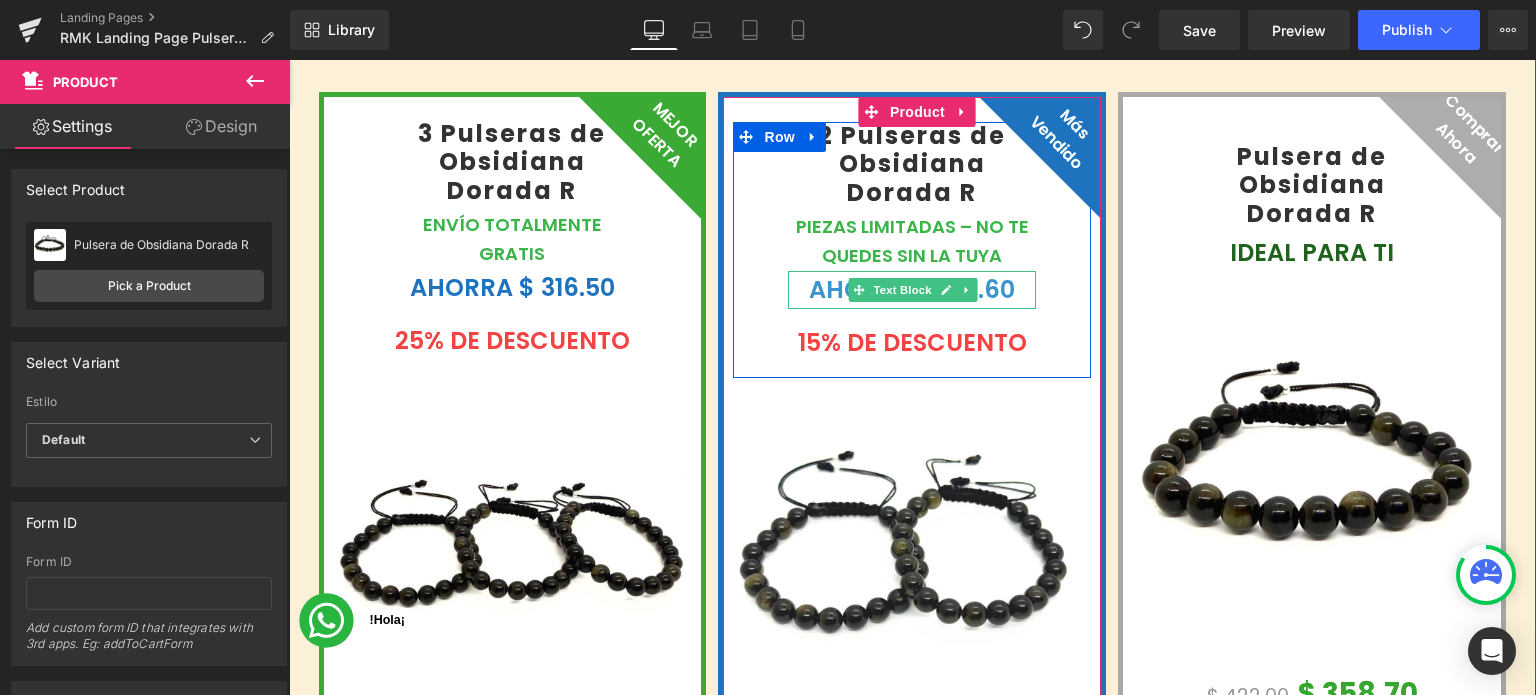 click at bounding box center [966, 290] 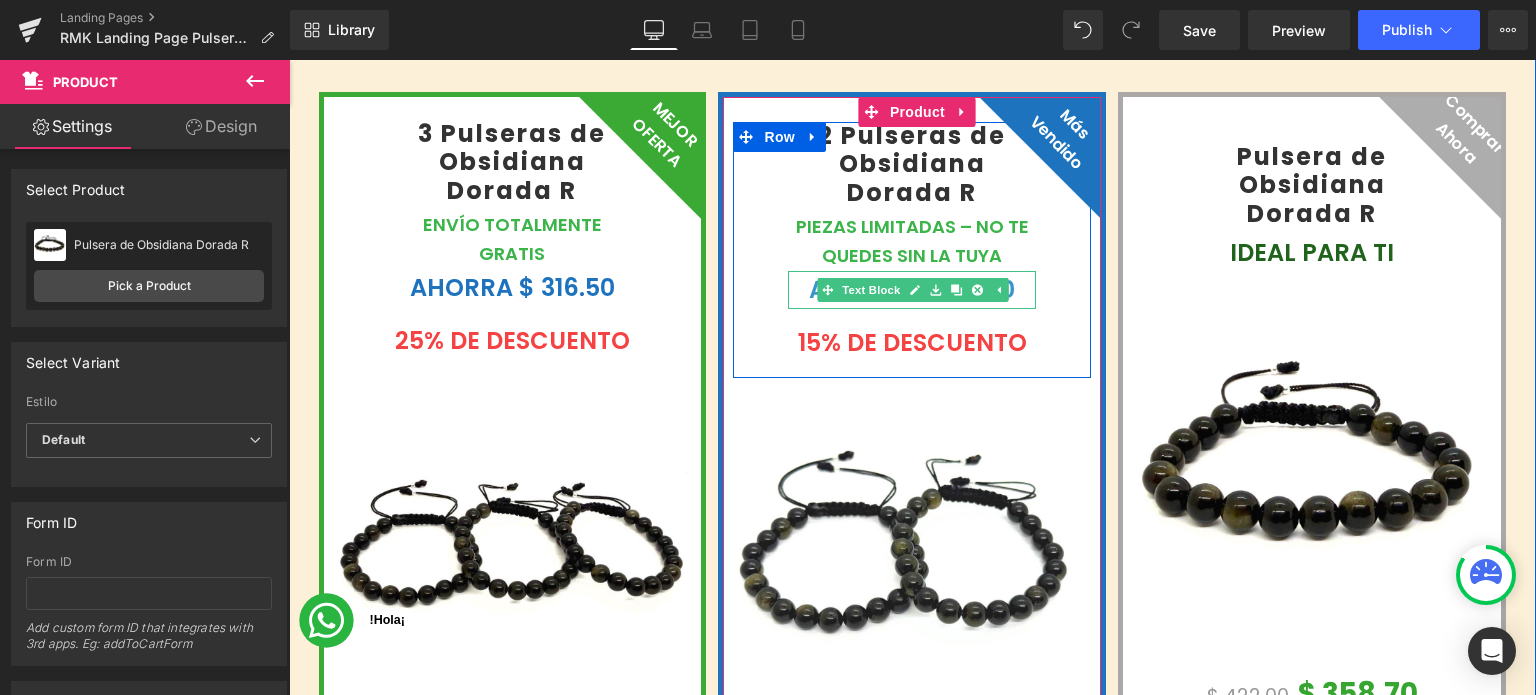 click on "AHORRa $ 126.60" at bounding box center [912, 289] 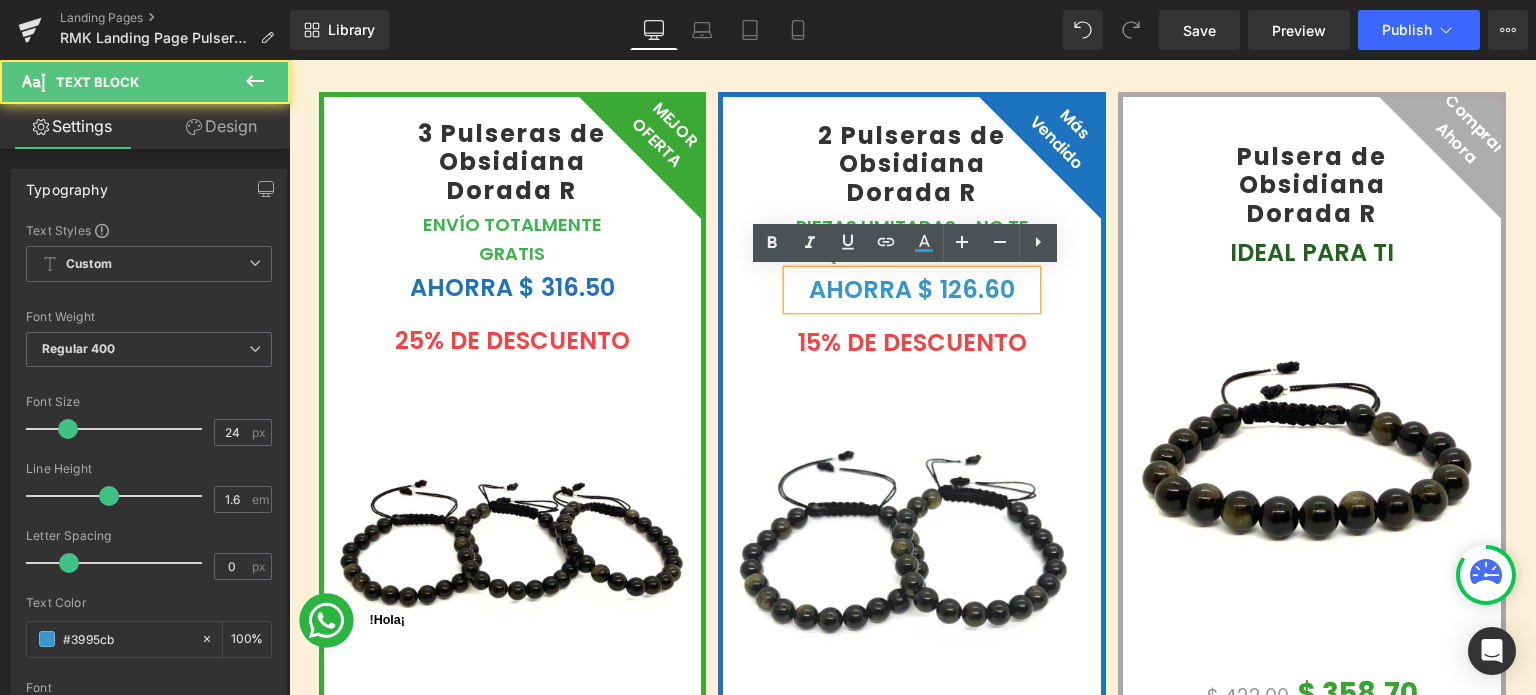 click on "AHORRa $ 126.60" at bounding box center [912, 289] 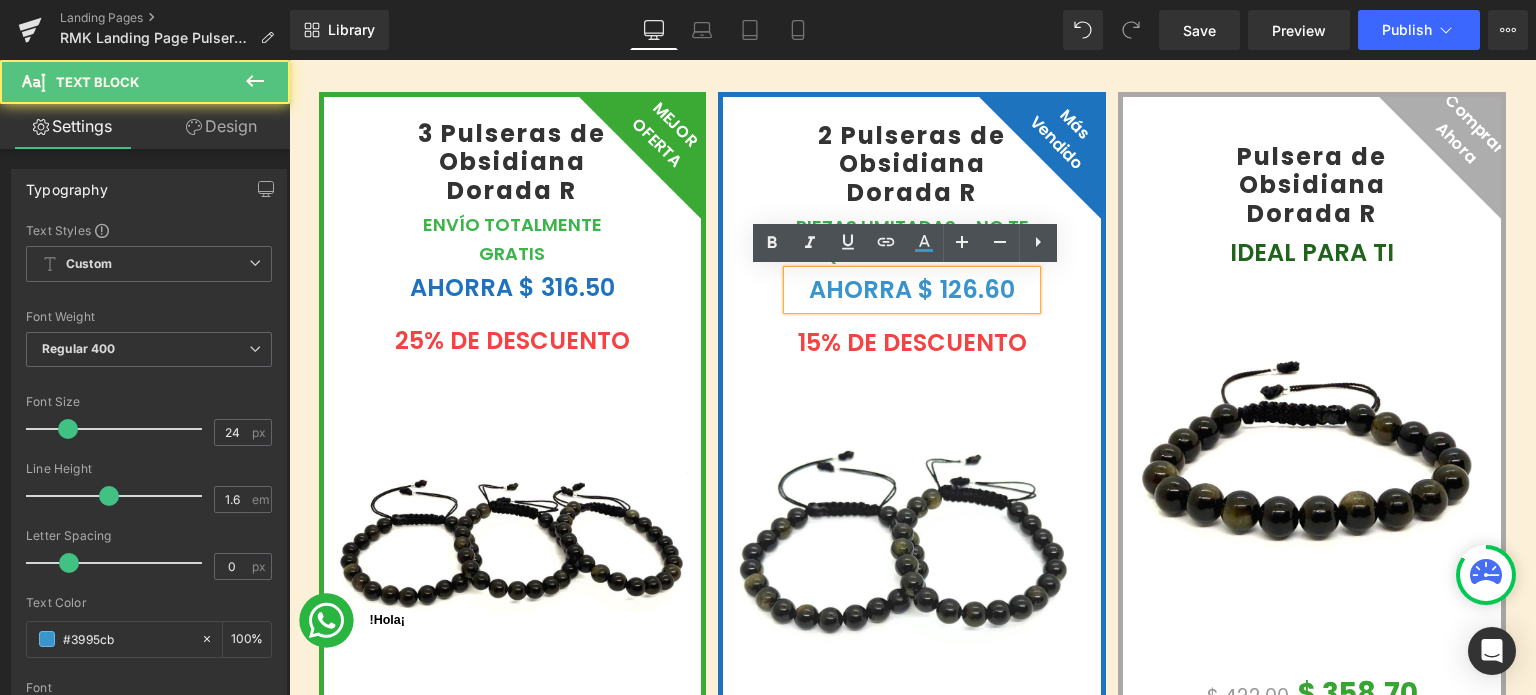type 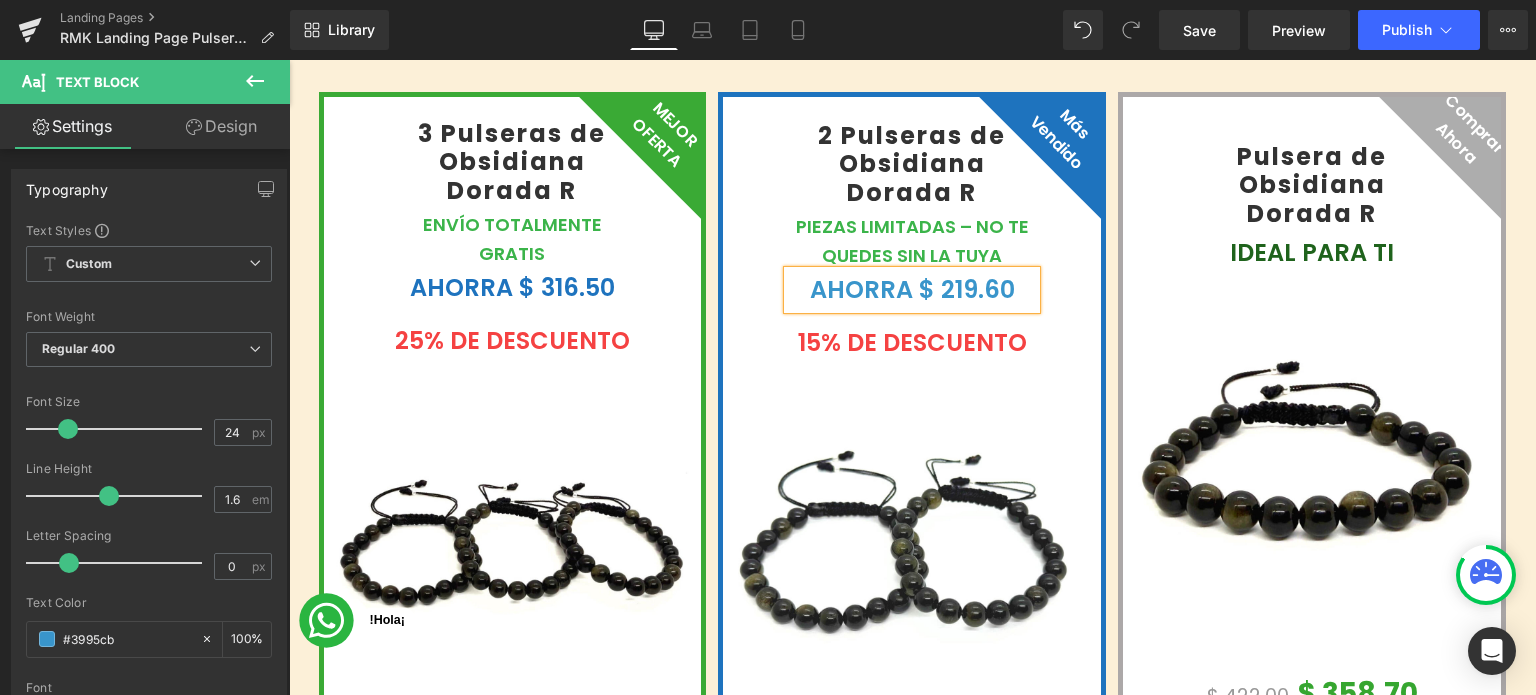 click on "AHORRa $ 219.60" at bounding box center [912, 289] 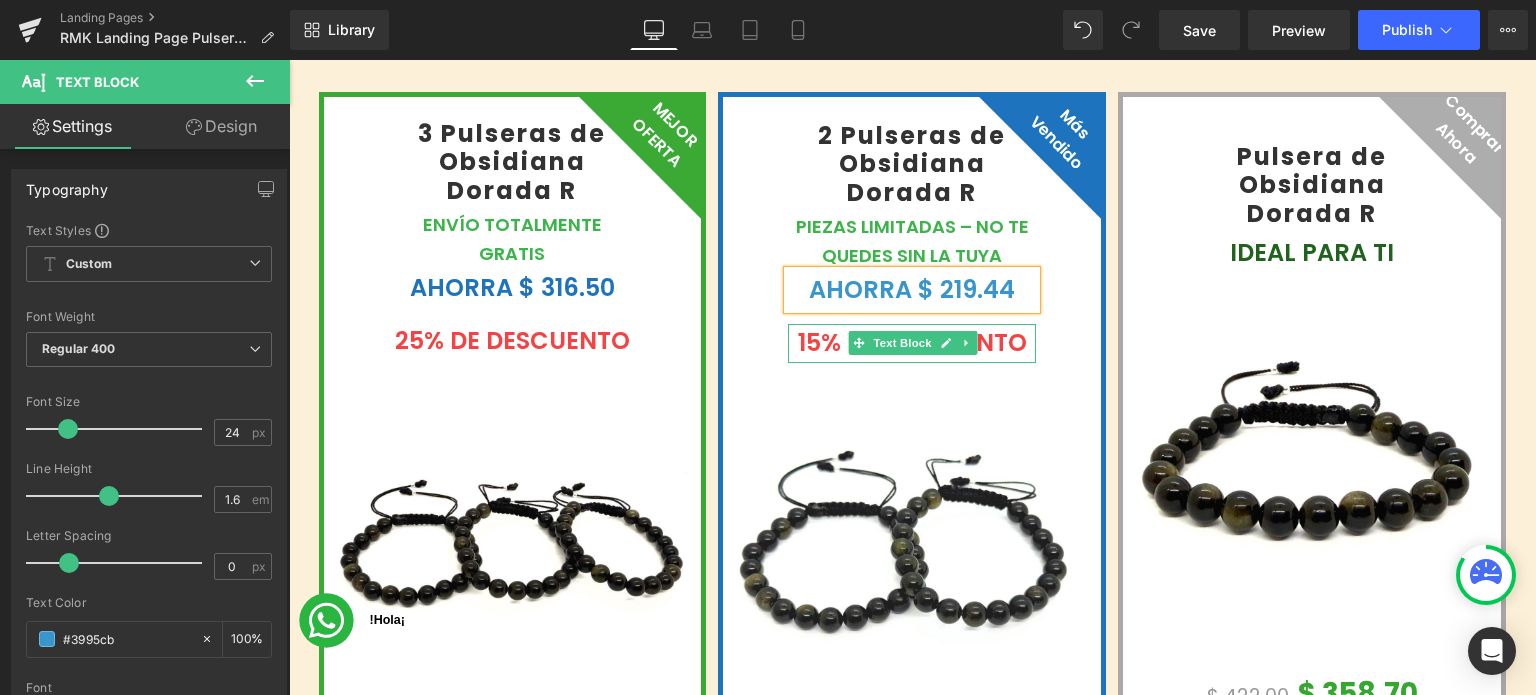 click on "15% de Descuento" at bounding box center [912, 342] 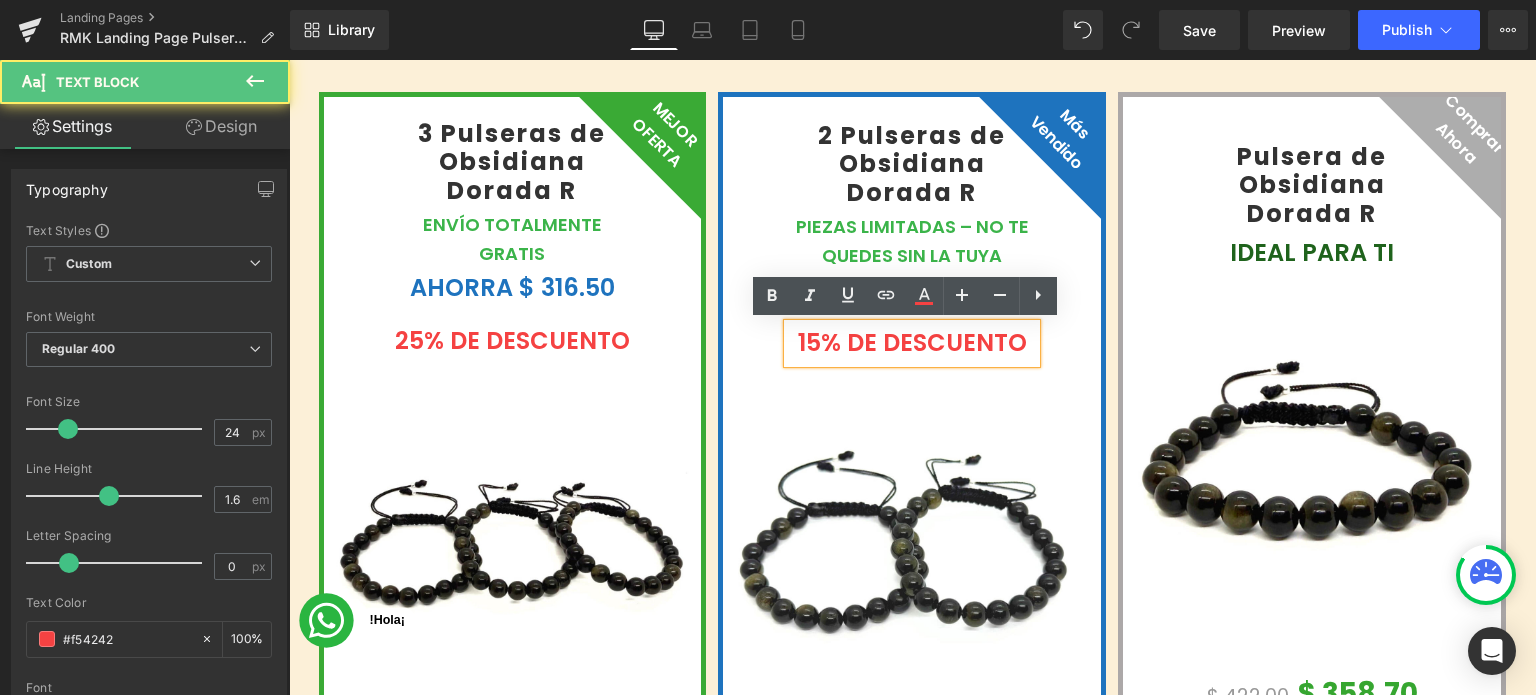click on "15% de Descuento" at bounding box center (912, 342) 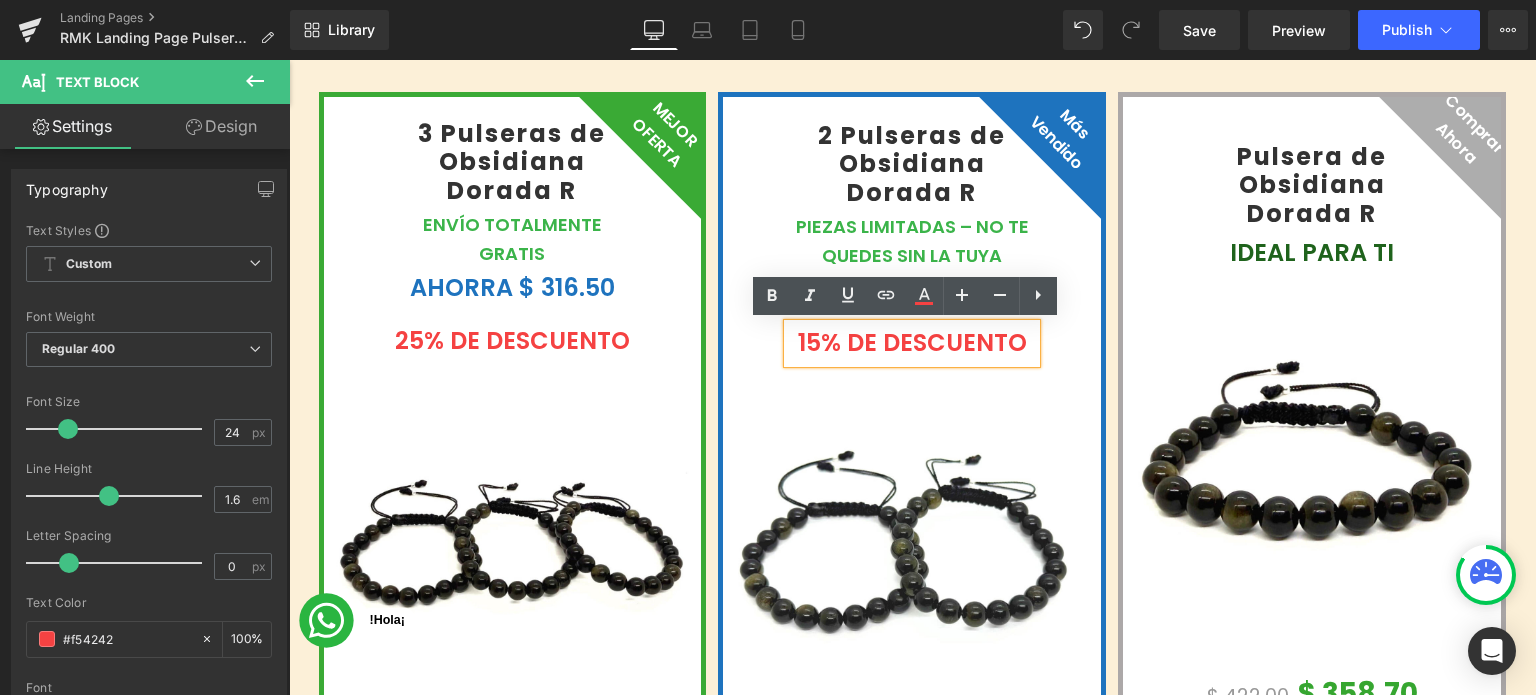 type 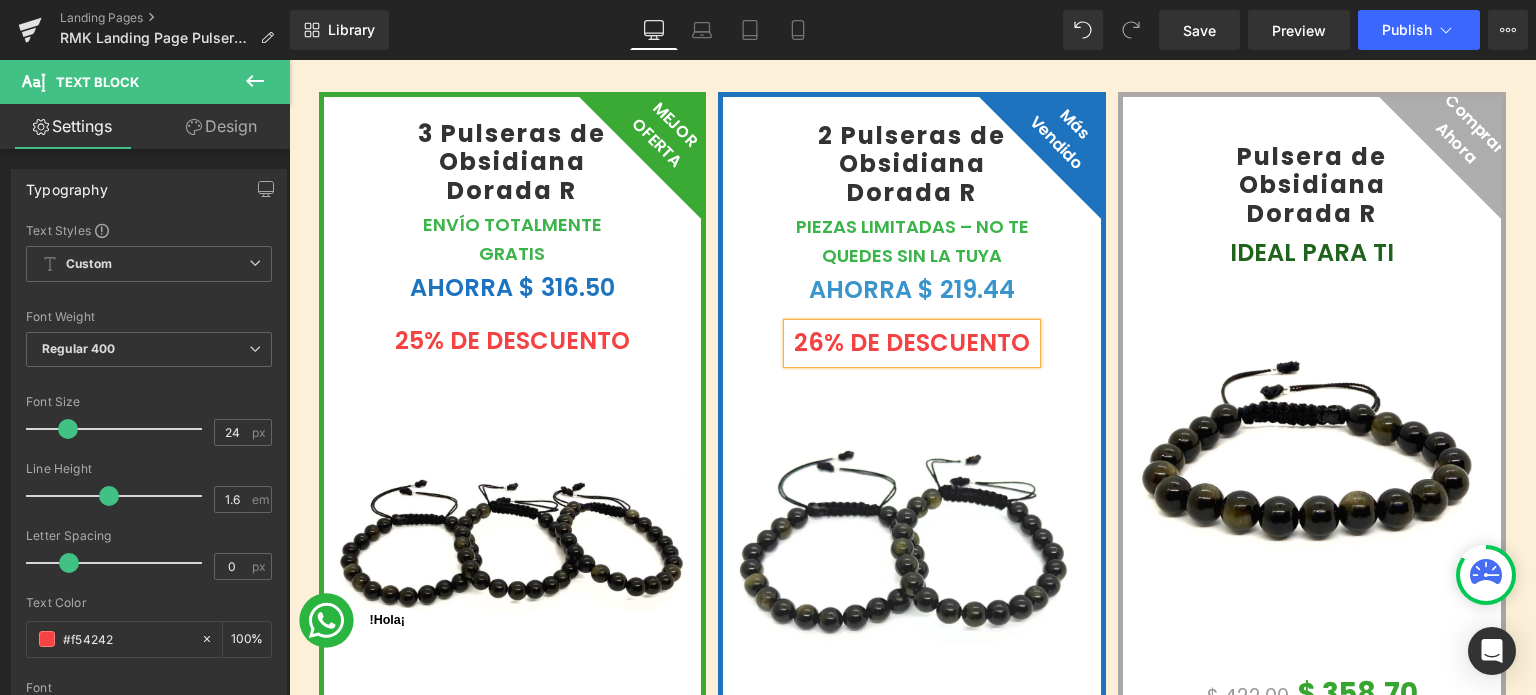 click on "2 Pulseras de Obsidiana Dorada R
(P) Title
Piezas limitadas – No te quedes sin la tuya
Text Block         AHORRa $ 219.44 Text Block         26% de Descuento Text Block
Row" at bounding box center [912, 250] 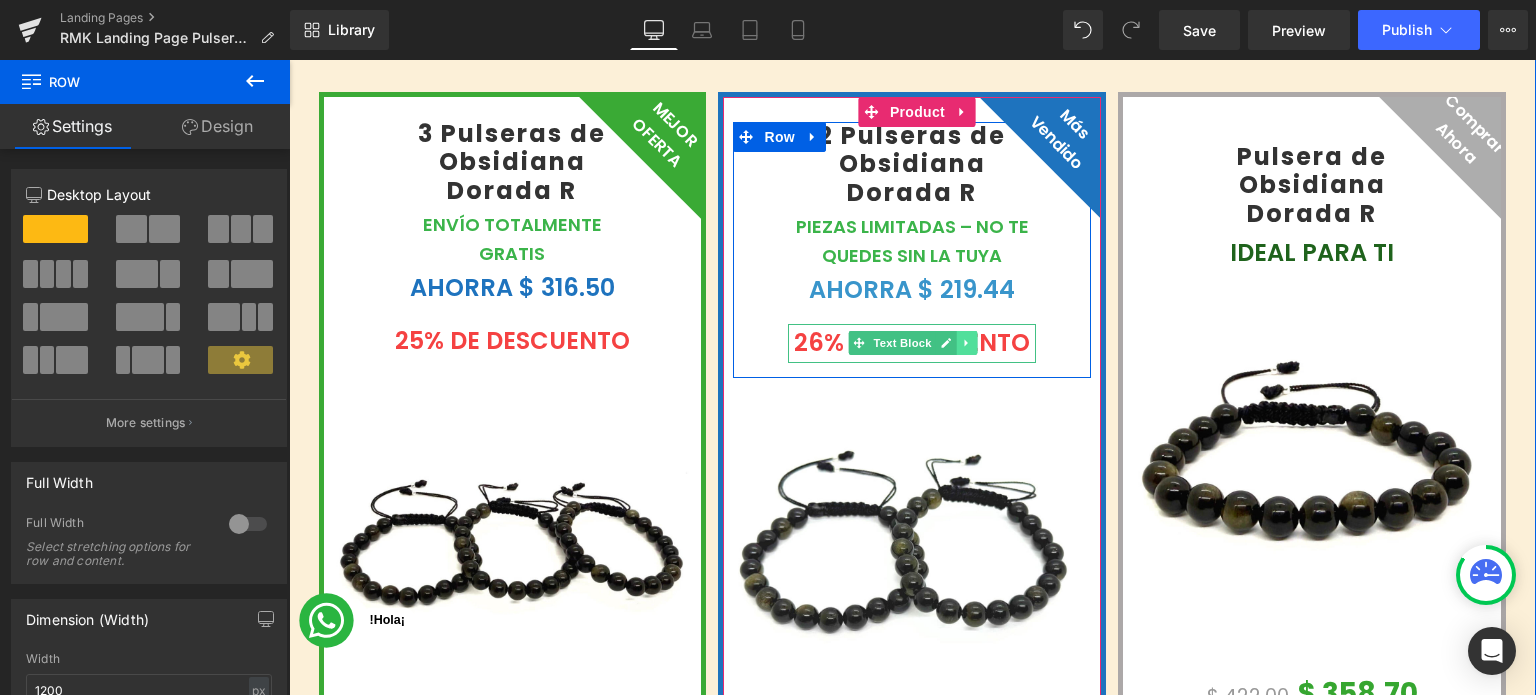 click at bounding box center [966, 343] 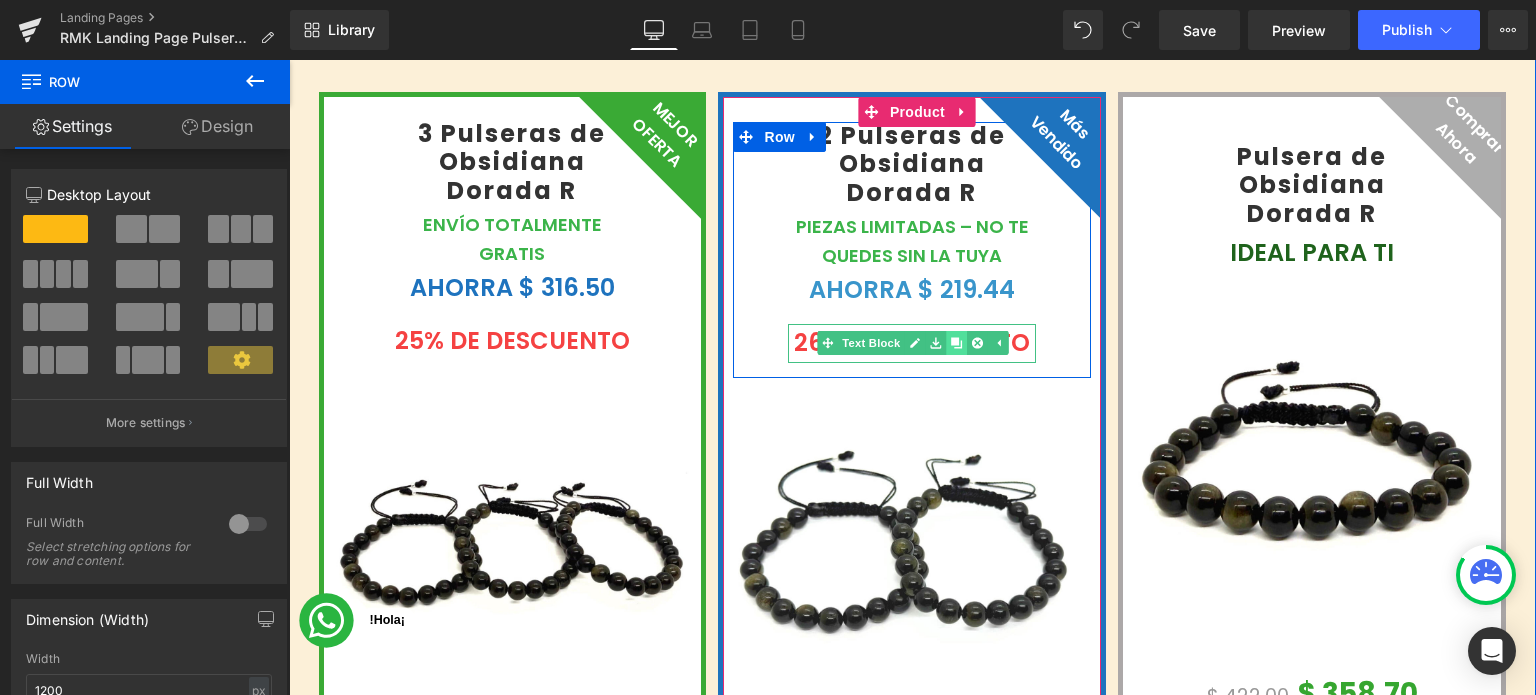 click 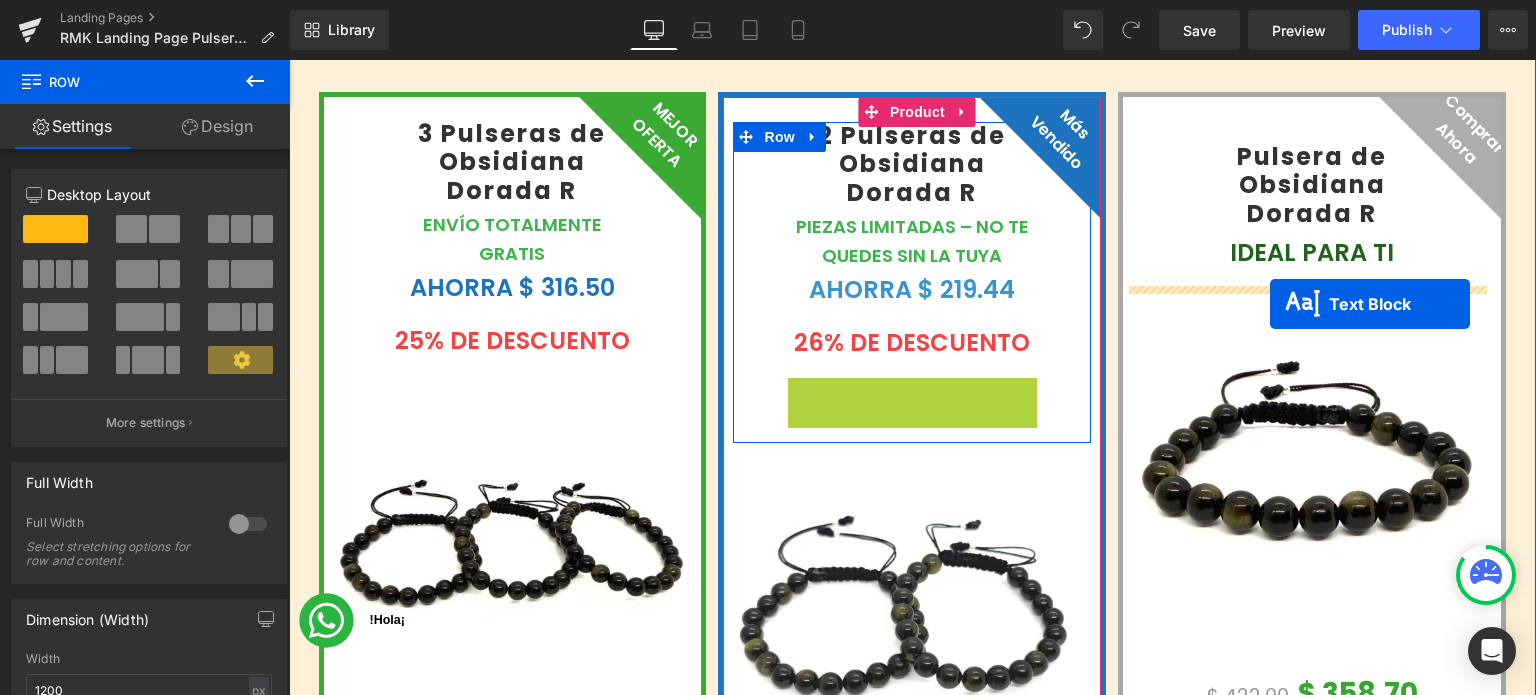 drag, startPoint x: 848, startPoint y: 401, endPoint x: 1270, endPoint y: 304, distance: 433.0046 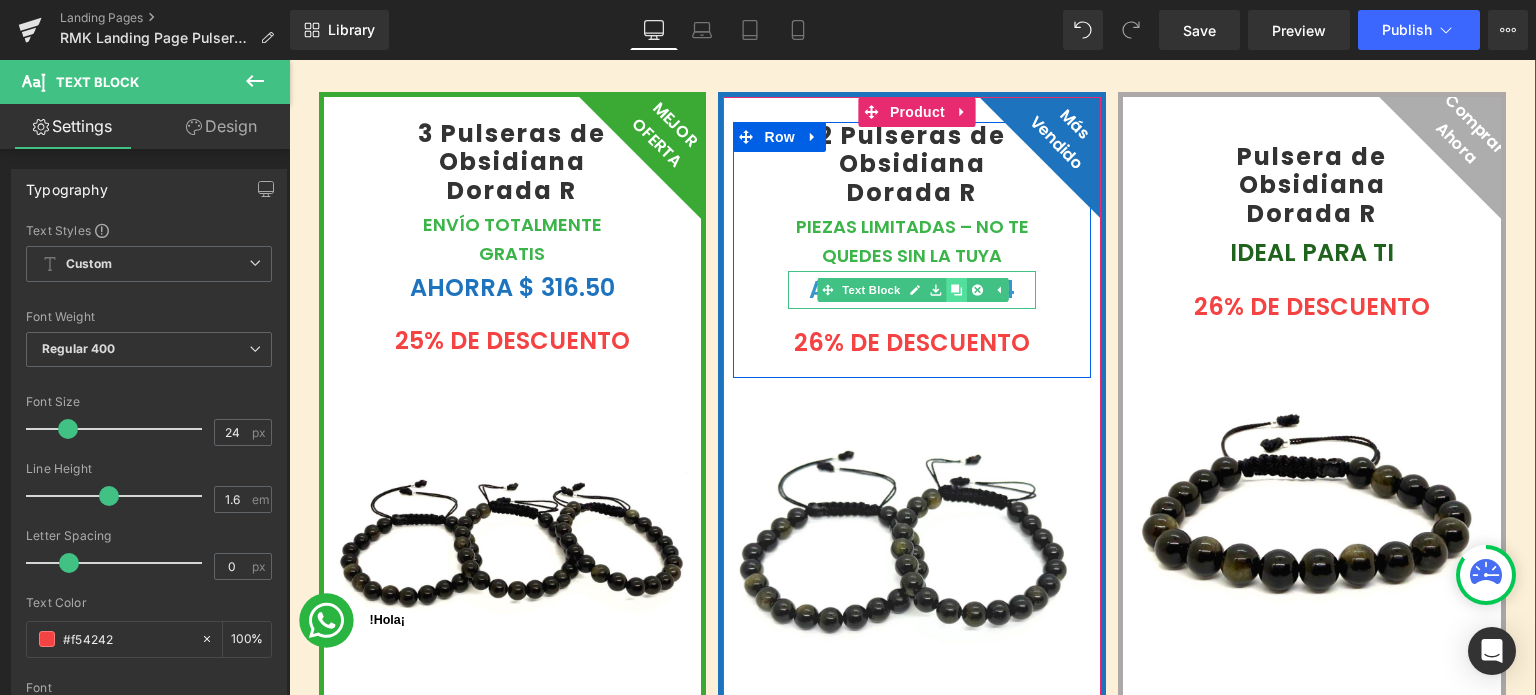 click 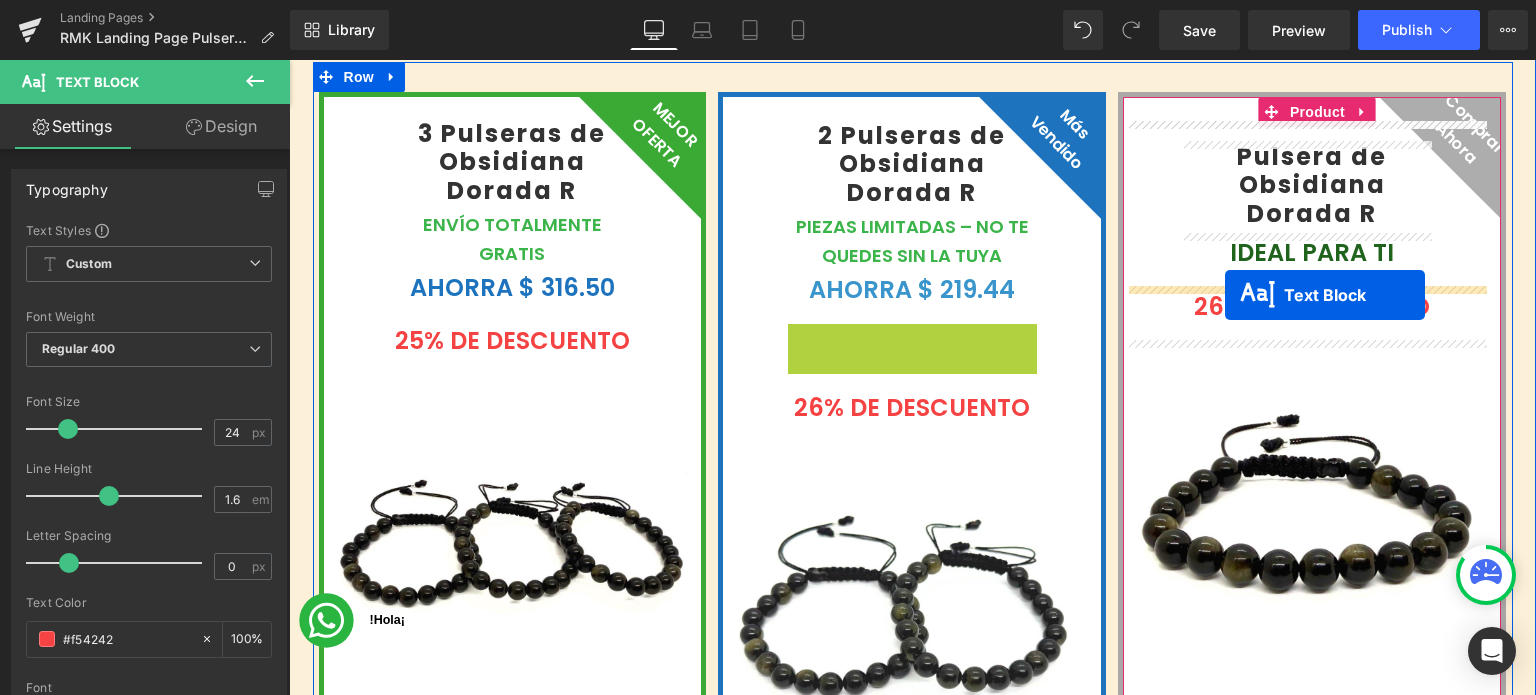 drag, startPoint x: 852, startPoint y: 346, endPoint x: 1225, endPoint y: 295, distance: 376.47046 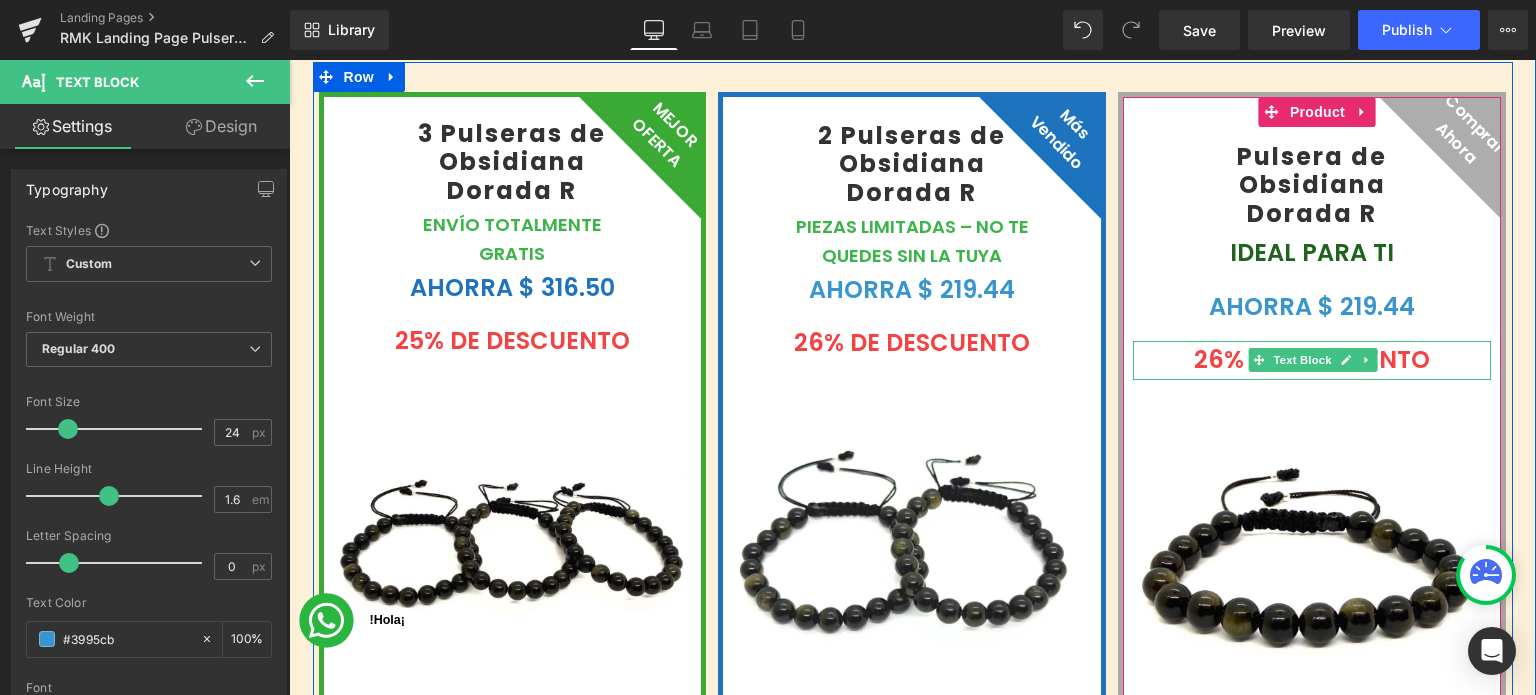 click on "26% de Descuento" at bounding box center (1312, 359) 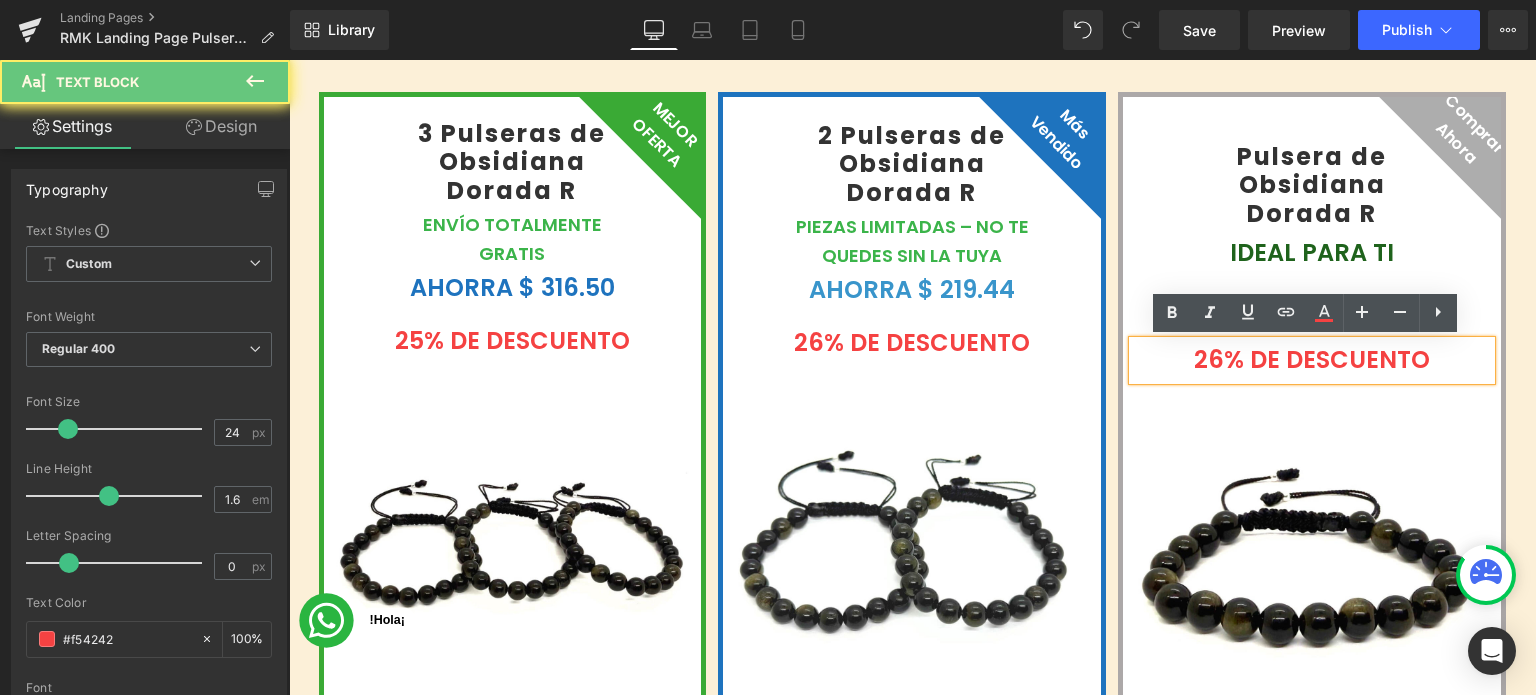 click on "26% de Descuento" at bounding box center [1312, 359] 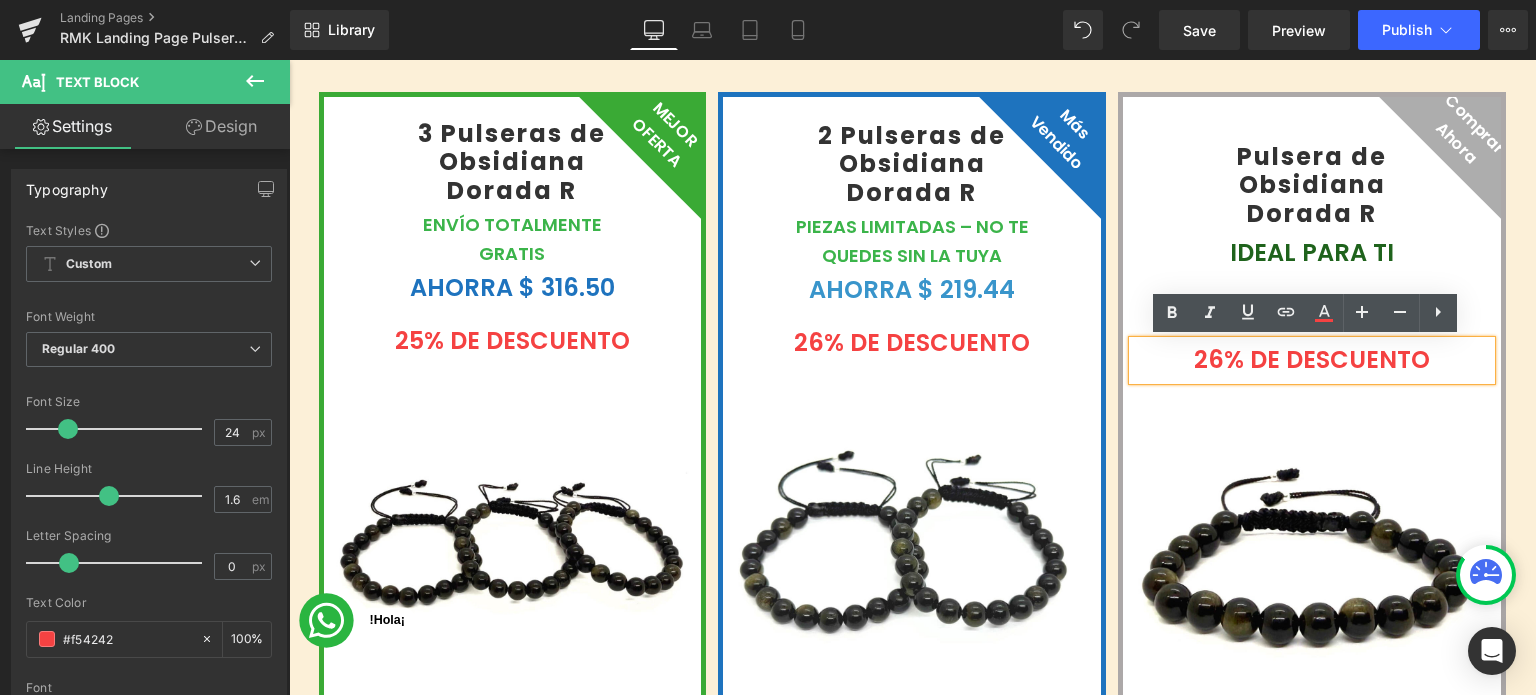 type 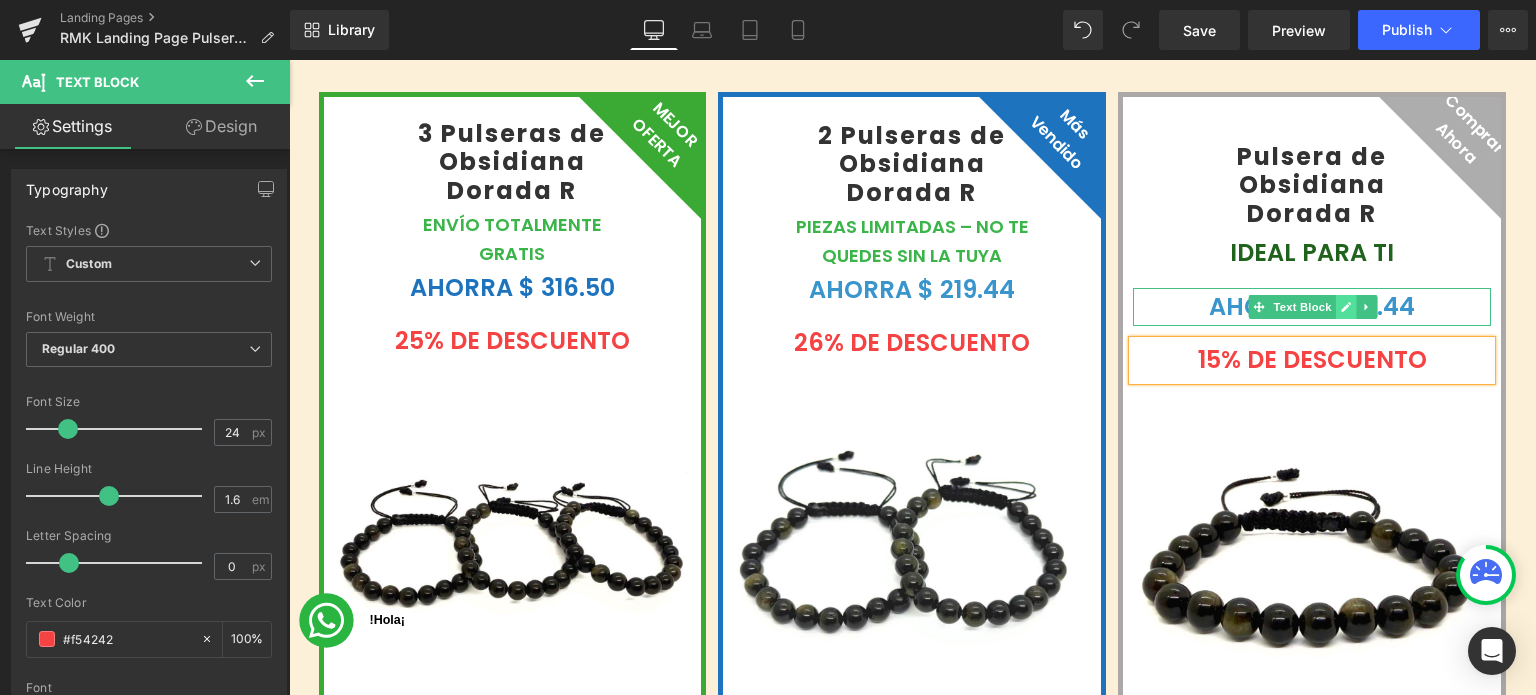 click at bounding box center (1345, 307) 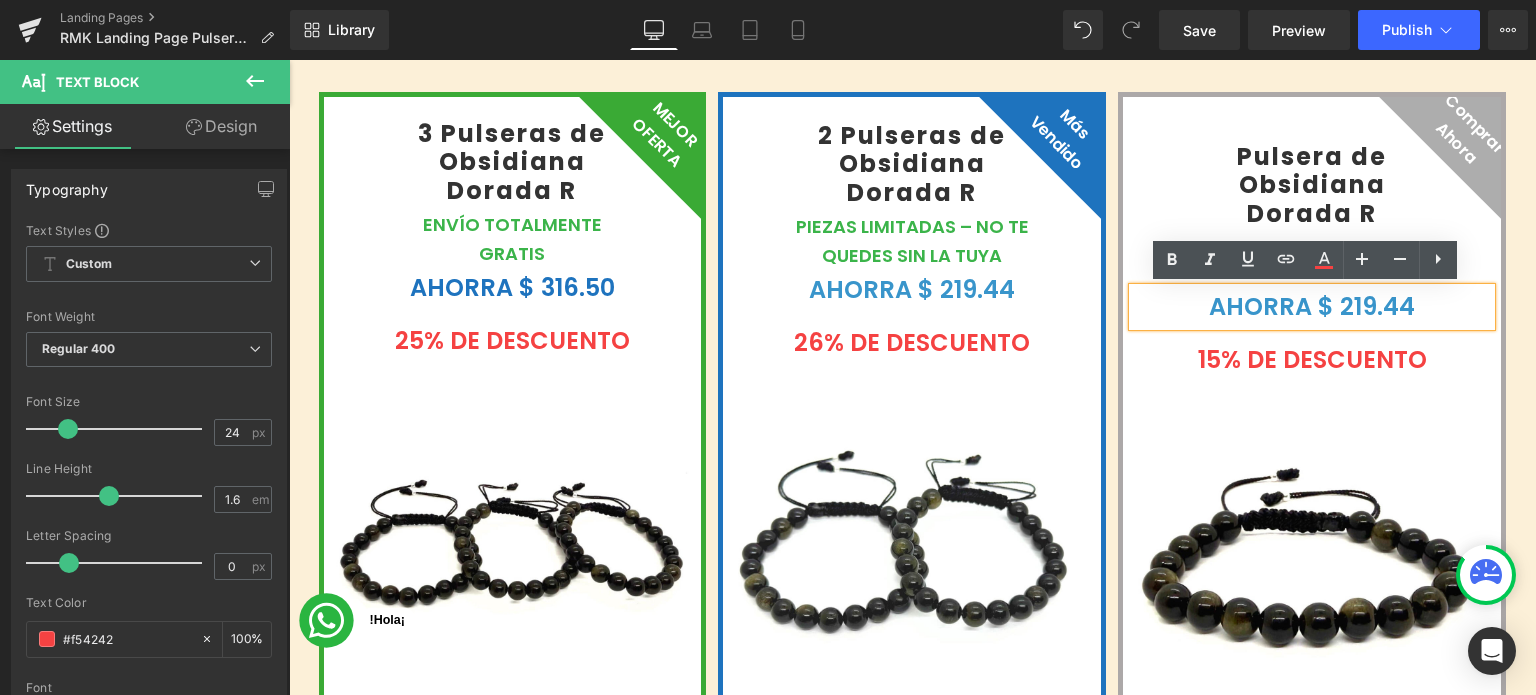 click on "AHORRa $ 219.44" at bounding box center [1312, 306] 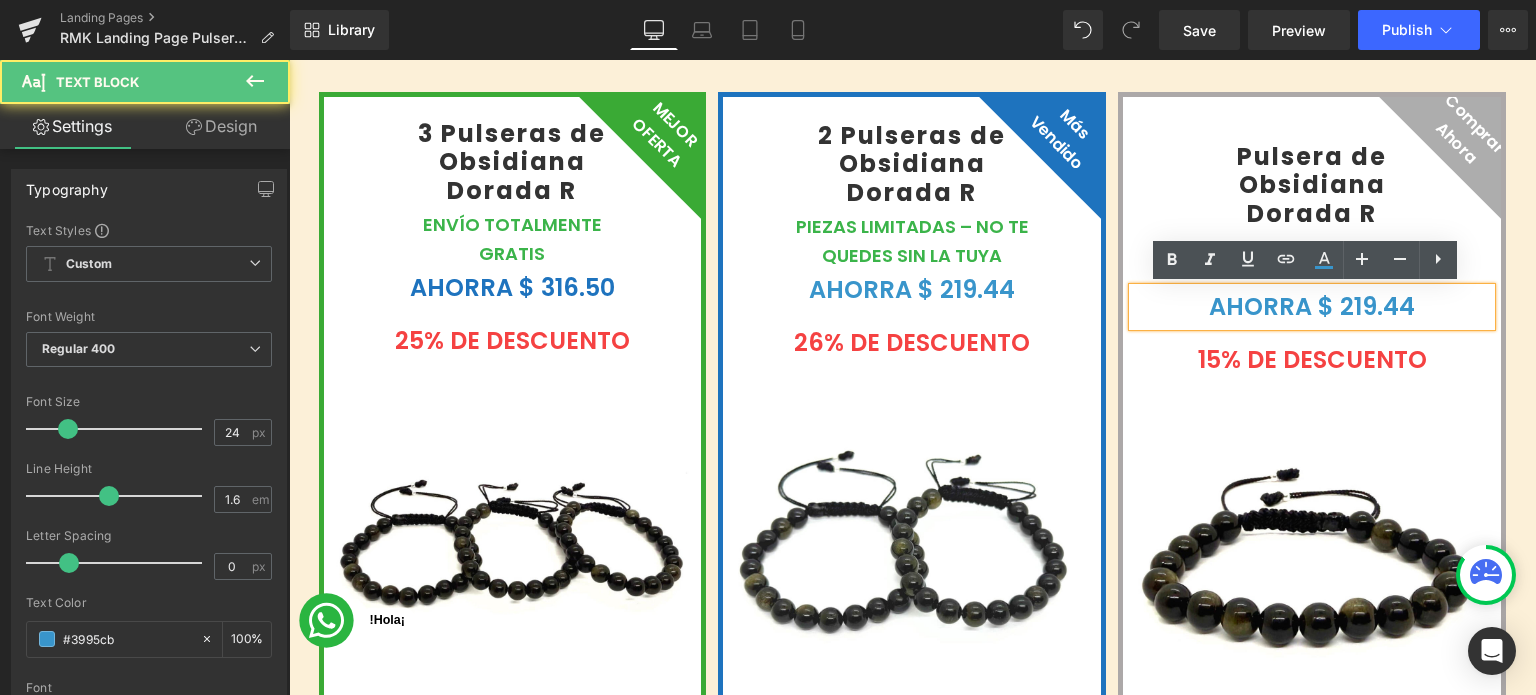 type 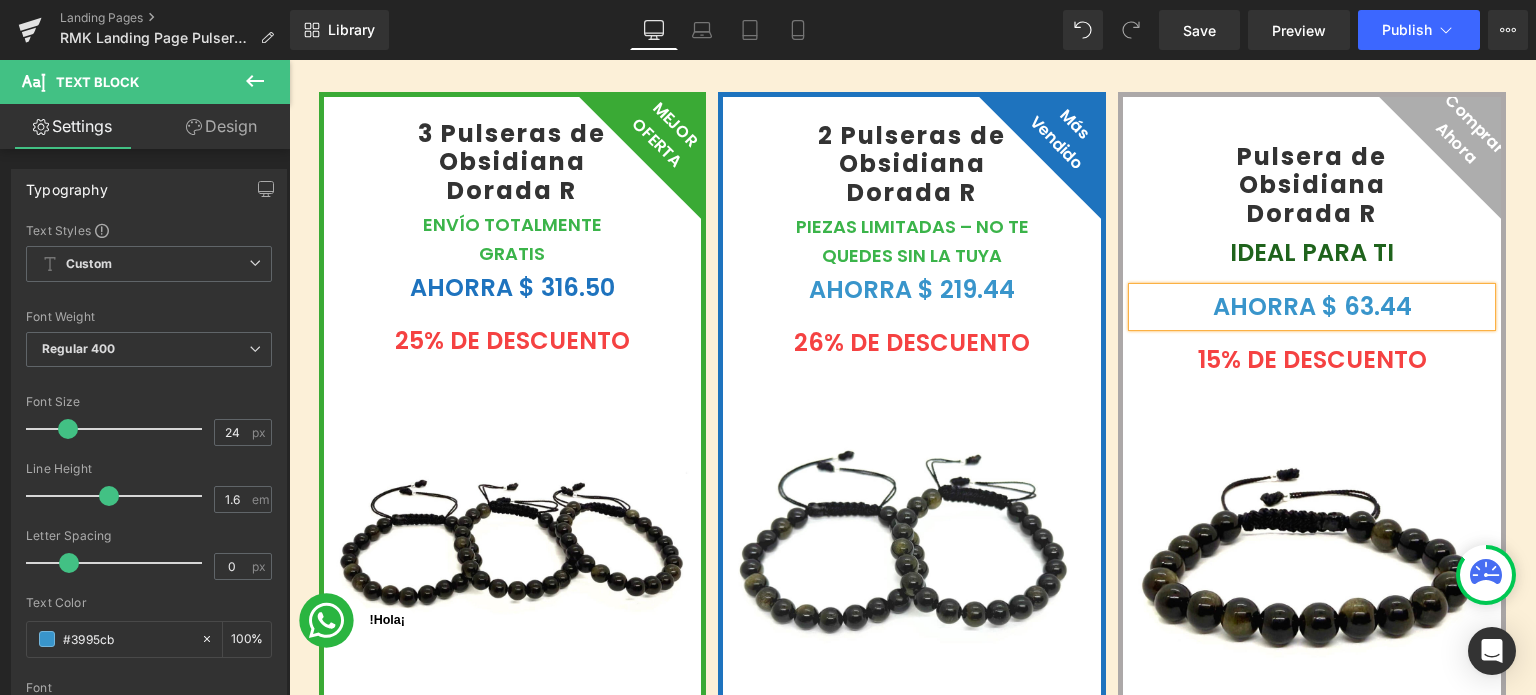 click on "AHORRa $ 63.44" at bounding box center (1312, 307) 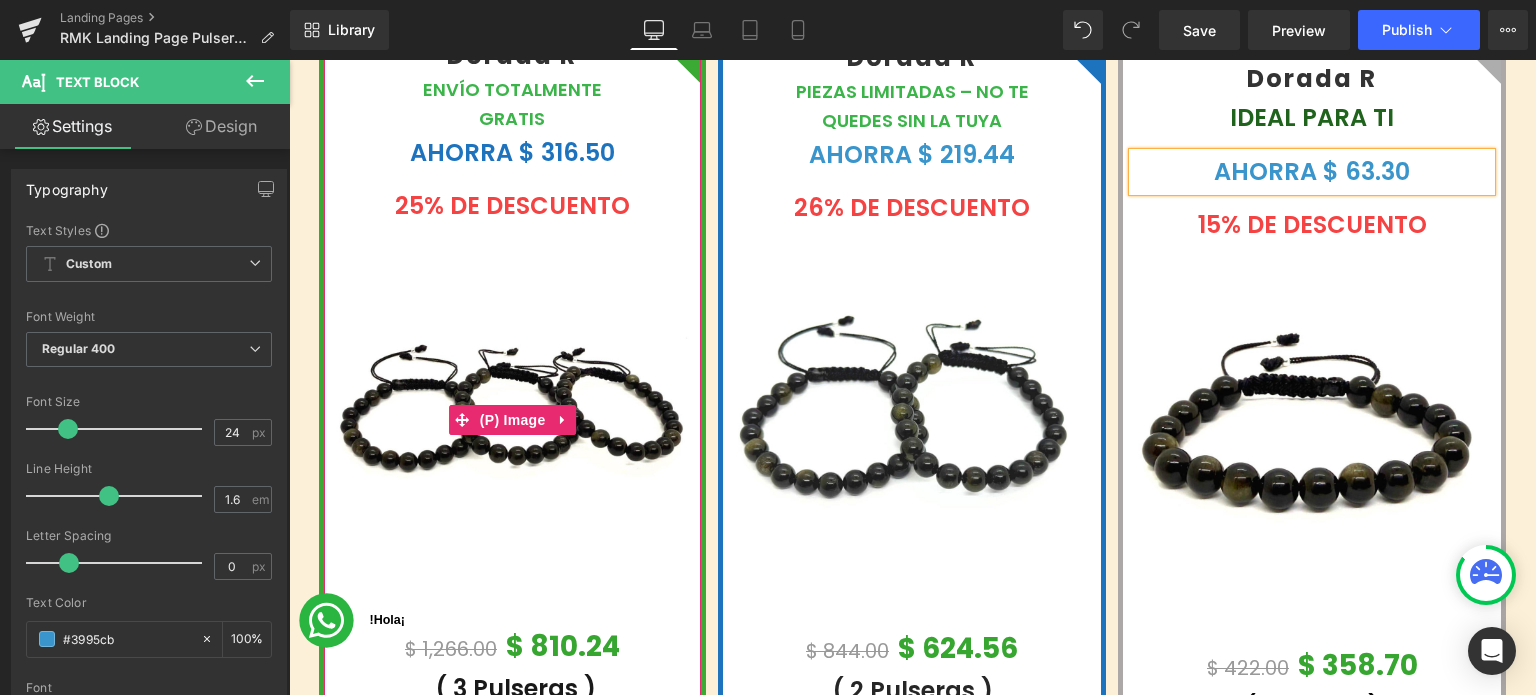 scroll, scrollTop: 1200, scrollLeft: 0, axis: vertical 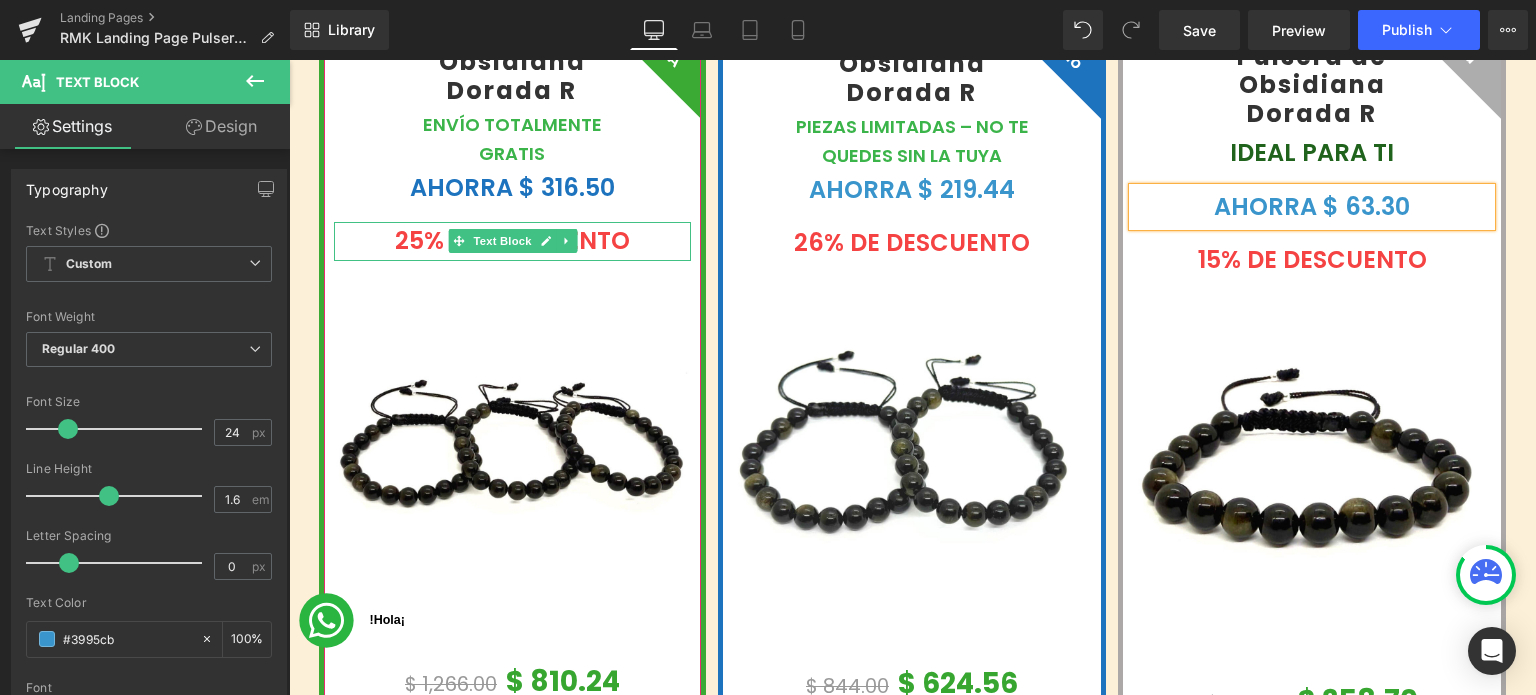 click on "25% de Descuento" at bounding box center (512, 240) 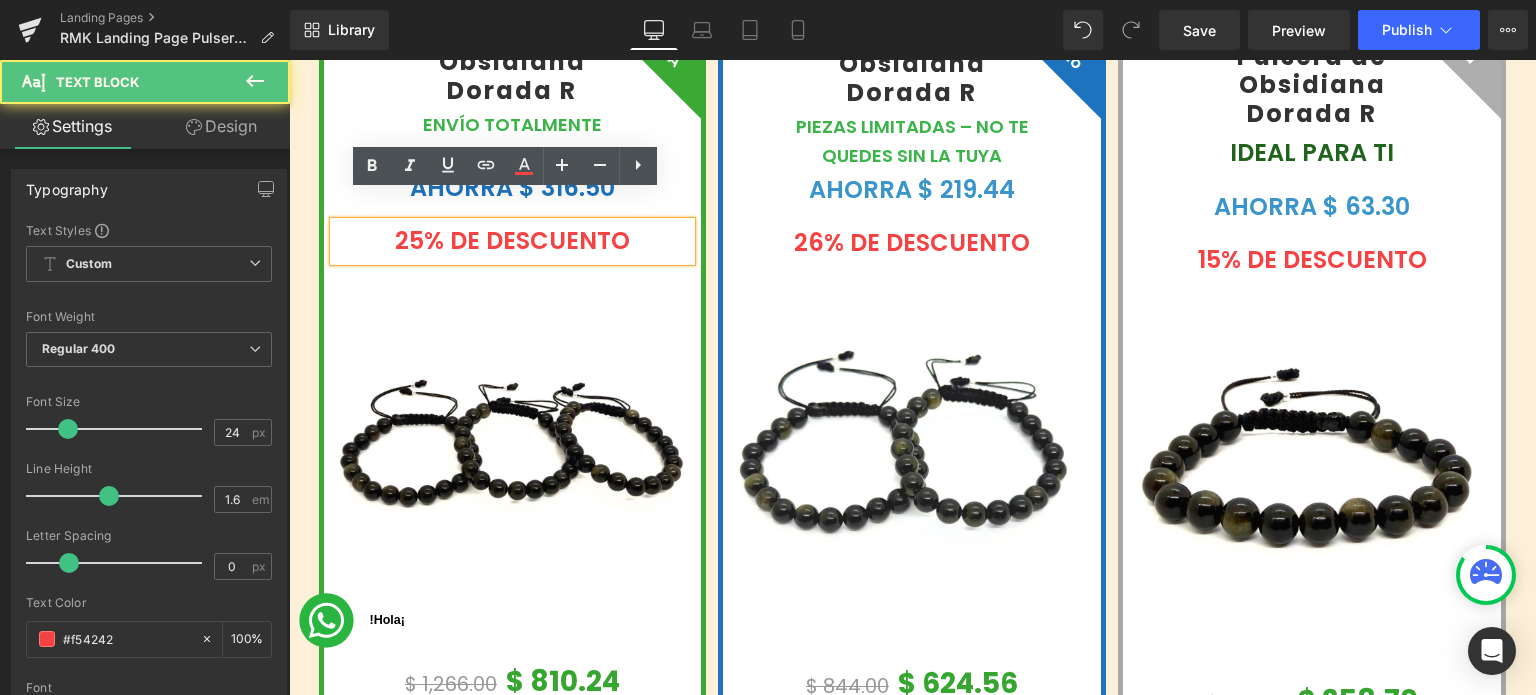 click on "25% de Descuento" at bounding box center (512, 240) 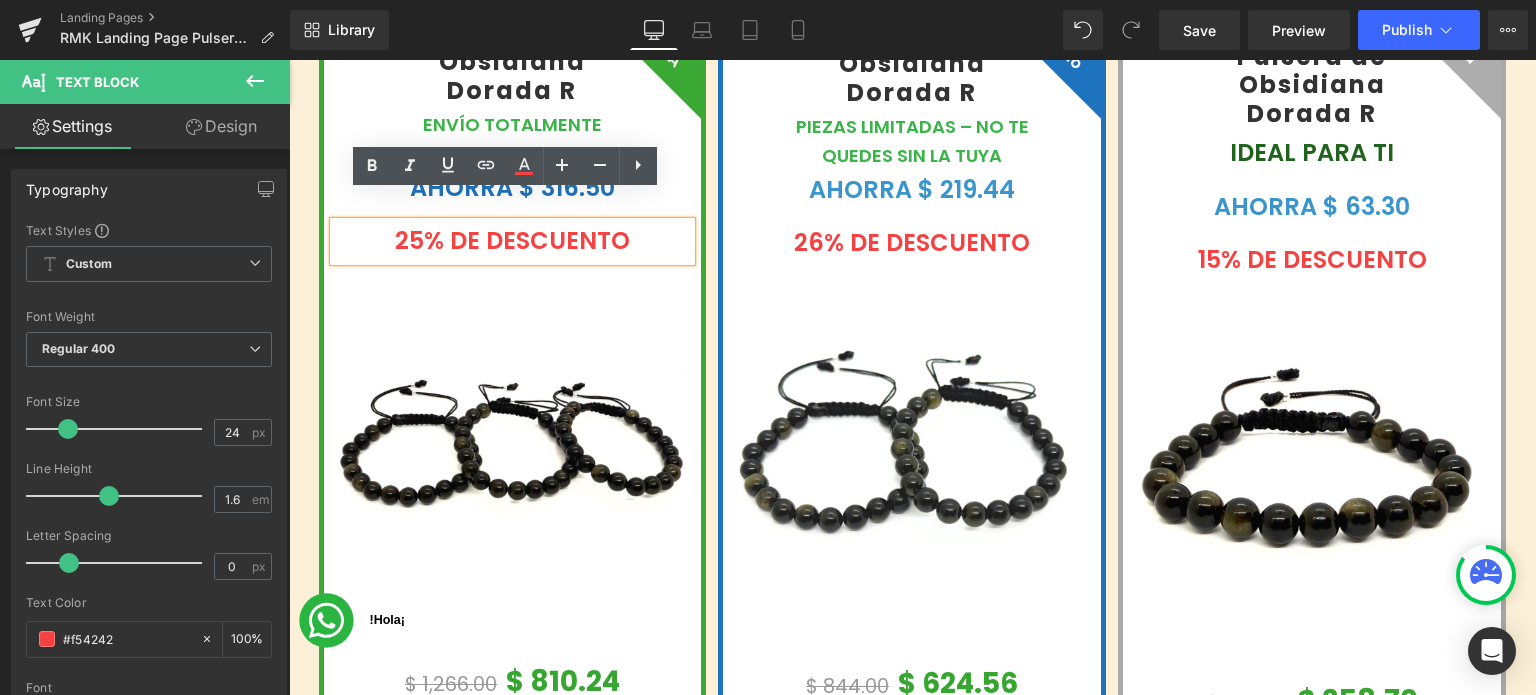 type 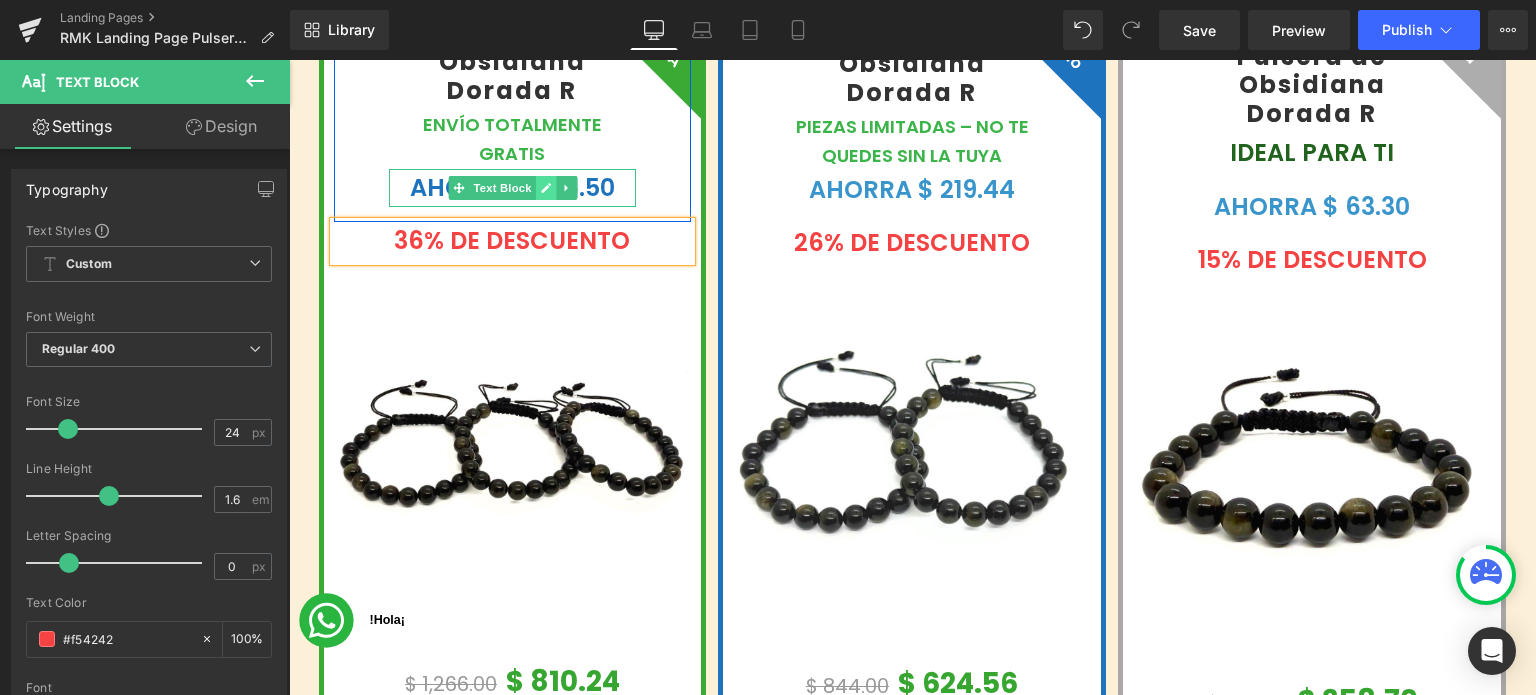 click 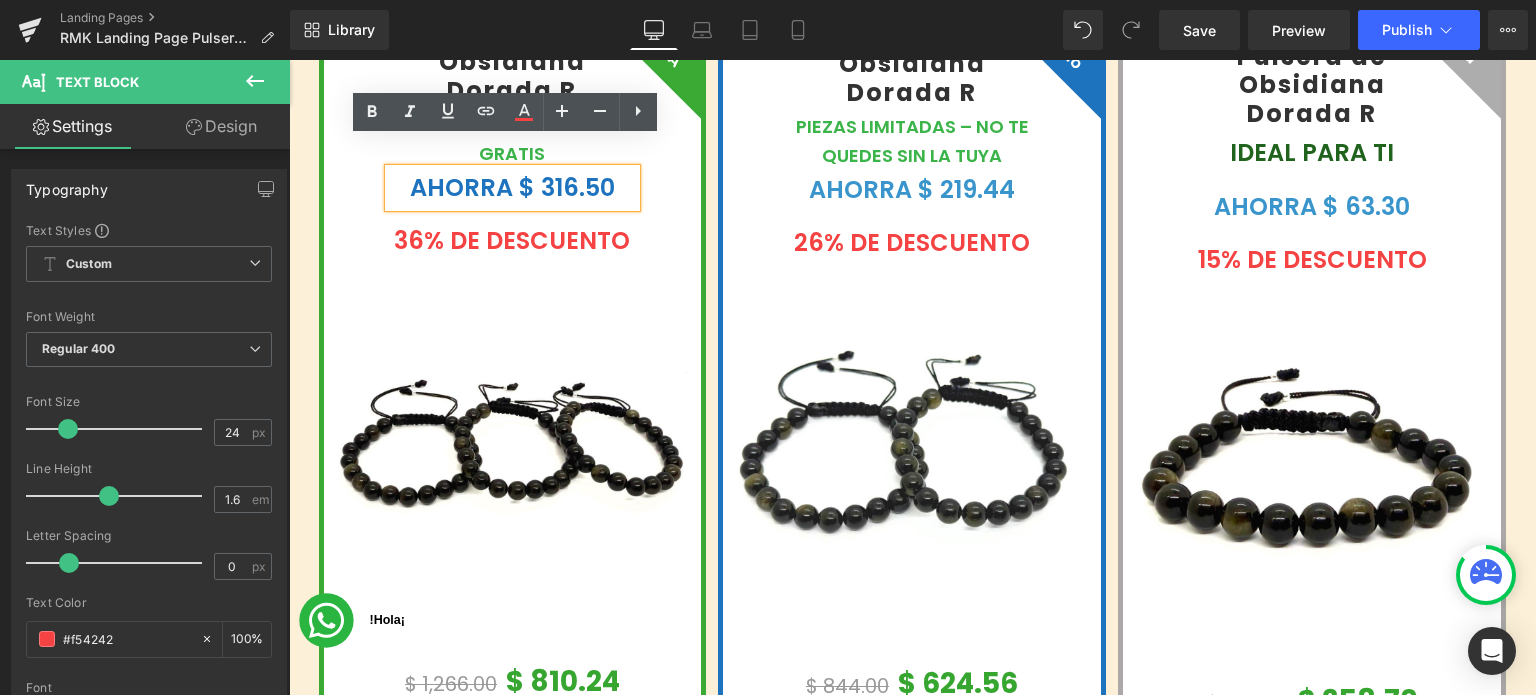 click on "AHORRa $ 316.50" at bounding box center [512, 187] 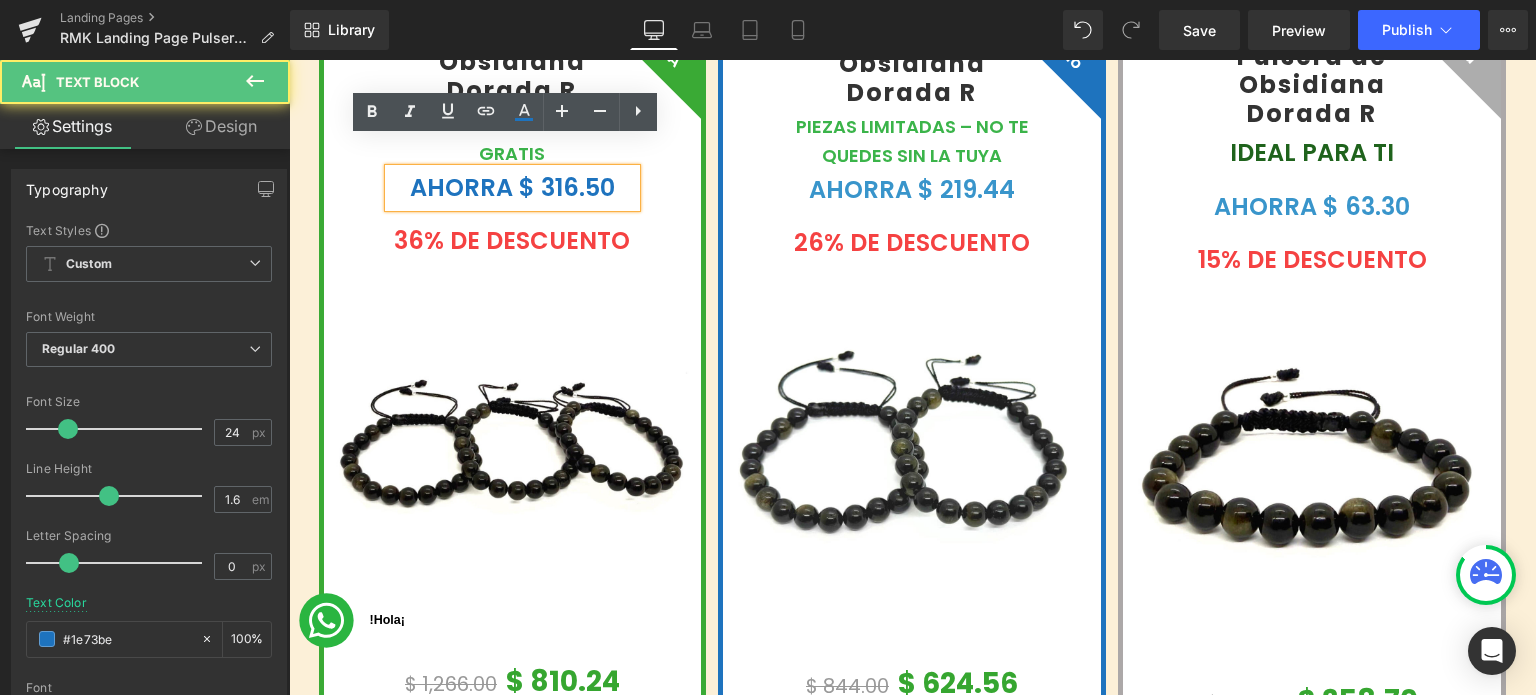 type 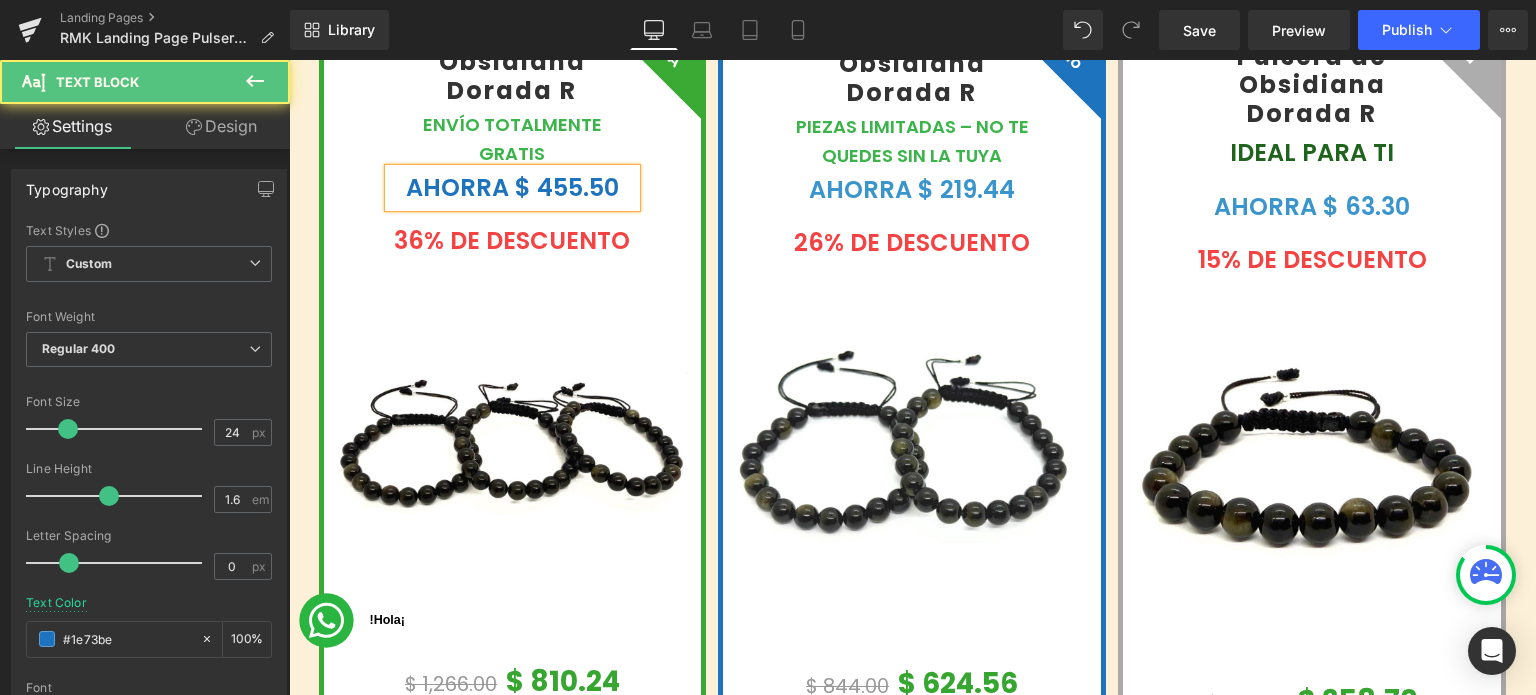 click on "AHORRa $ 455.50" at bounding box center [512, 187] 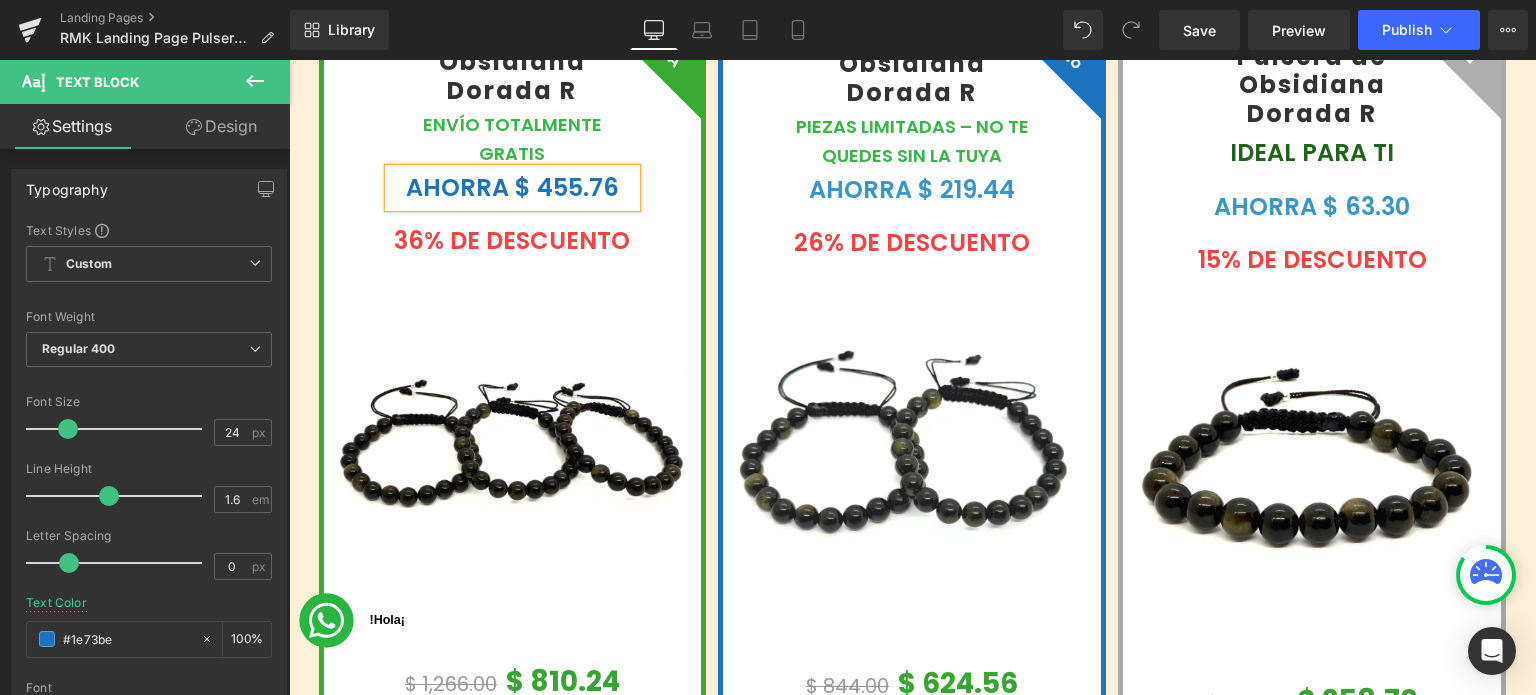 click on "2 Pulseras de Obsidiana Dorada R
(P) Title
Piezas limitadas – No te quedes sin la tuya
Text Block         AHORRa $ 219.44 Text Block         26% de Descuento Text Block
Row         Más  vendido Text Block
(P) Image
$ 844.00
$ 624.56
(P) Price
( 2 Pulseras )
Text Block
Icon" at bounding box center [912, 784] 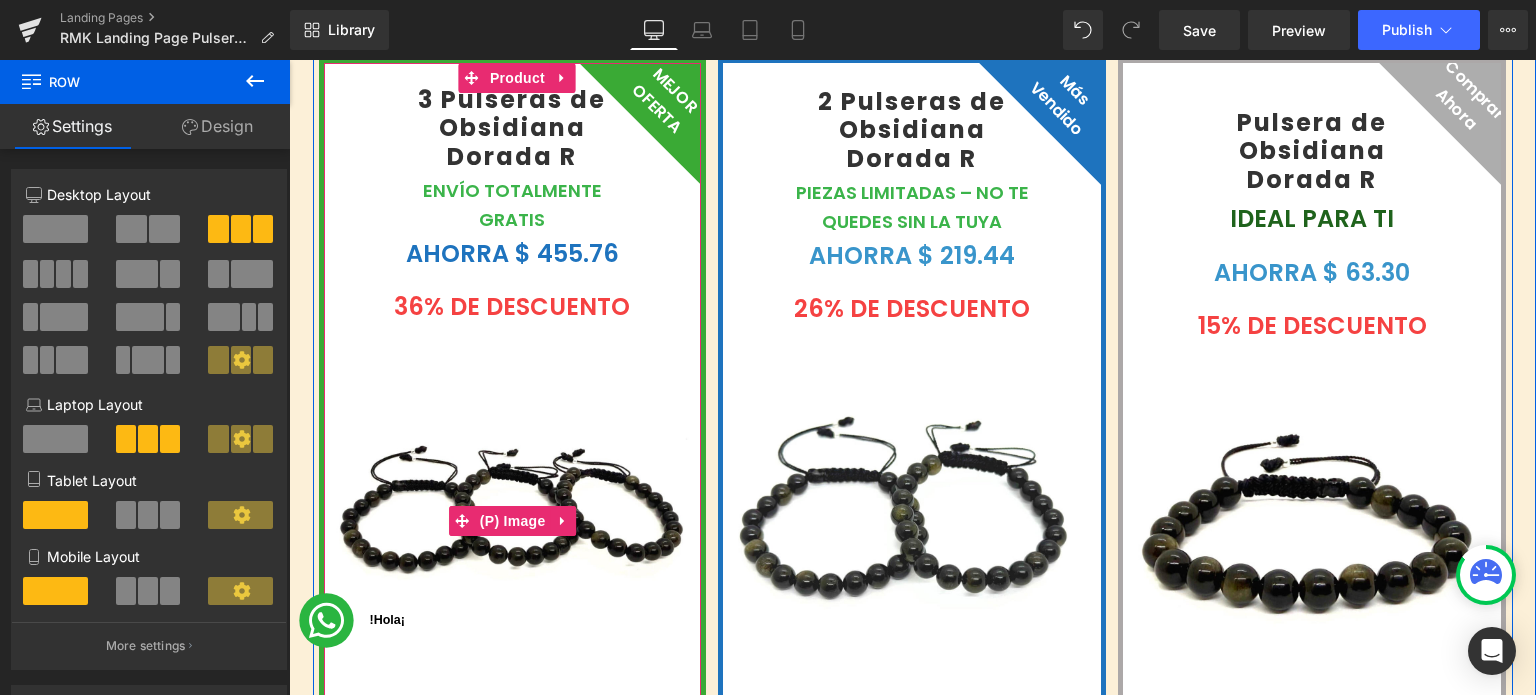 scroll, scrollTop: 1100, scrollLeft: 0, axis: vertical 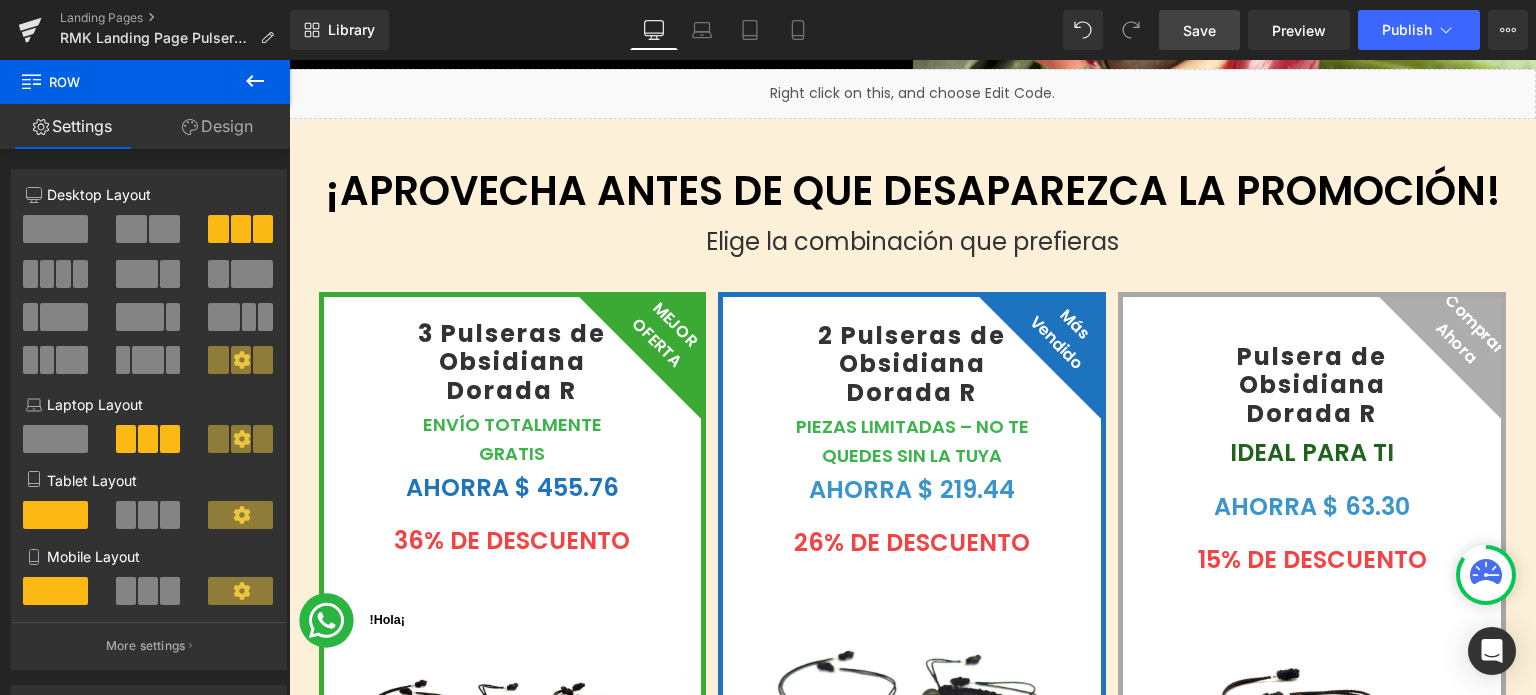 click on "Save" at bounding box center (1199, 30) 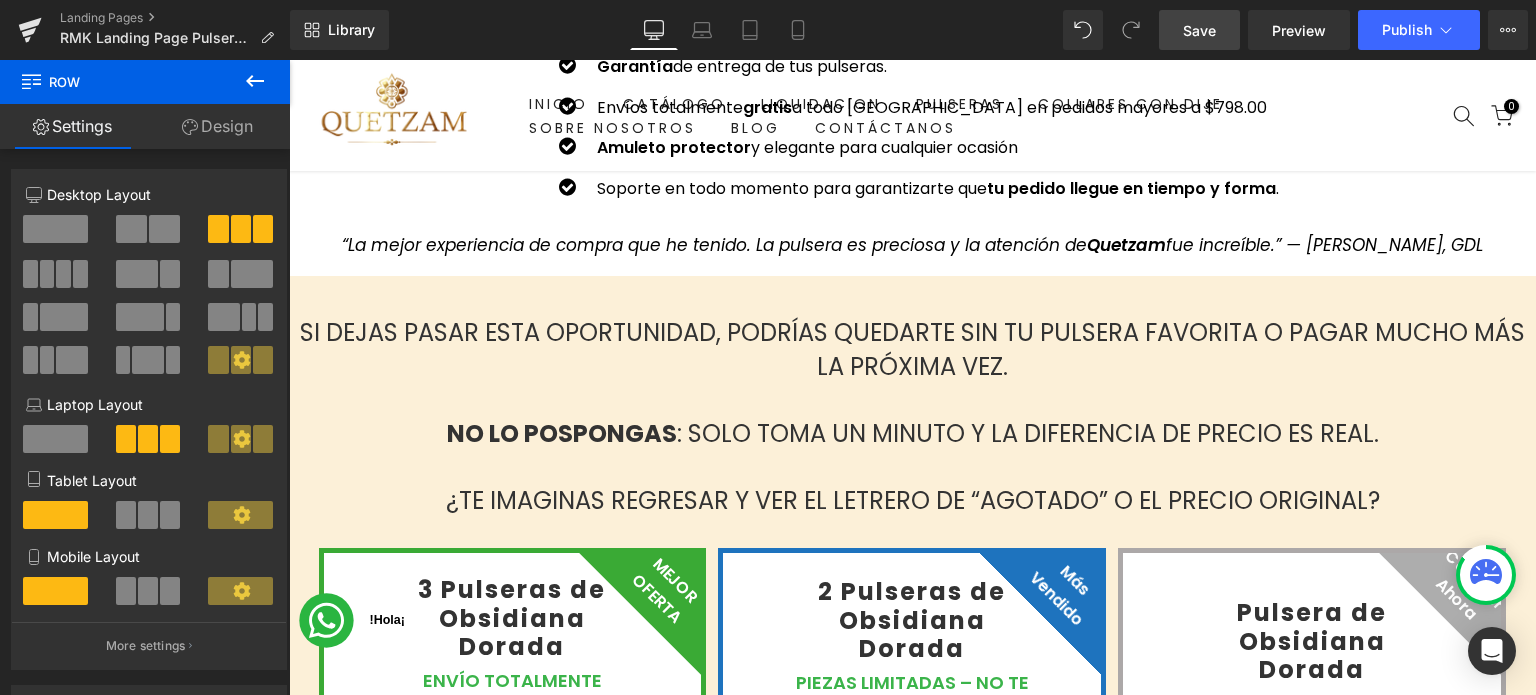 scroll, scrollTop: 7900, scrollLeft: 0, axis: vertical 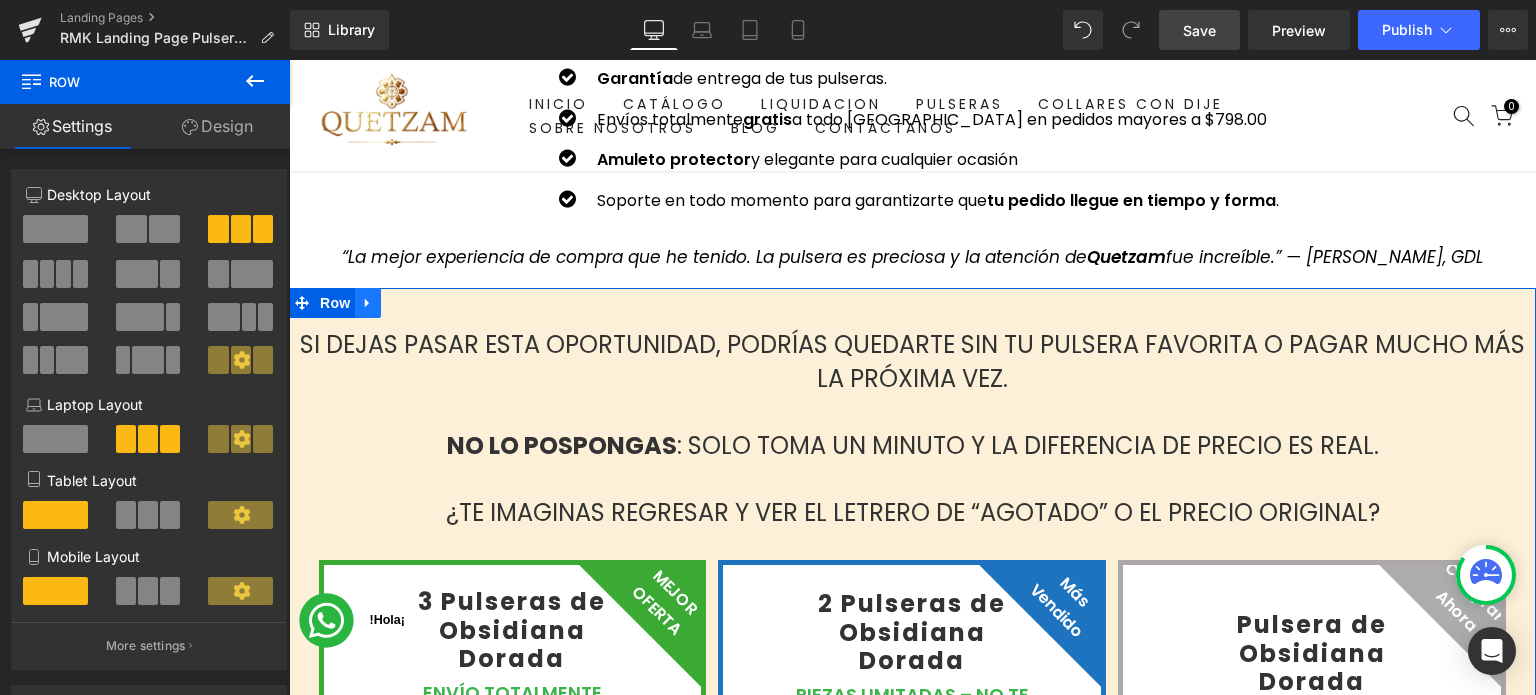 click at bounding box center [368, 303] 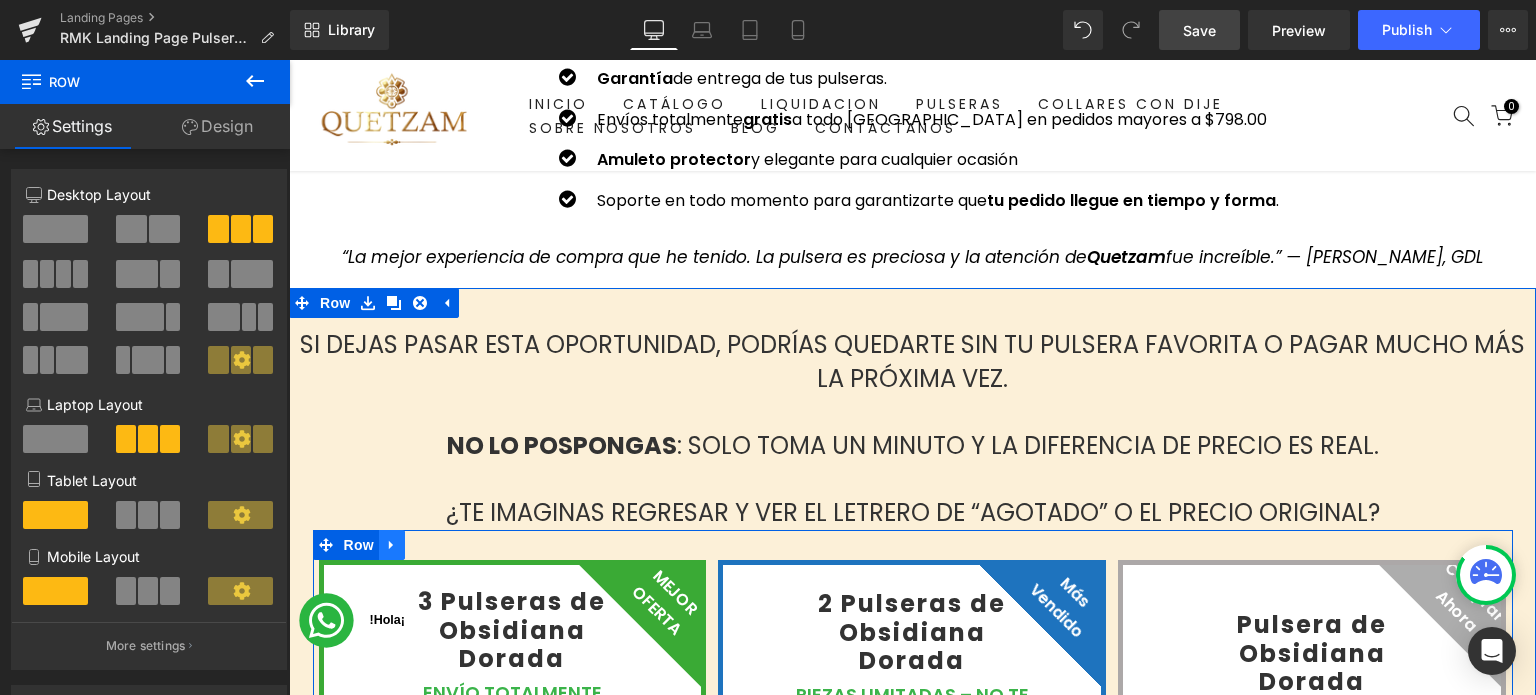 click 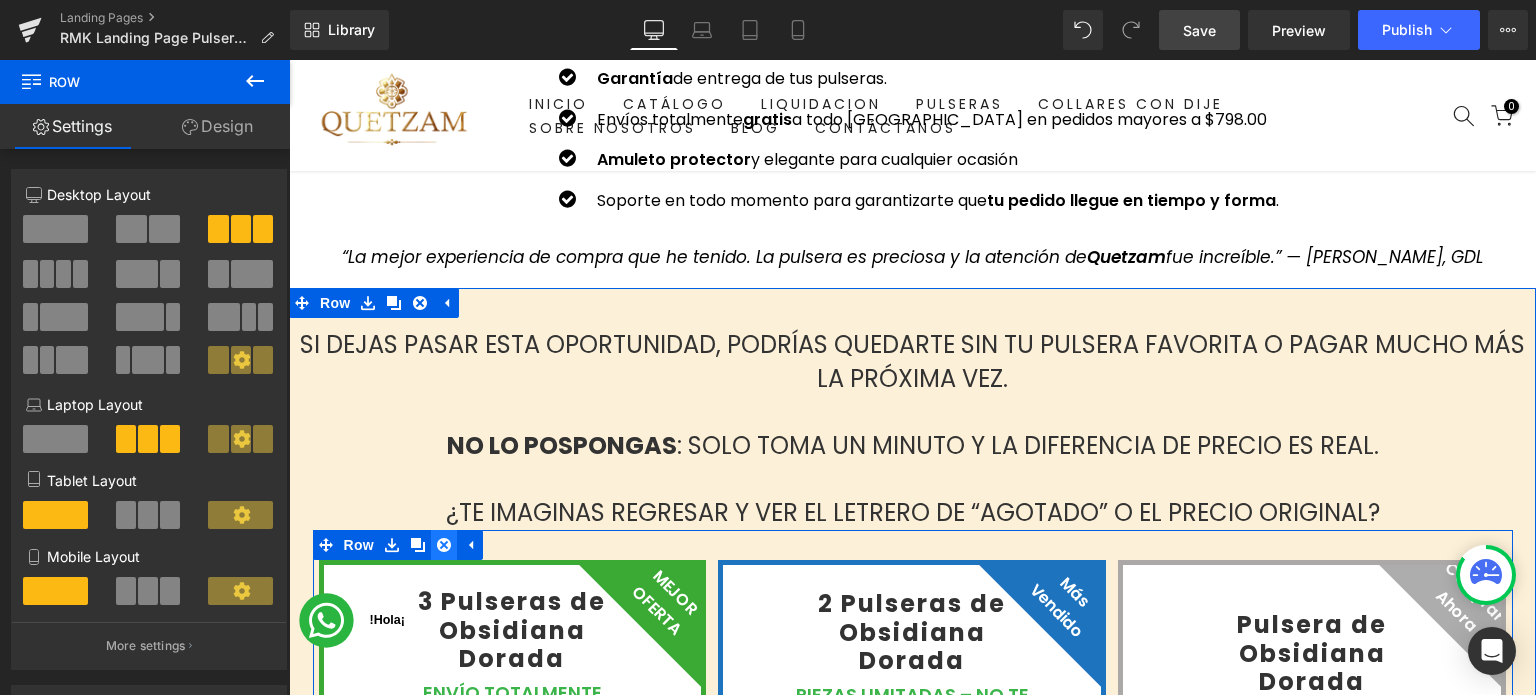 click 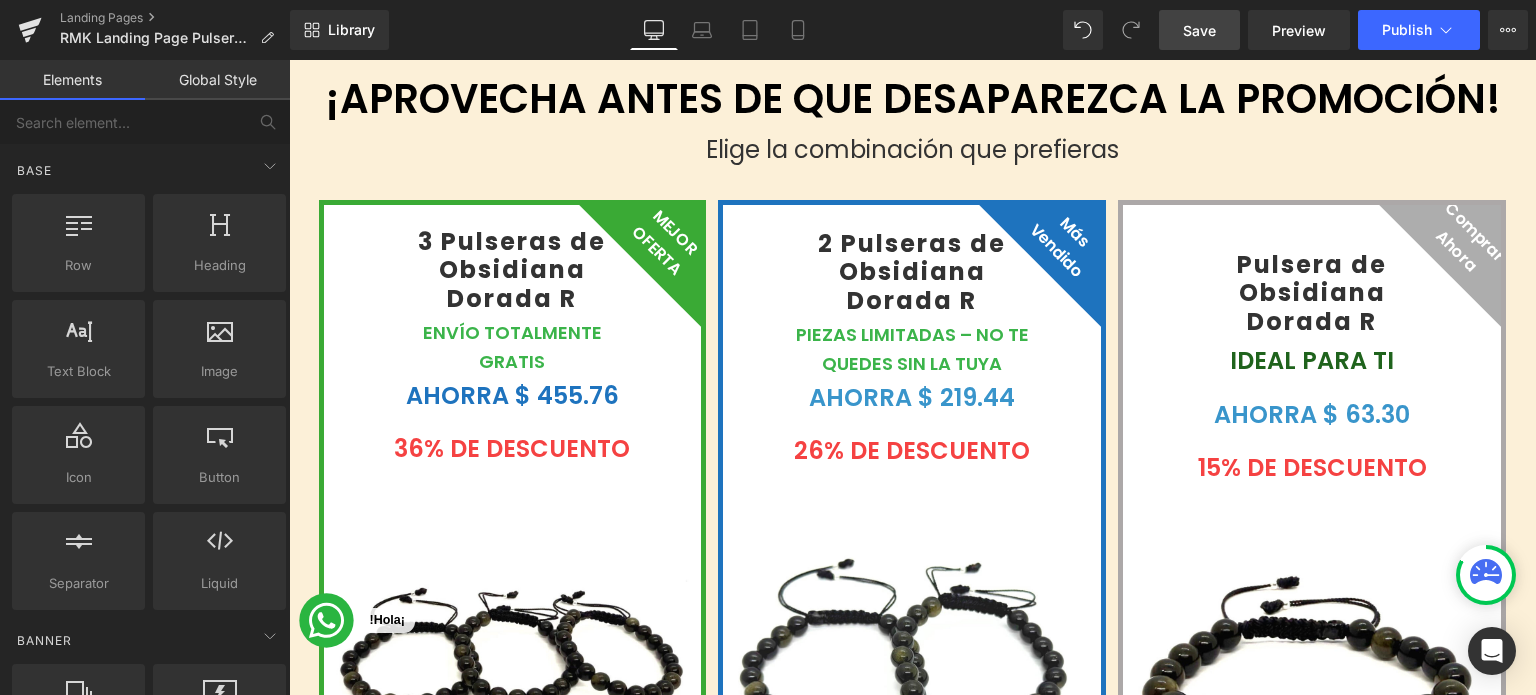 scroll, scrollTop: 900, scrollLeft: 0, axis: vertical 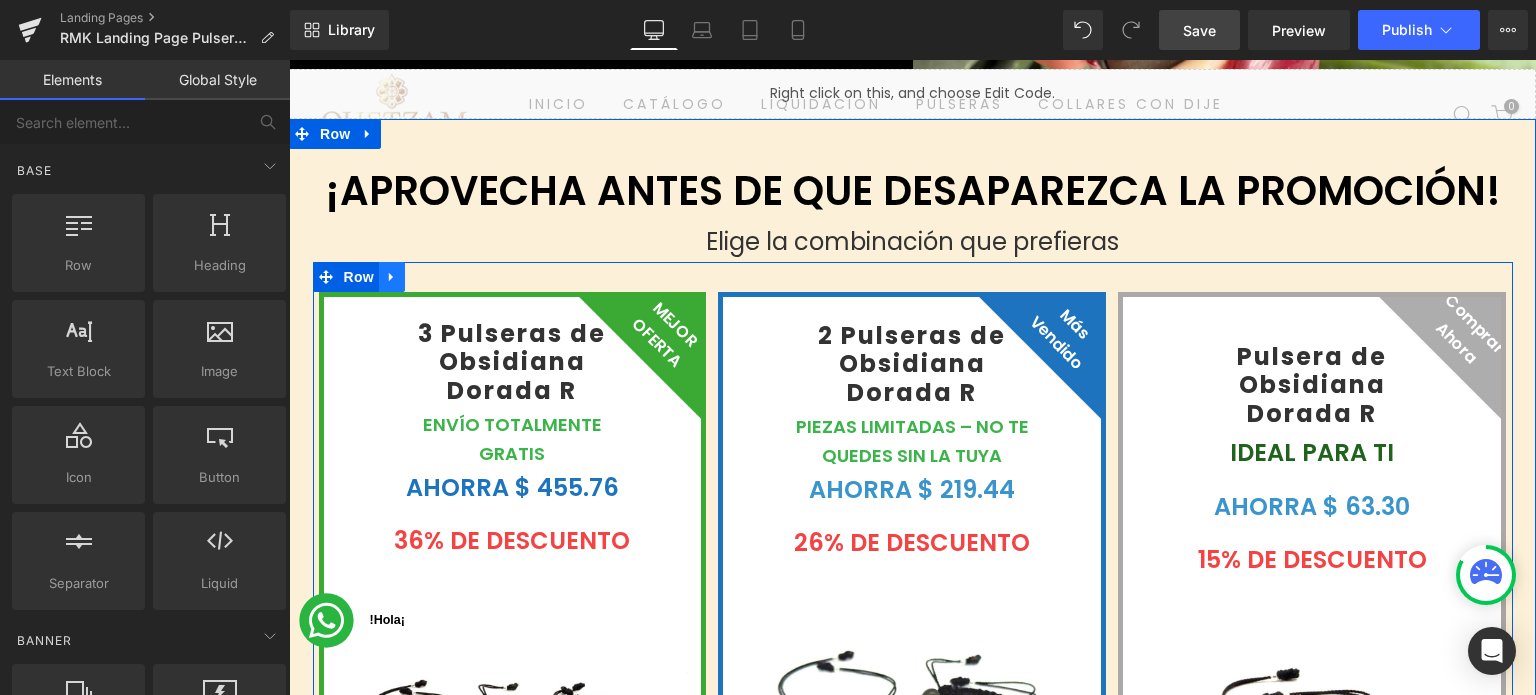 click 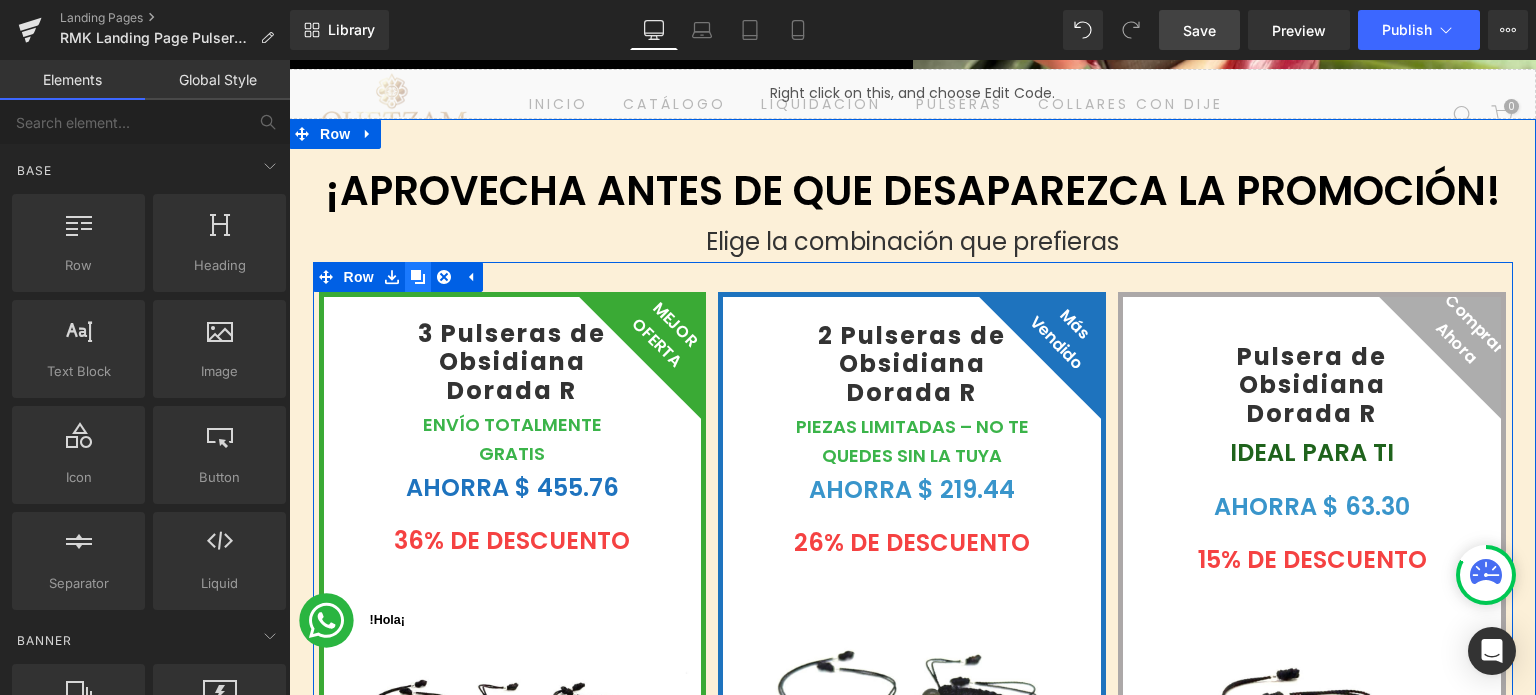 click 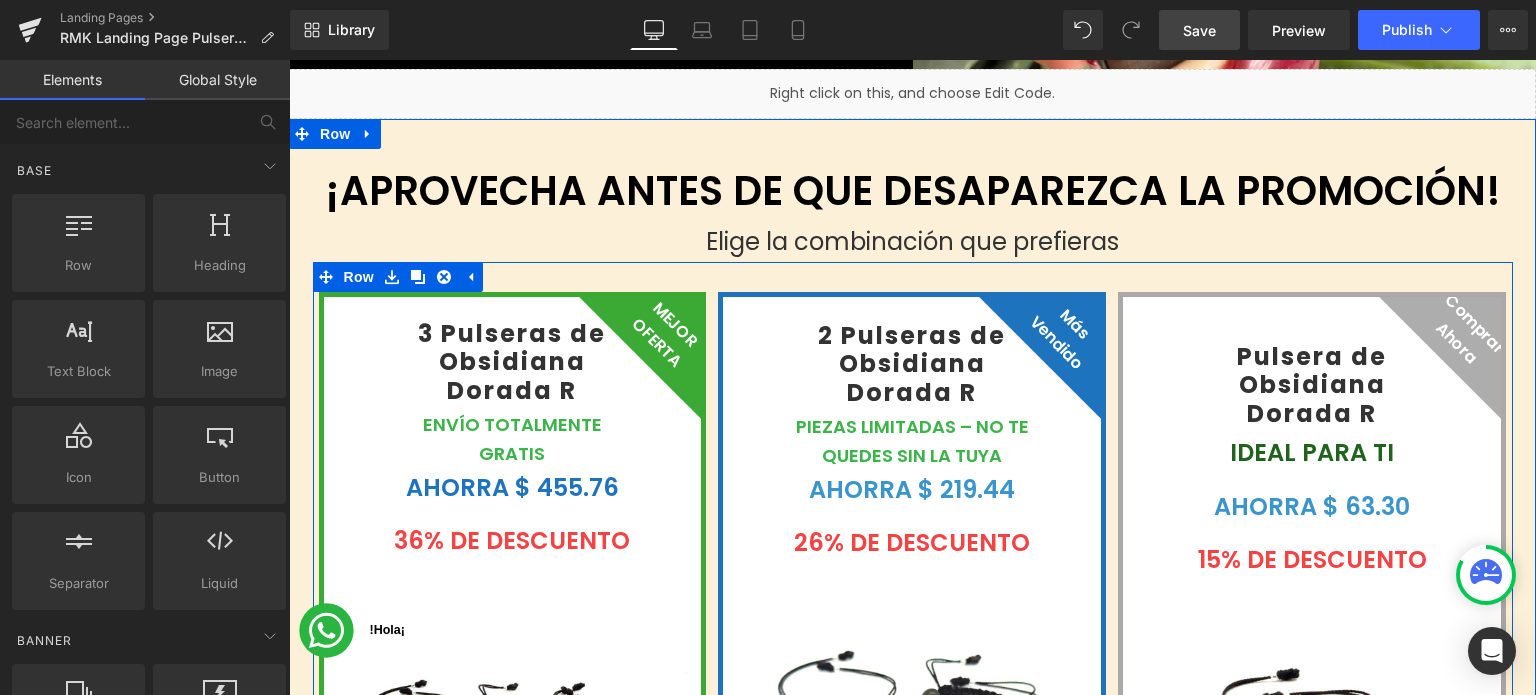 scroll, scrollTop: 2647, scrollLeft: 0, axis: vertical 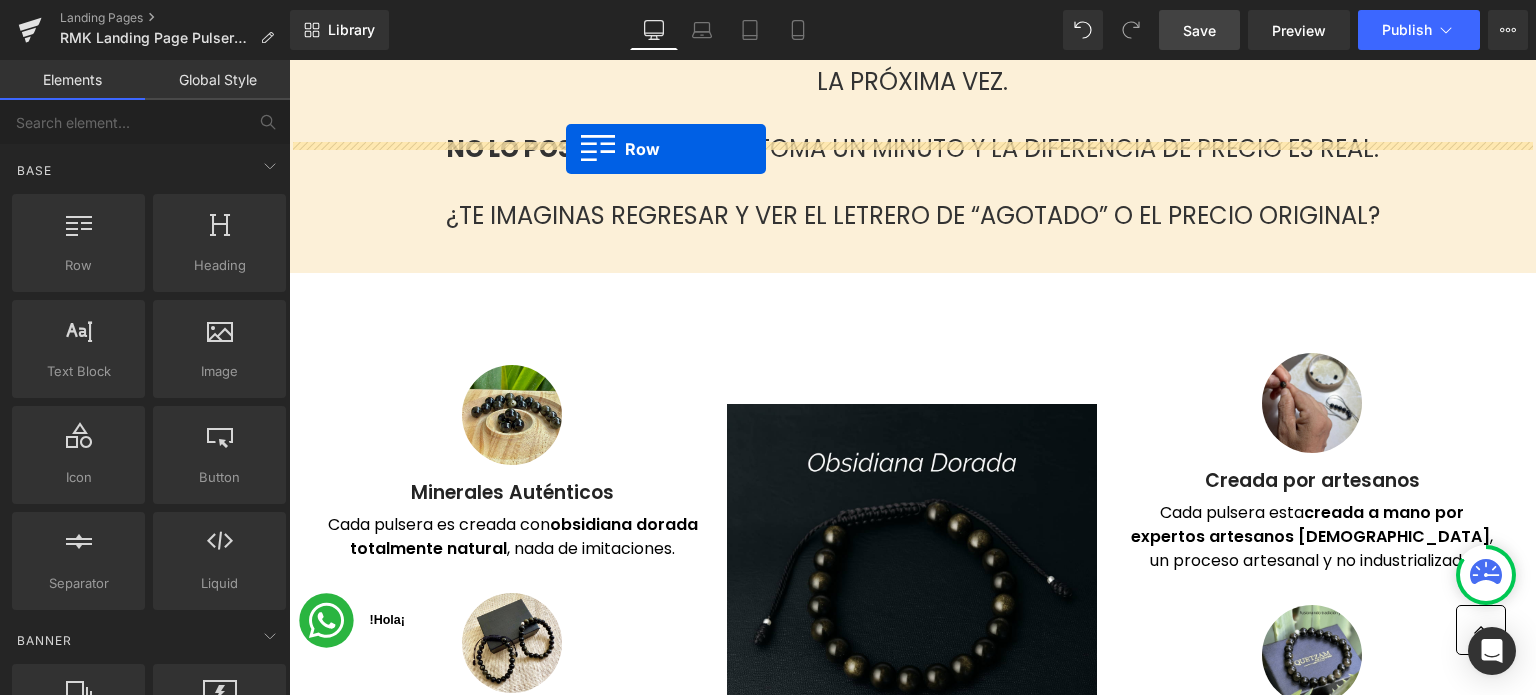 drag, startPoint x: 316, startPoint y: 161, endPoint x: 566, endPoint y: 149, distance: 250.28784 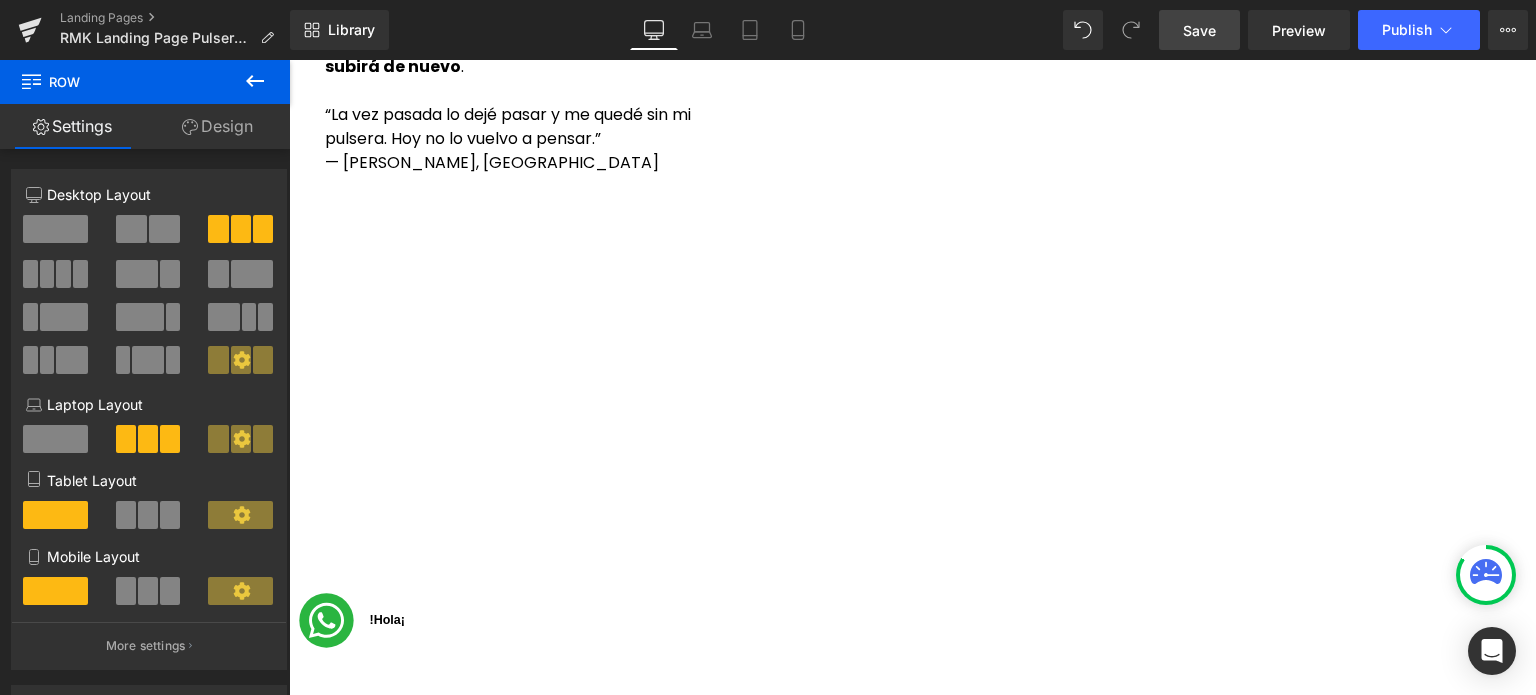 scroll, scrollTop: 6196, scrollLeft: 0, axis: vertical 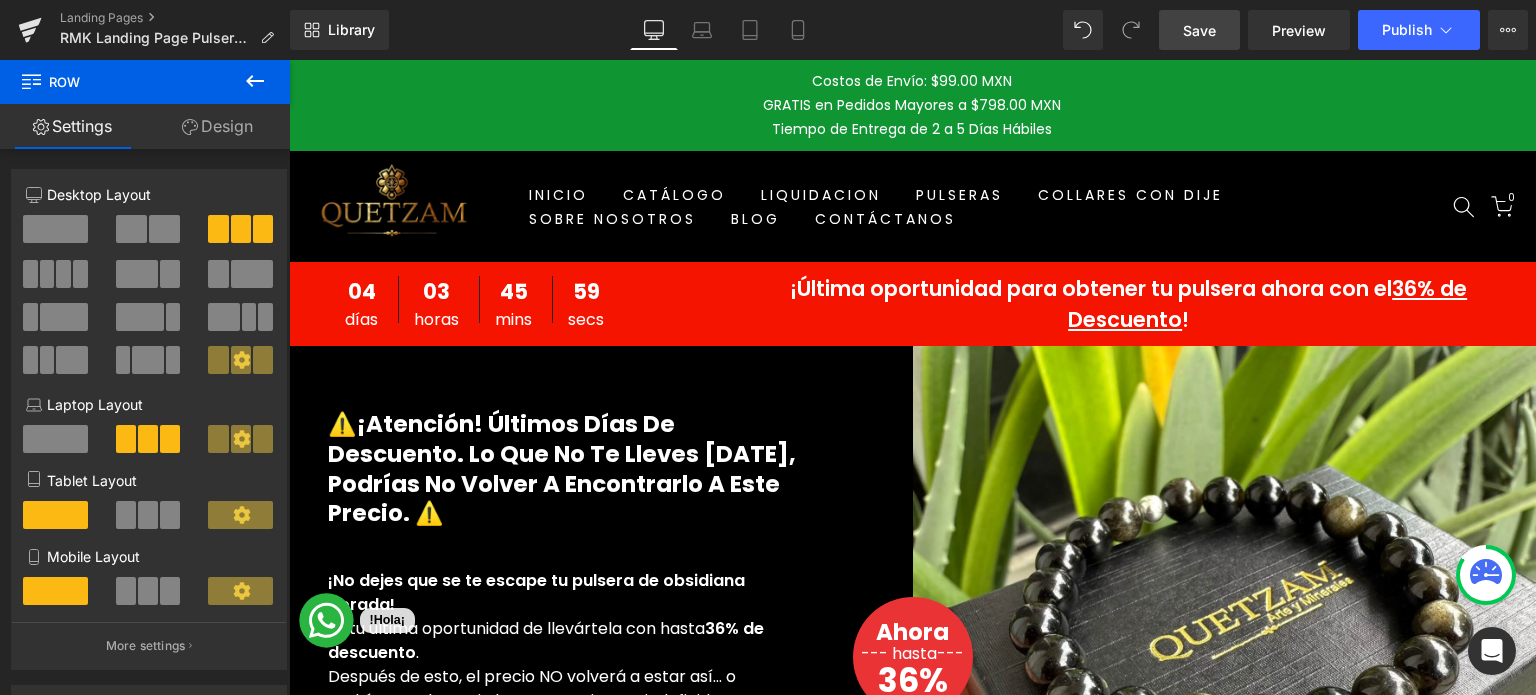 click on "Save" at bounding box center (1199, 30) 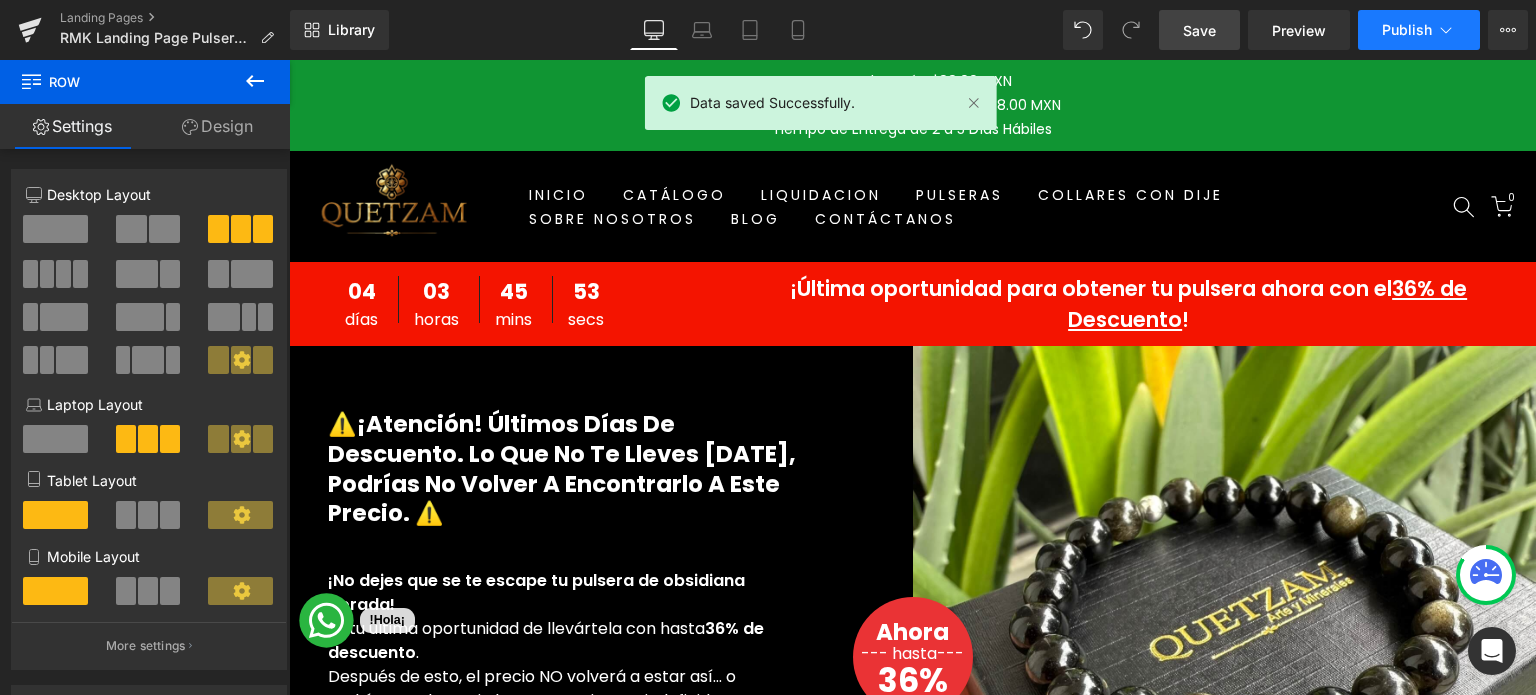 click on "Publish" at bounding box center (1407, 30) 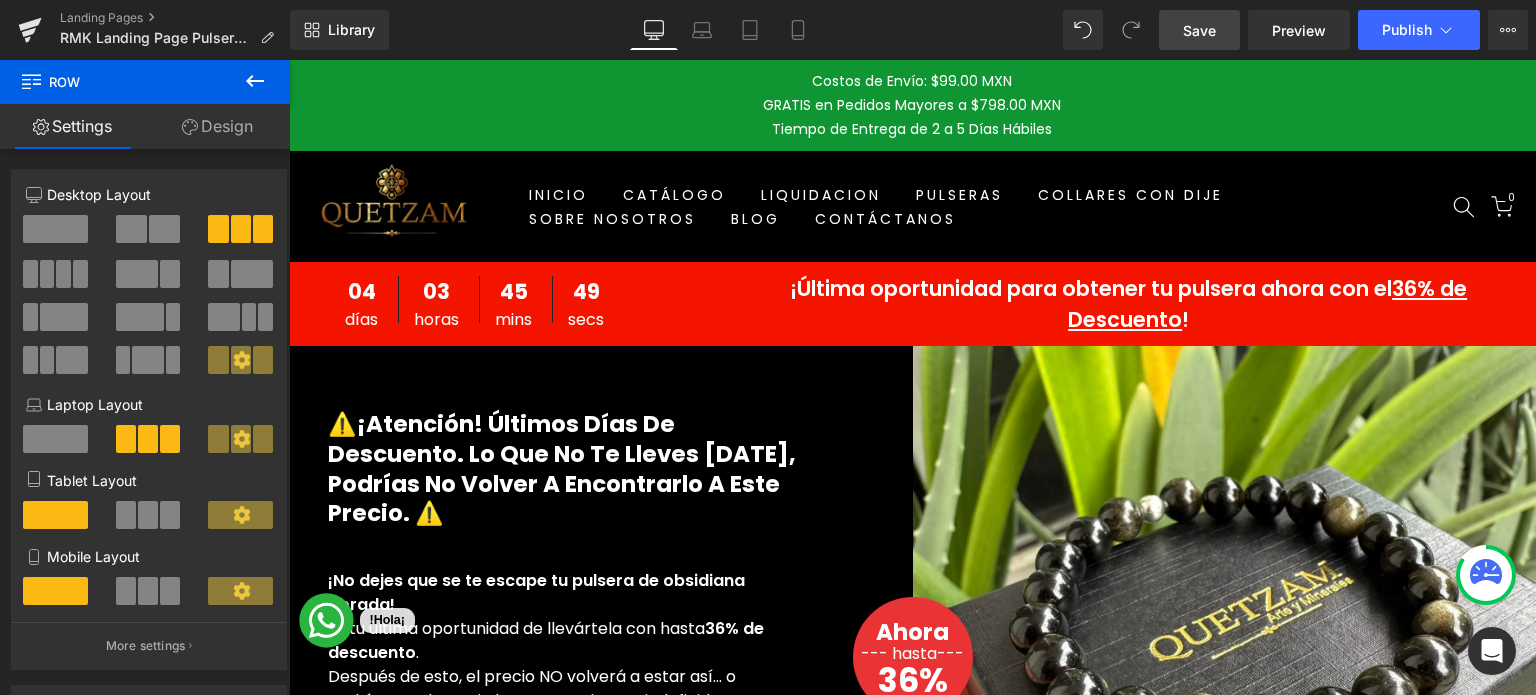 click 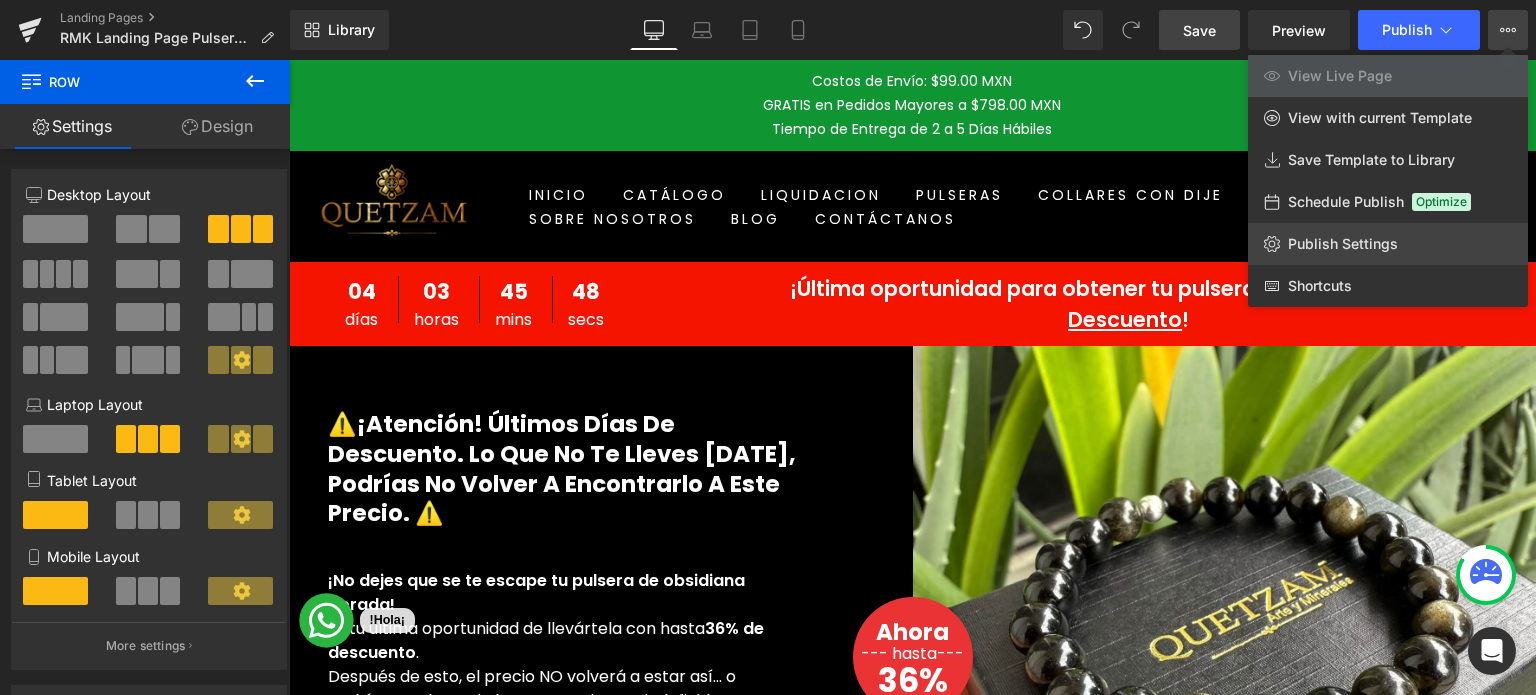click on "Publish Settings" at bounding box center [1343, 244] 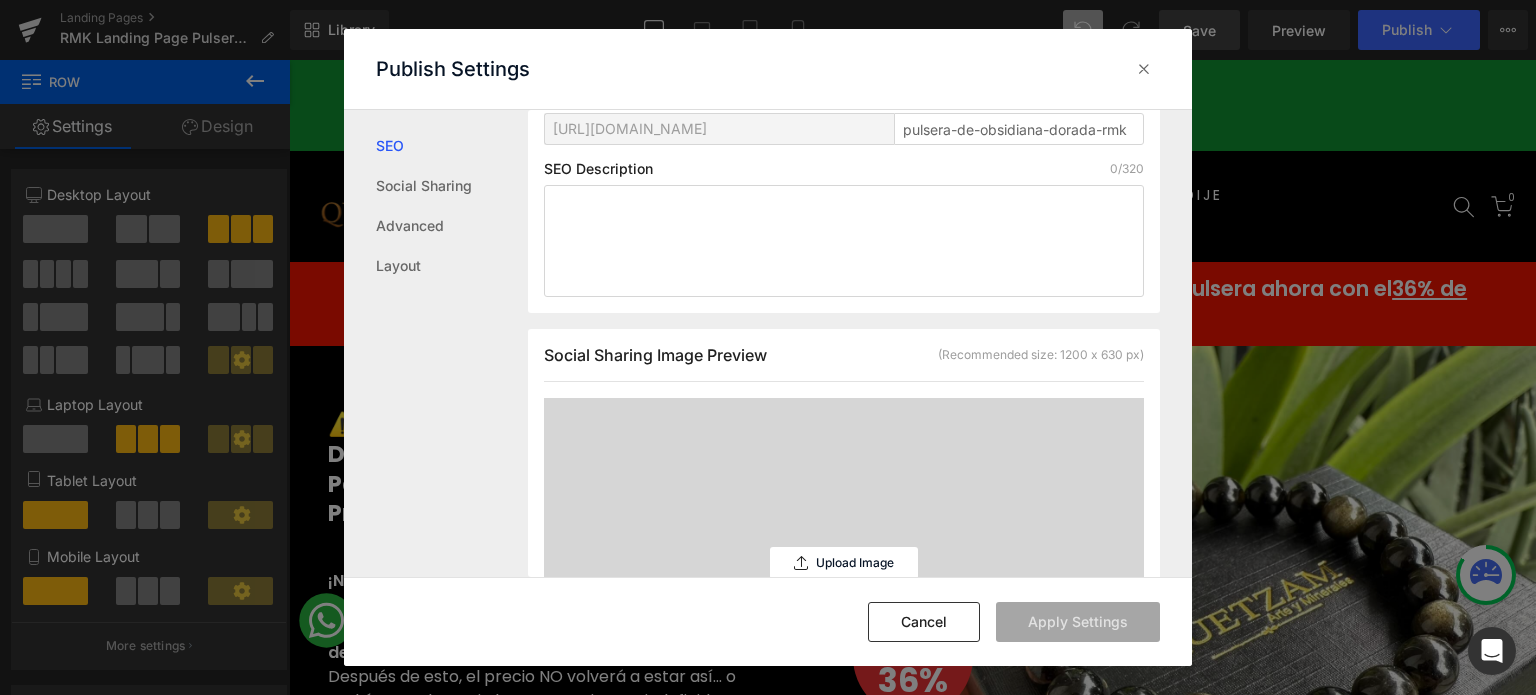 scroll, scrollTop: 291, scrollLeft: 0, axis: vertical 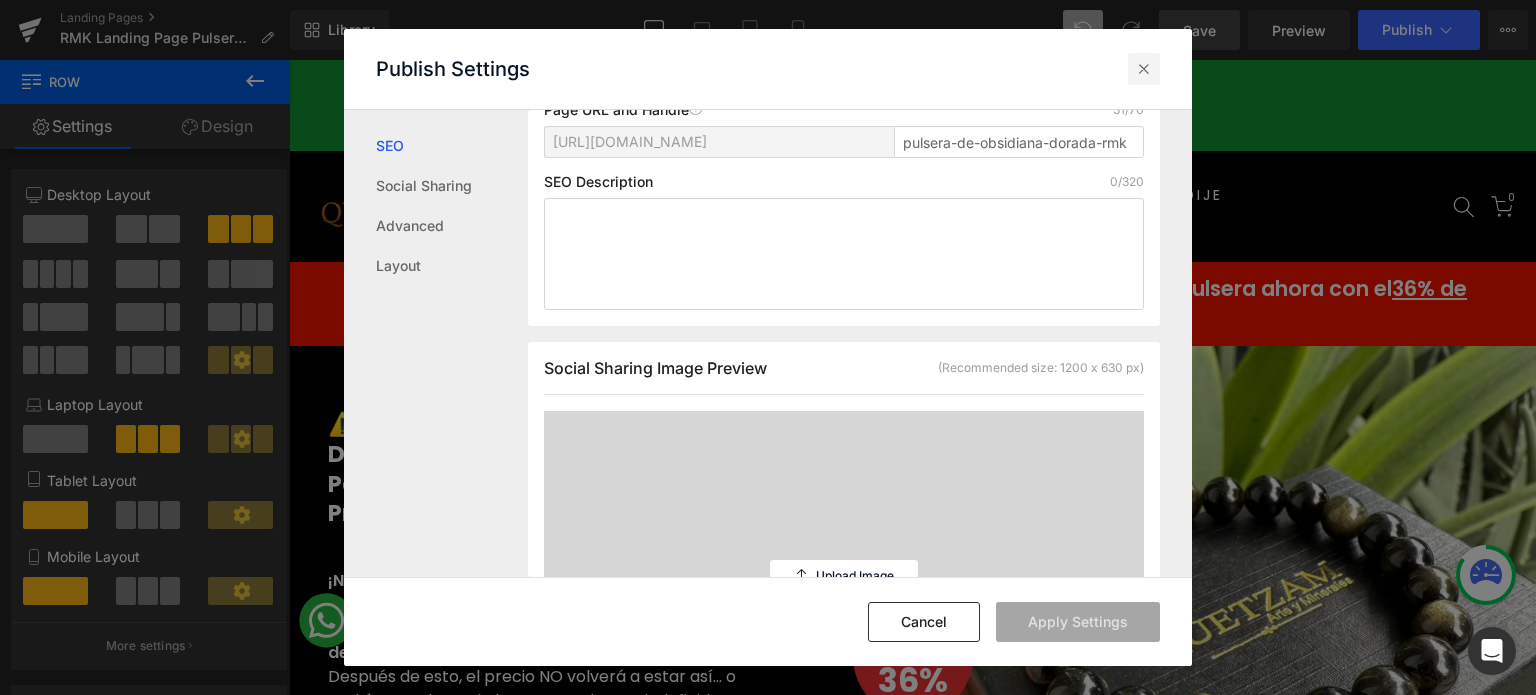drag, startPoint x: 1145, startPoint y: 63, endPoint x: 859, endPoint y: 3, distance: 292.22595 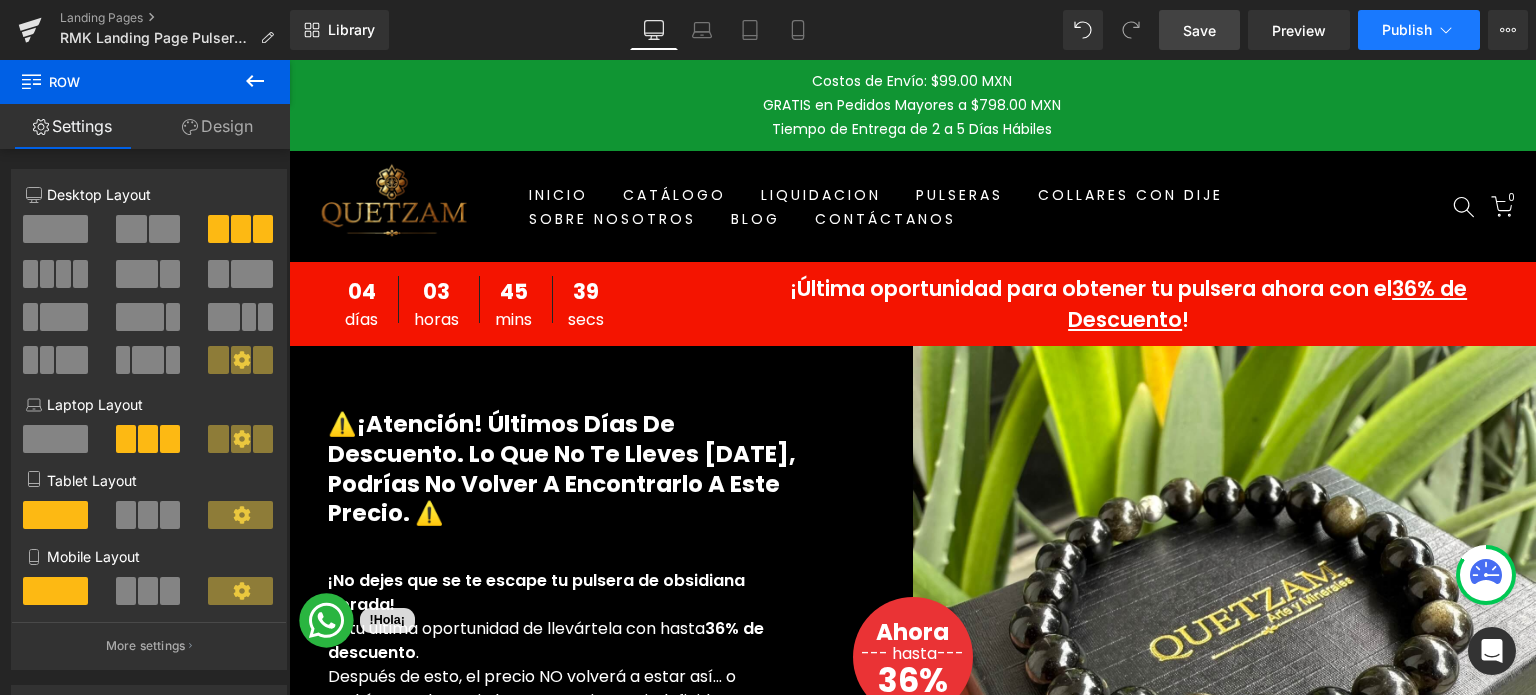 click on "Publish" at bounding box center [1407, 30] 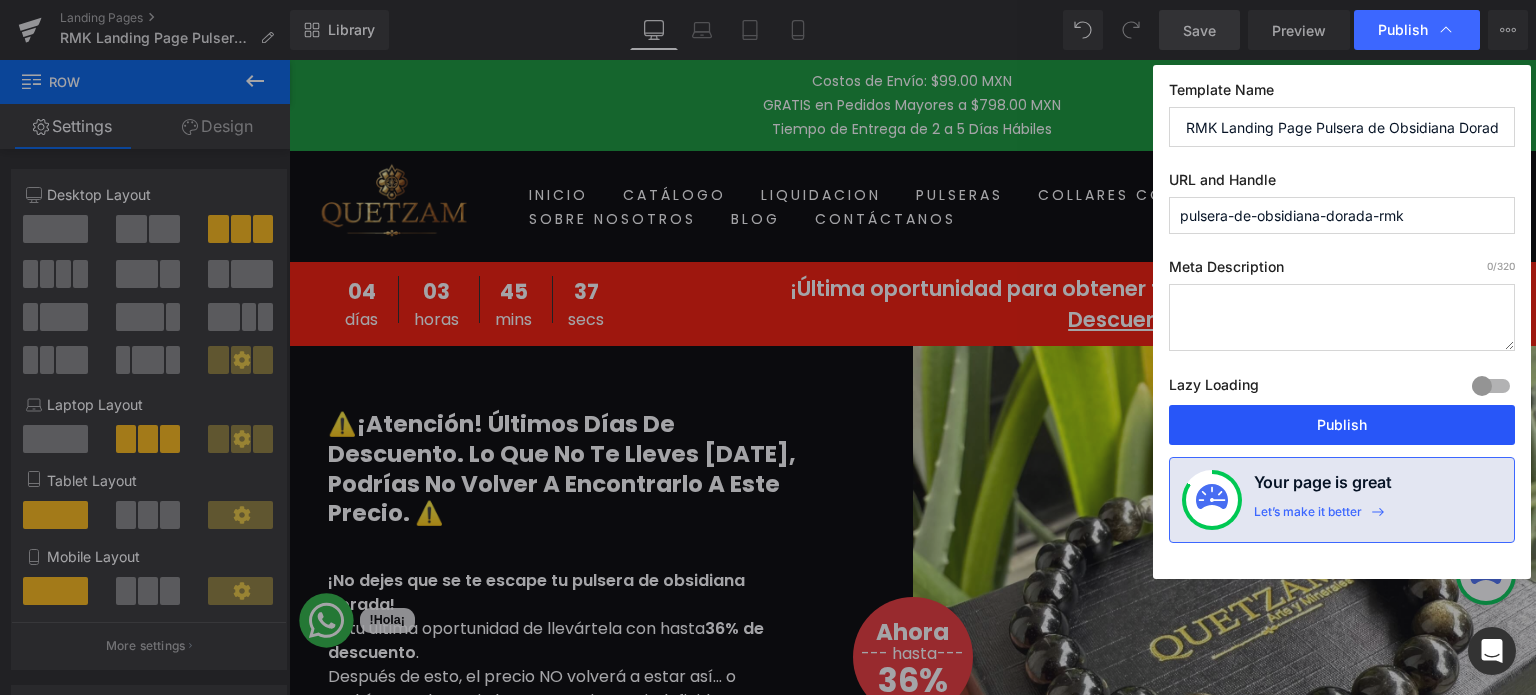 click on "Publish" at bounding box center (1342, 425) 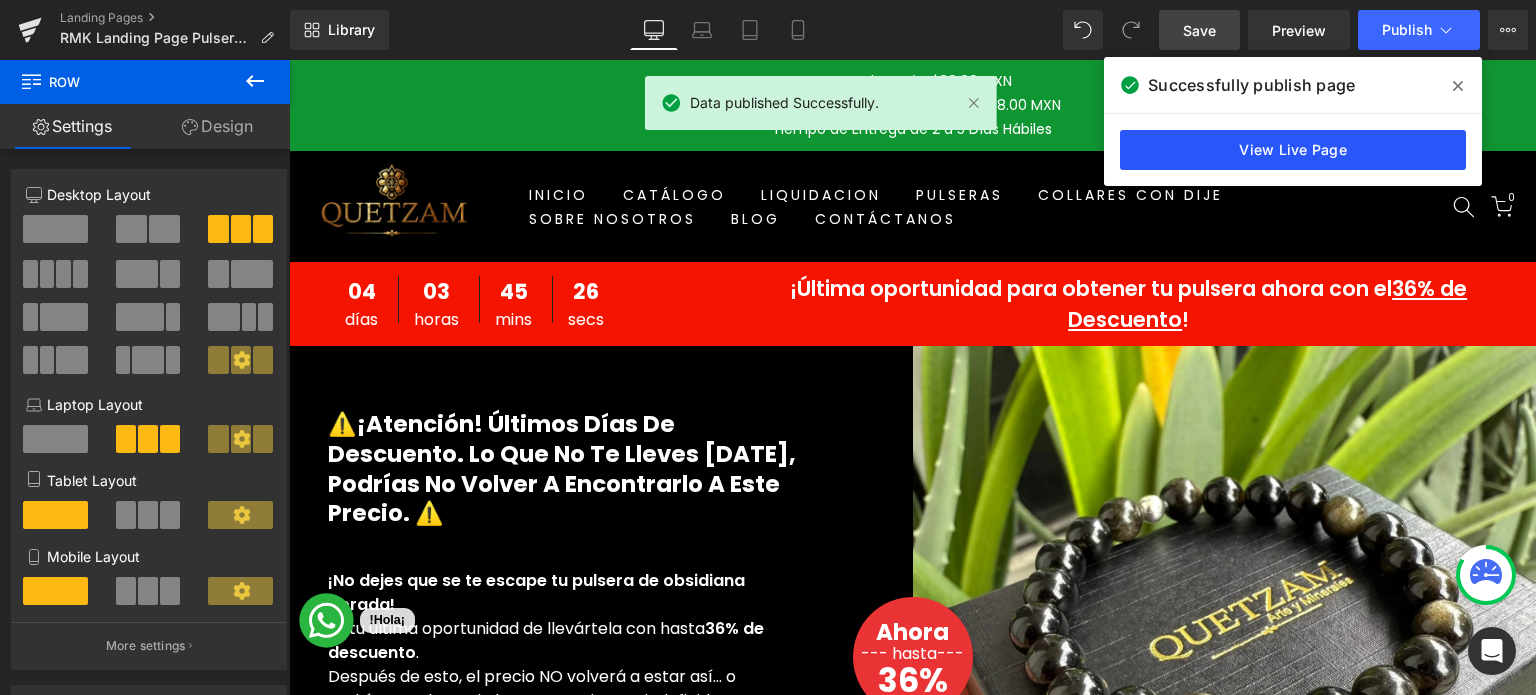 click on "View Live Page" at bounding box center [1293, 150] 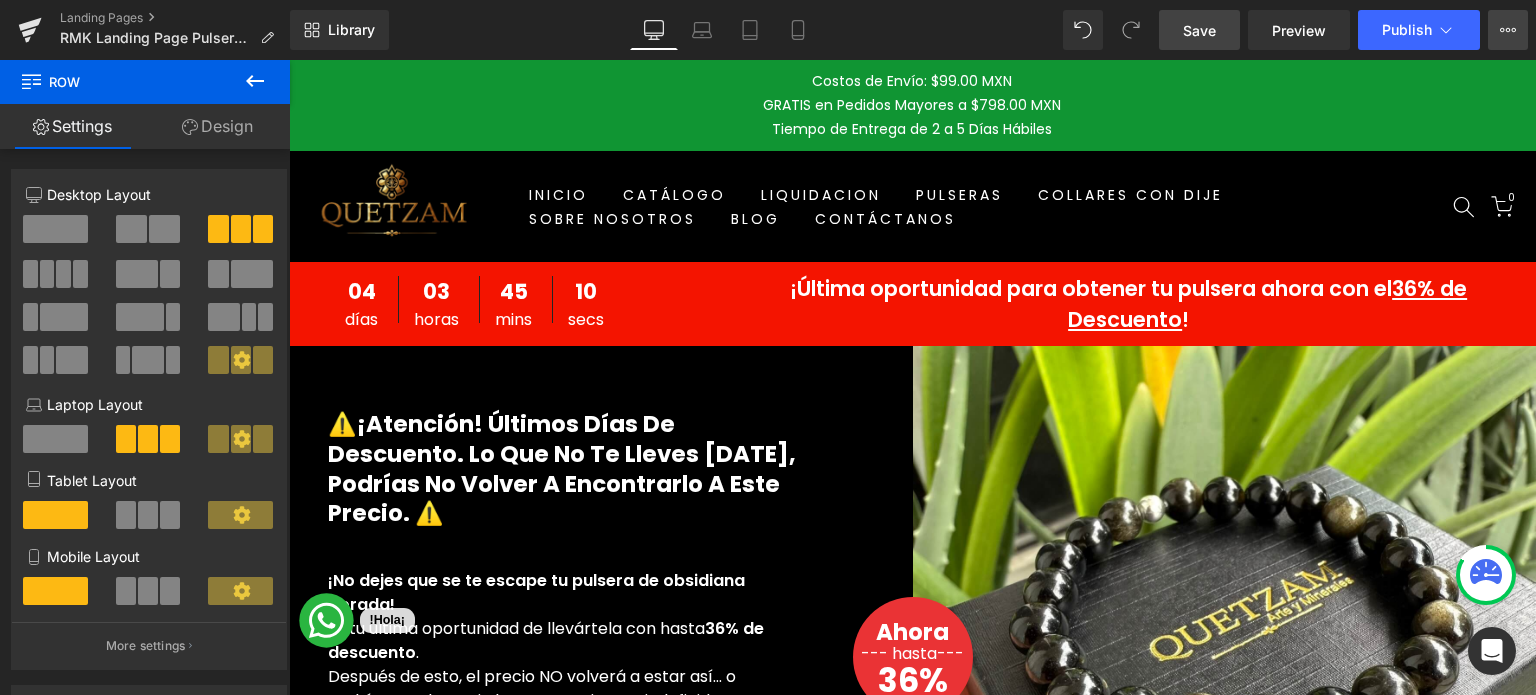 click 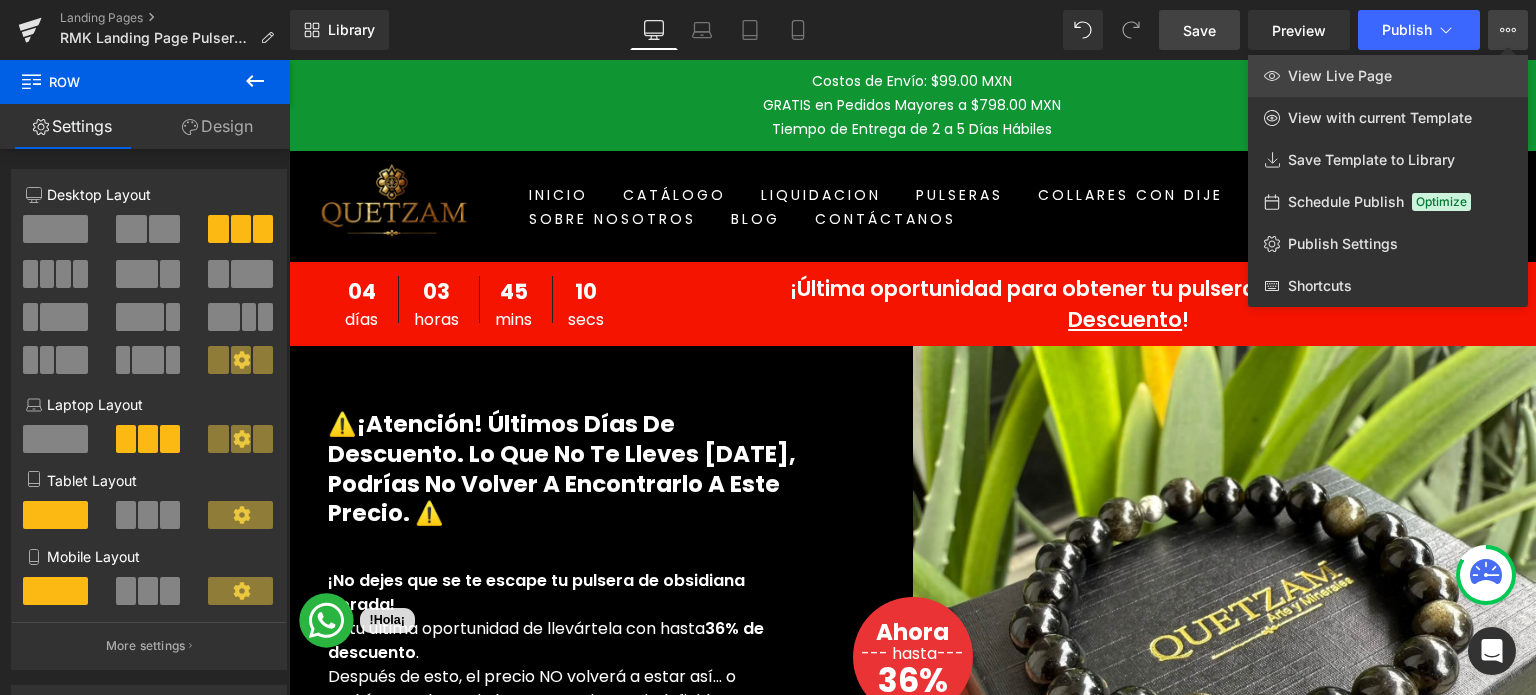 click on "View Live Page" at bounding box center (1388, 76) 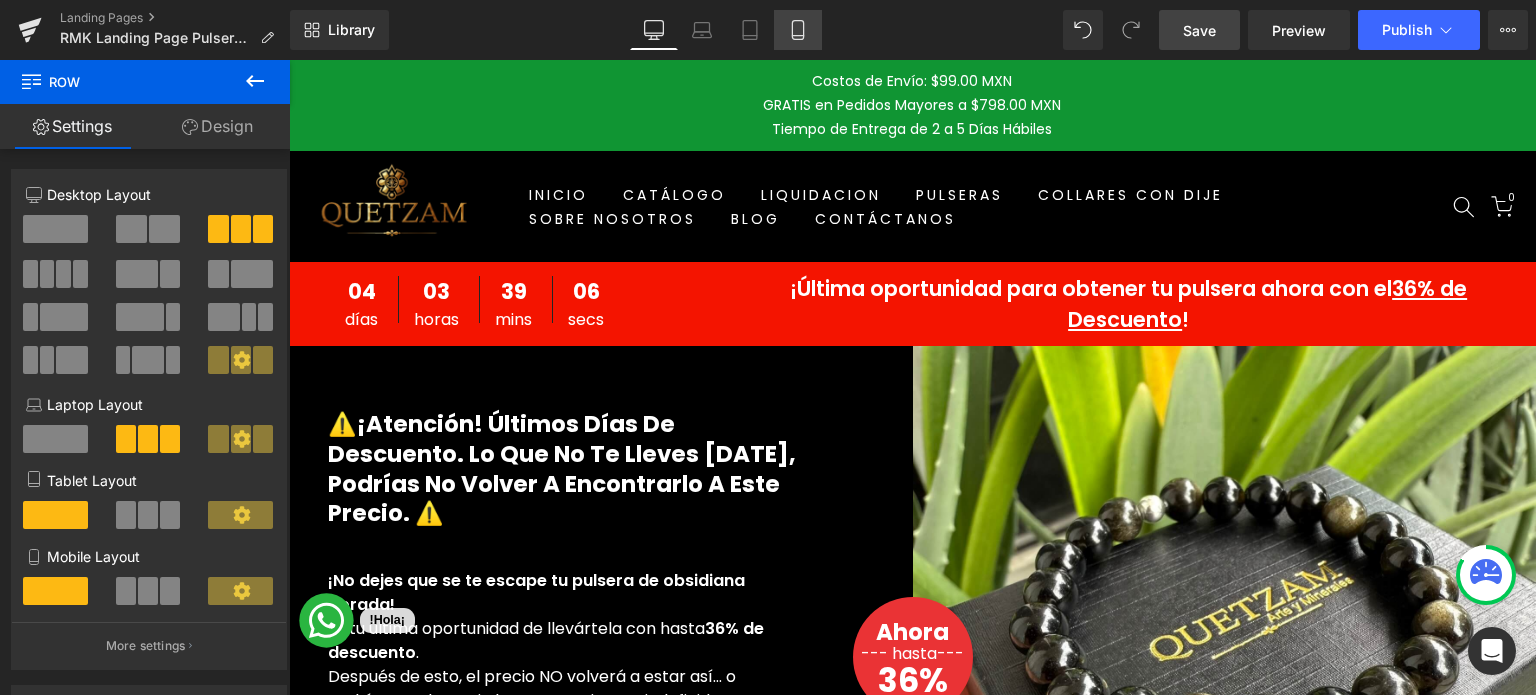 drag, startPoint x: 812, startPoint y: 41, endPoint x: 133, endPoint y: 76, distance: 679.9015 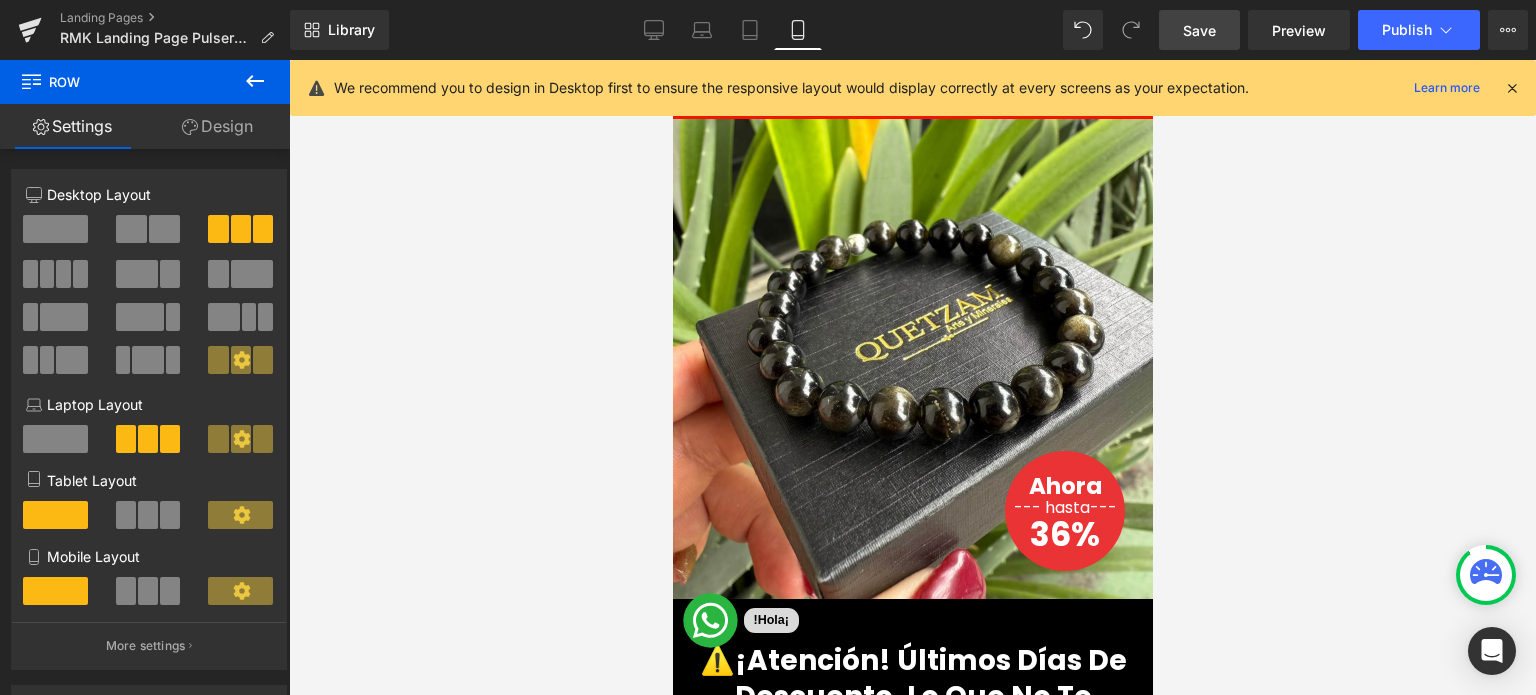 scroll, scrollTop: 0, scrollLeft: 0, axis: both 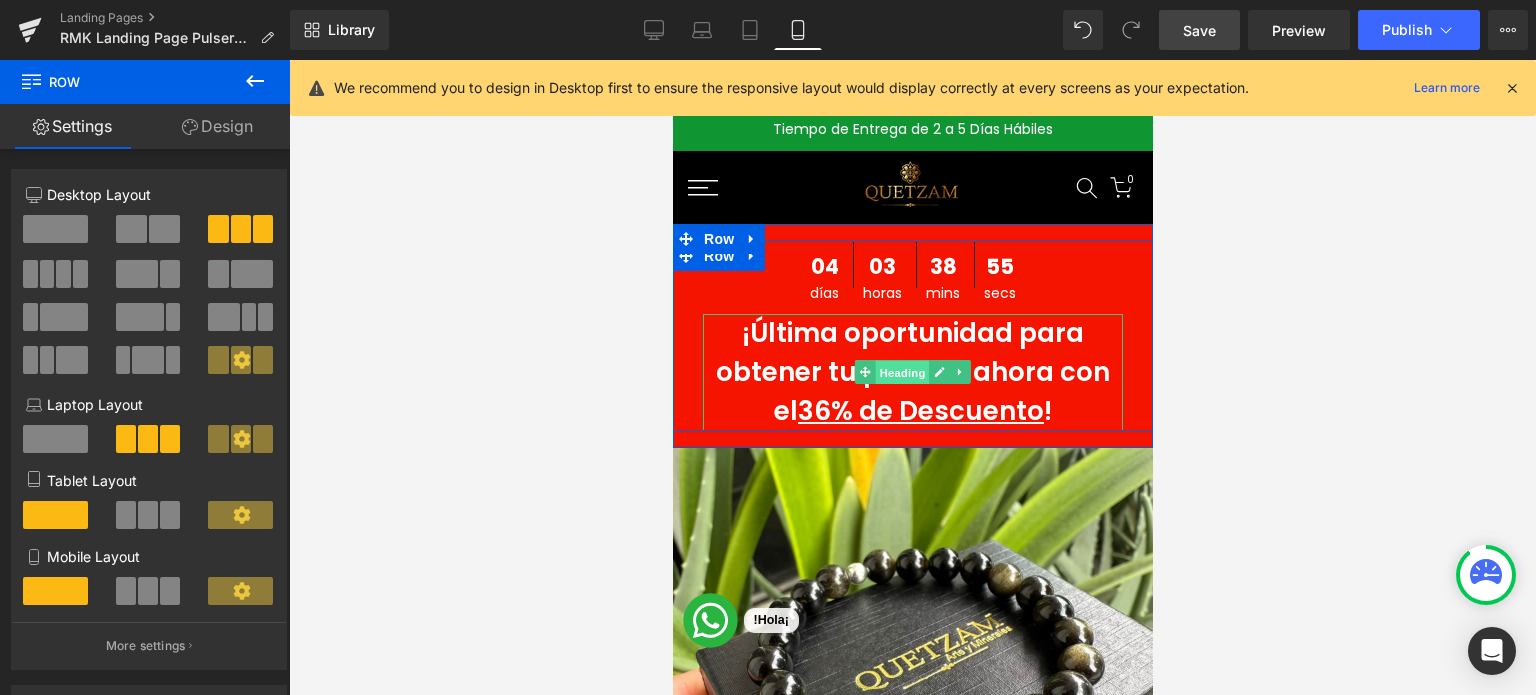 click on "Heading" at bounding box center [902, 373] 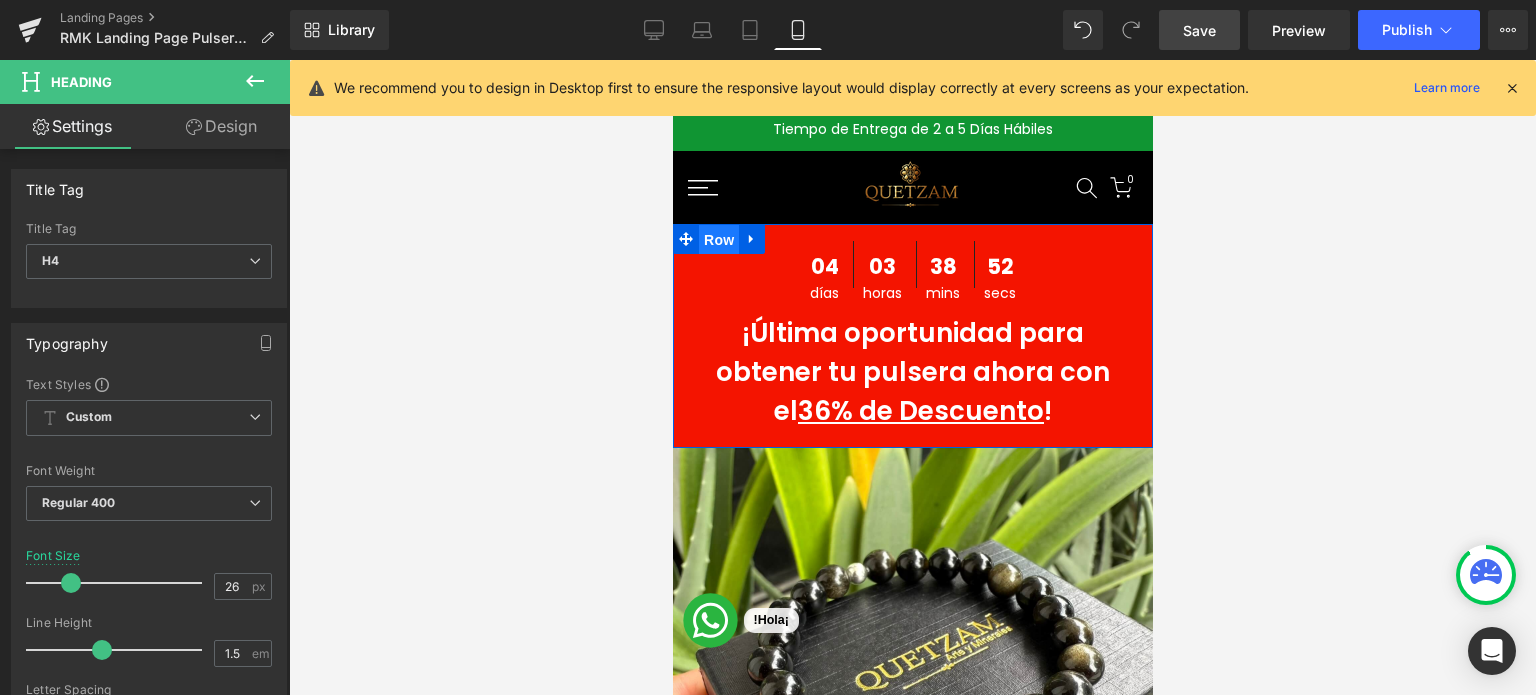 click on "Row" at bounding box center (718, 240) 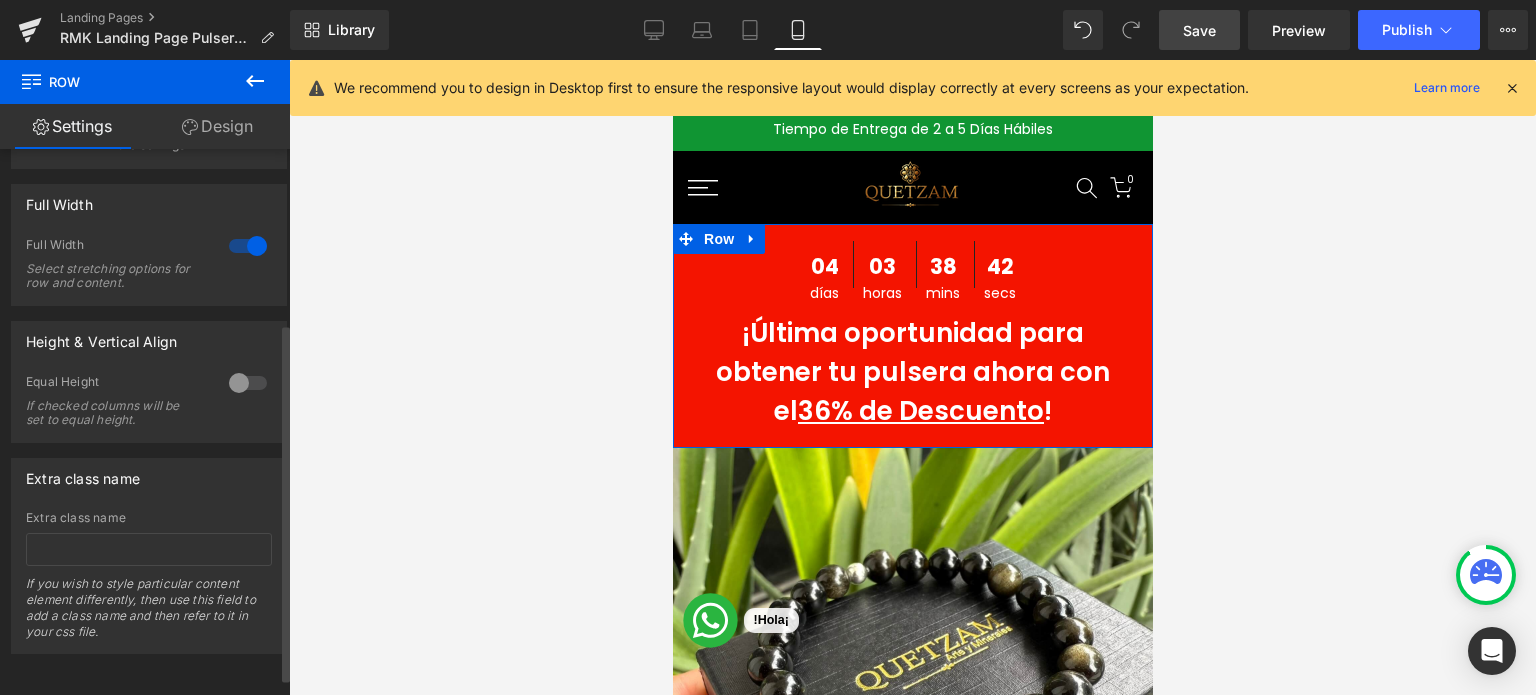 scroll, scrollTop: 0, scrollLeft: 0, axis: both 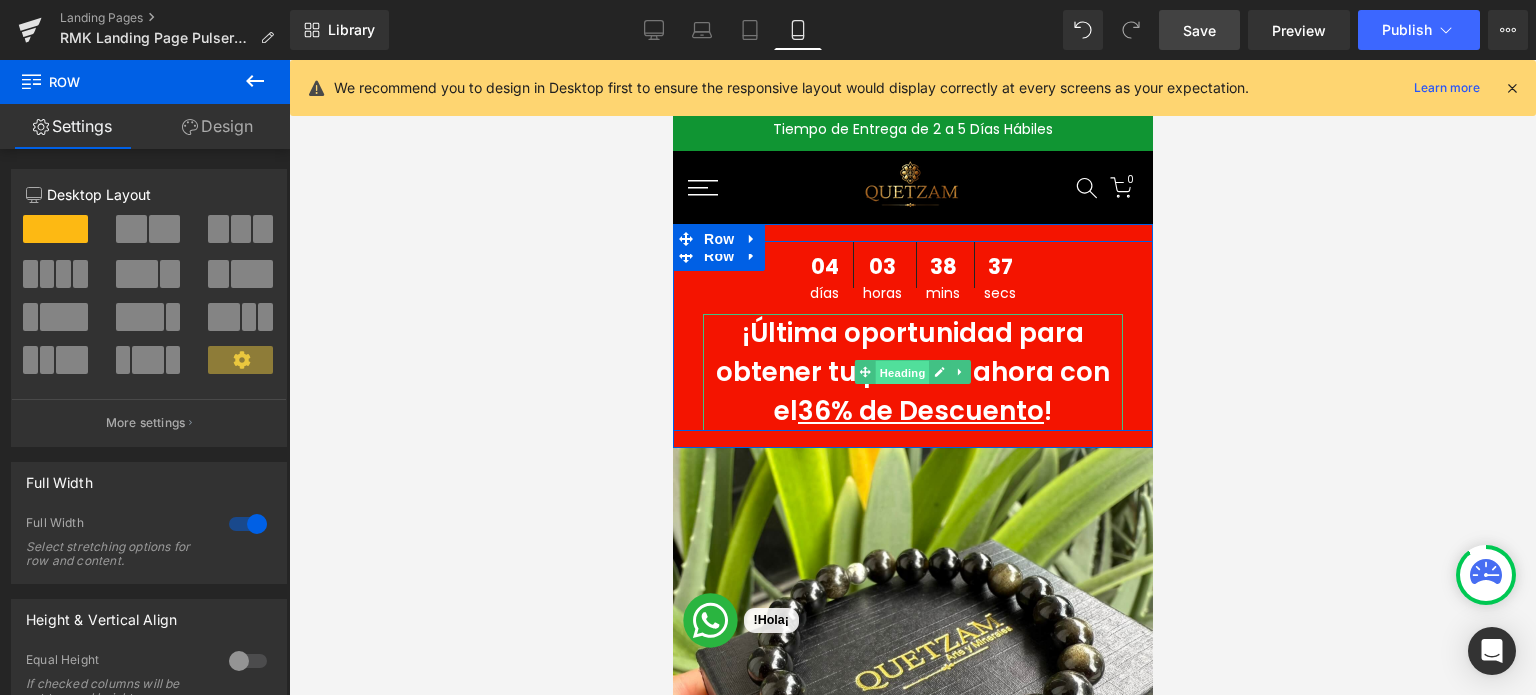 click on "Heading" at bounding box center (902, 373) 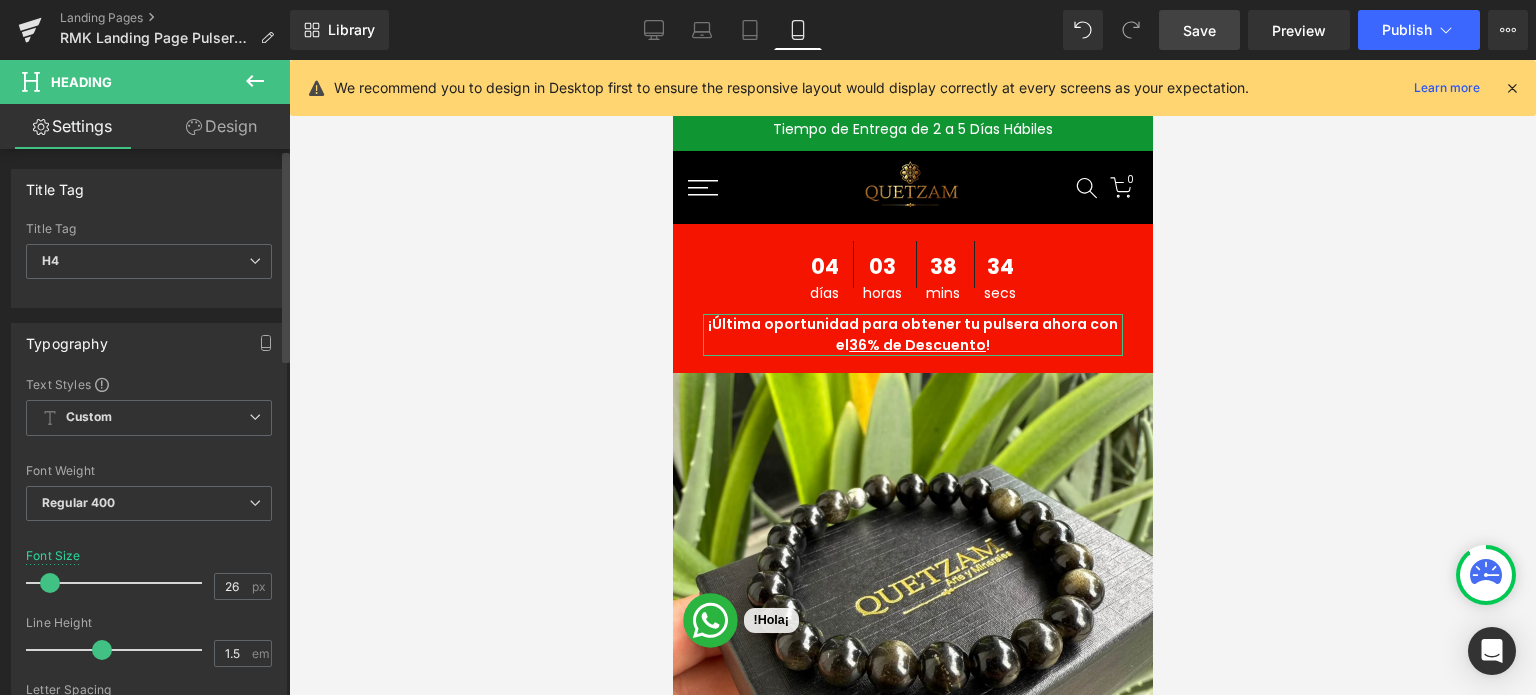drag, startPoint x: 72, startPoint y: 580, endPoint x: 52, endPoint y: 581, distance: 20.024984 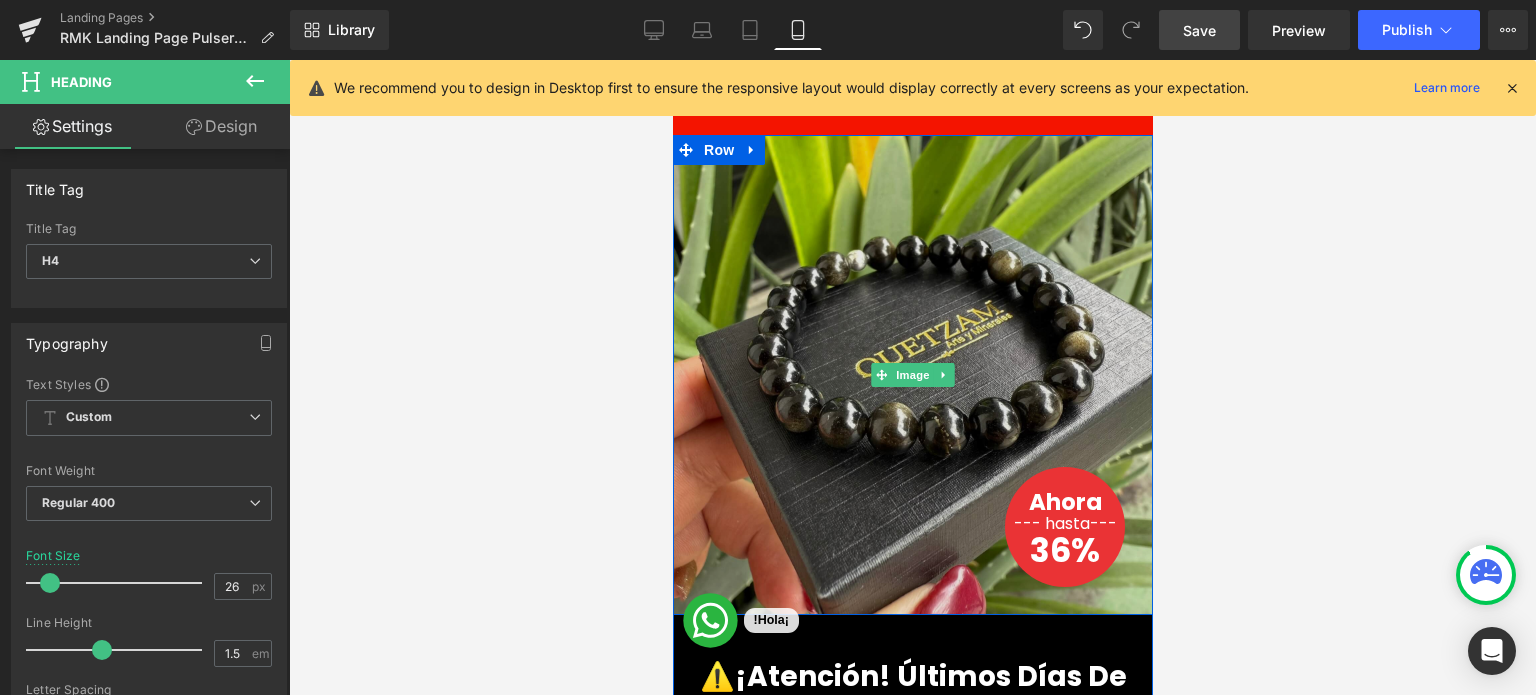 scroll, scrollTop: 103, scrollLeft: 0, axis: vertical 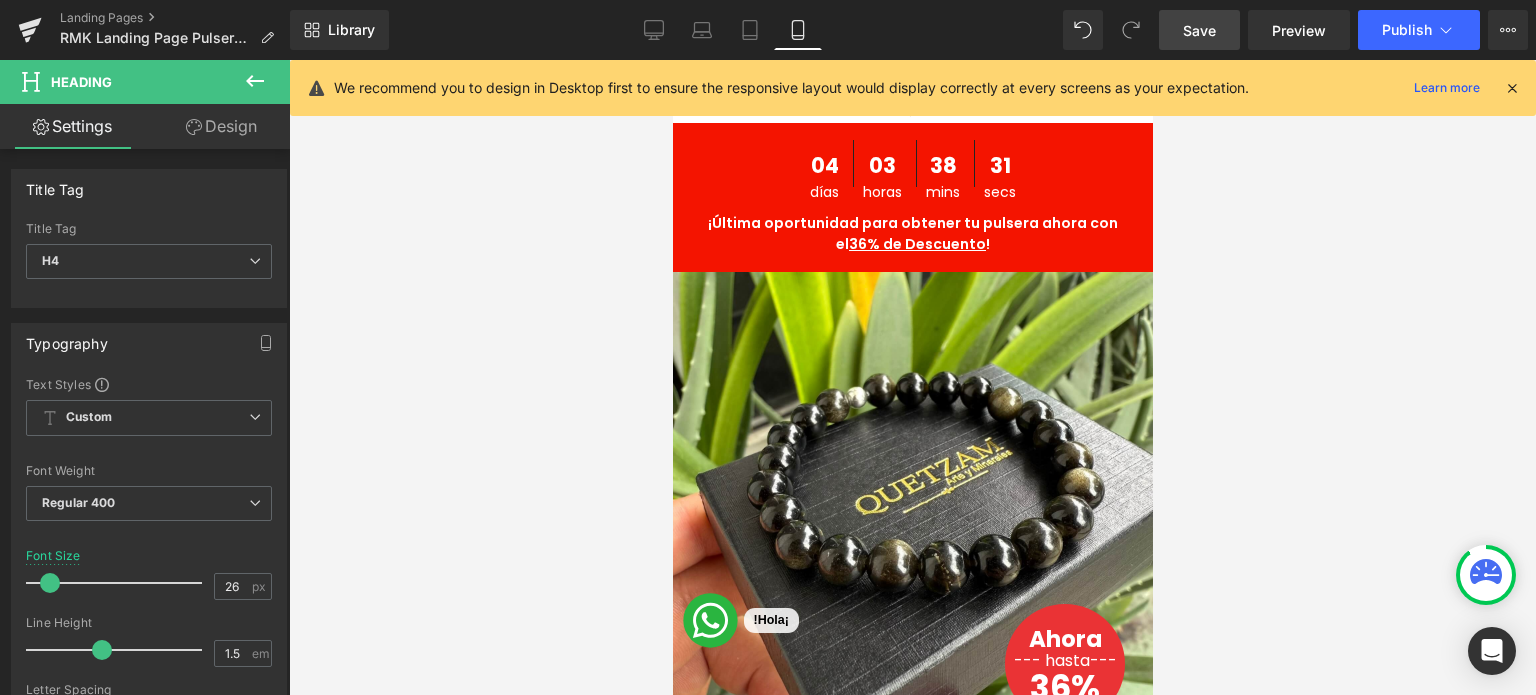 click on "Save" at bounding box center [1199, 30] 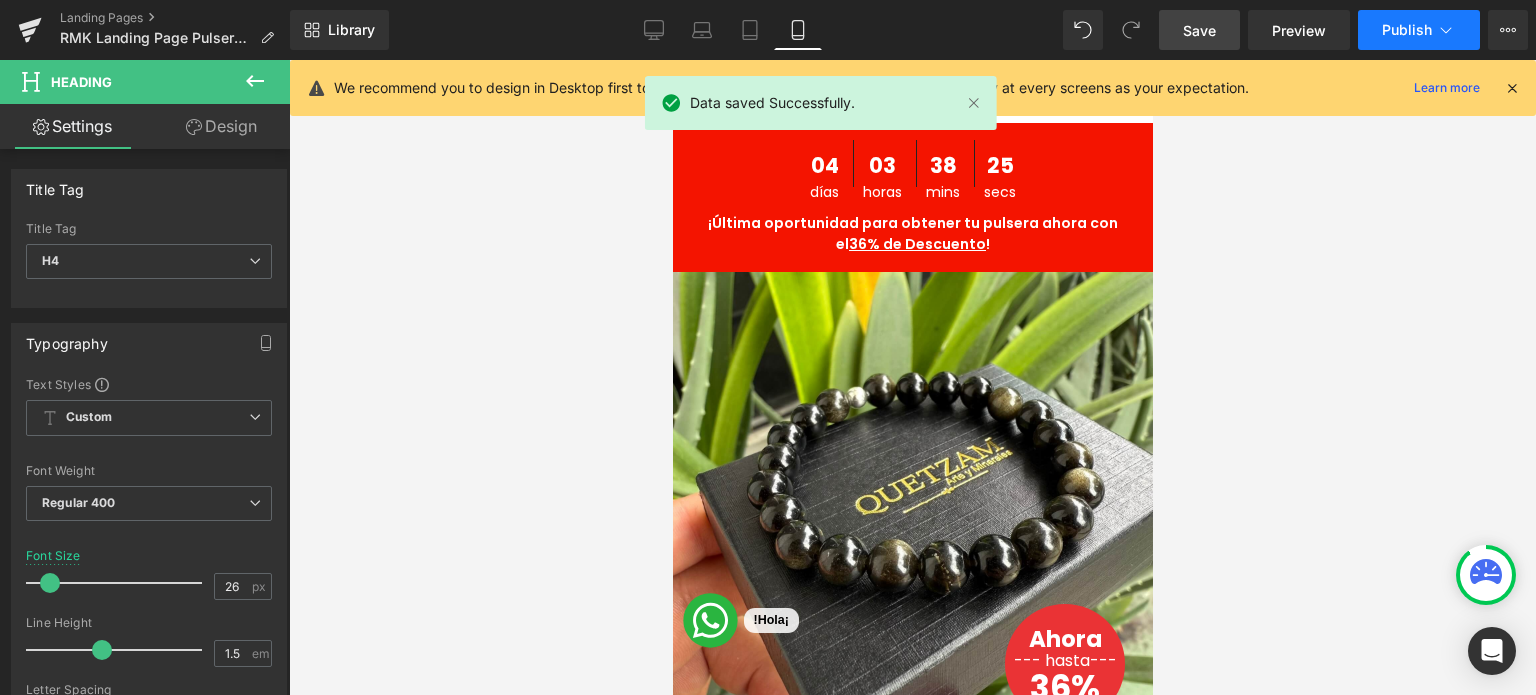 click on "Publish" at bounding box center (1419, 30) 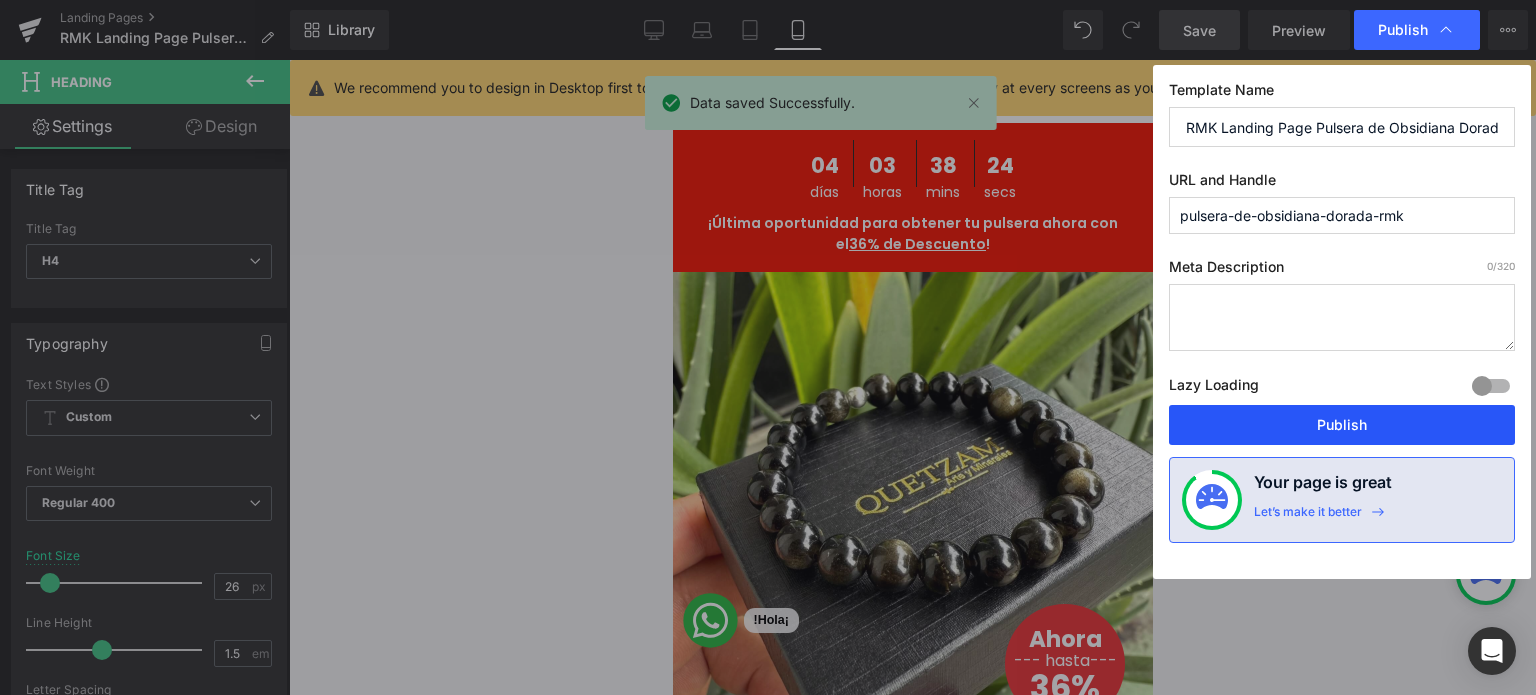 click on "Publish" at bounding box center [1342, 425] 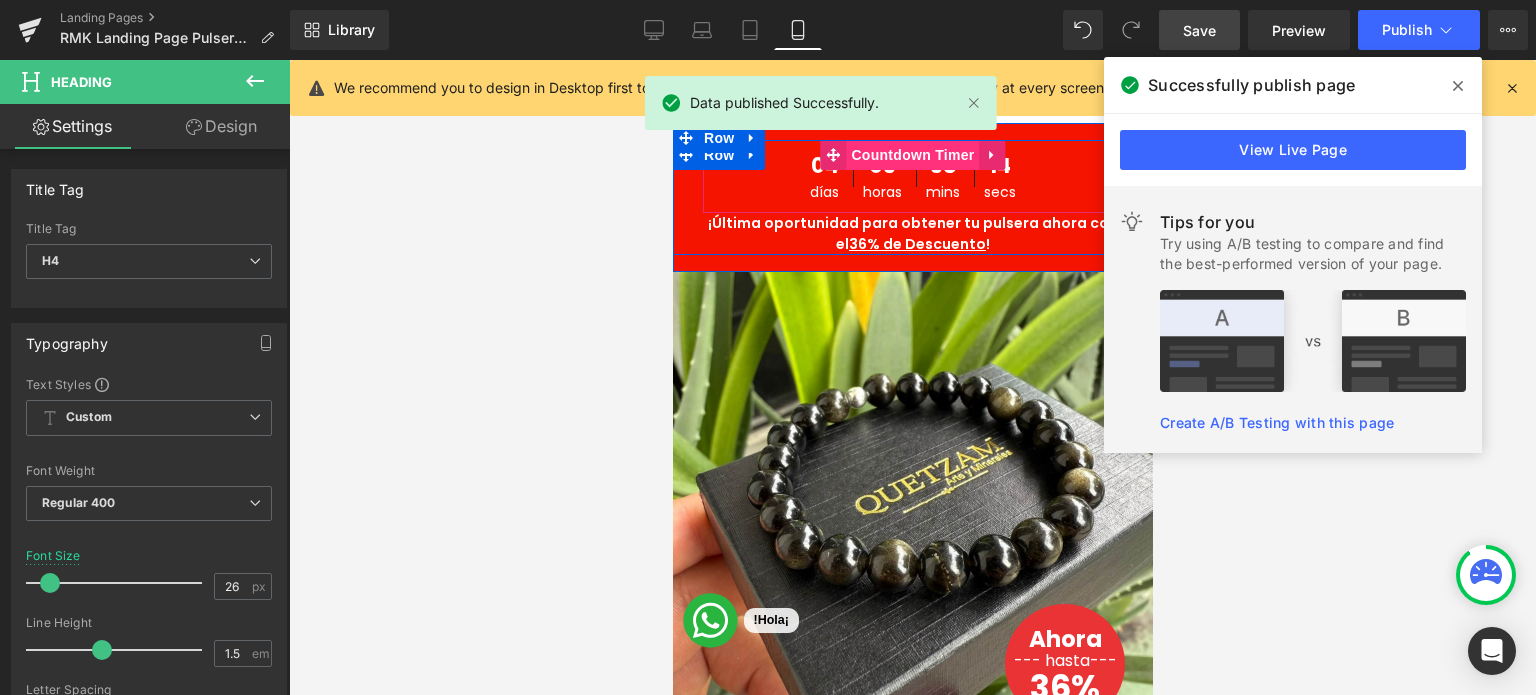click on "Countdown Timer" at bounding box center [911, 155] 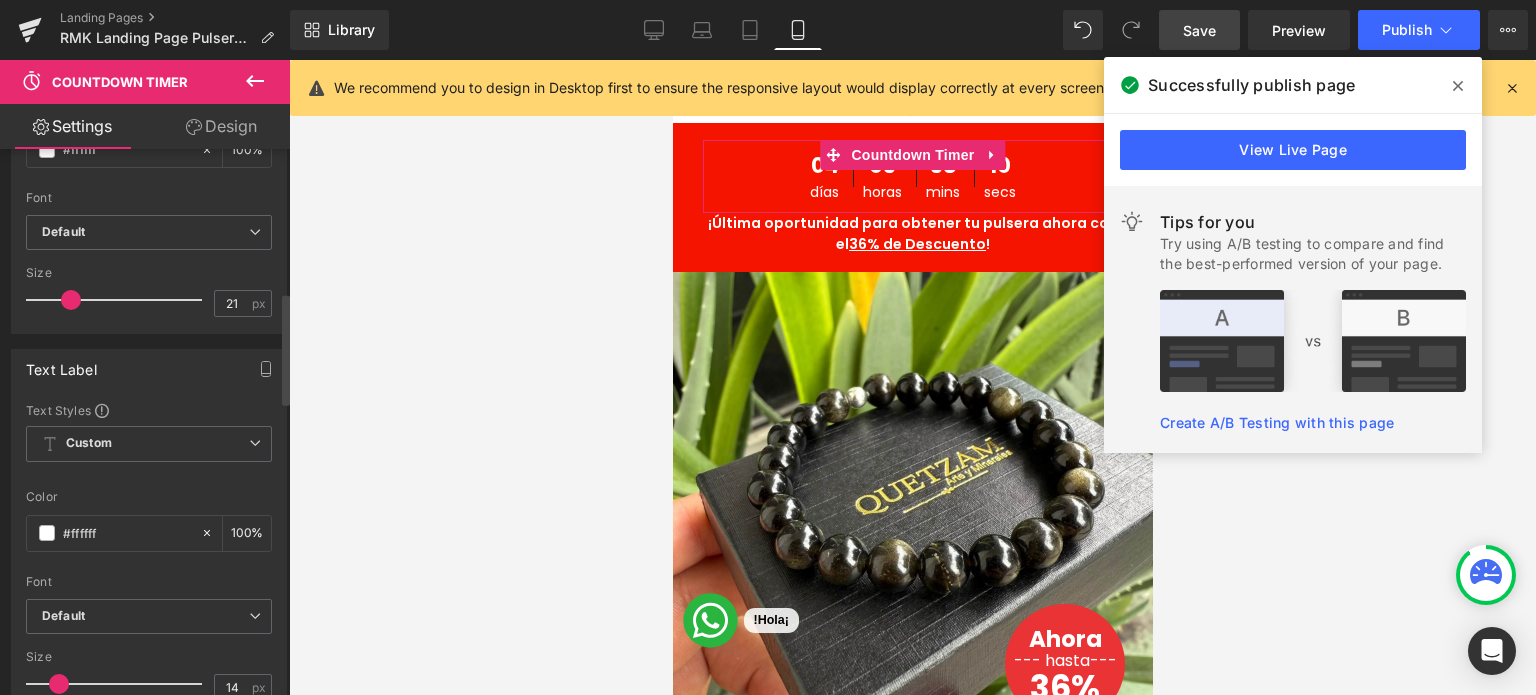 scroll, scrollTop: 700, scrollLeft: 0, axis: vertical 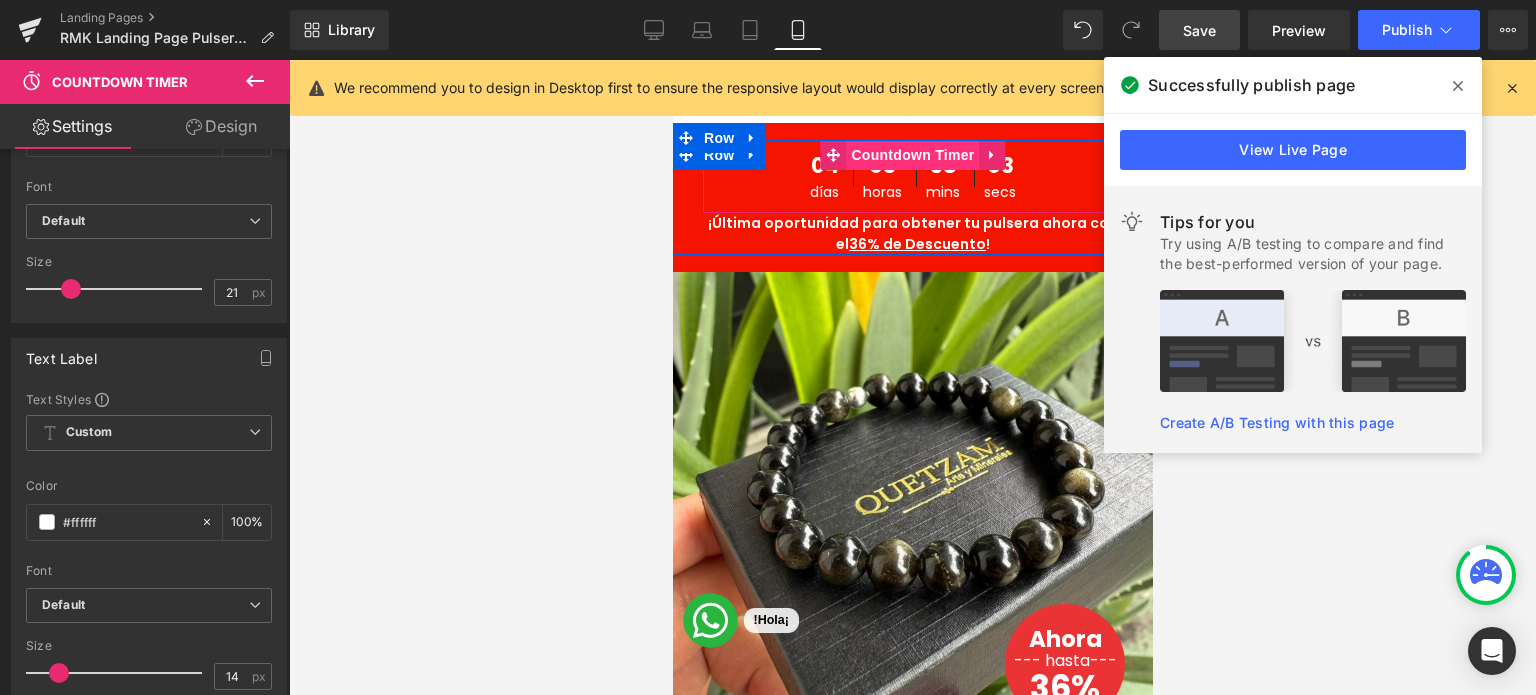click on "Countdown Timer" at bounding box center [911, 155] 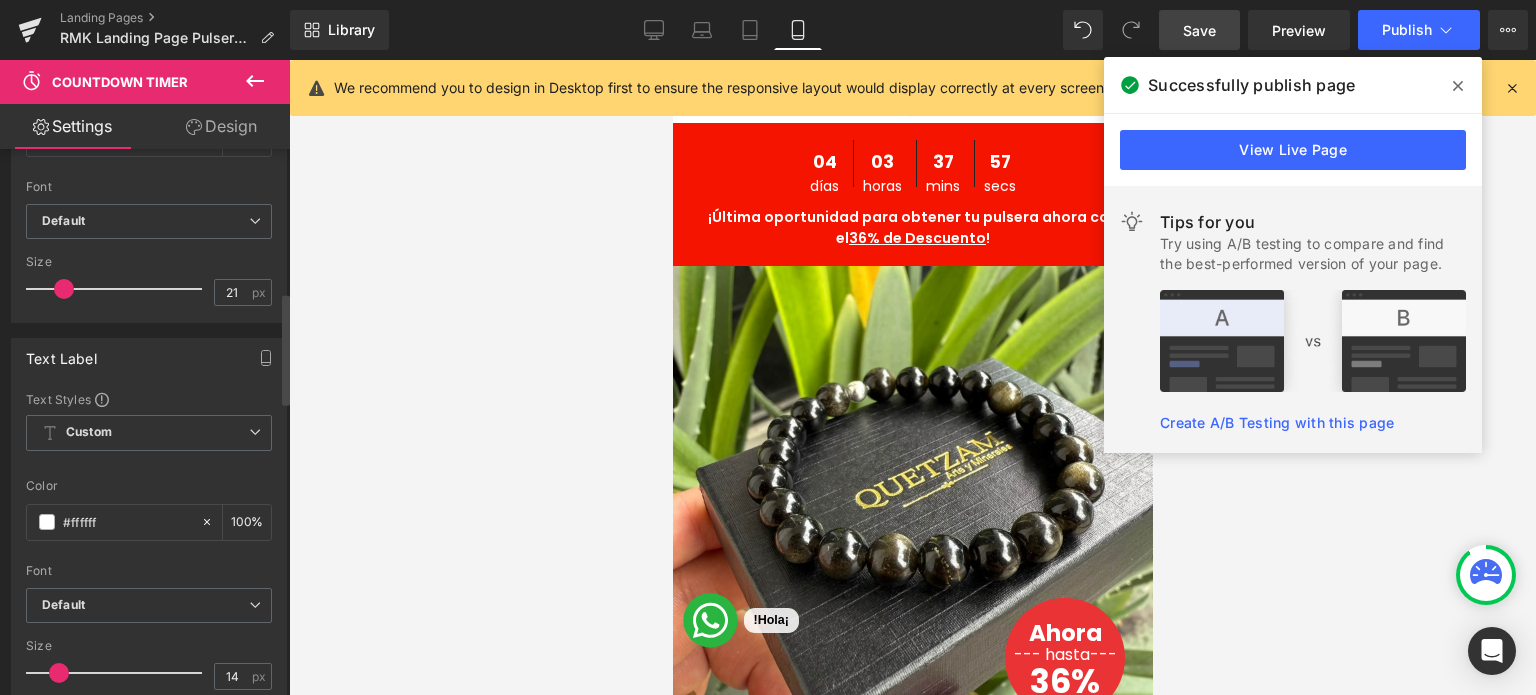 click at bounding box center [64, 289] 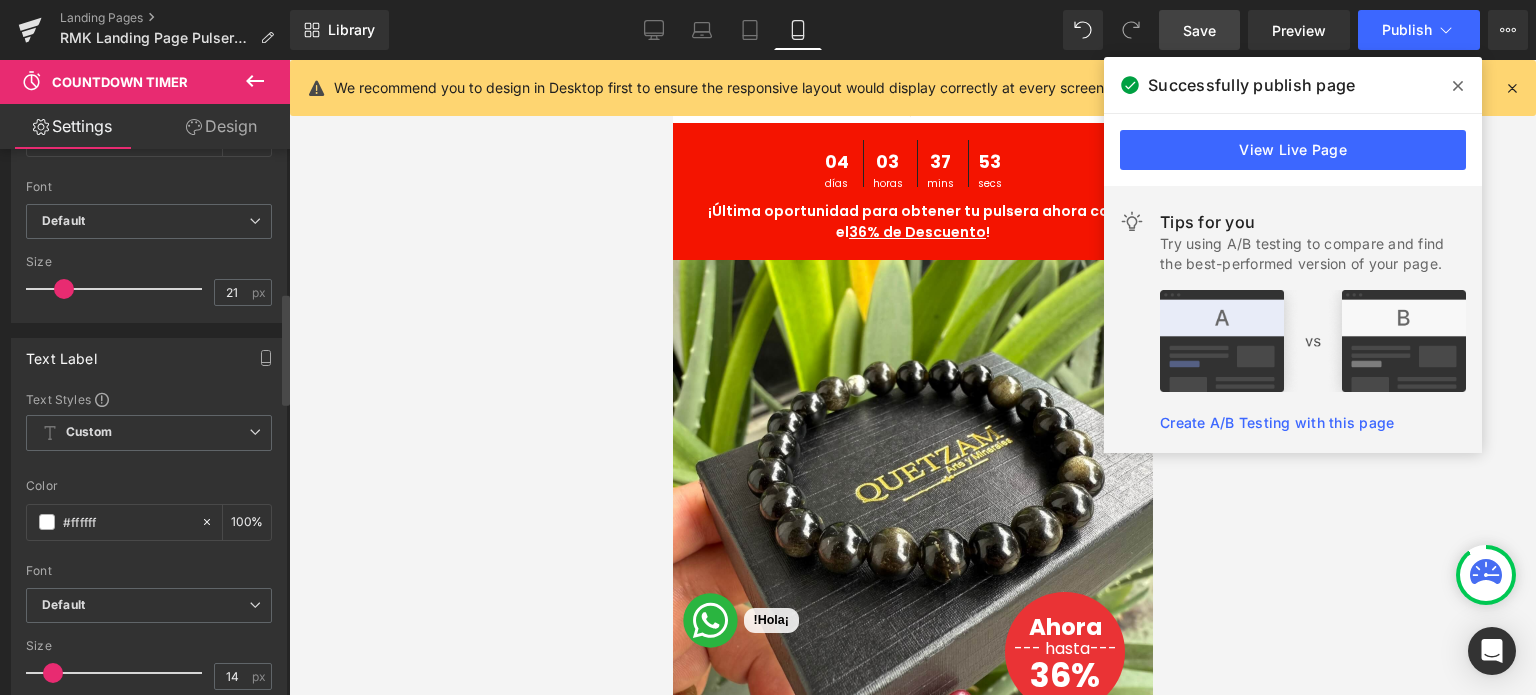 click at bounding box center [53, 673] 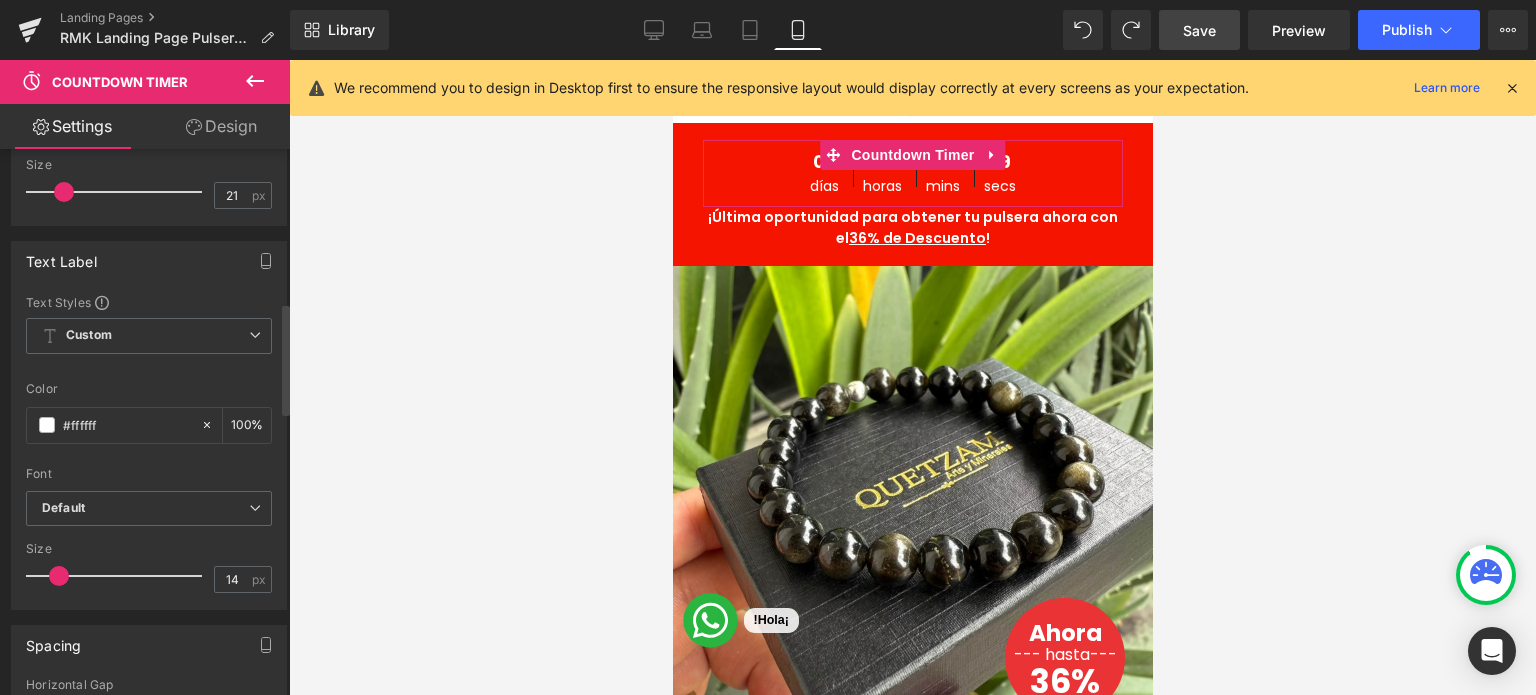 scroll, scrollTop: 800, scrollLeft: 0, axis: vertical 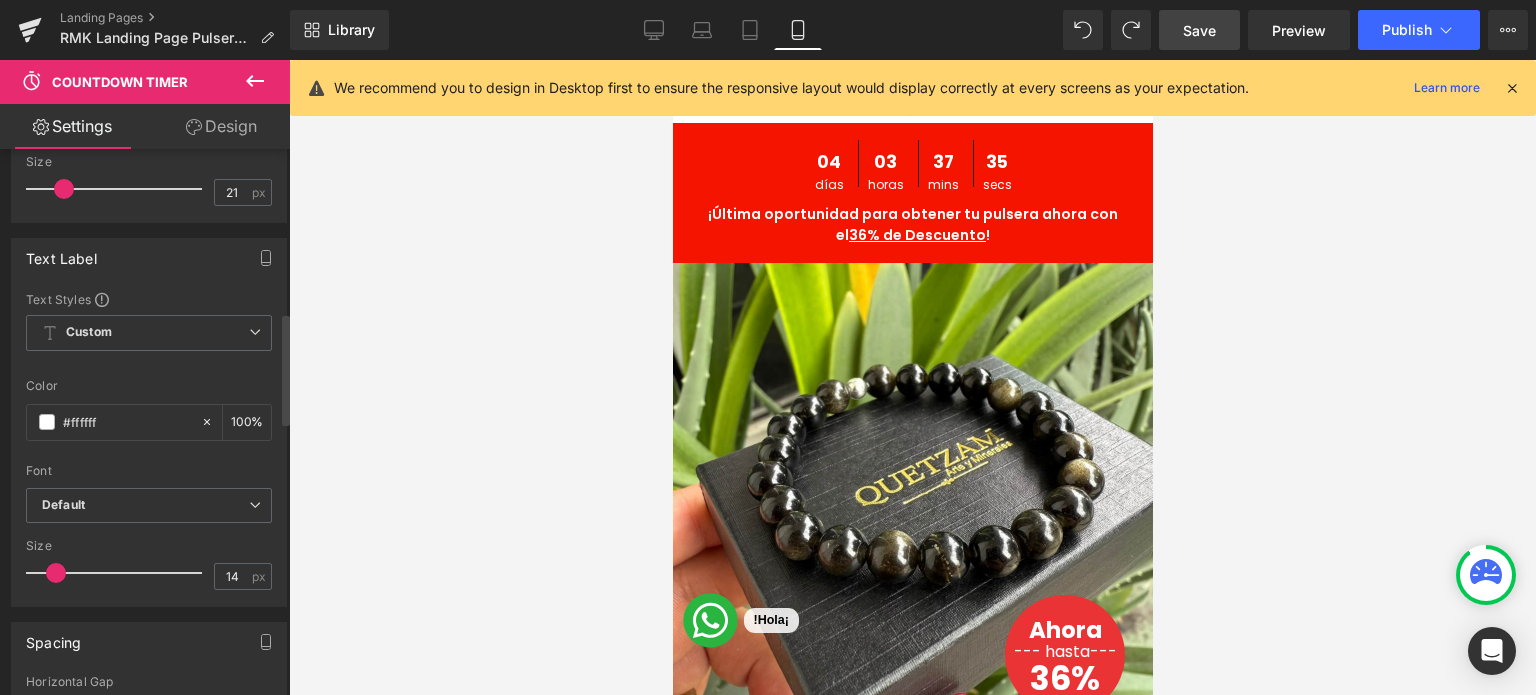 click at bounding box center (56, 573) 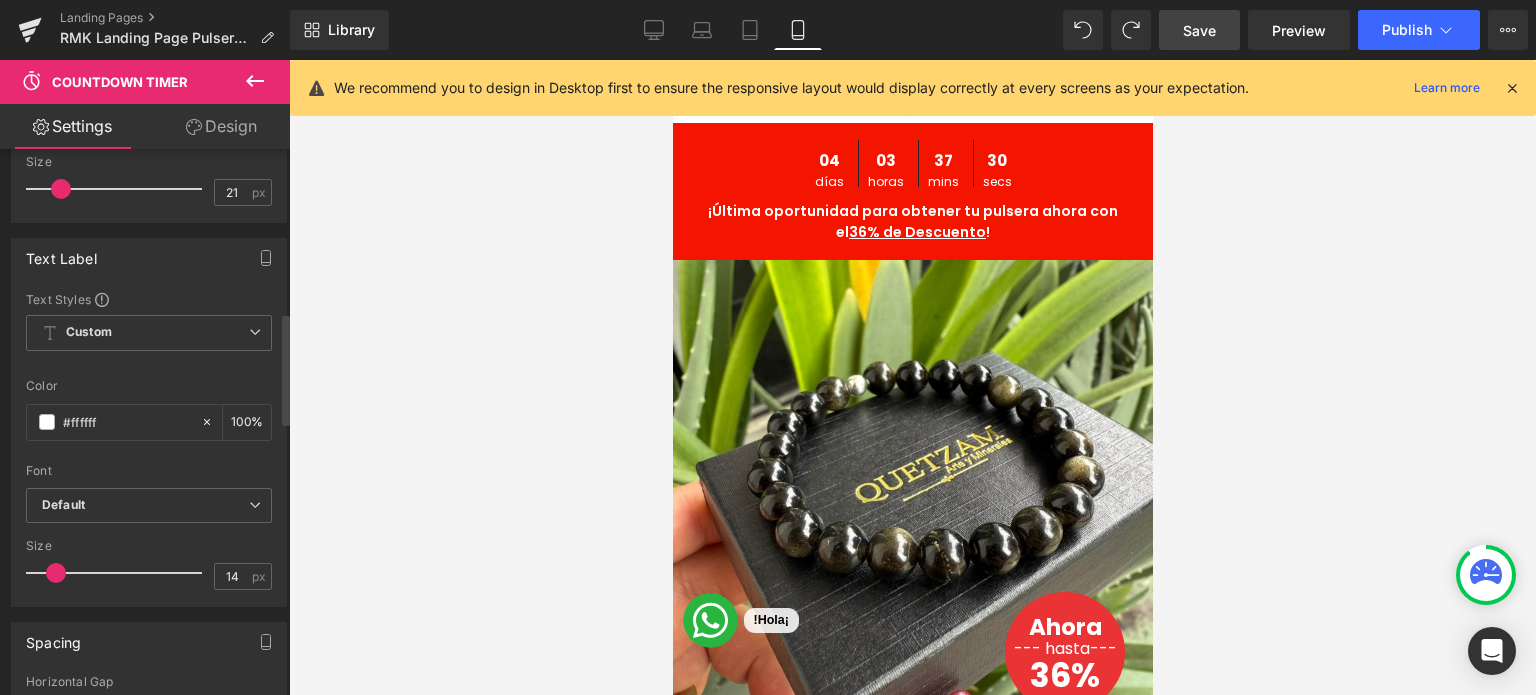 click at bounding box center (61, 189) 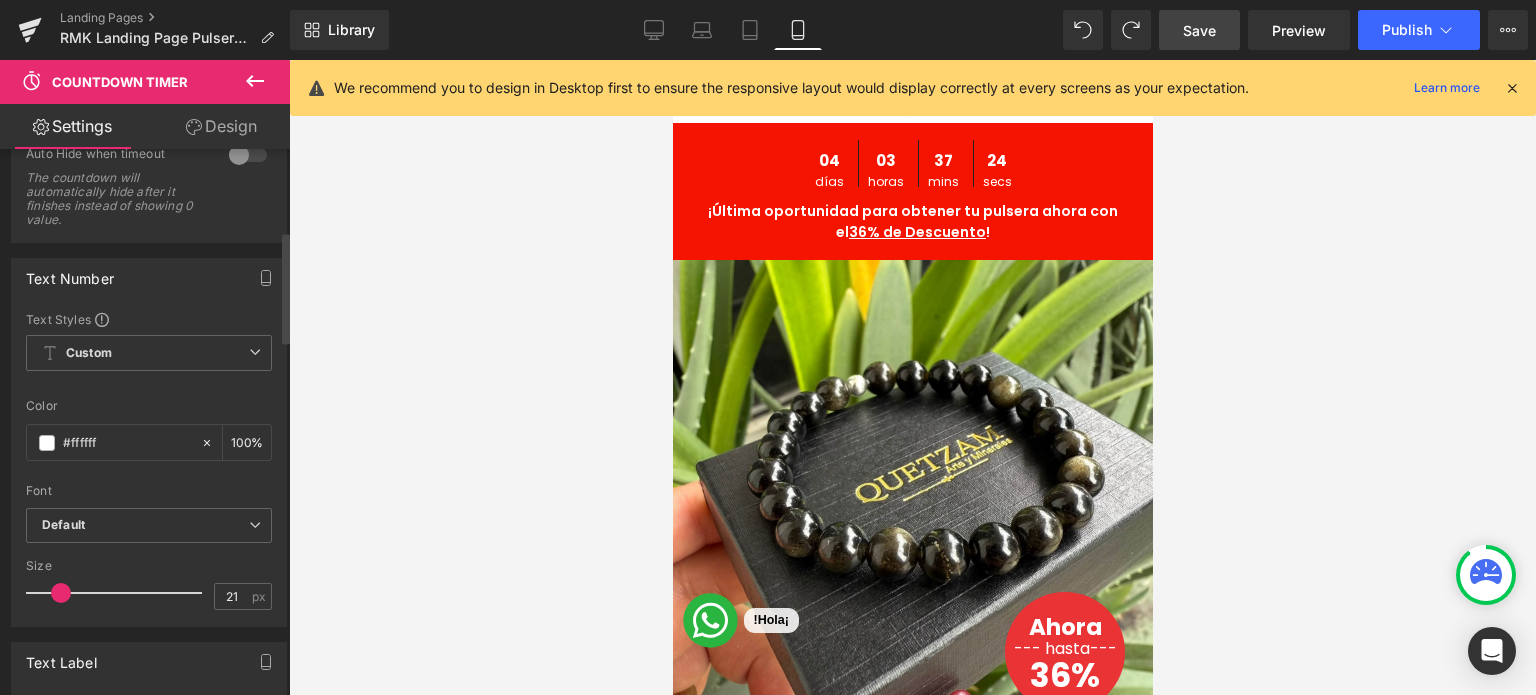 scroll, scrollTop: 400, scrollLeft: 0, axis: vertical 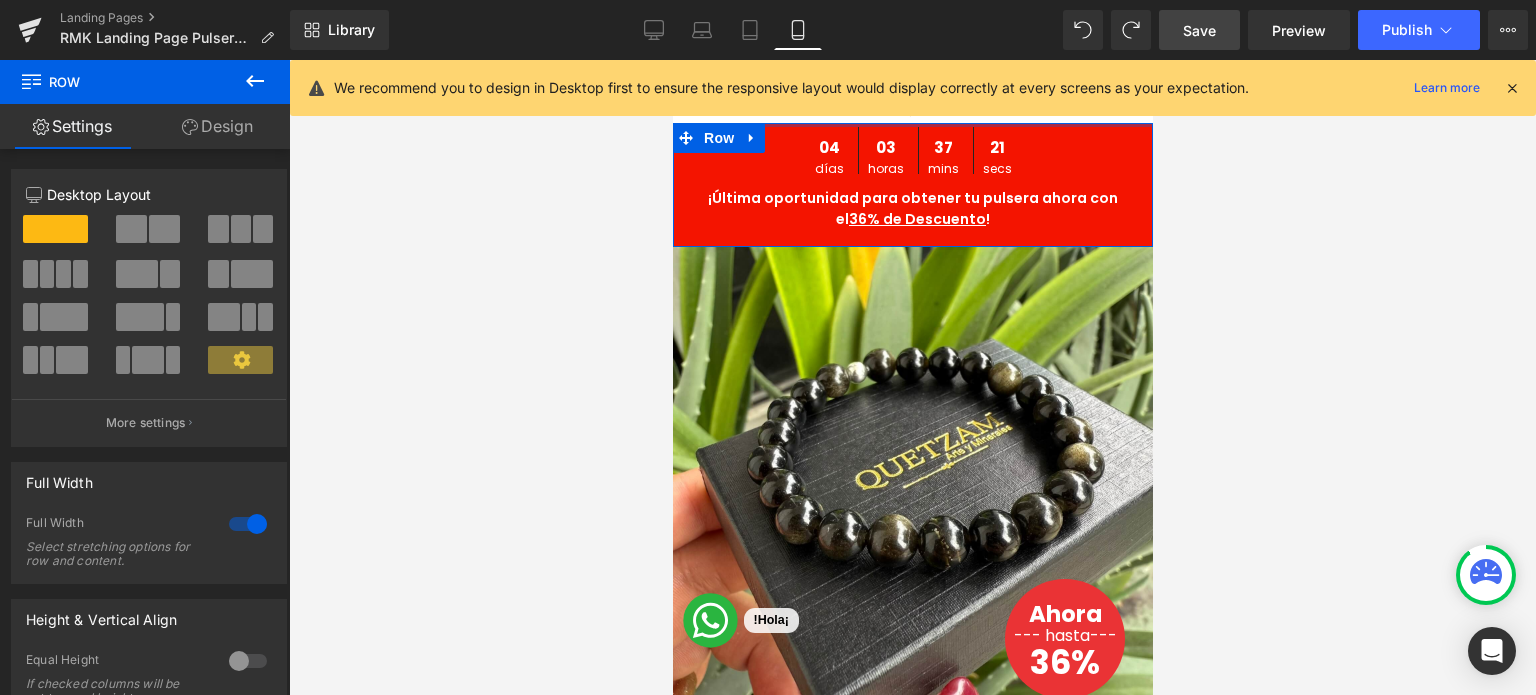 drag, startPoint x: 933, startPoint y: 135, endPoint x: 933, endPoint y: 123, distance: 12 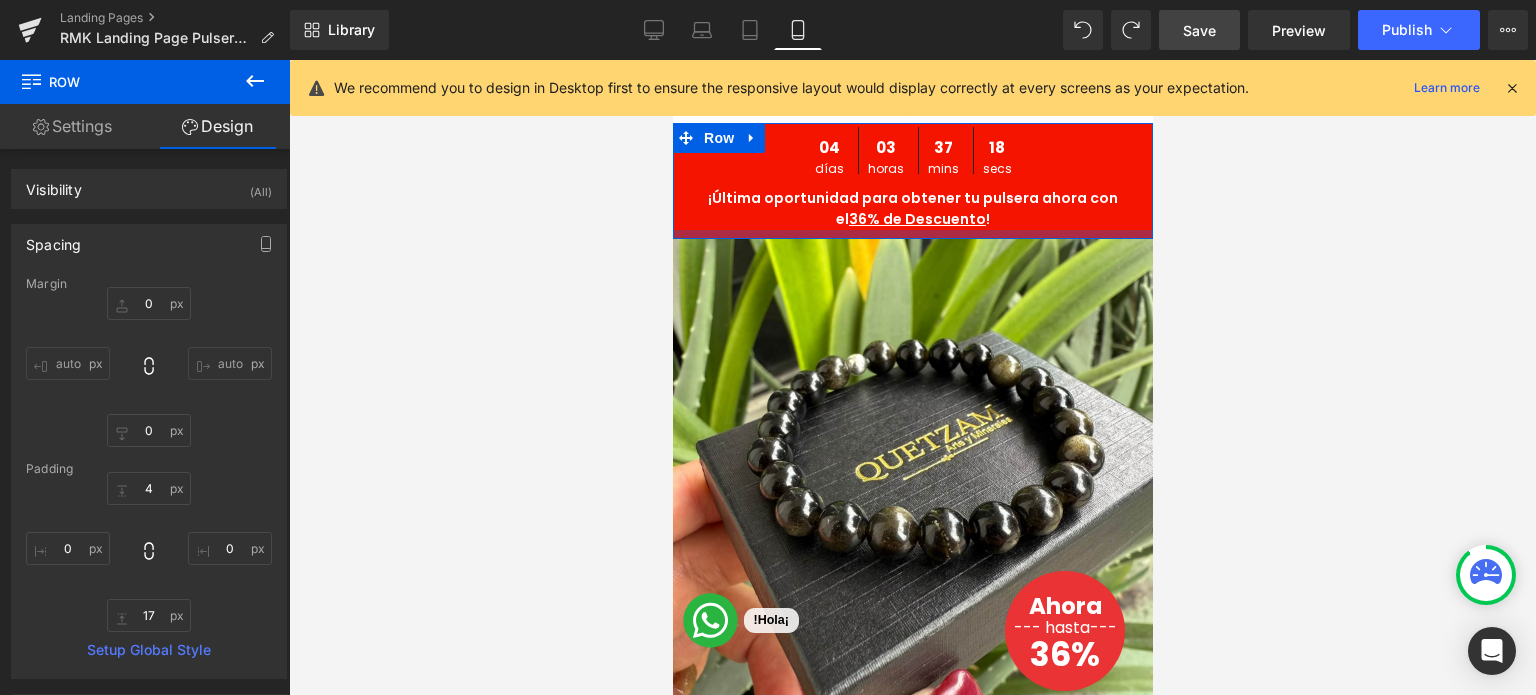 click on "04 Días
03 Horas
37 Mins
18 Secs
Countdown Timer         ¡Última oportunidad para obtener tu pulsera ahora con el  36% de Descuento ! [GEOGRAPHIC_DATA]" at bounding box center [912, 181] 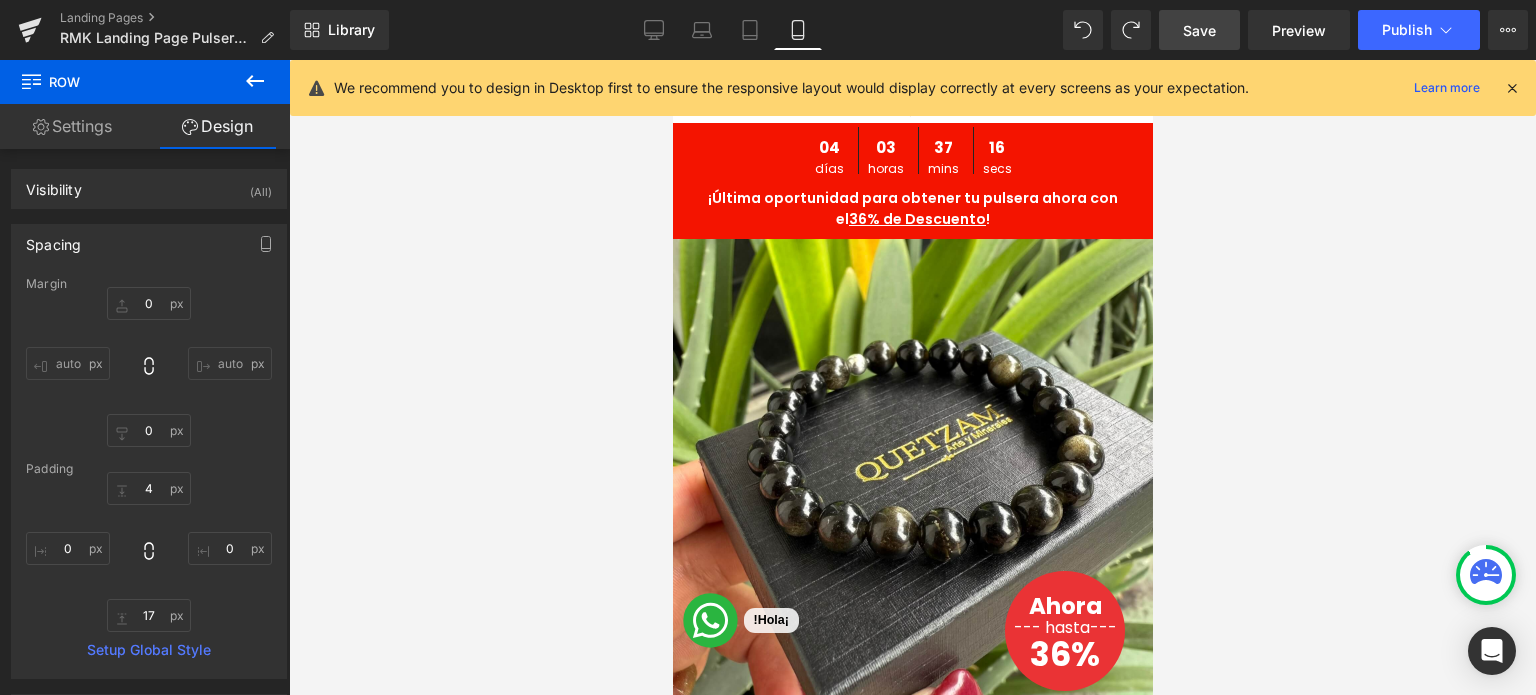 click on "Save" at bounding box center [1199, 30] 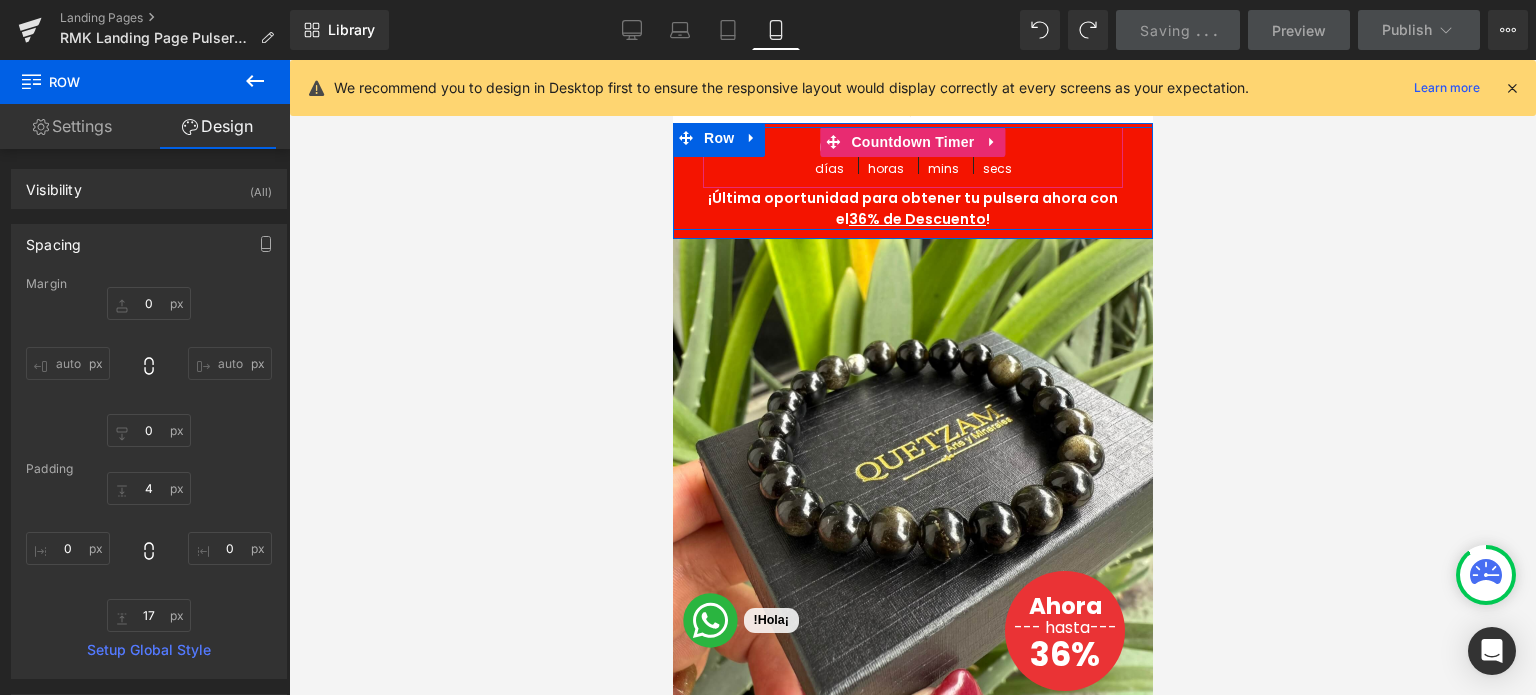 click on "Countdown Timer" at bounding box center [911, 142] 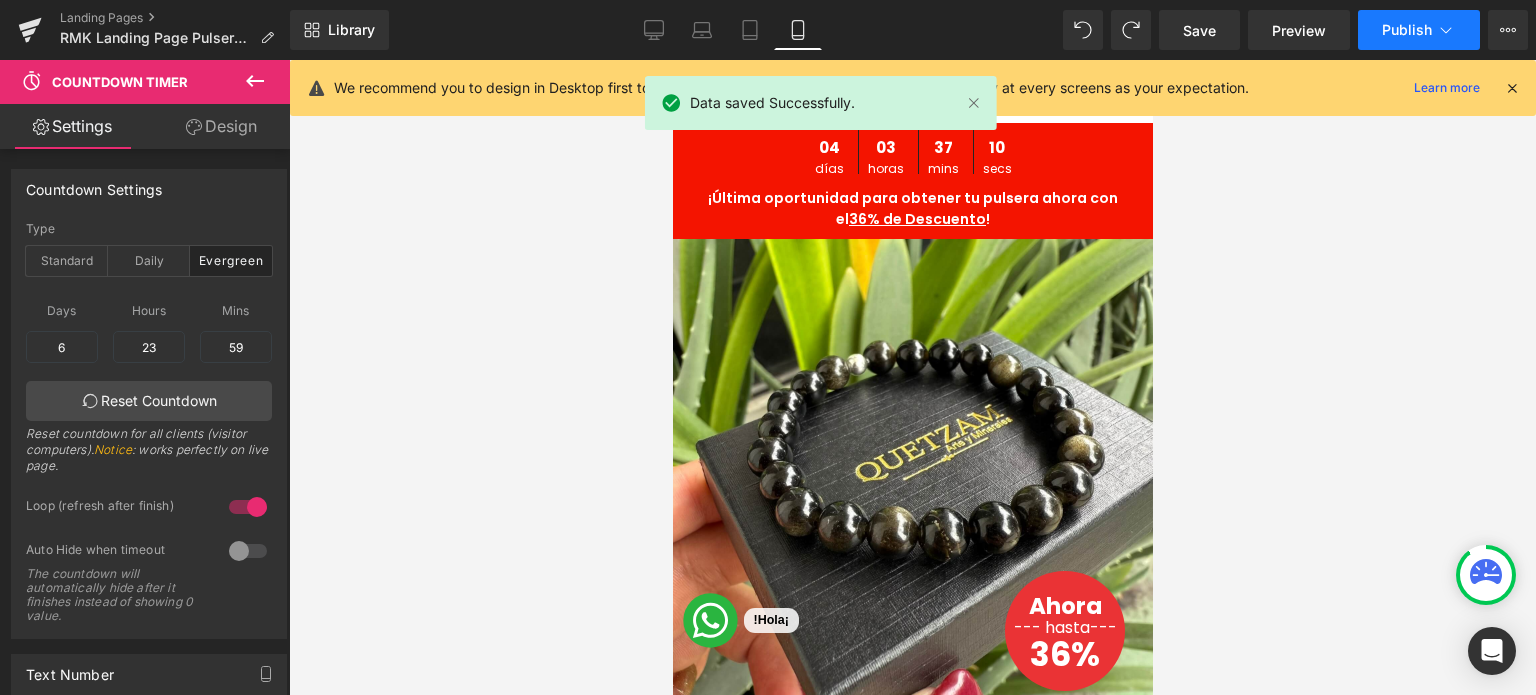 click on "Publish" at bounding box center (1407, 30) 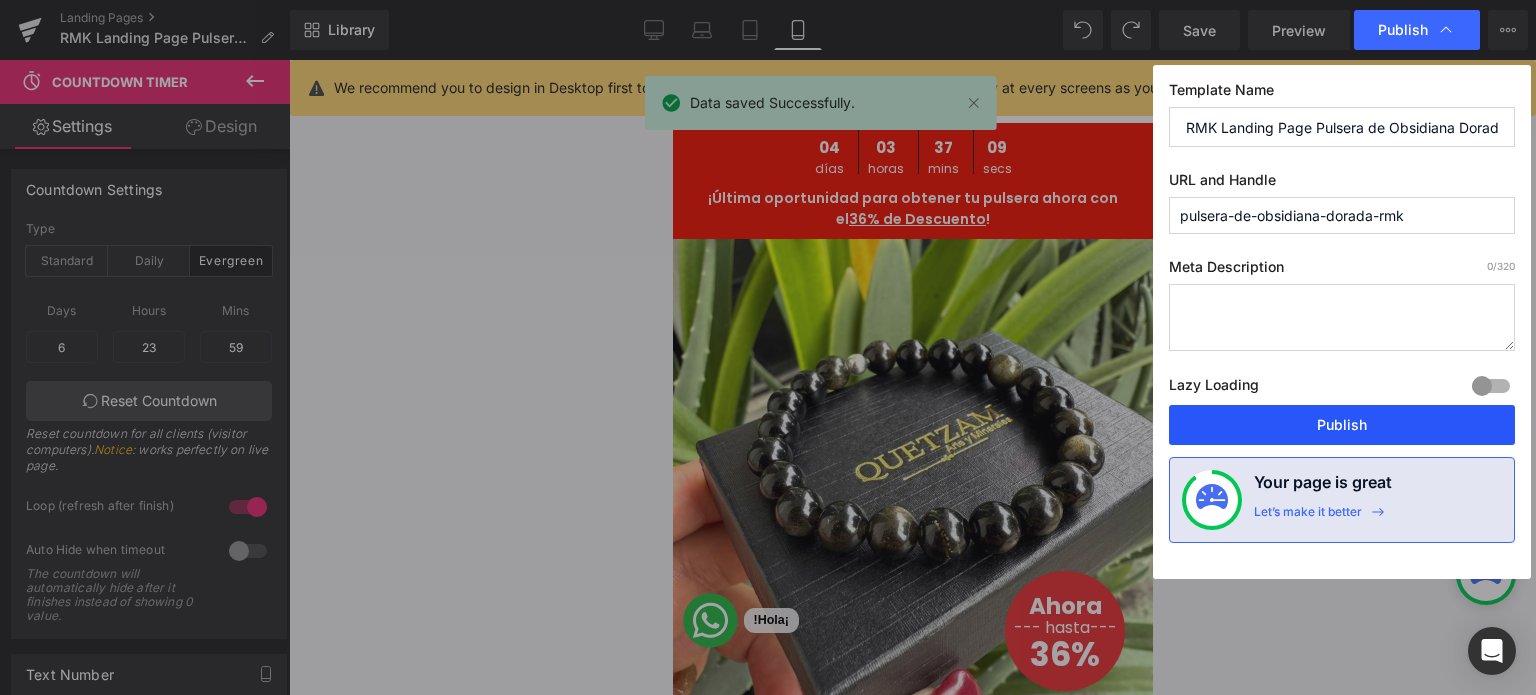 click on "Publish" at bounding box center (1342, 425) 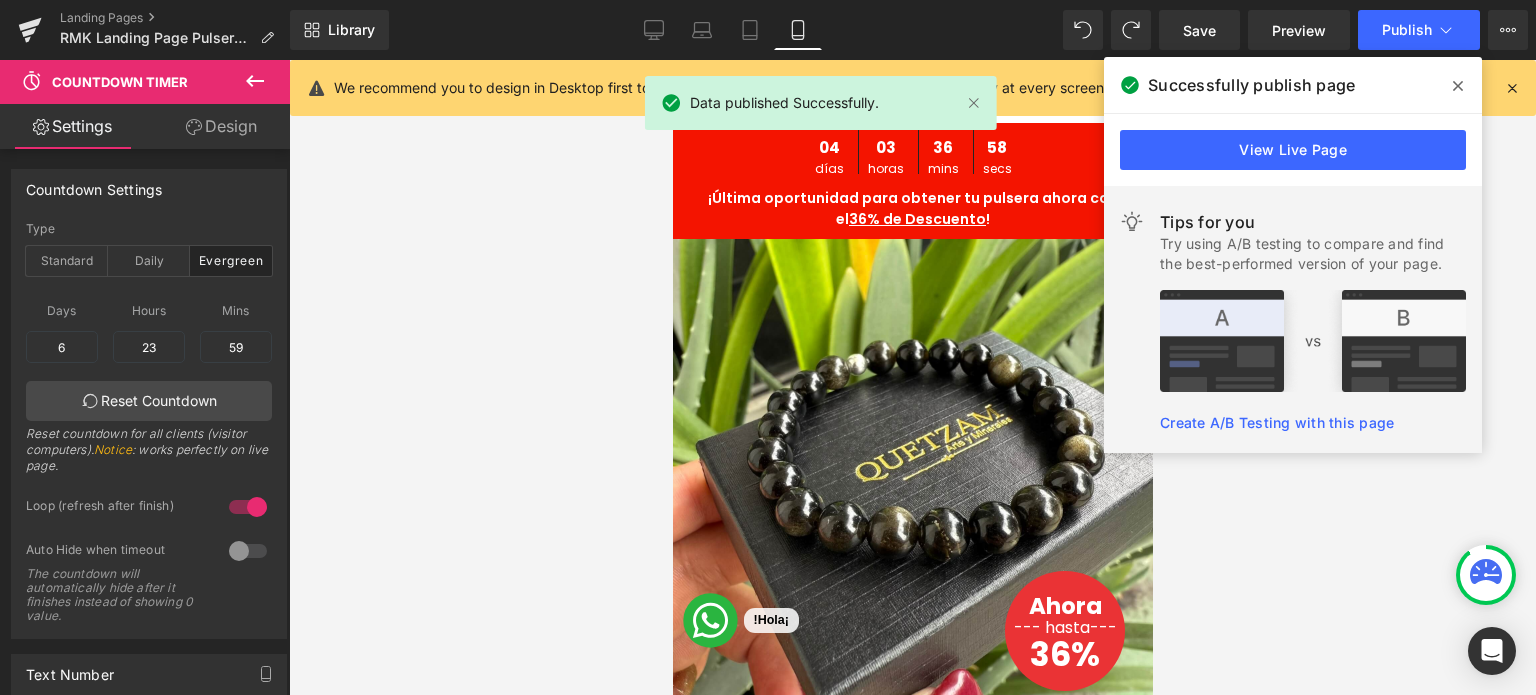 click at bounding box center [912, 377] 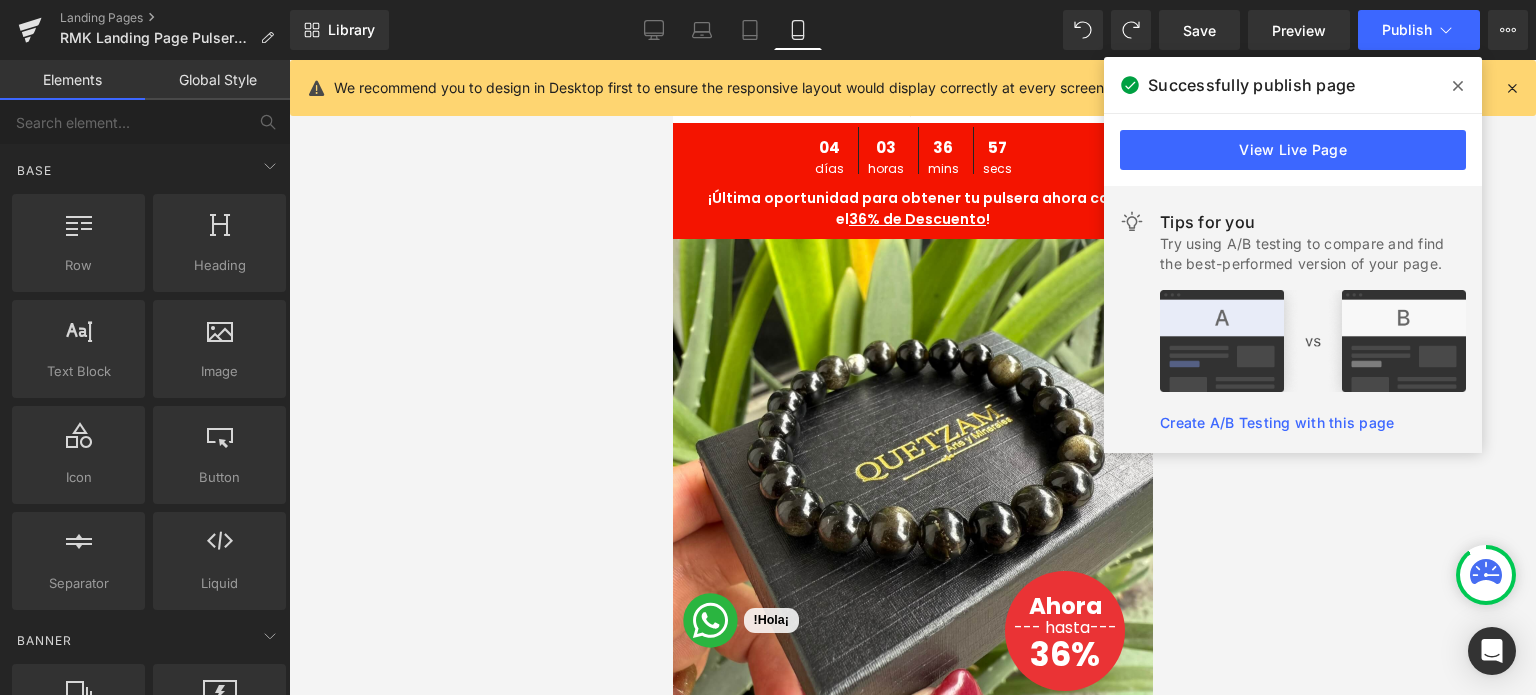 click 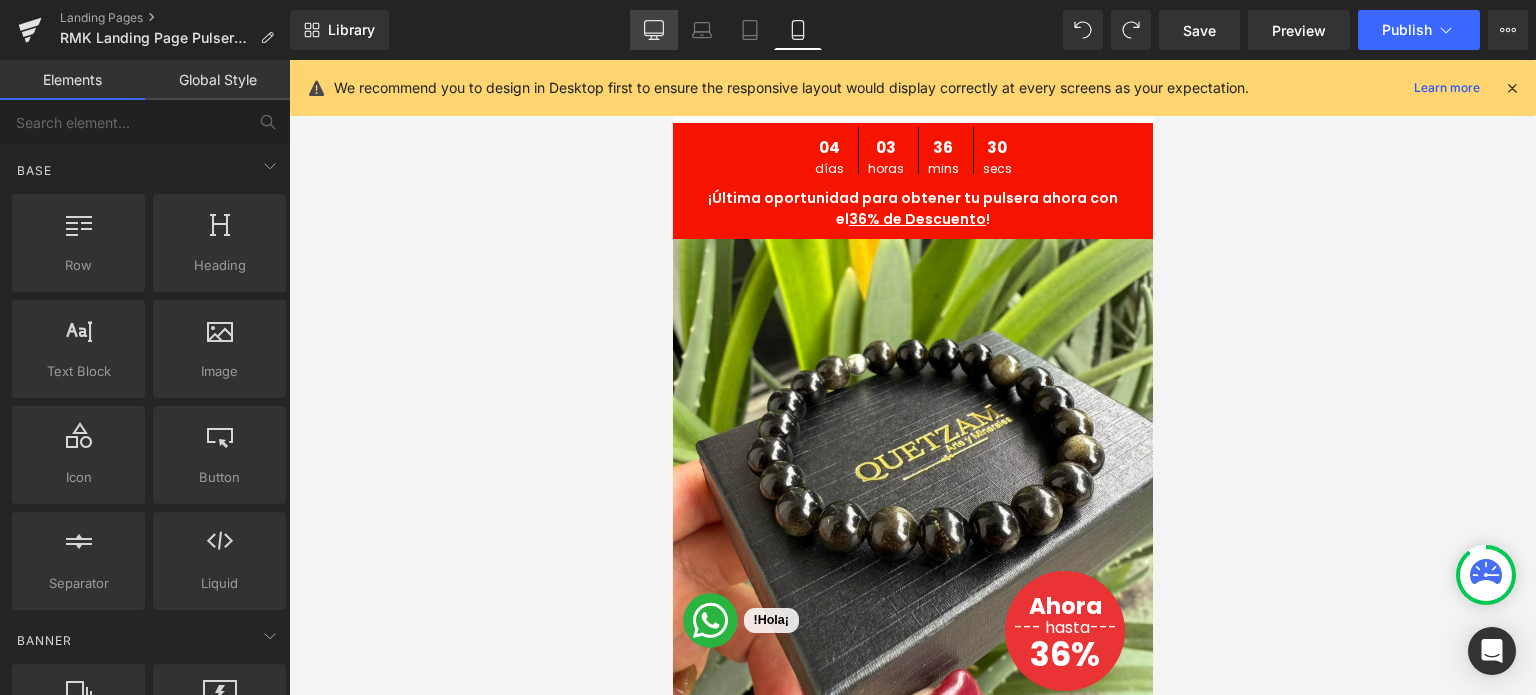 click on "Desktop" at bounding box center [654, 30] 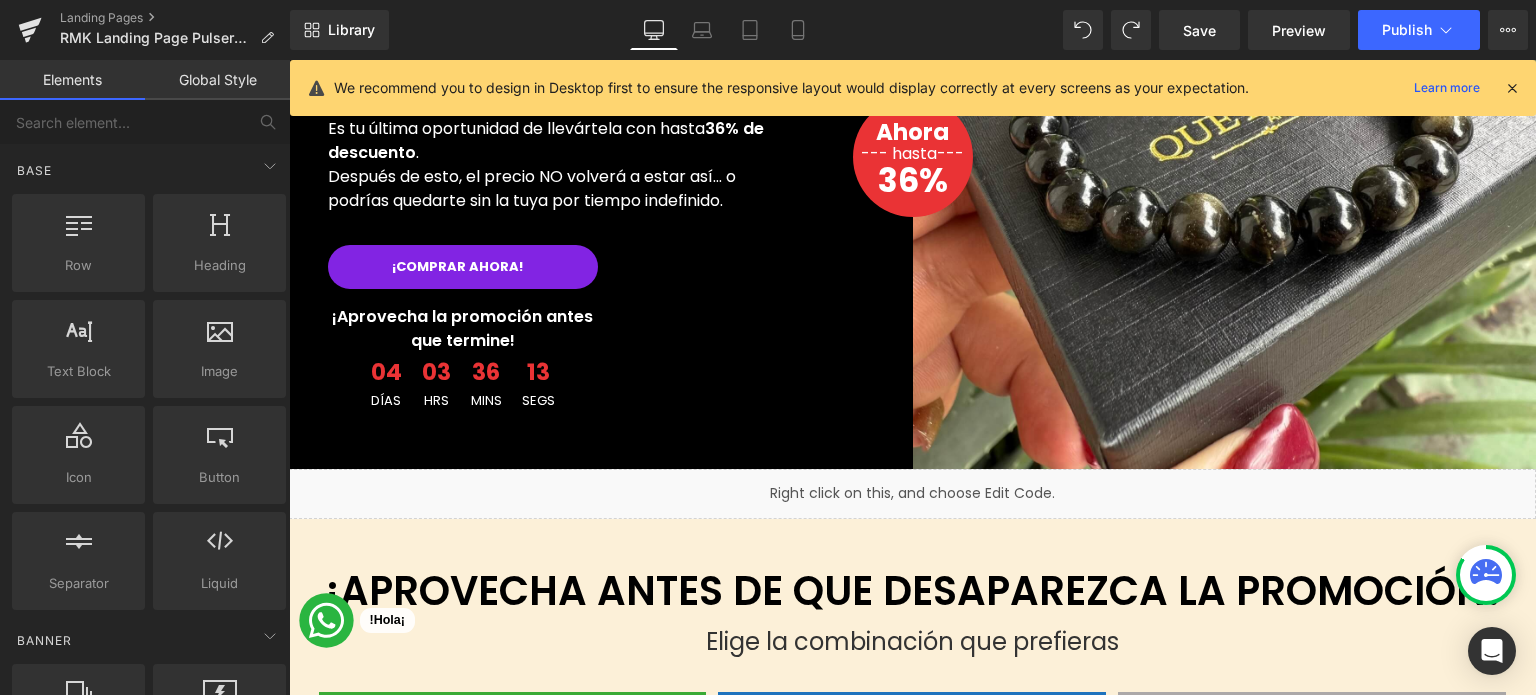 scroll, scrollTop: 900, scrollLeft: 0, axis: vertical 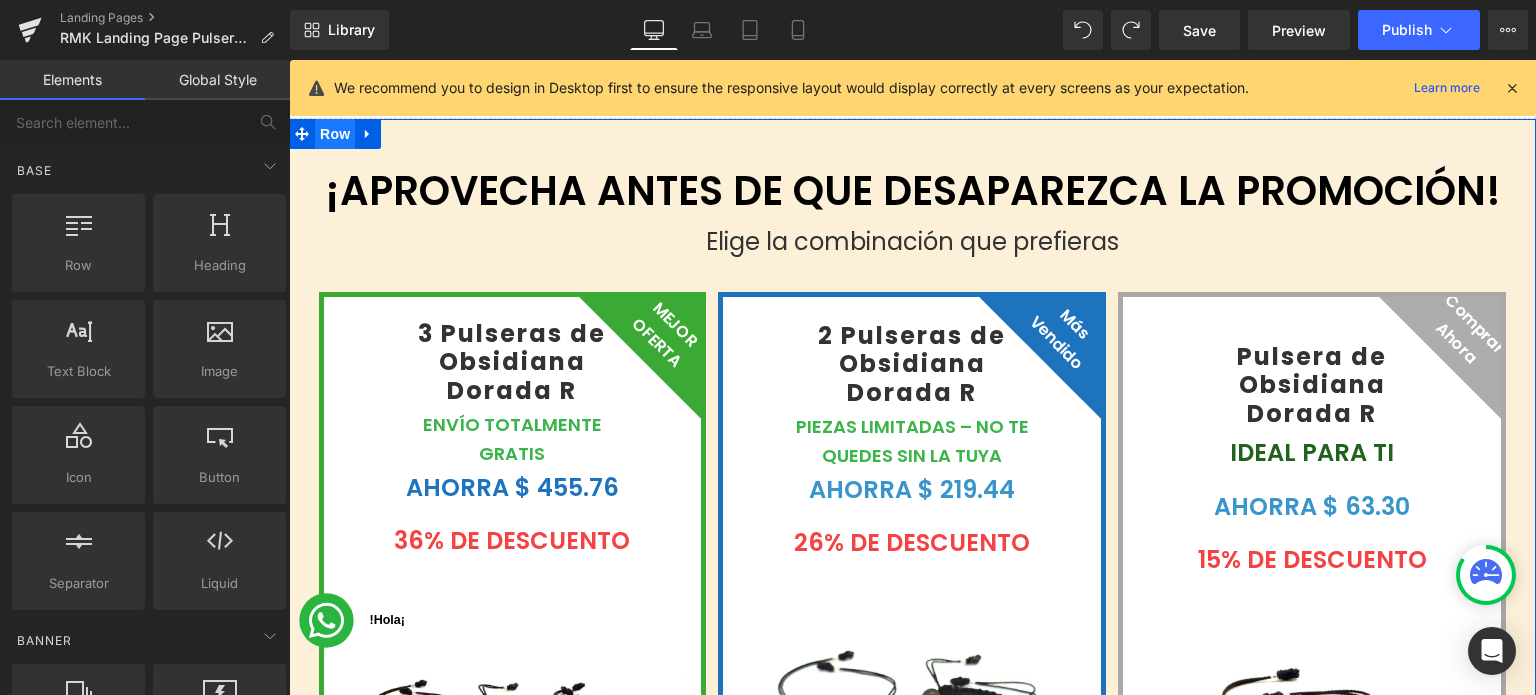 click on "Row" at bounding box center (335, 134) 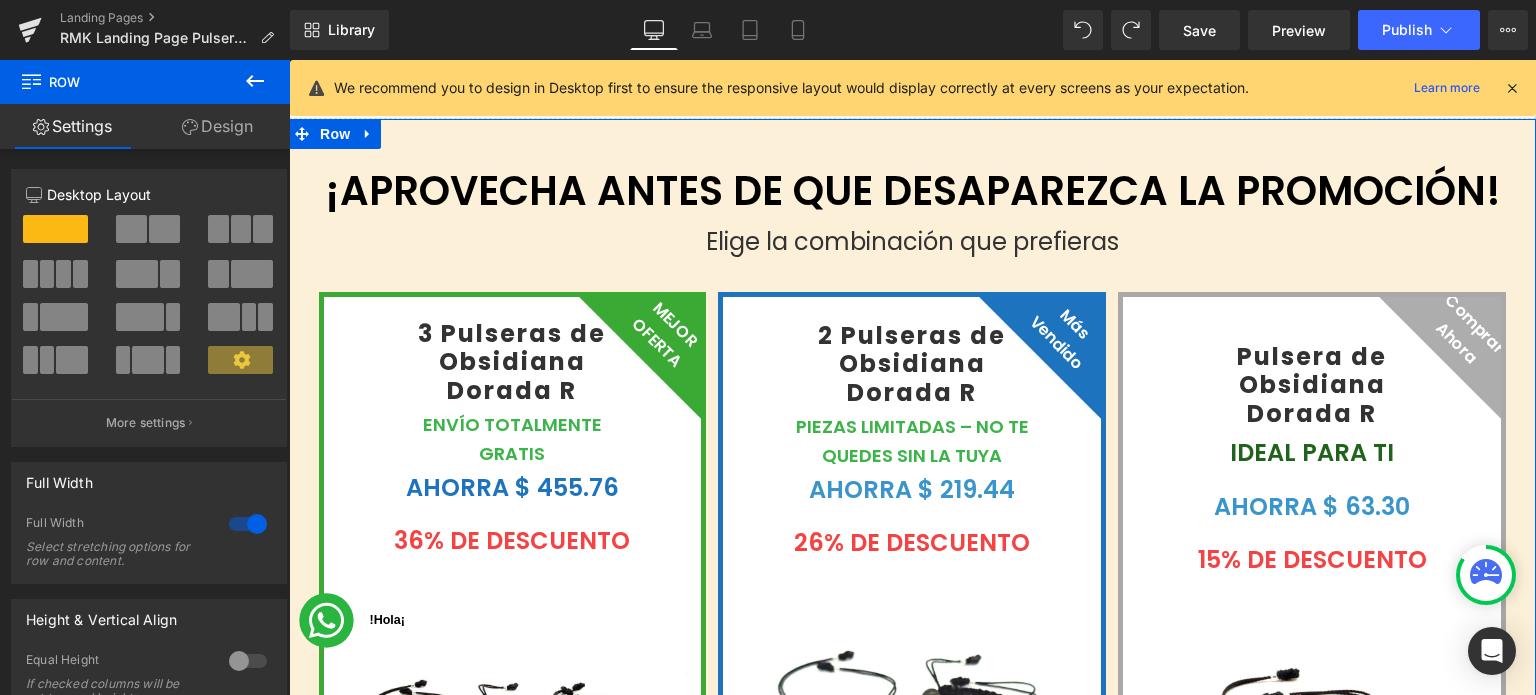 click on "Design" at bounding box center [217, 126] 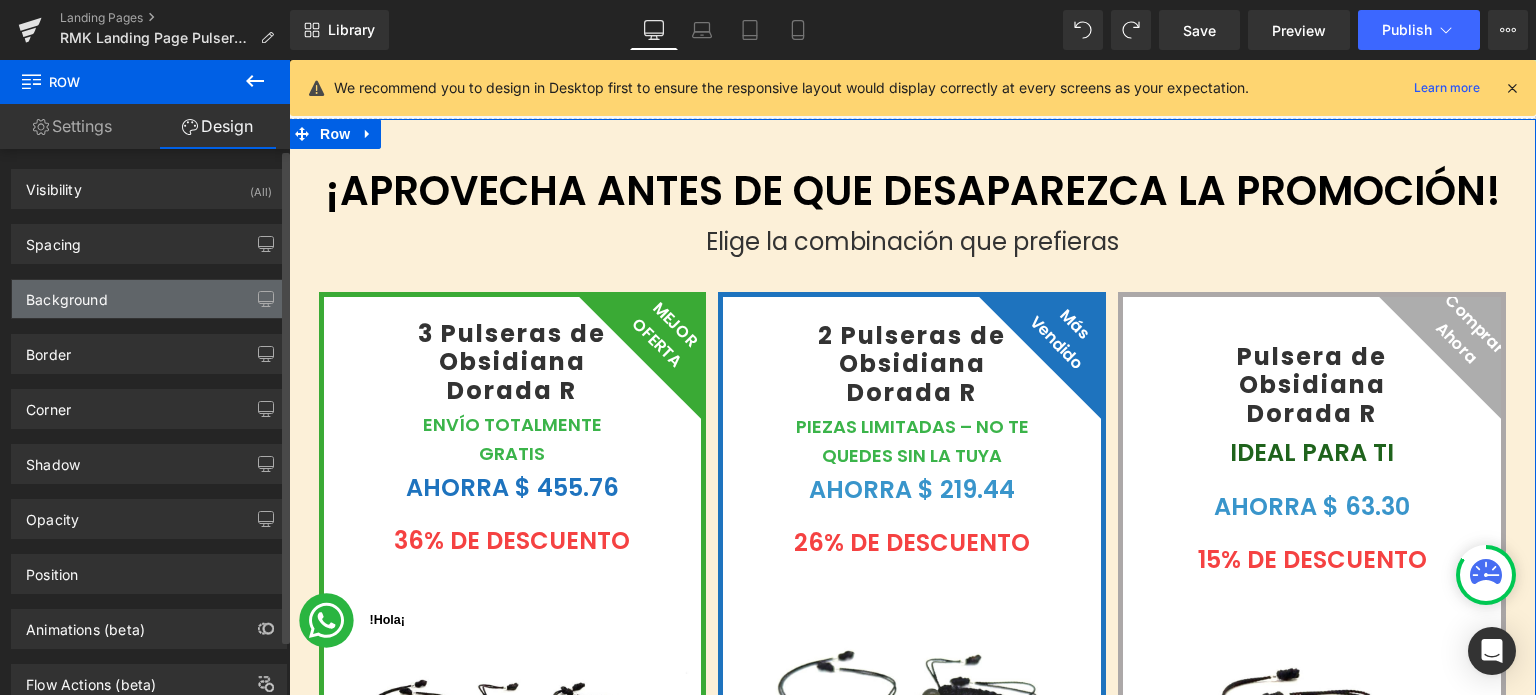 click on "Background" at bounding box center [149, 299] 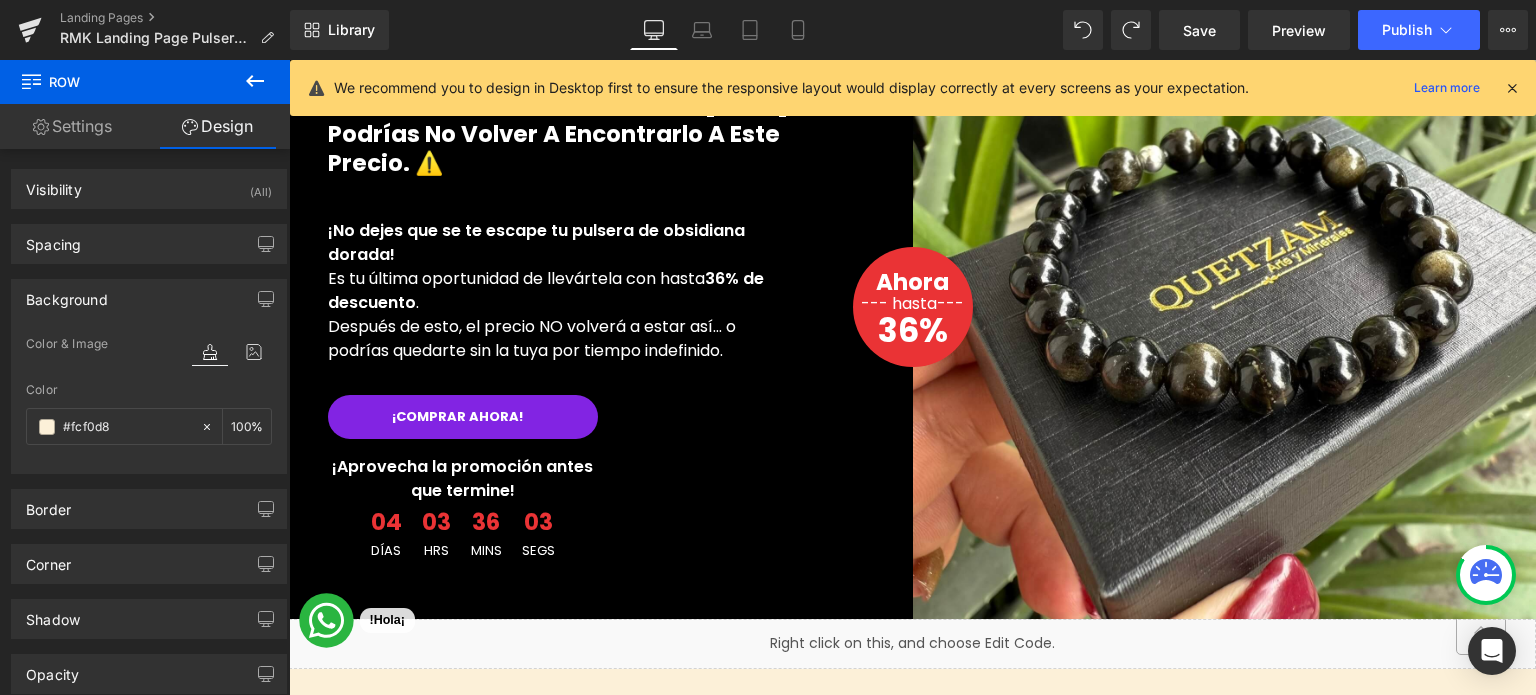 scroll, scrollTop: 0, scrollLeft: 0, axis: both 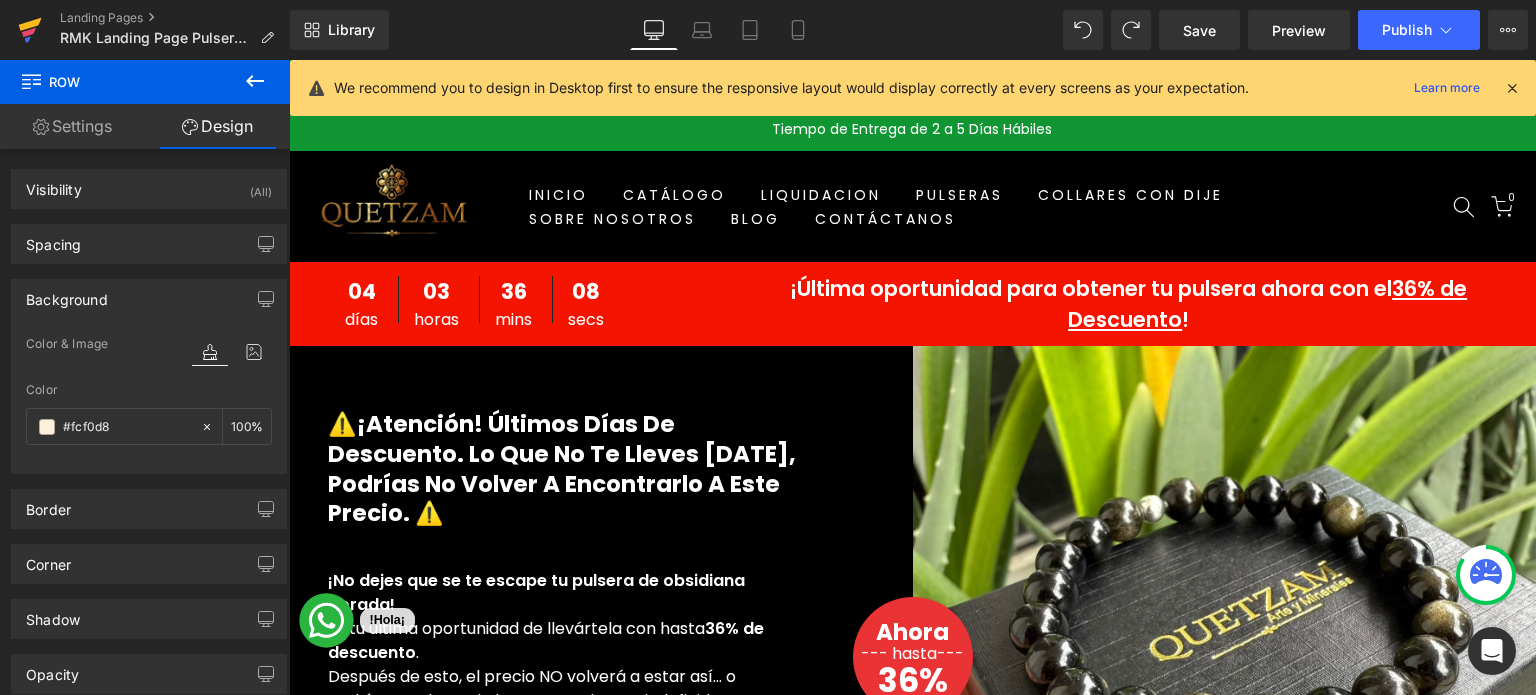 click 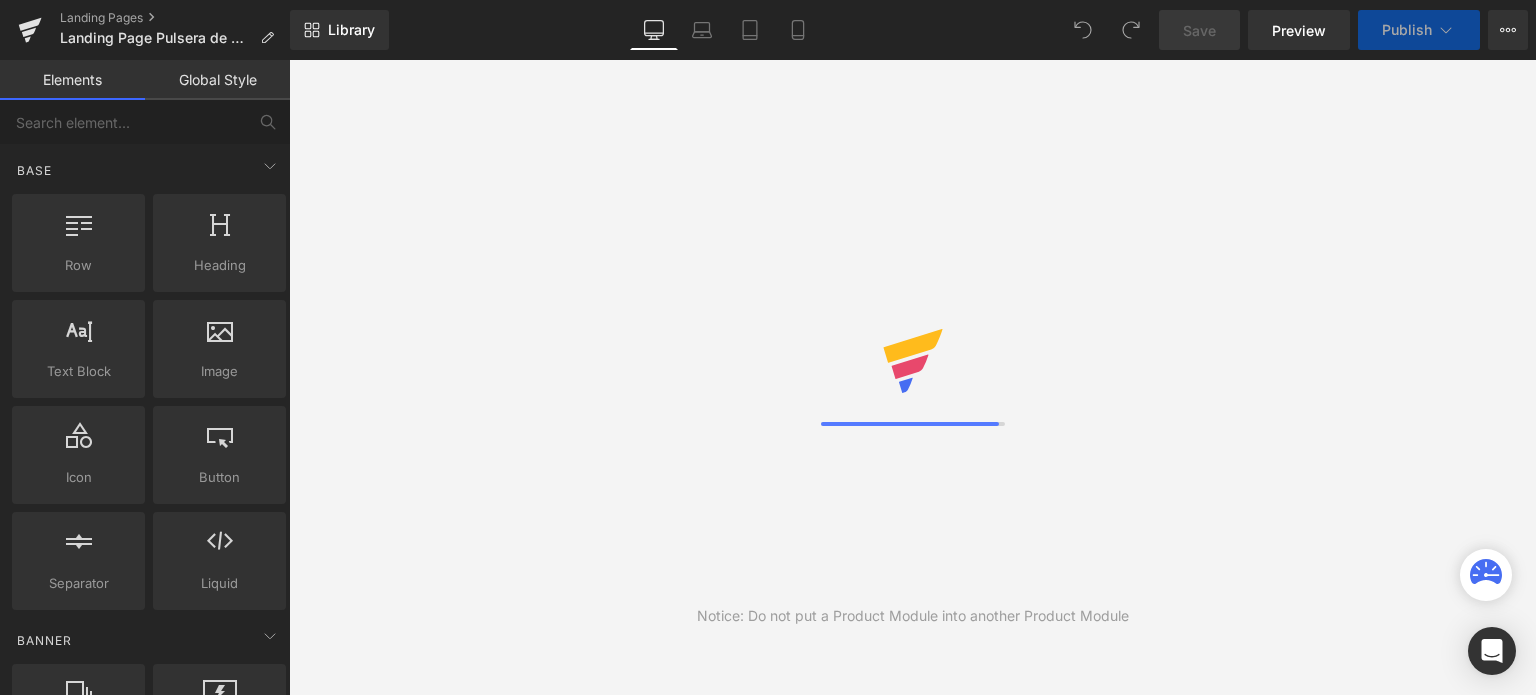 scroll, scrollTop: 0, scrollLeft: 0, axis: both 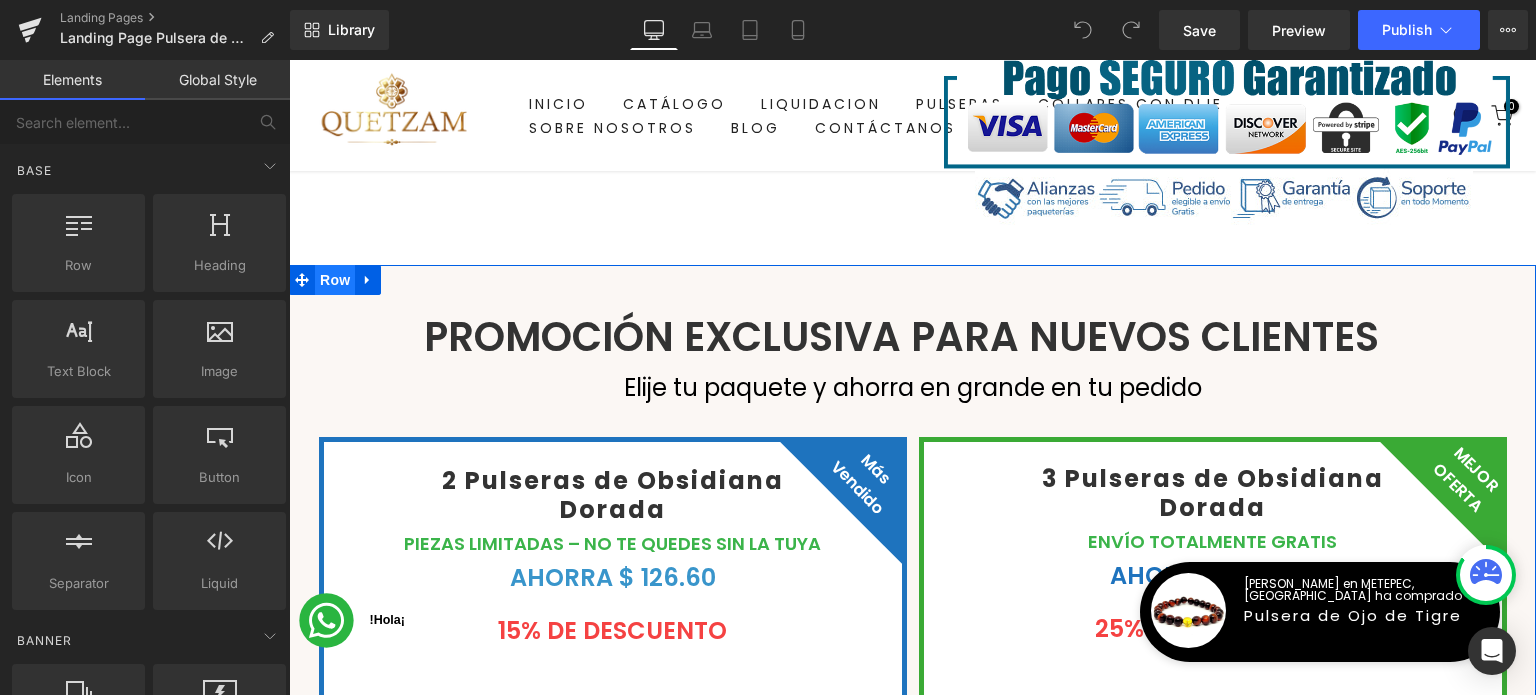 click on "Row" at bounding box center (335, 280) 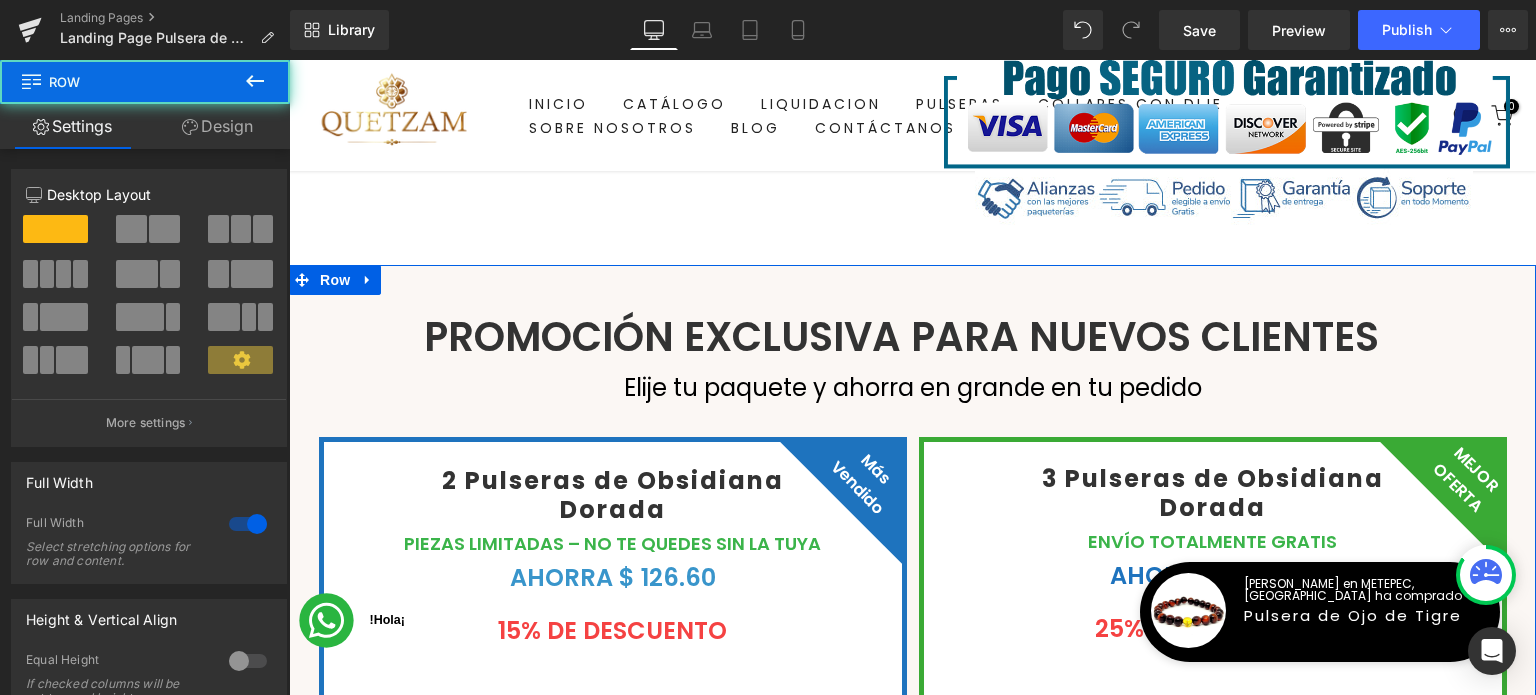 click 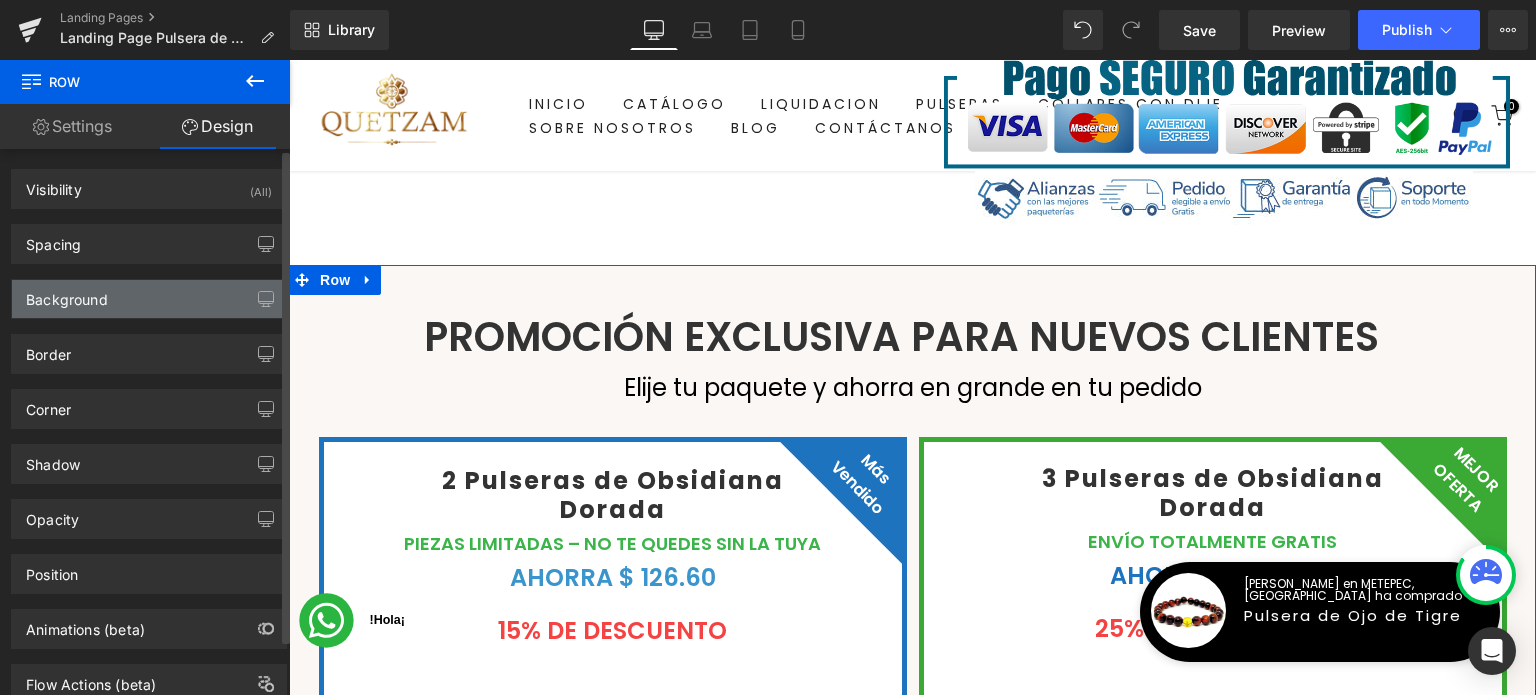 click on "Background" at bounding box center (149, 299) 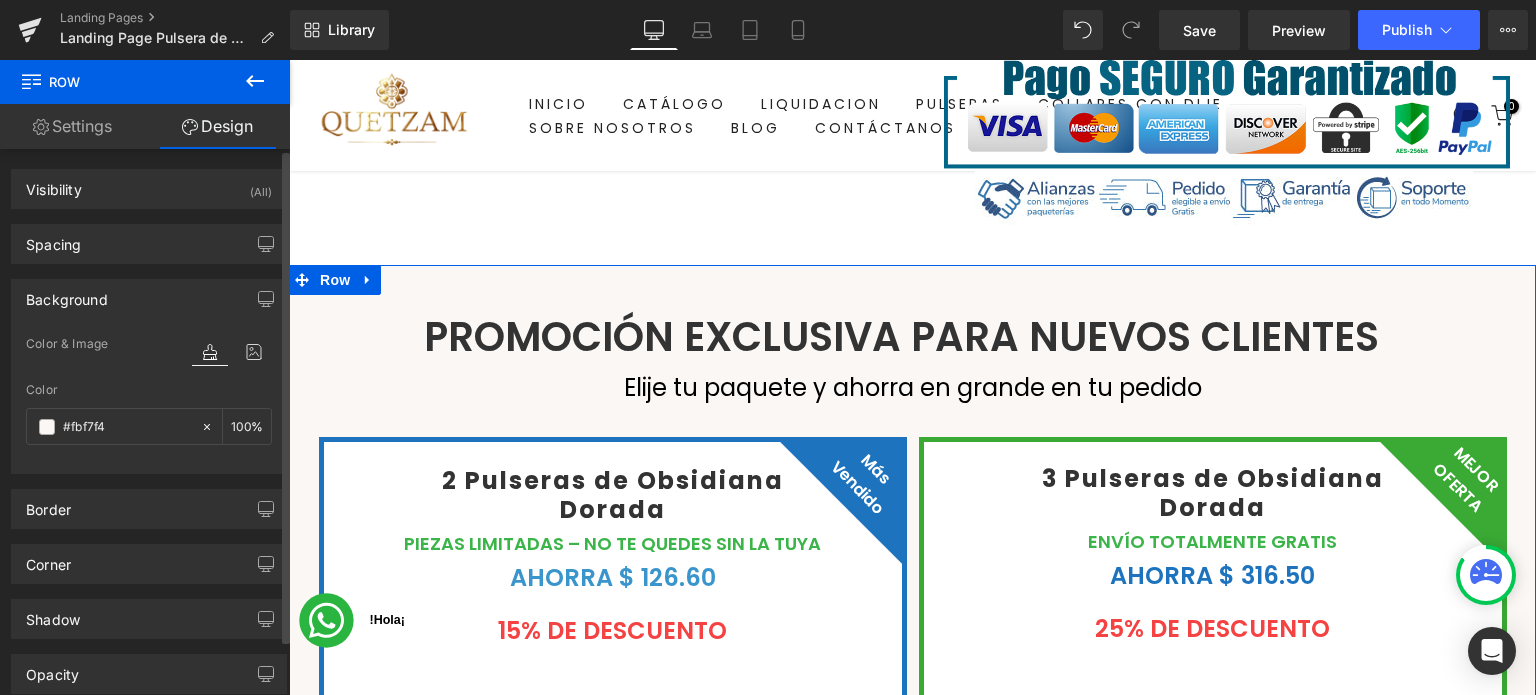 paste on "cf0d8" 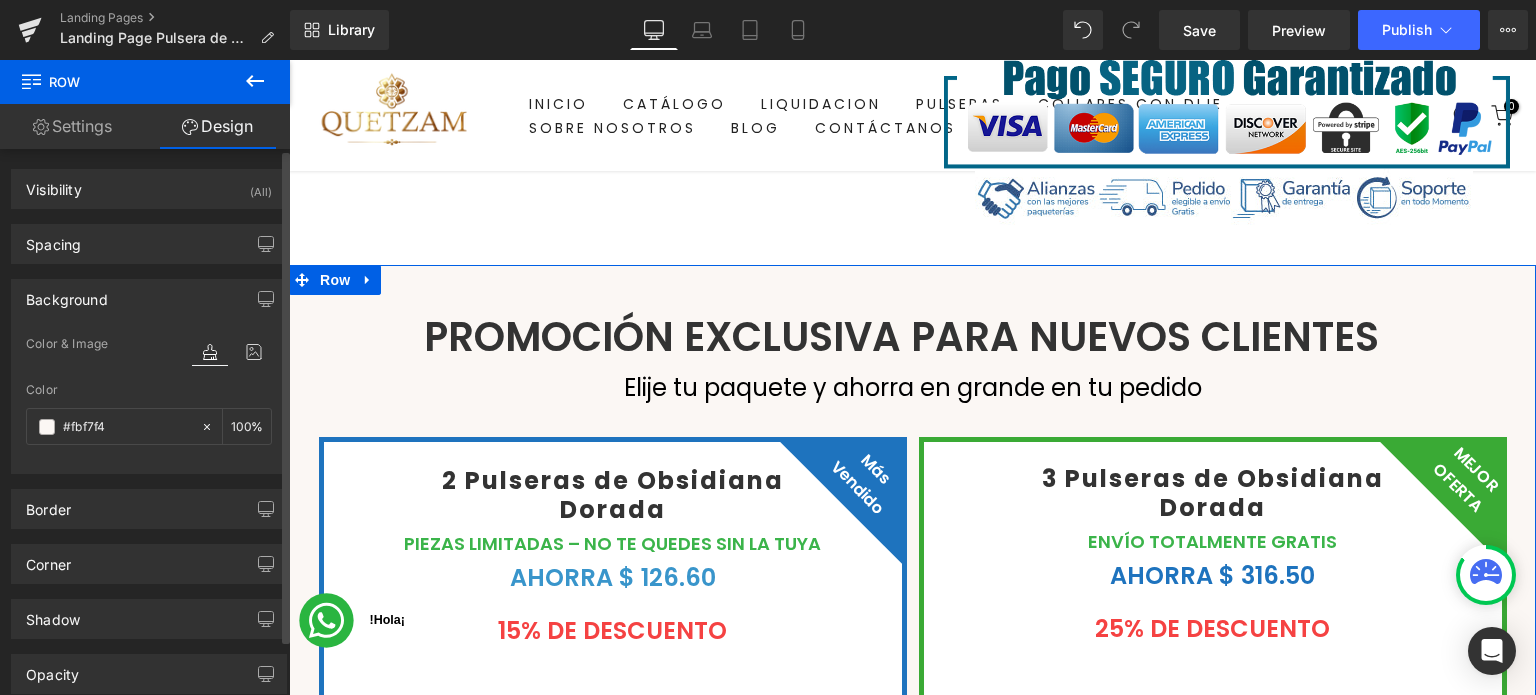 type on "#fcf0d8" 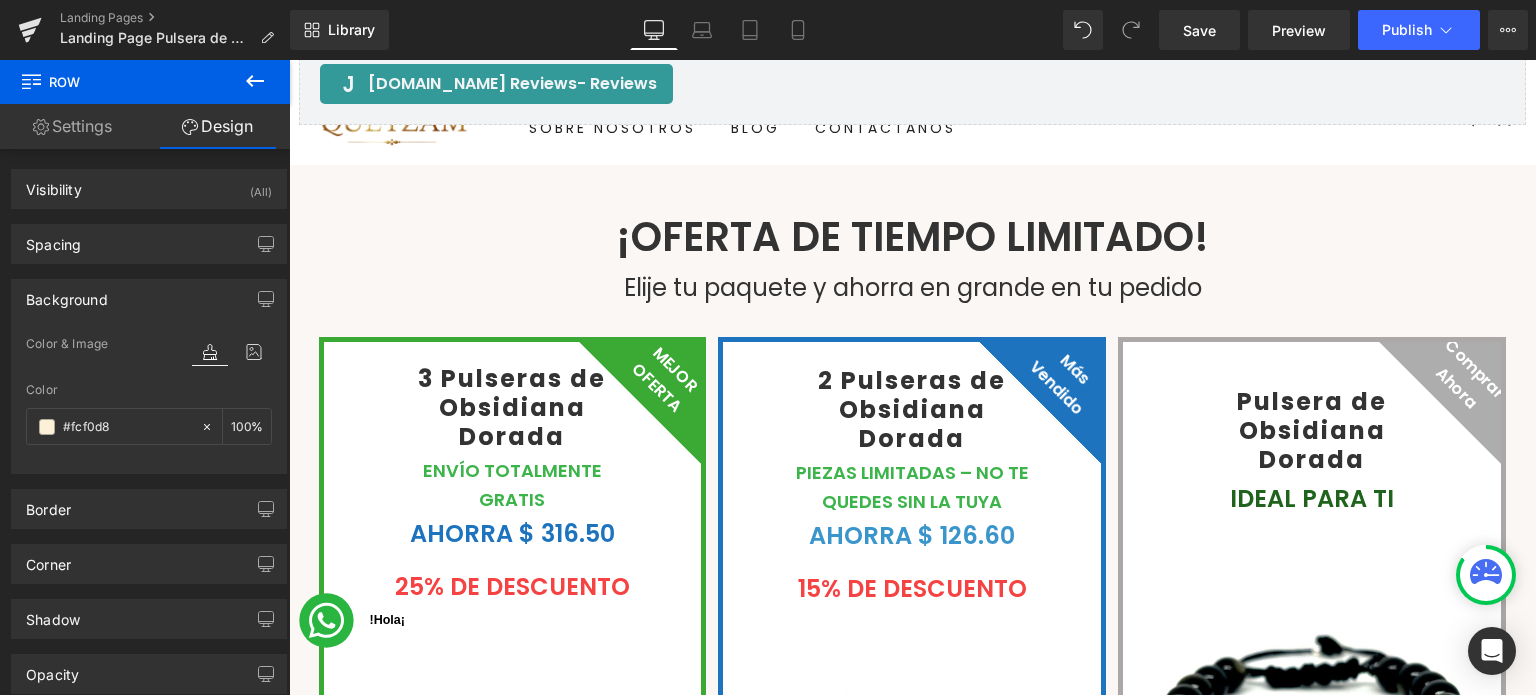scroll, scrollTop: 9500, scrollLeft: 0, axis: vertical 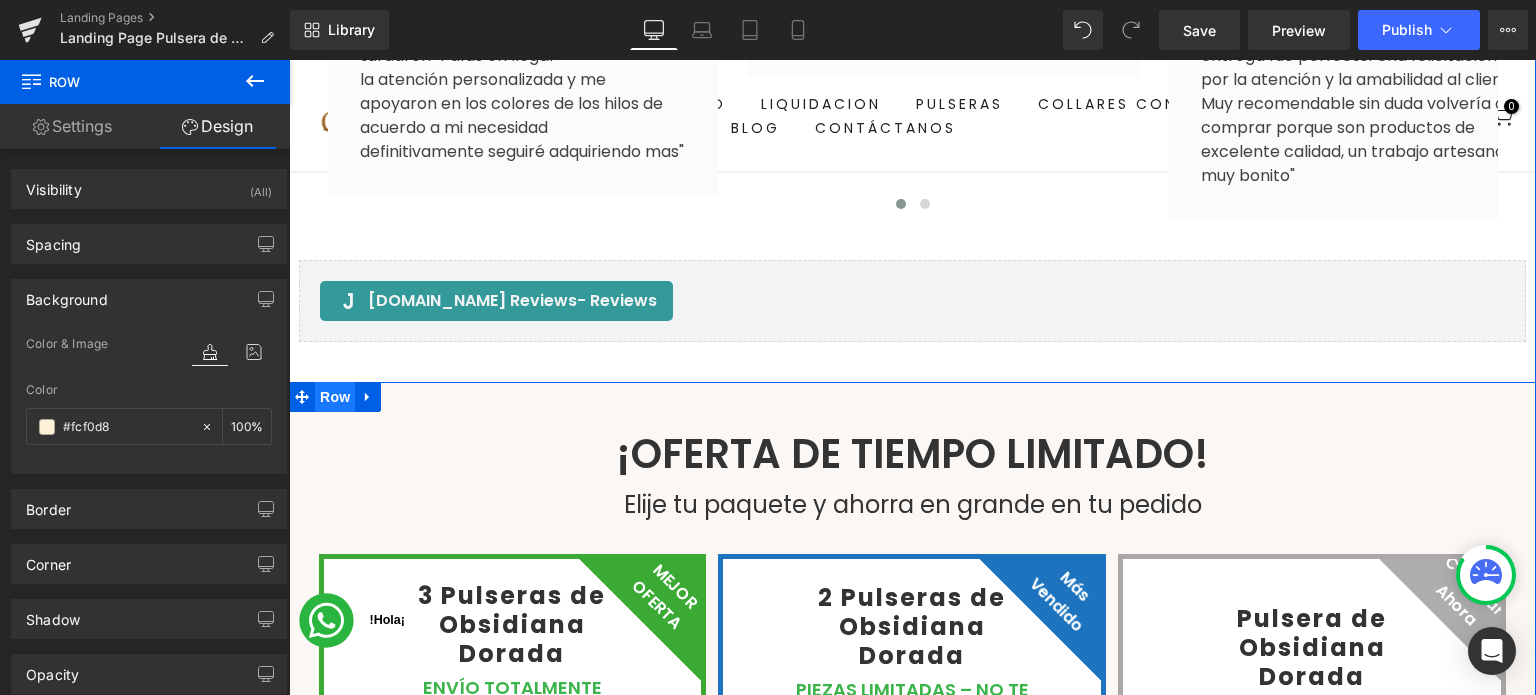 click on "Row" at bounding box center [335, 397] 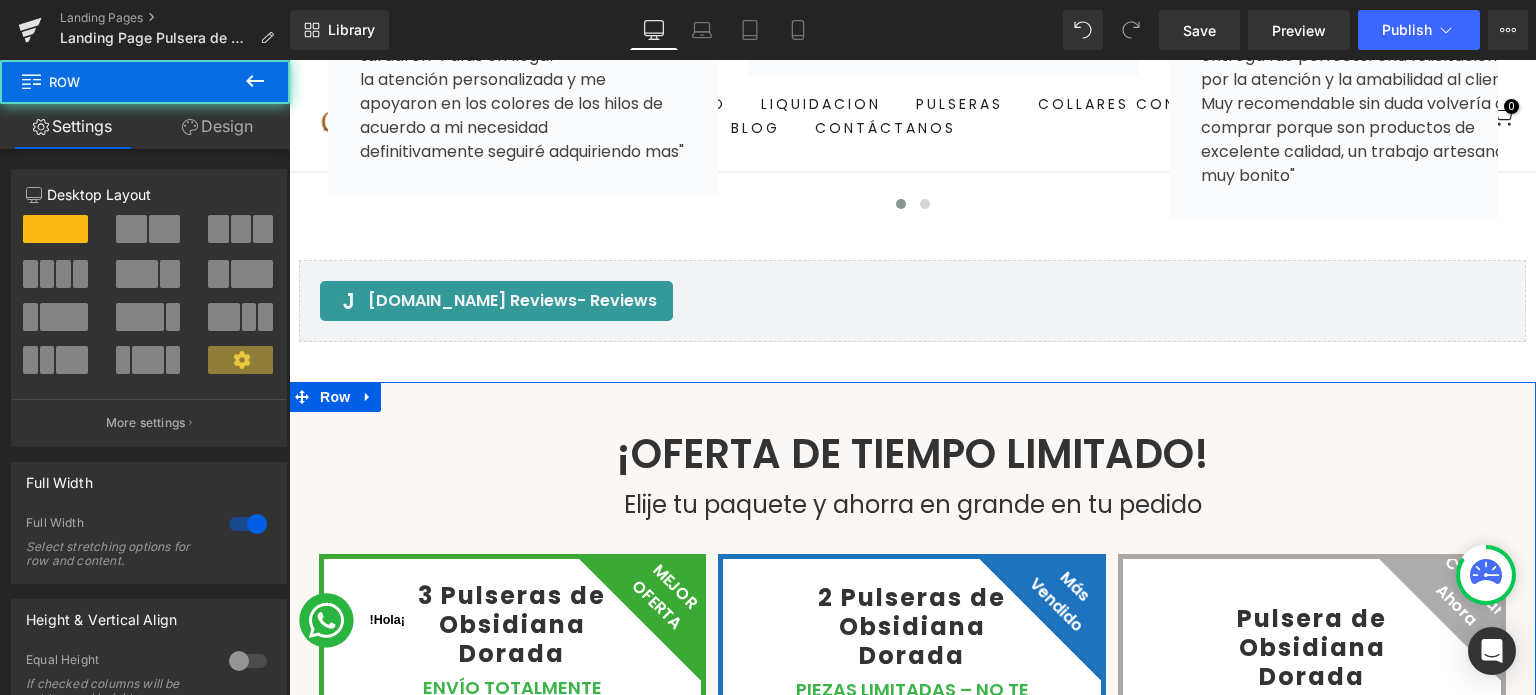 click on "Design" at bounding box center [217, 126] 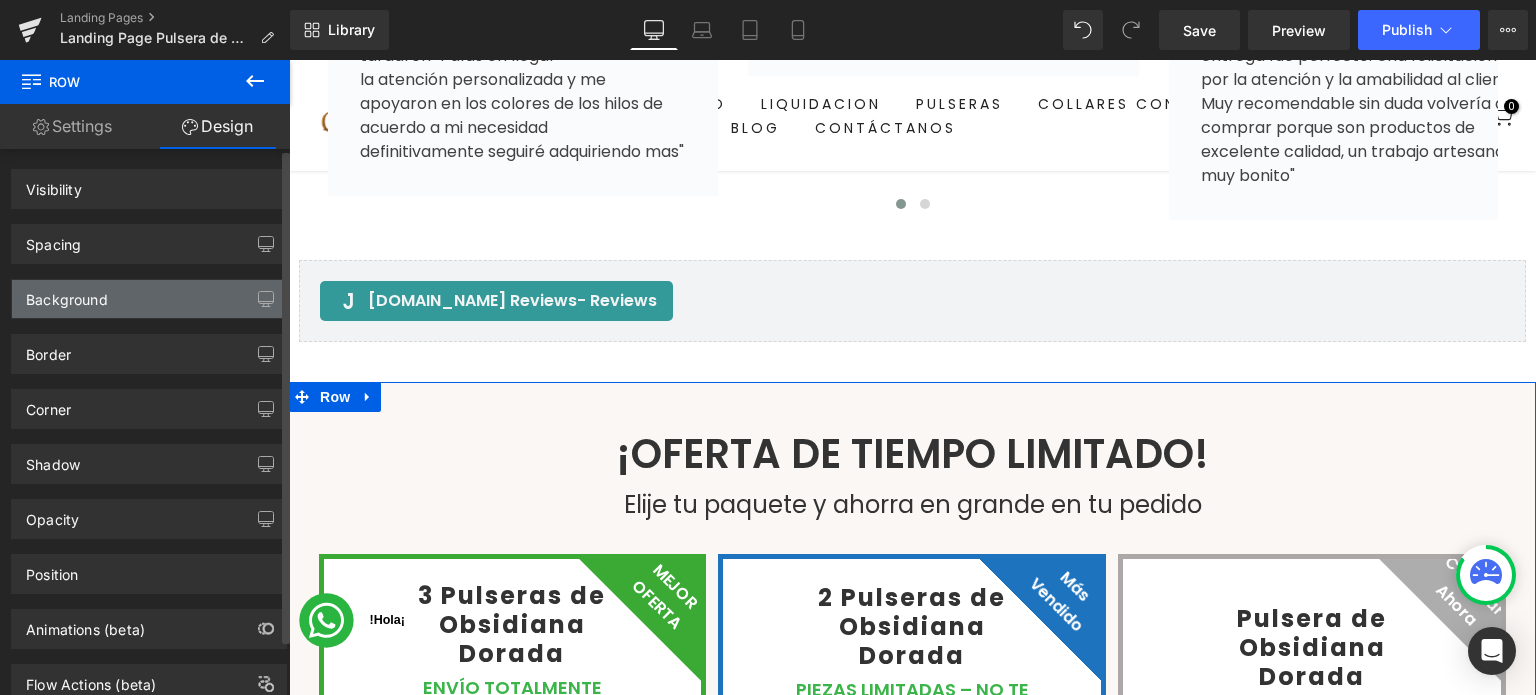 click on "Background" at bounding box center (149, 299) 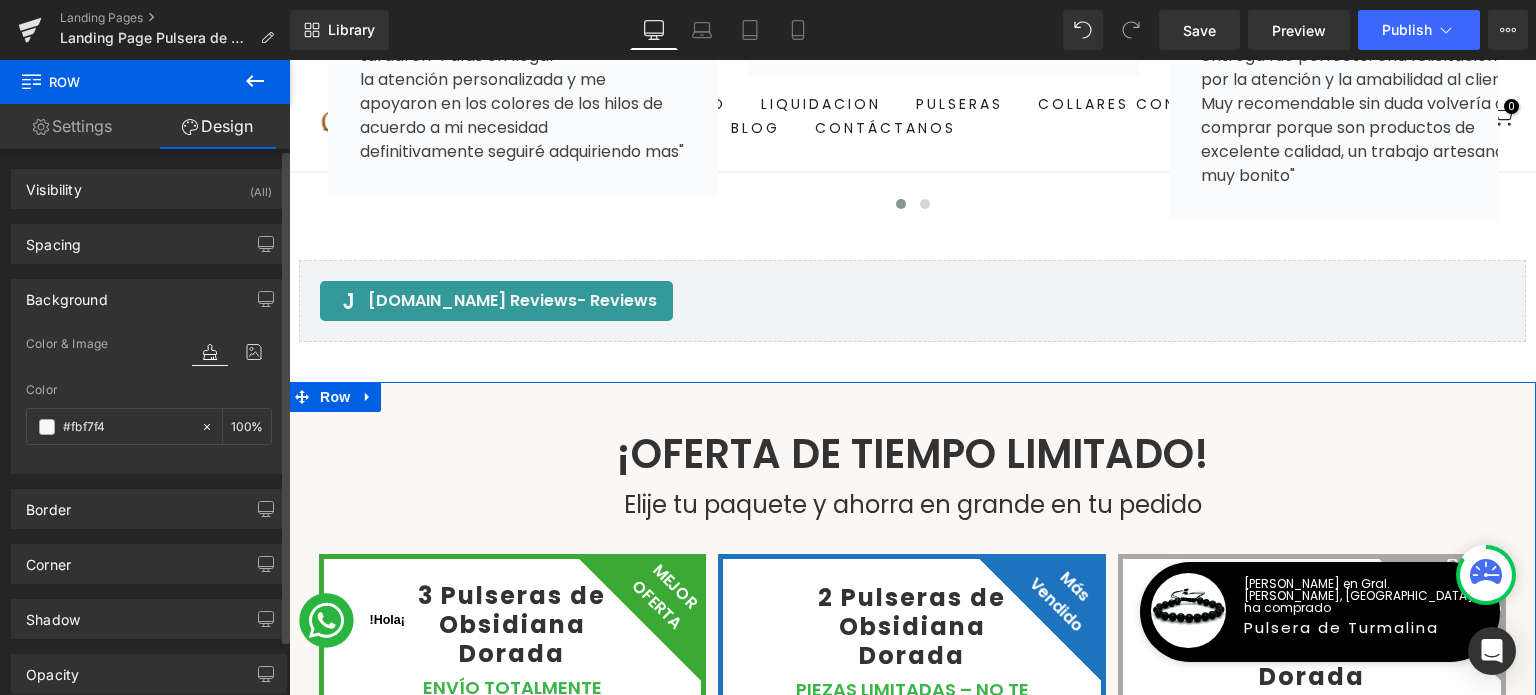 paste on "cf0d8" 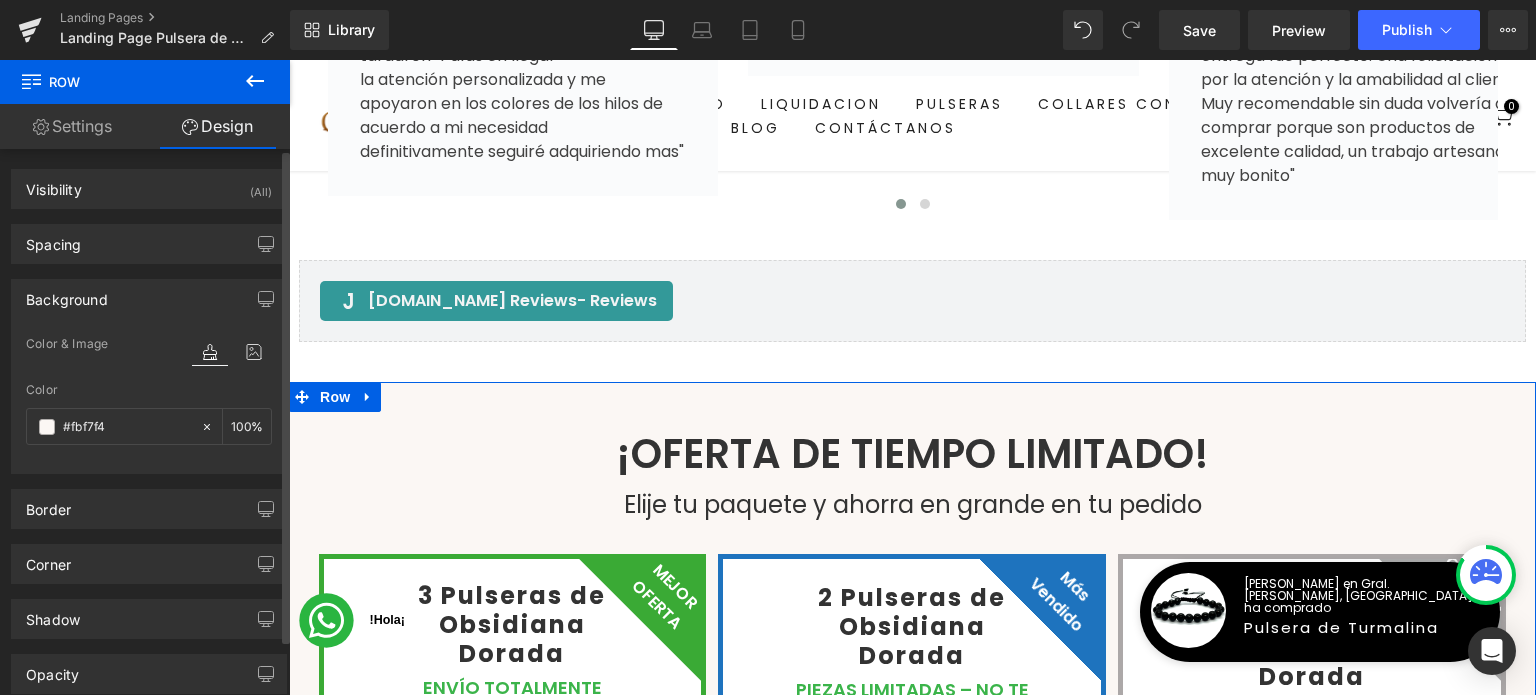 type on "#fcf0d8" 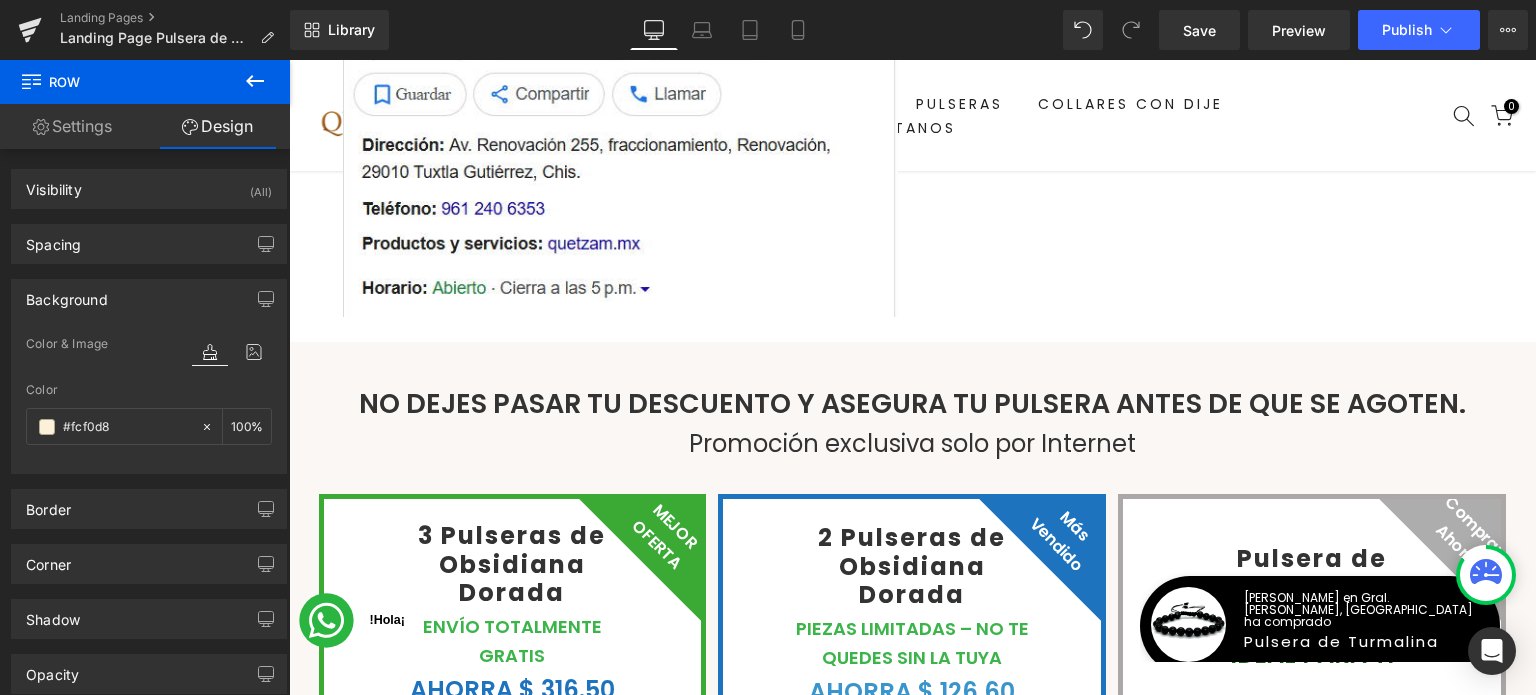 scroll, scrollTop: 15500, scrollLeft: 0, axis: vertical 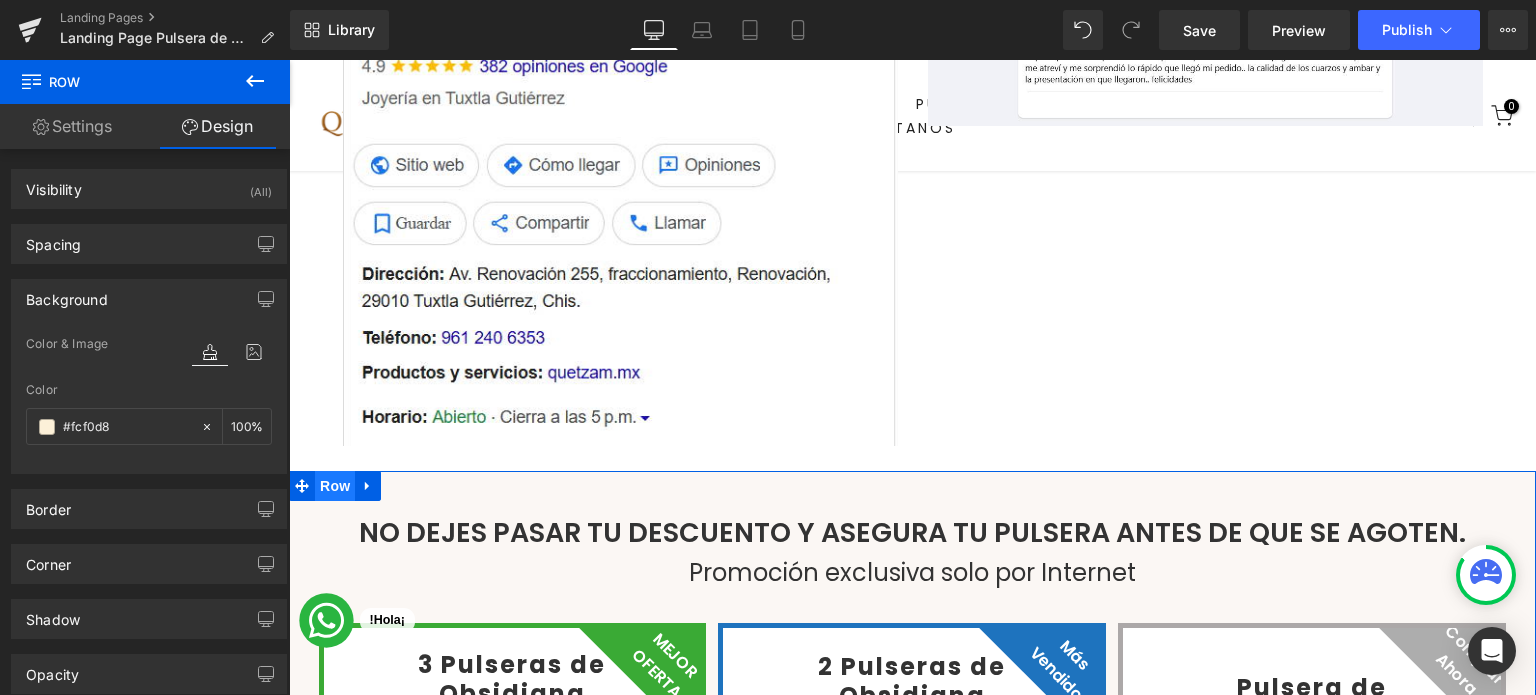 click on "Row" at bounding box center [335, 486] 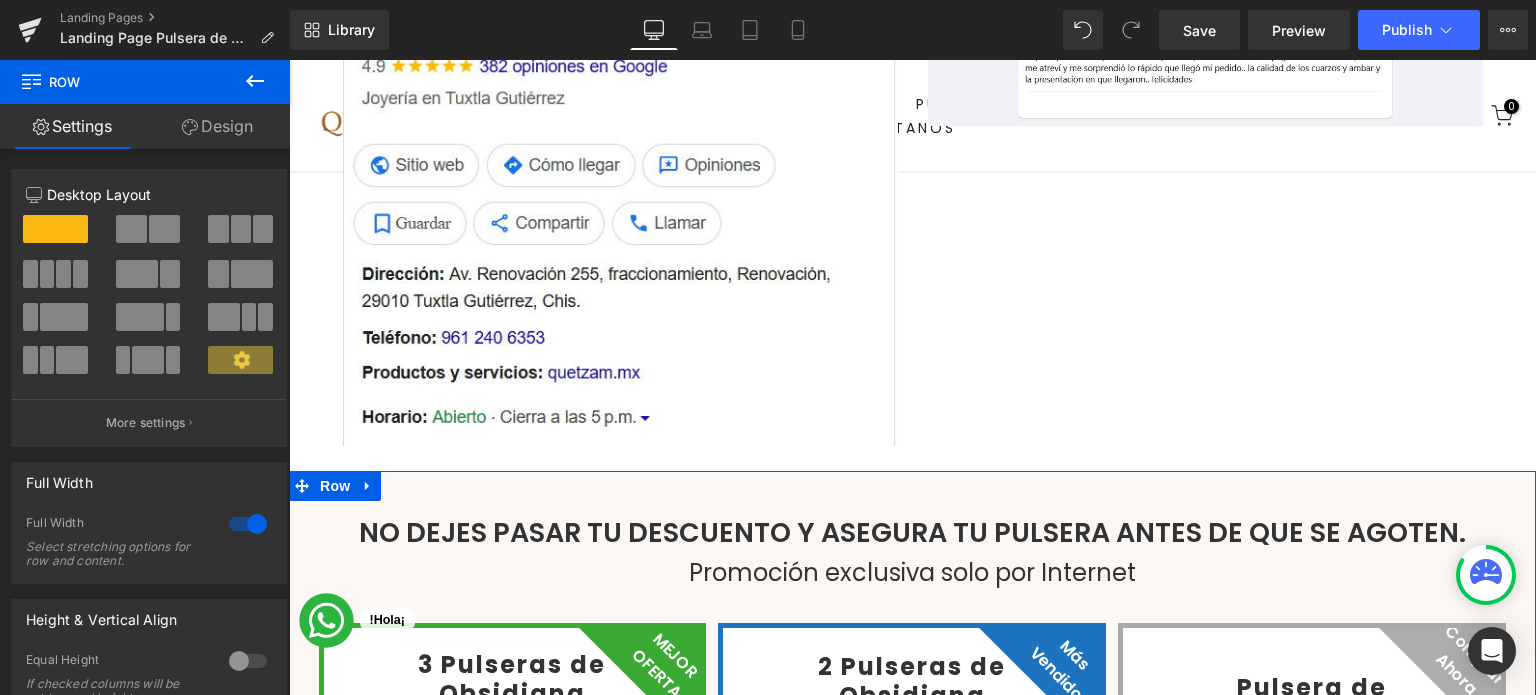 click on "Design" at bounding box center (217, 126) 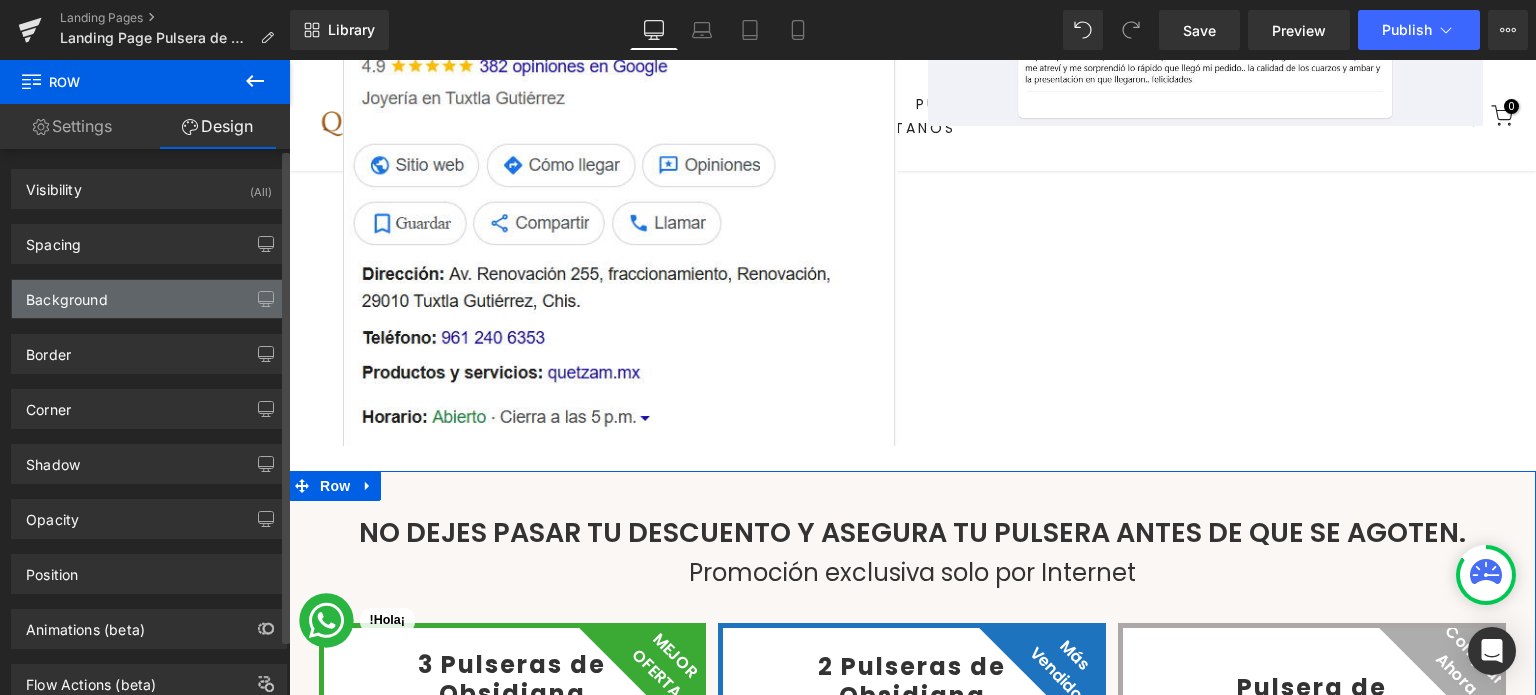 click on "Background" at bounding box center [149, 299] 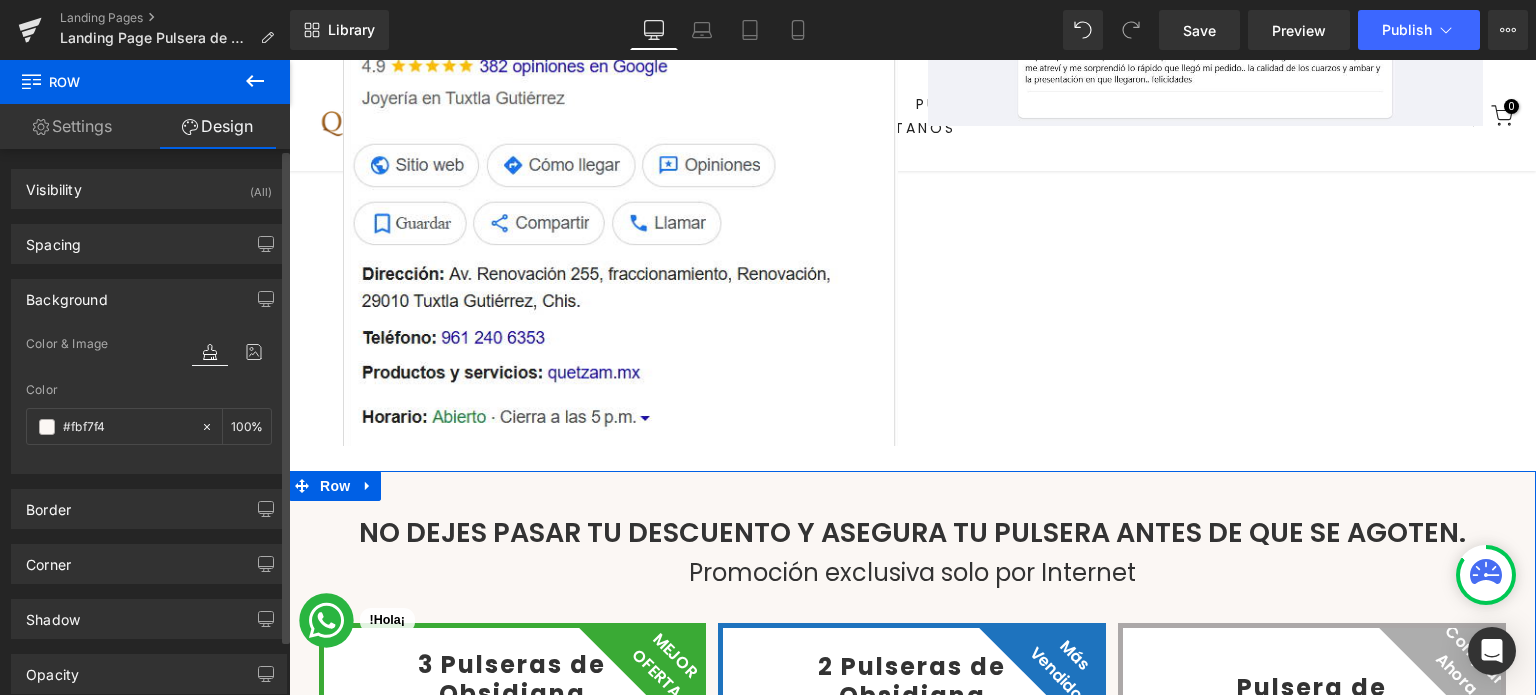 paste on "cf0d8" 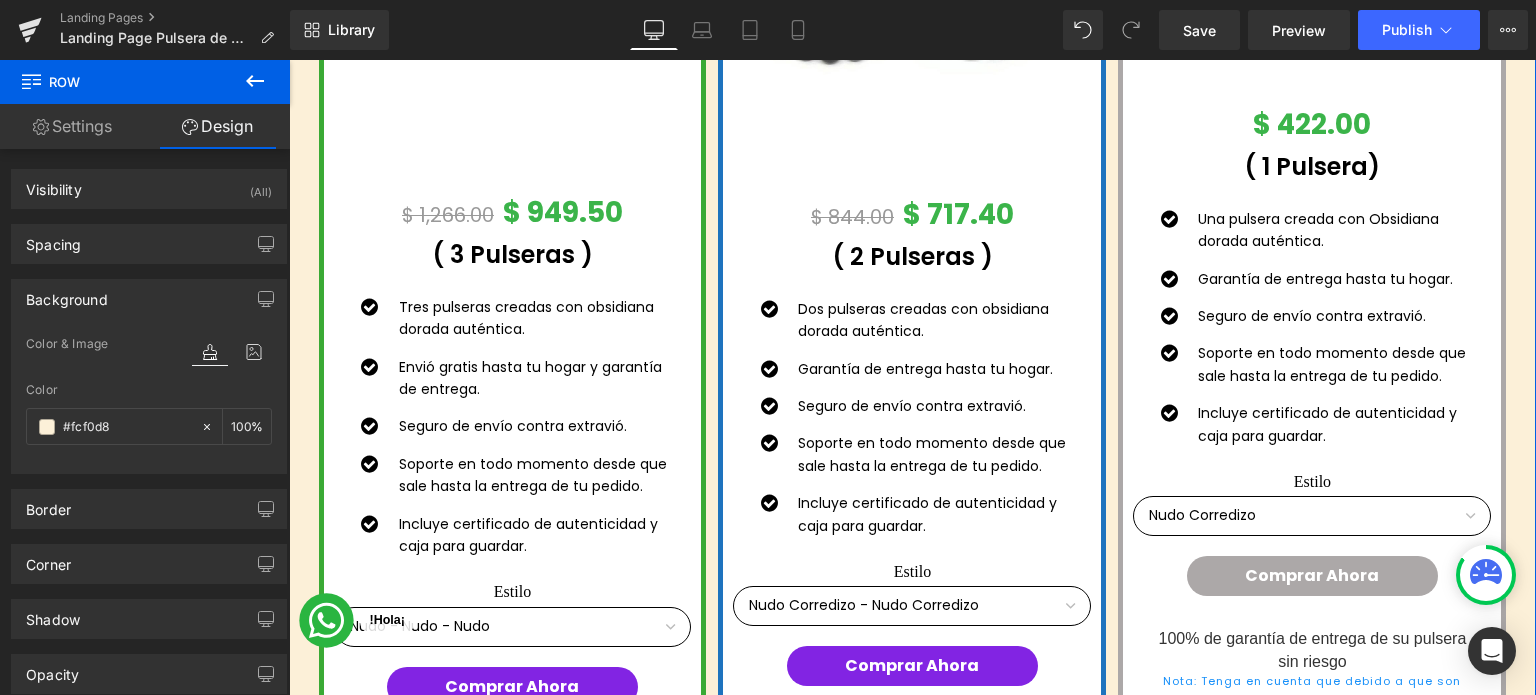 scroll, scrollTop: 17100, scrollLeft: 0, axis: vertical 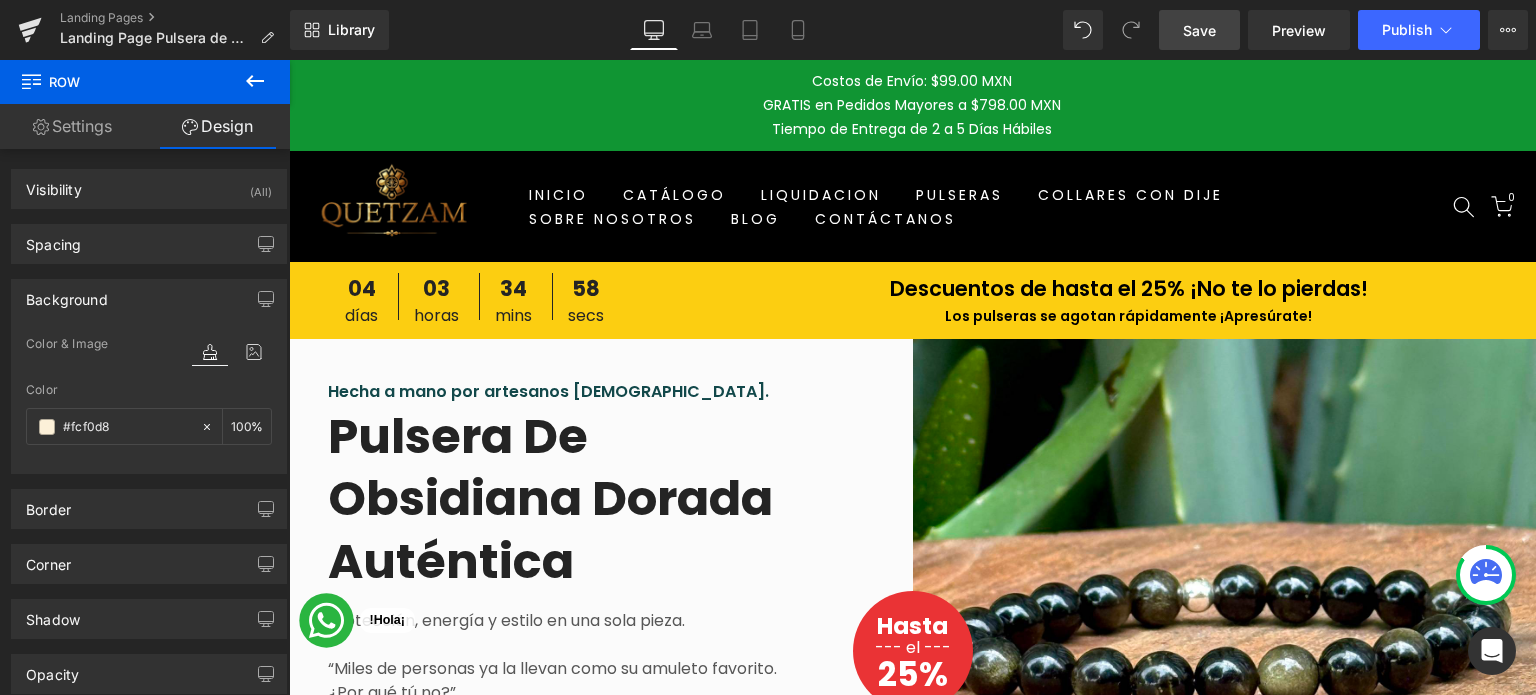 type on "#fcf0d8" 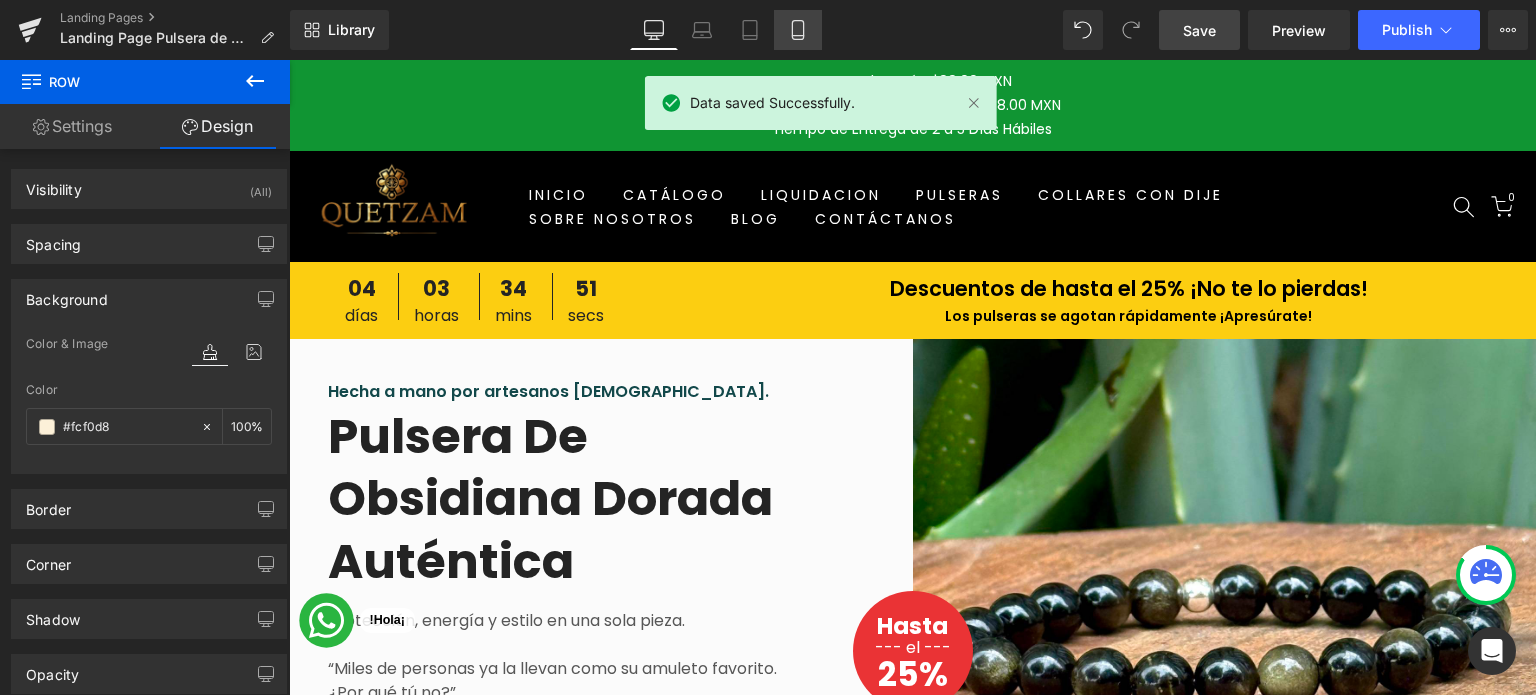 click on "Mobile" at bounding box center [798, 30] 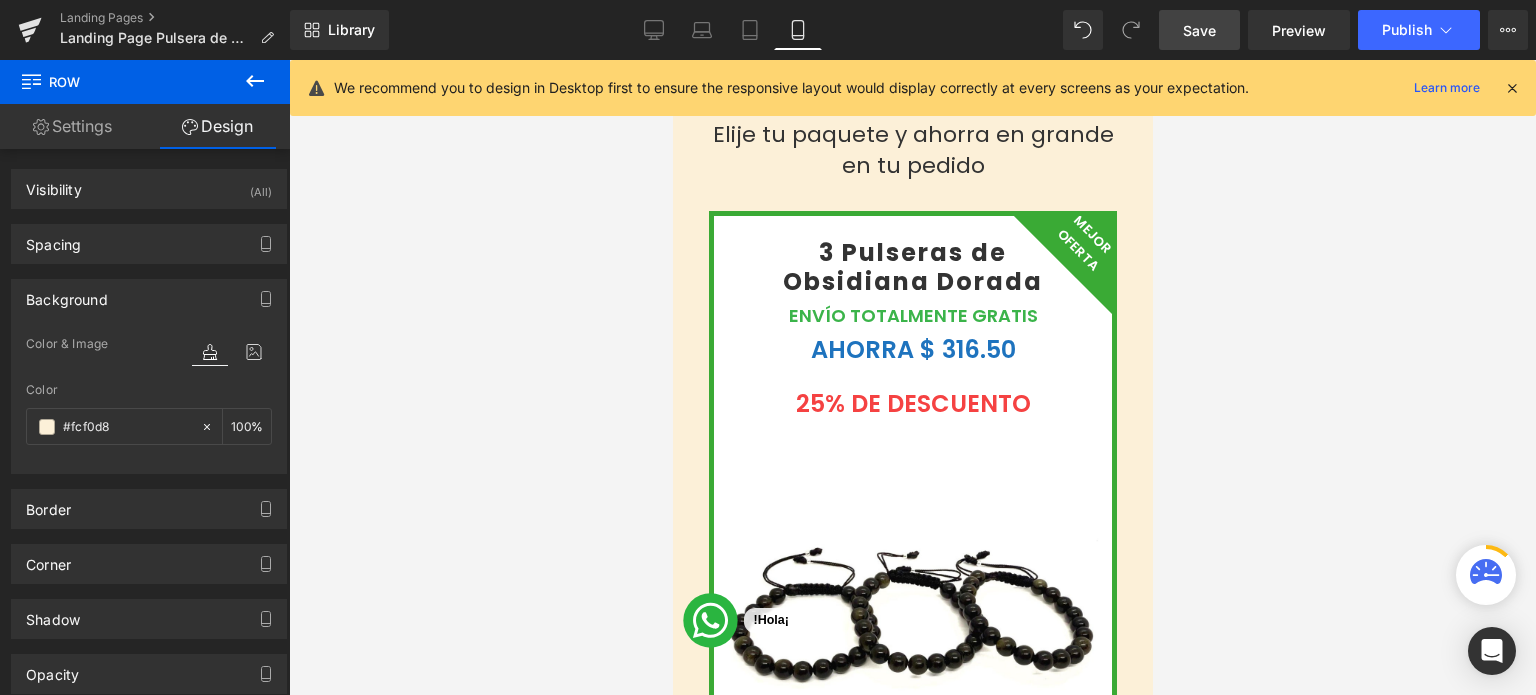 scroll, scrollTop: 13245, scrollLeft: 0, axis: vertical 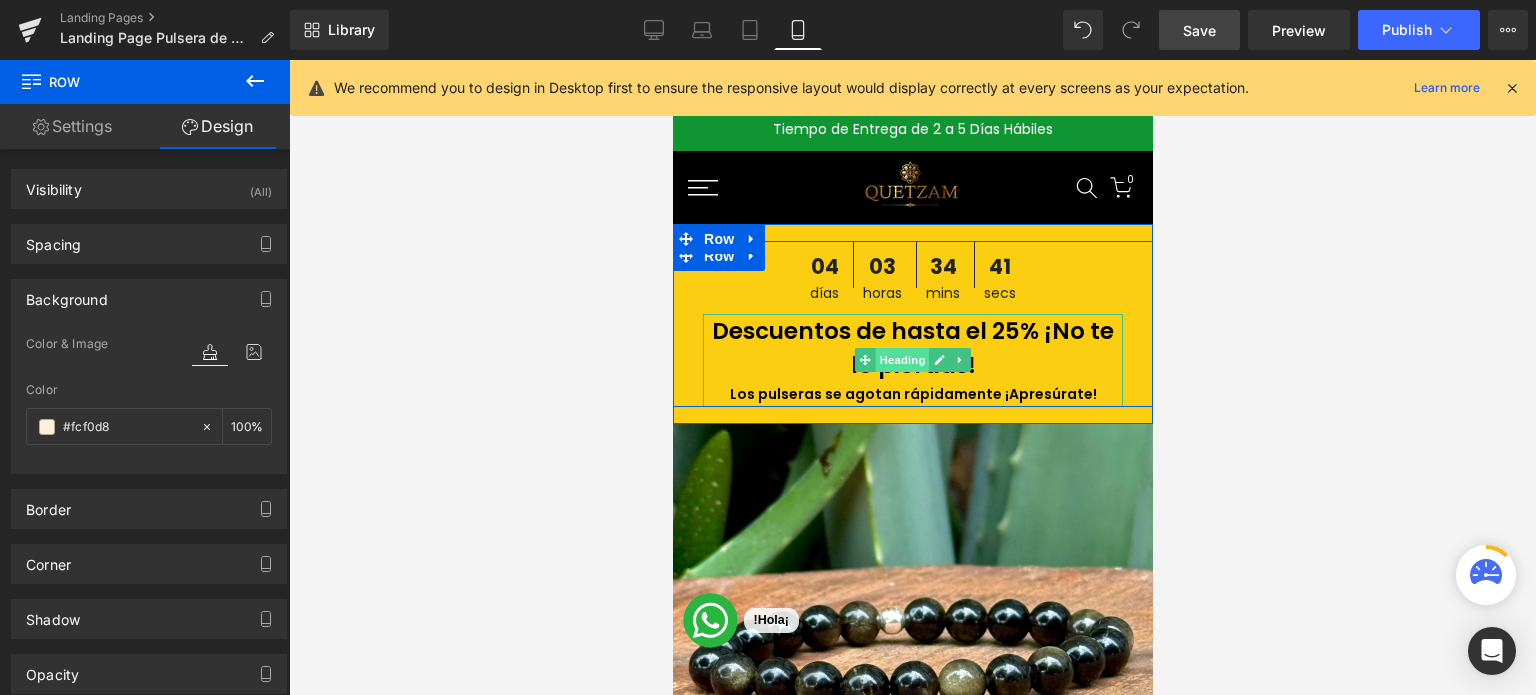 click on "Heading" at bounding box center [902, 360] 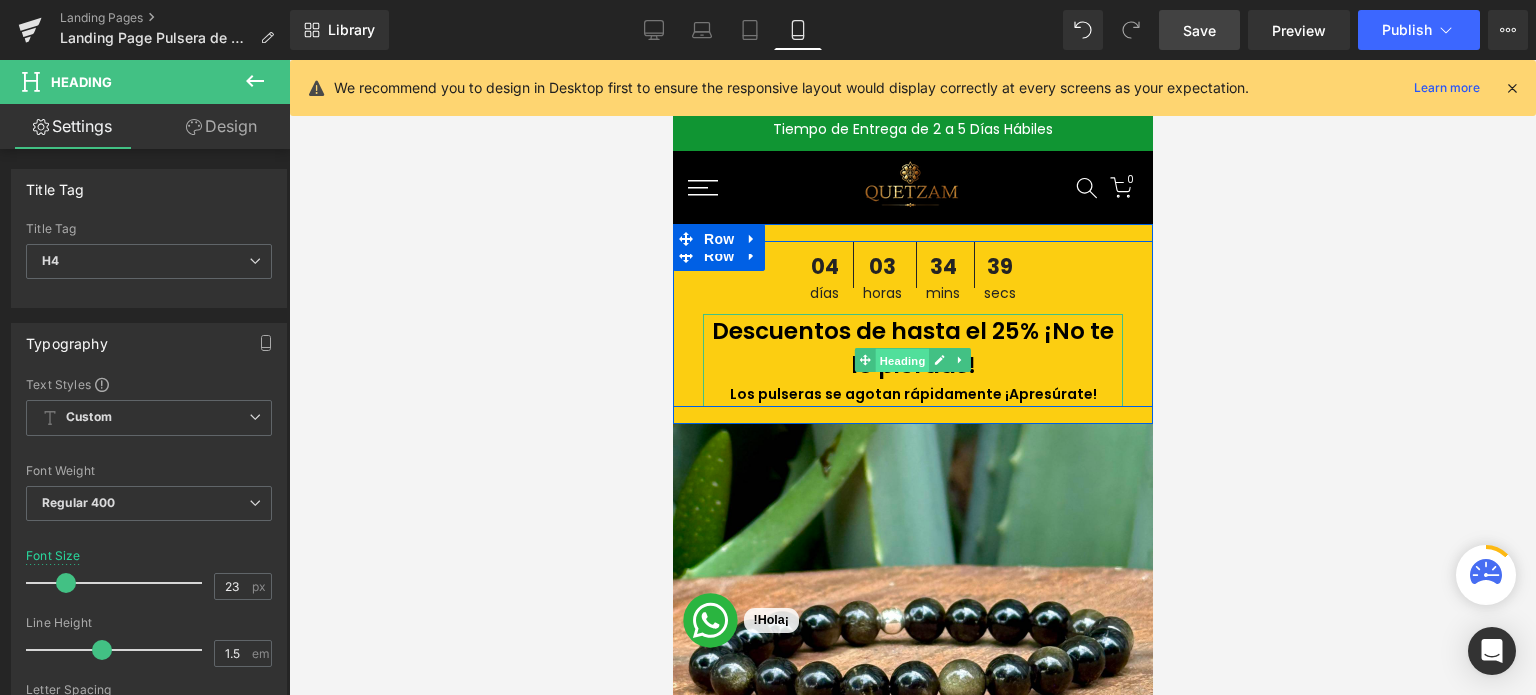 click on "Heading" at bounding box center (902, 361) 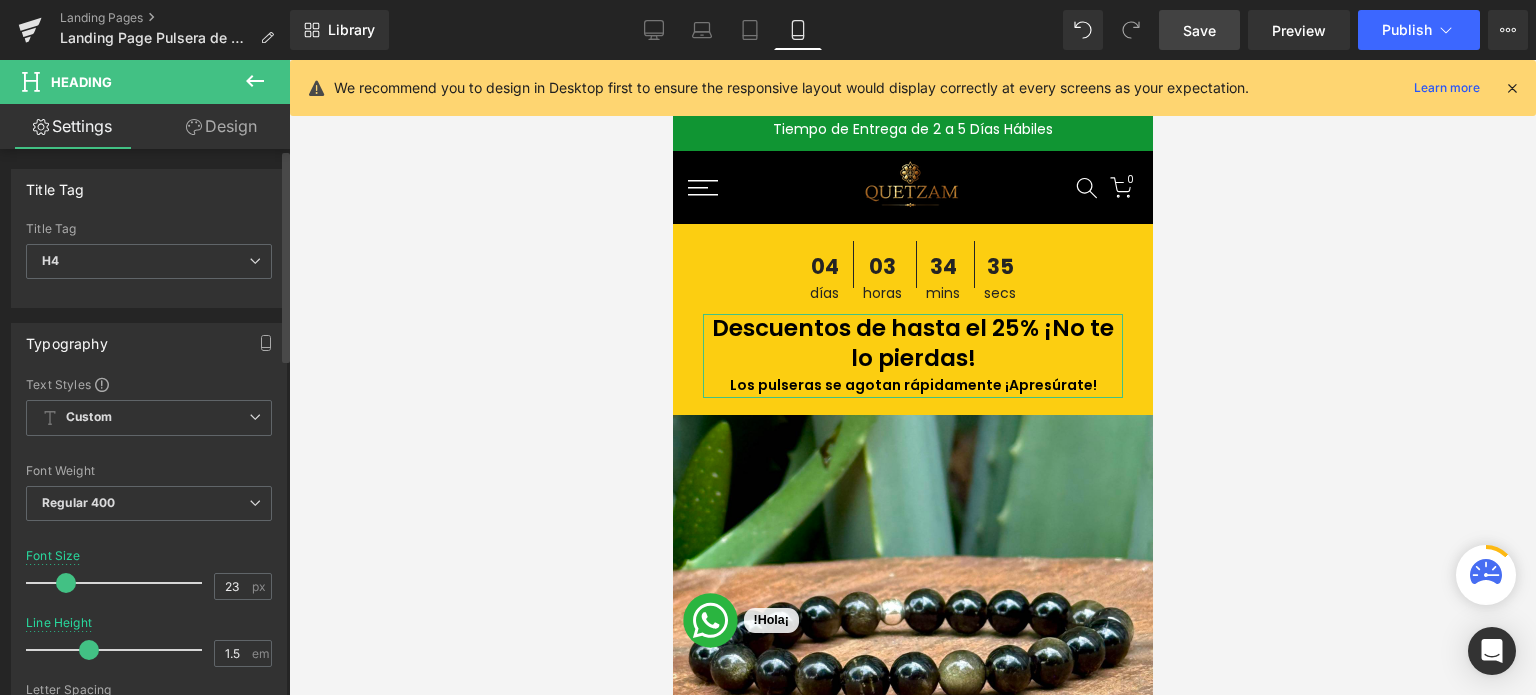 click at bounding box center [89, 650] 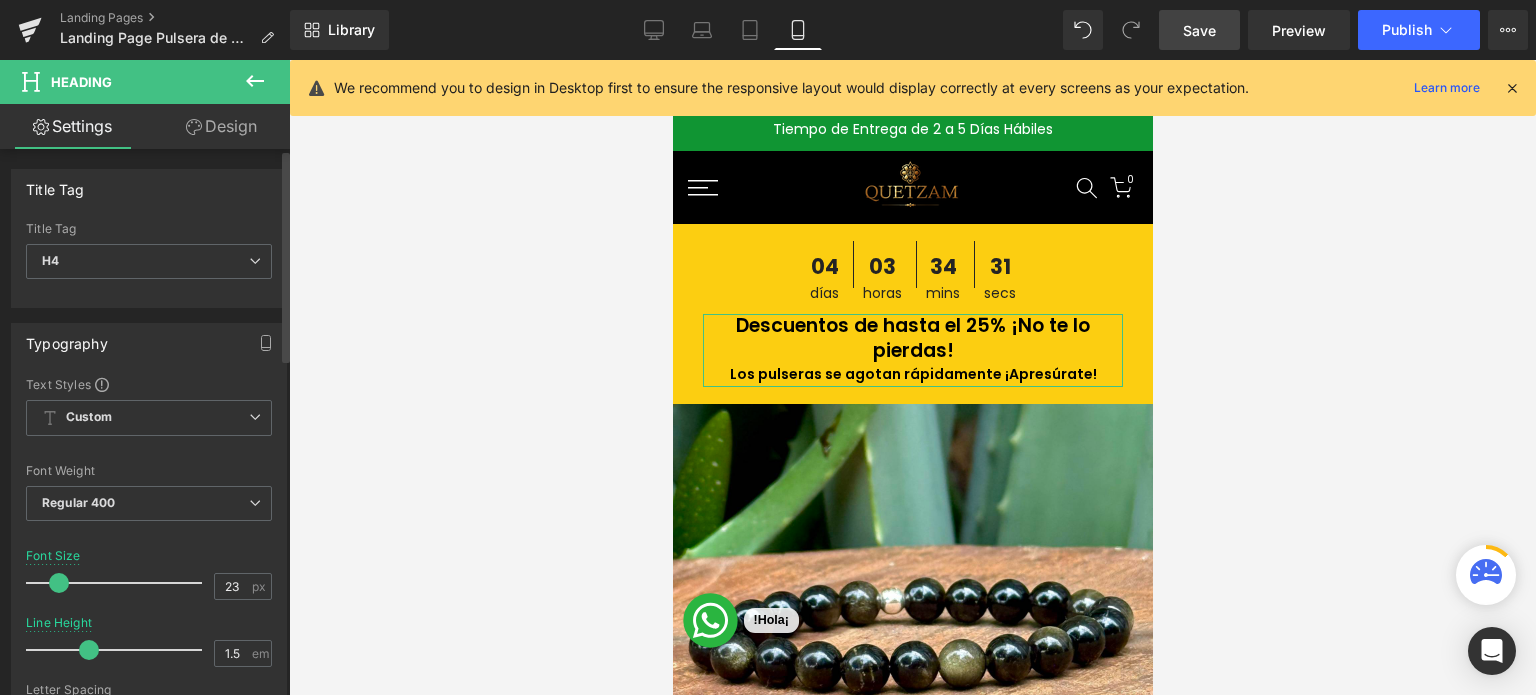 click at bounding box center [59, 583] 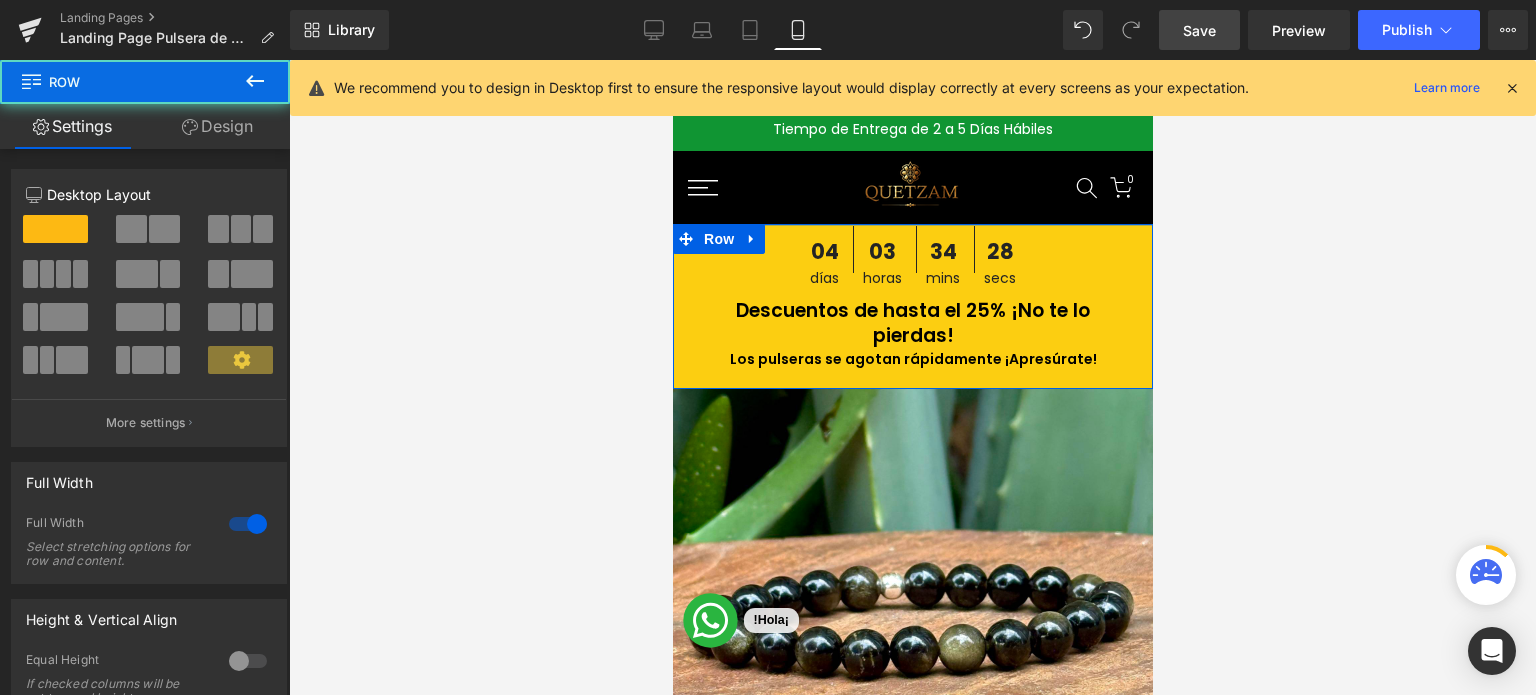 drag, startPoint x: 904, startPoint y: 234, endPoint x: 899, endPoint y: 219, distance: 15.811388 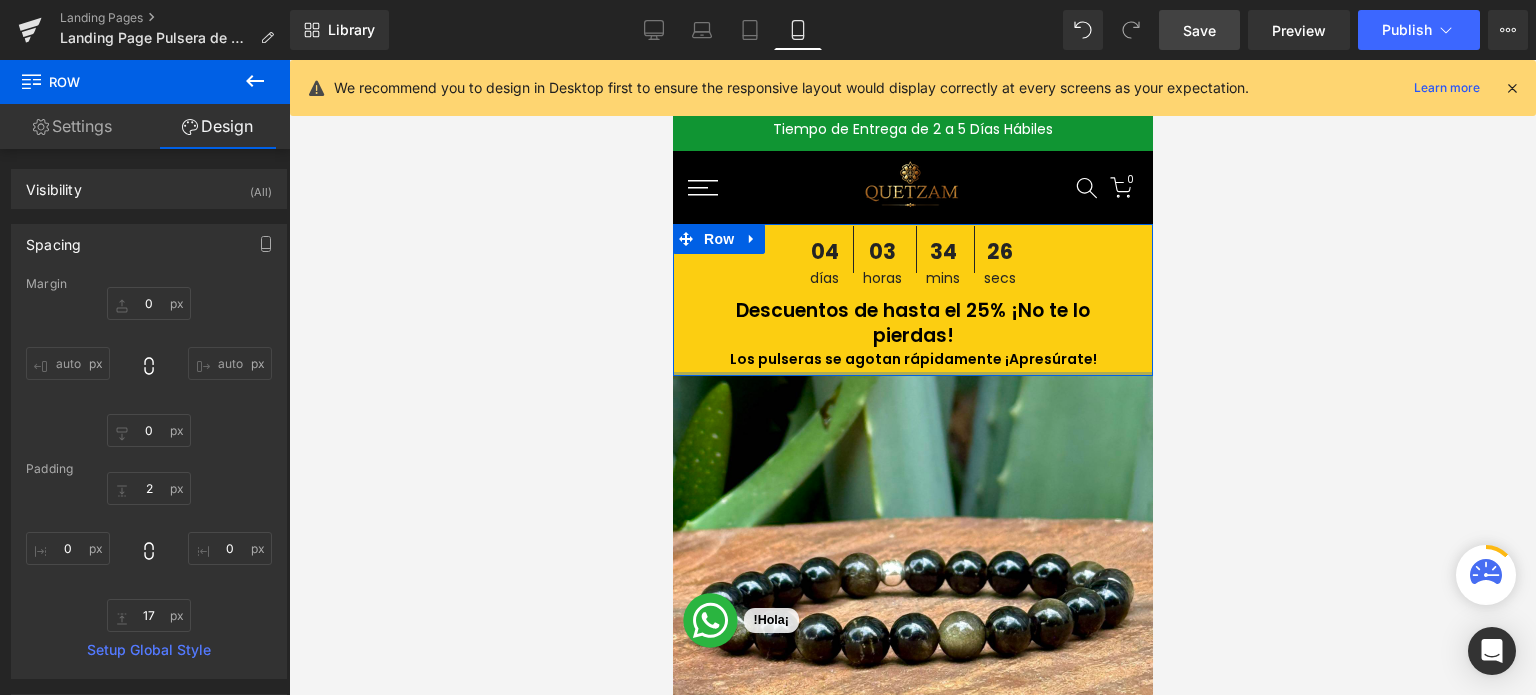 drag, startPoint x: 879, startPoint y: 387, endPoint x: 879, endPoint y: 374, distance: 13 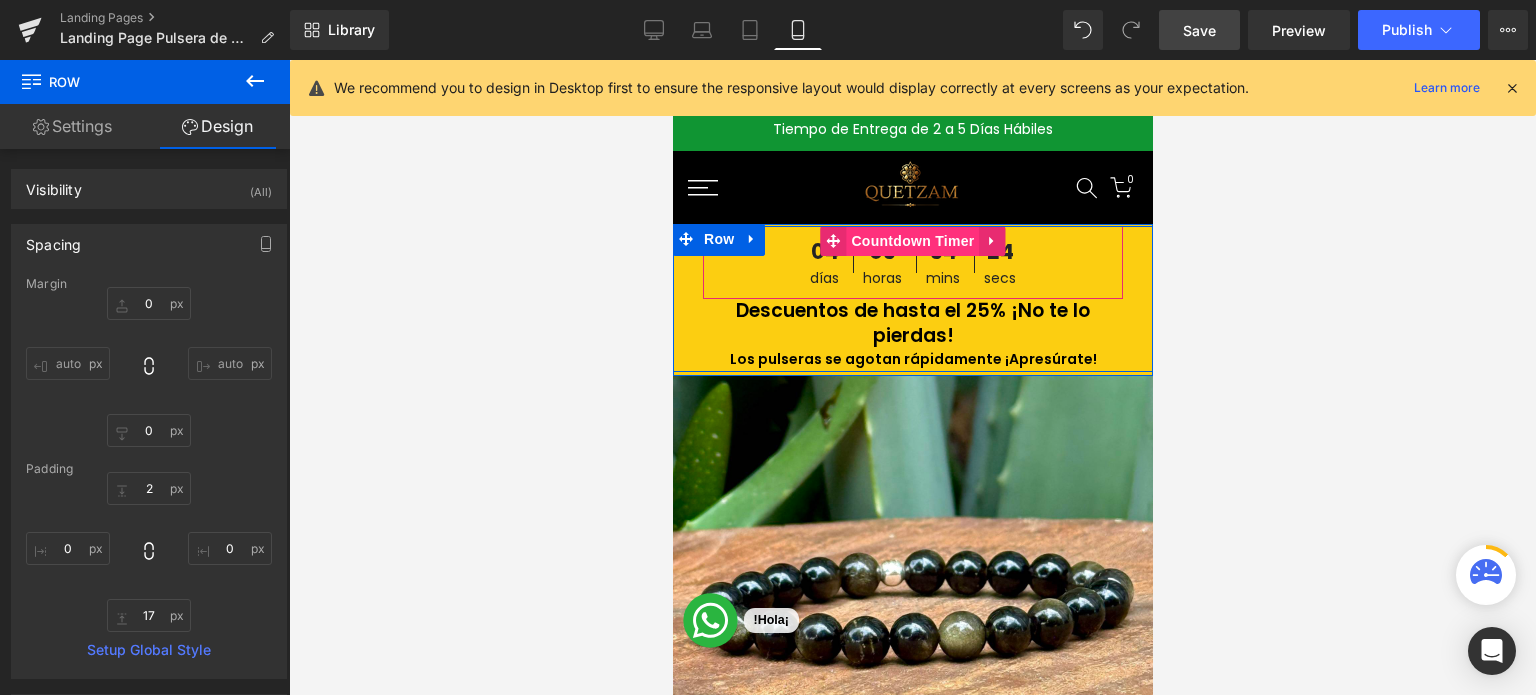 click on "Countdown Timer" at bounding box center [911, 241] 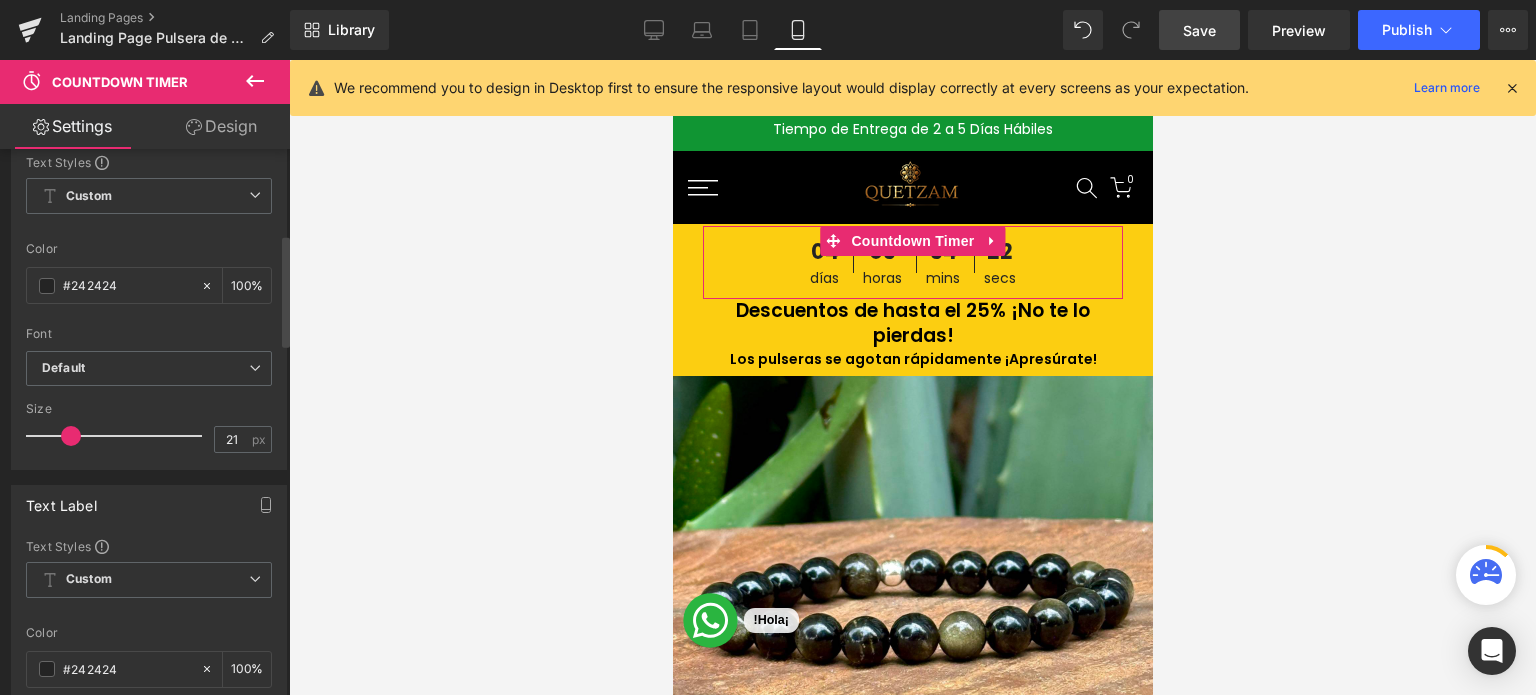 scroll, scrollTop: 600, scrollLeft: 0, axis: vertical 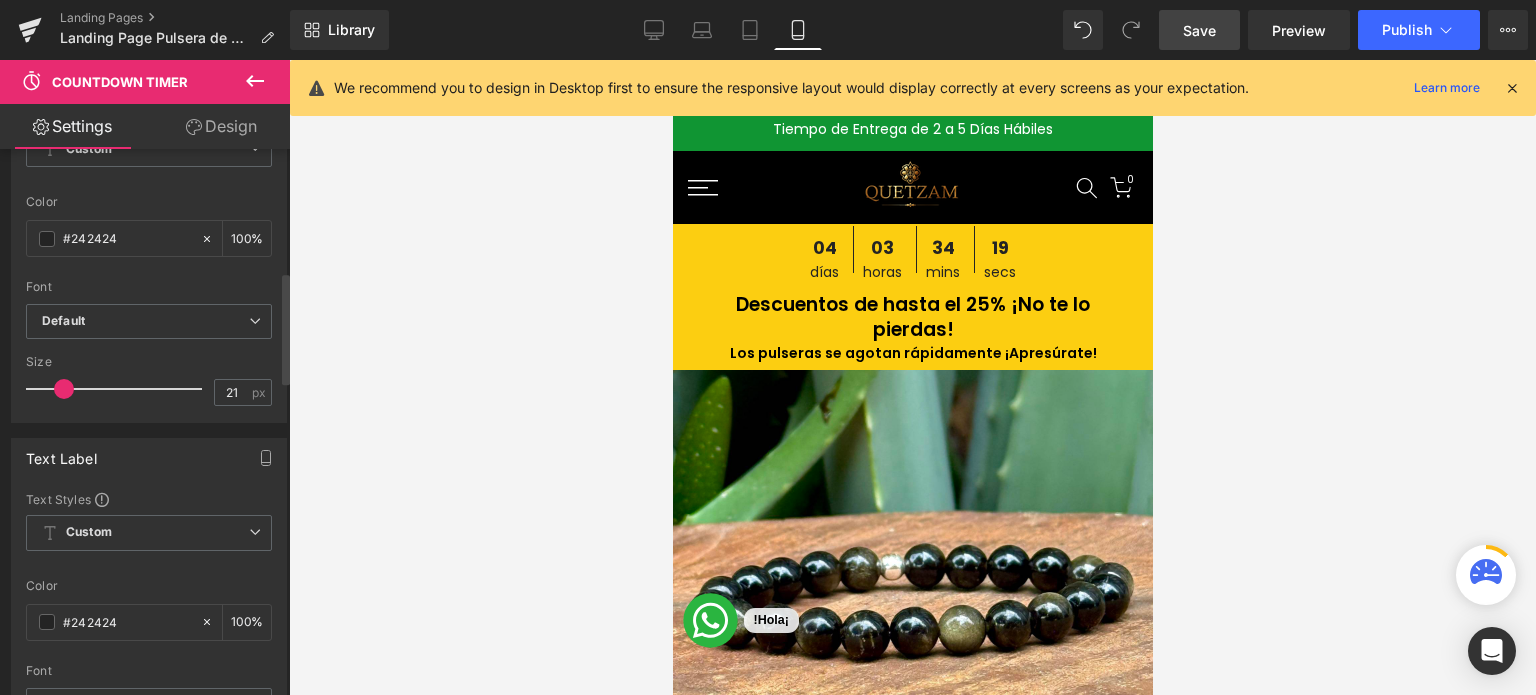 click at bounding box center [64, 389] 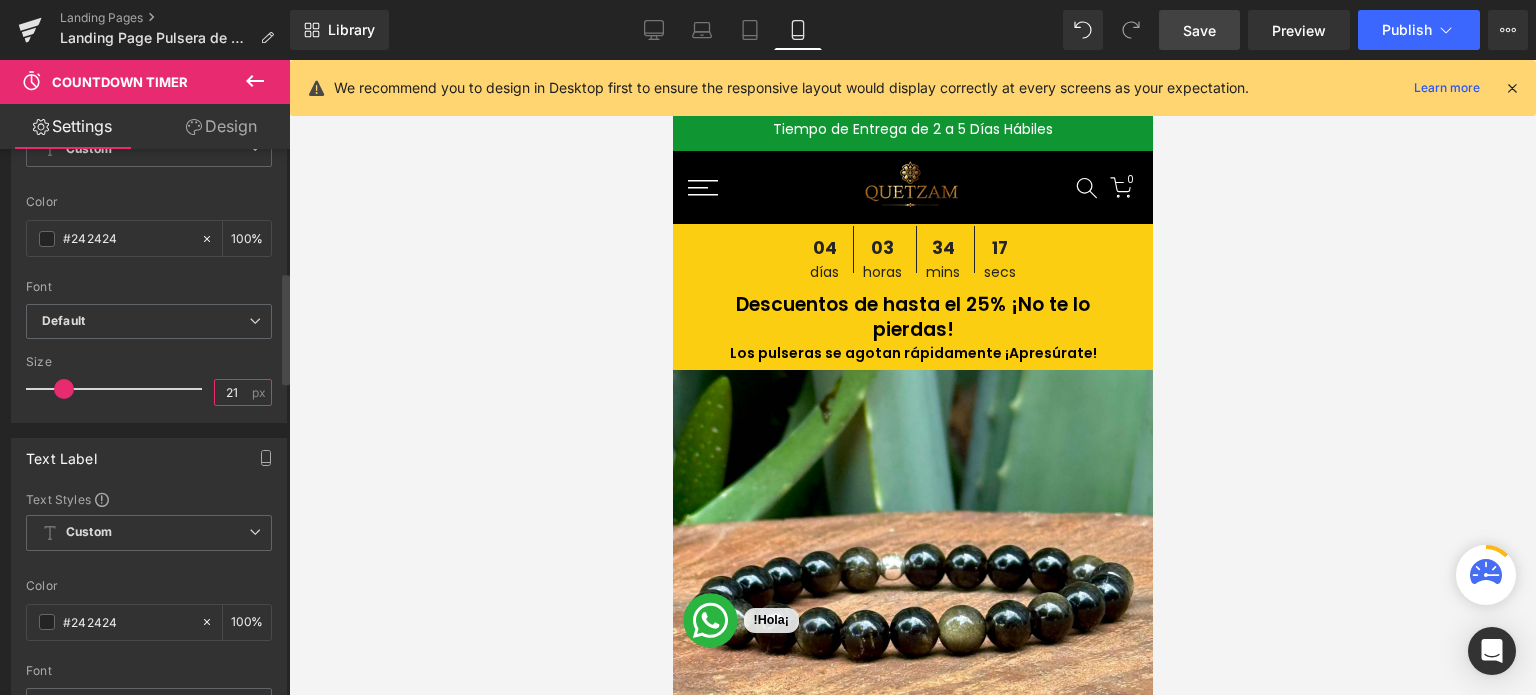 click on "21" at bounding box center (232, 392) 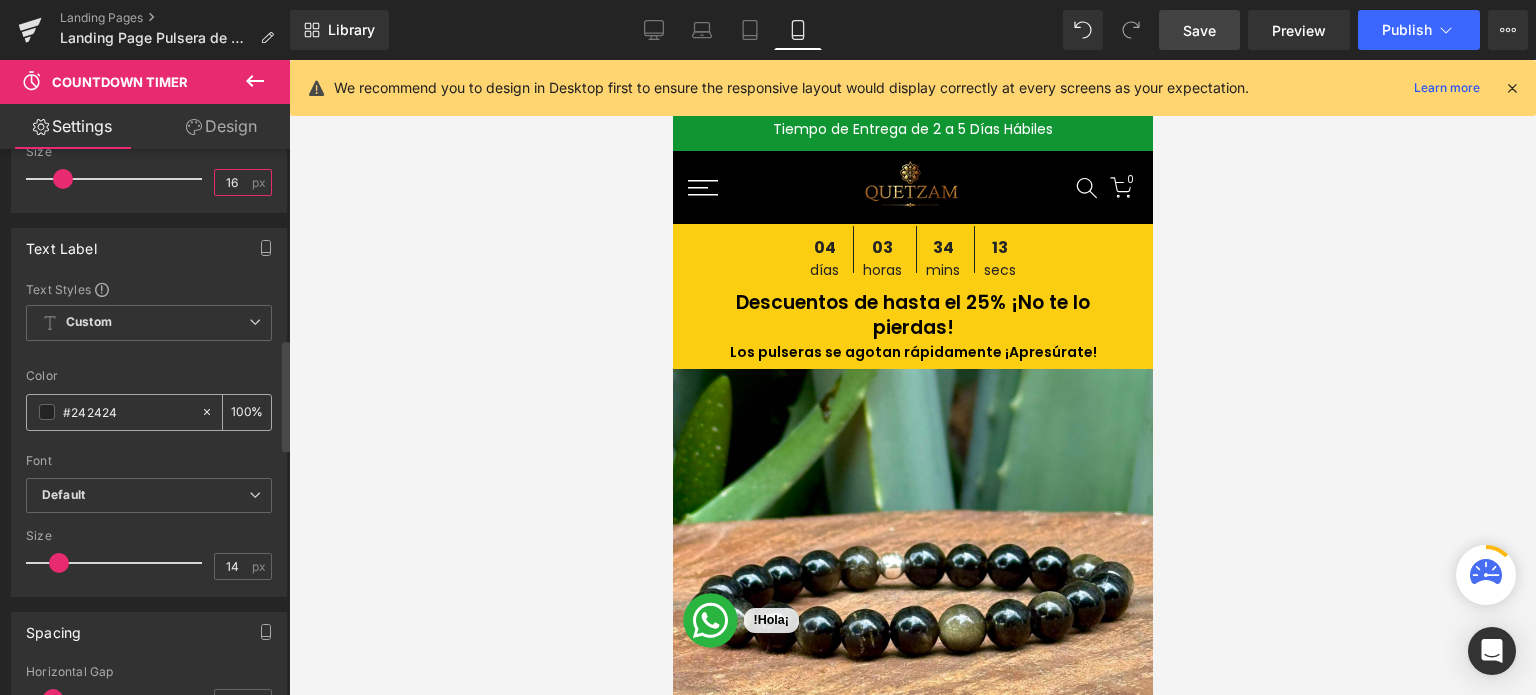 scroll, scrollTop: 800, scrollLeft: 0, axis: vertical 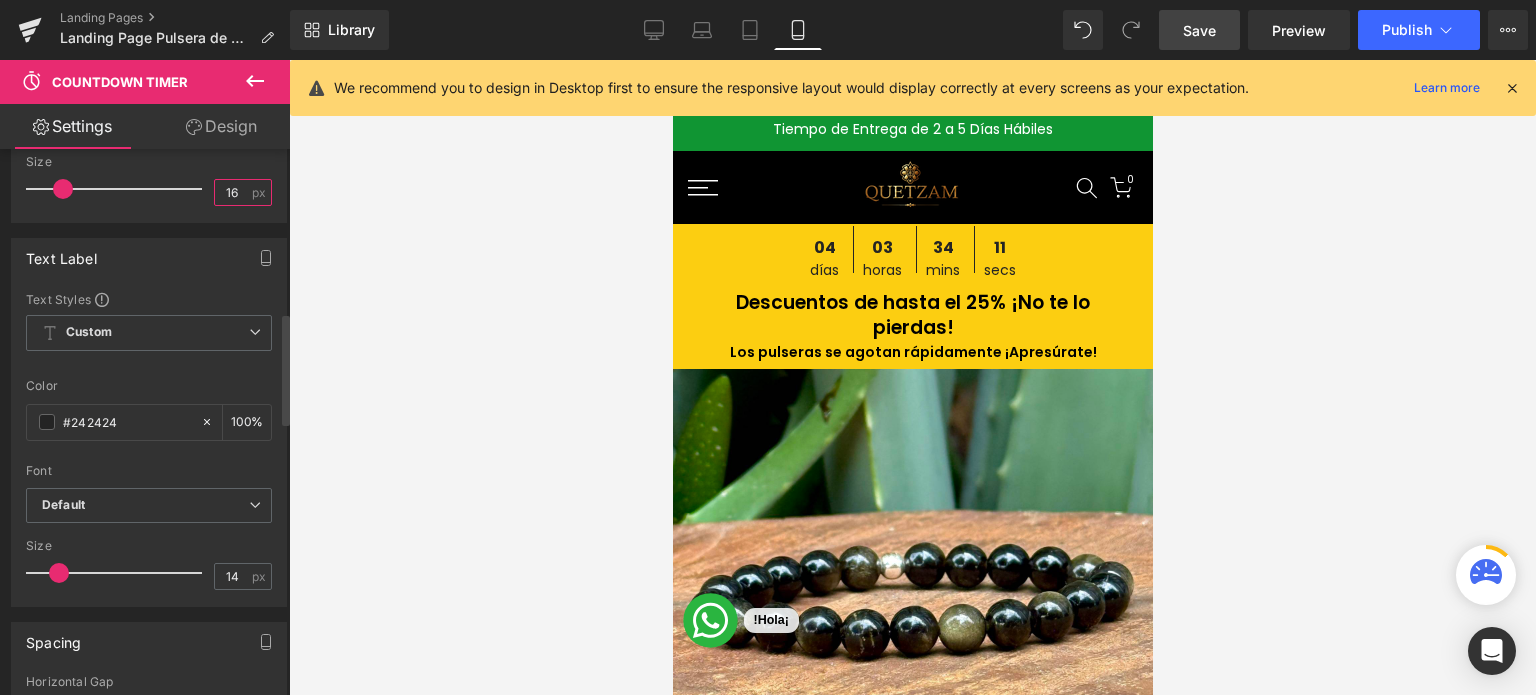 type on "16" 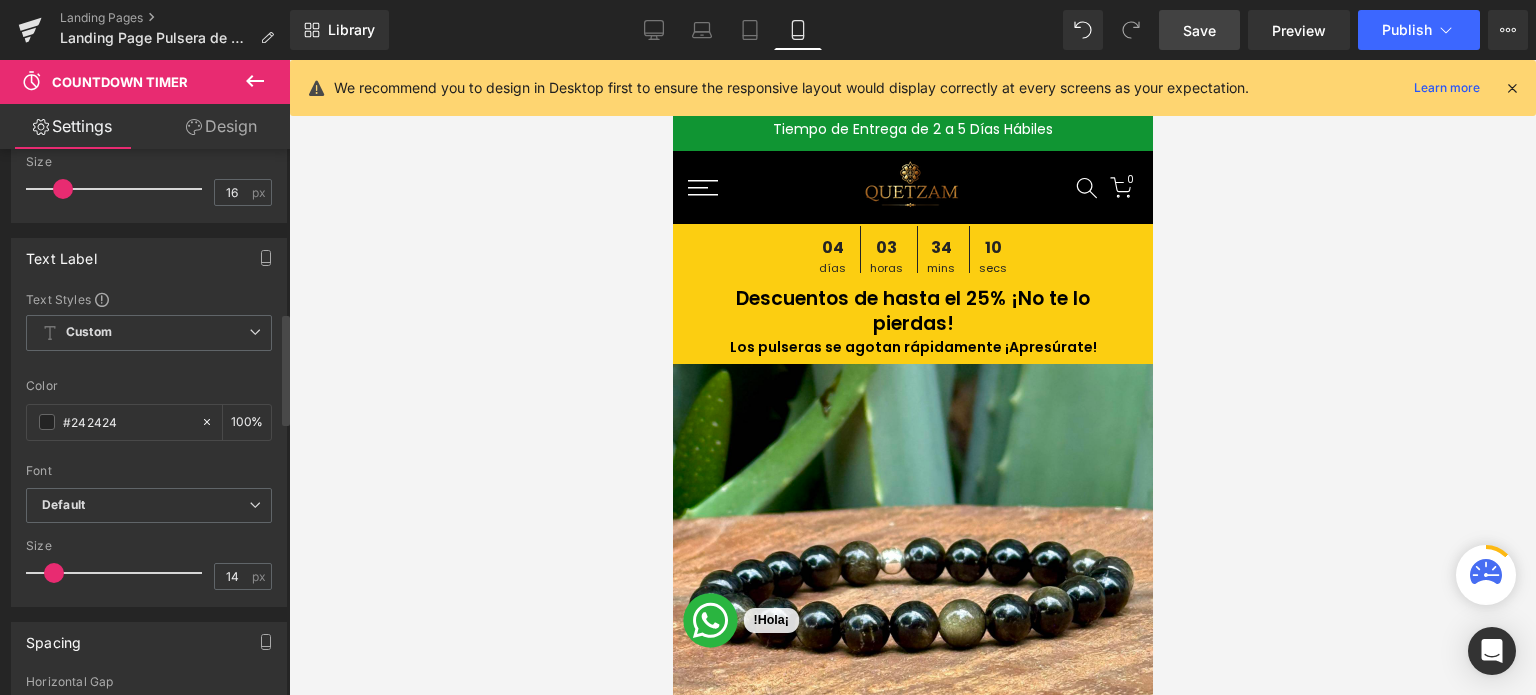 click at bounding box center (54, 573) 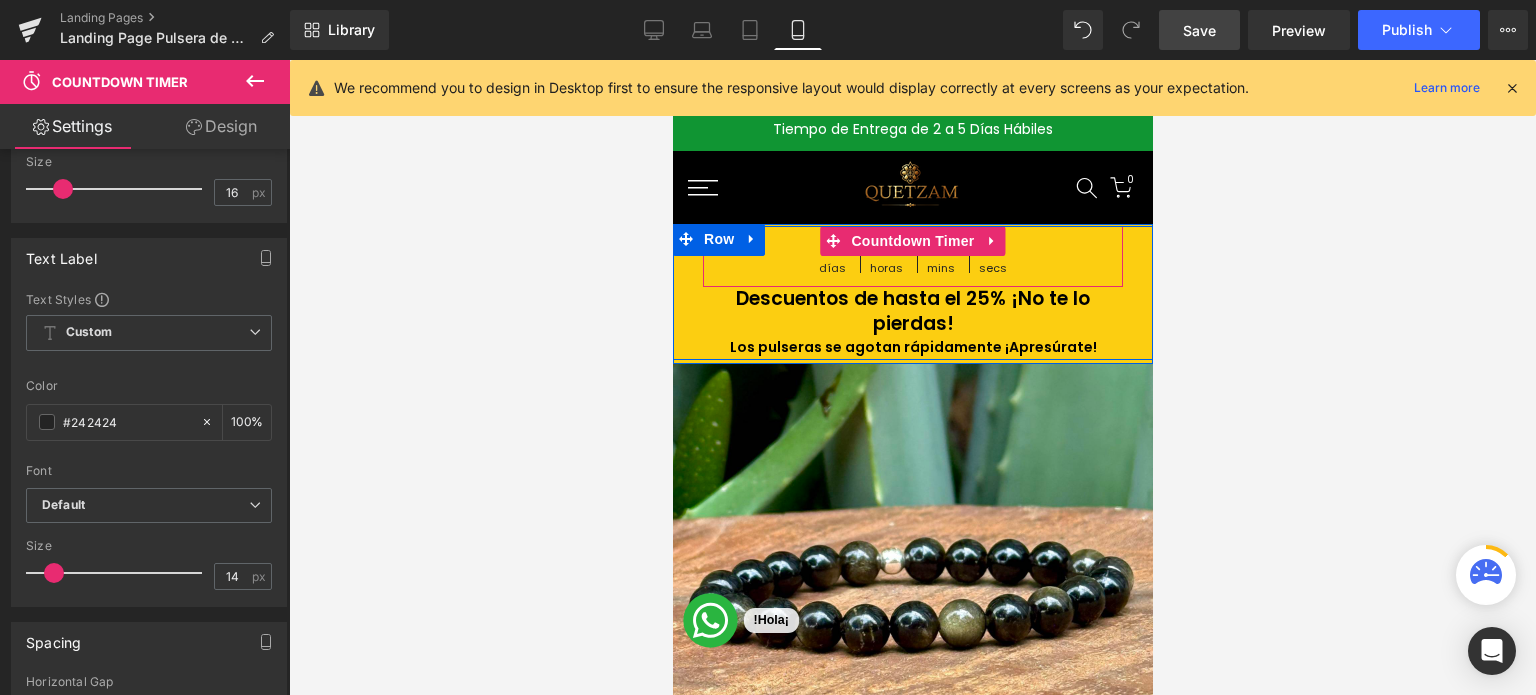 click on "03 Horas" at bounding box center [885, 256] 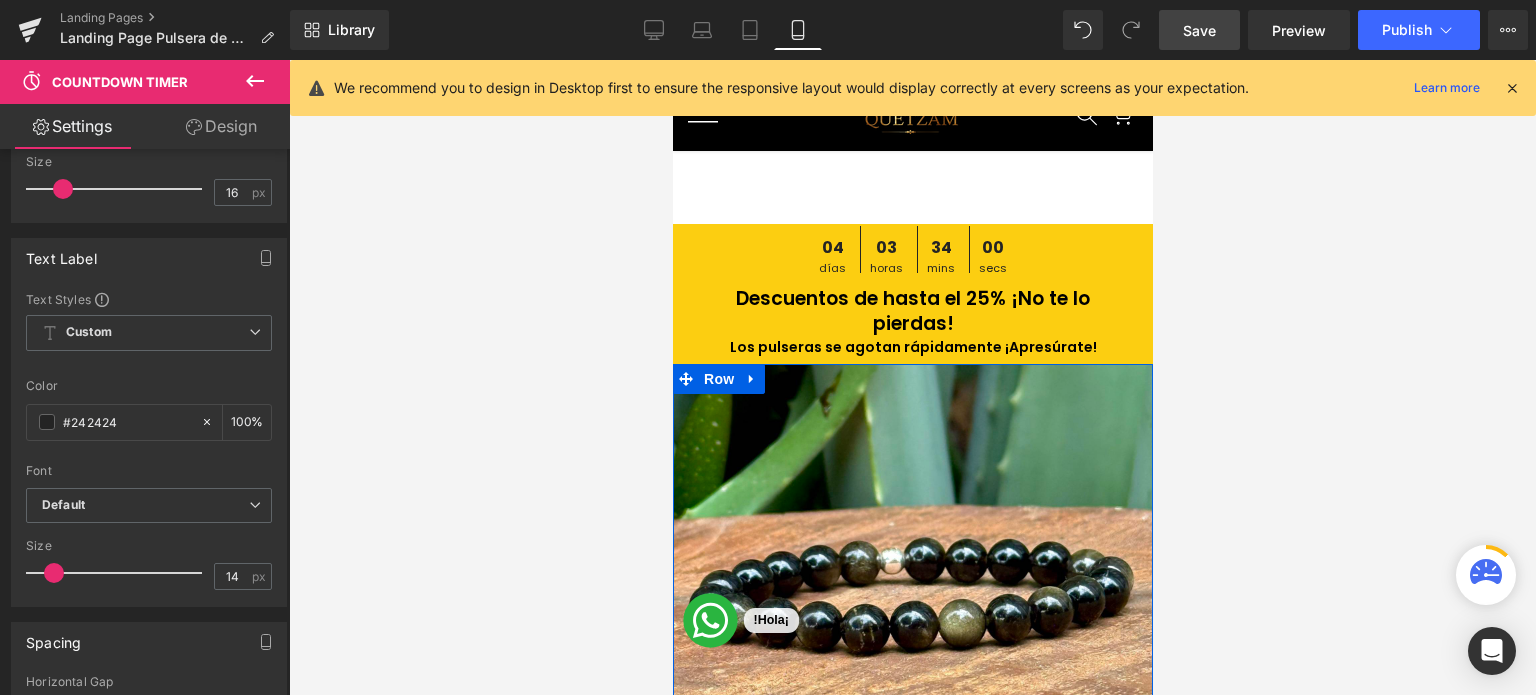 scroll, scrollTop: 400, scrollLeft: 0, axis: vertical 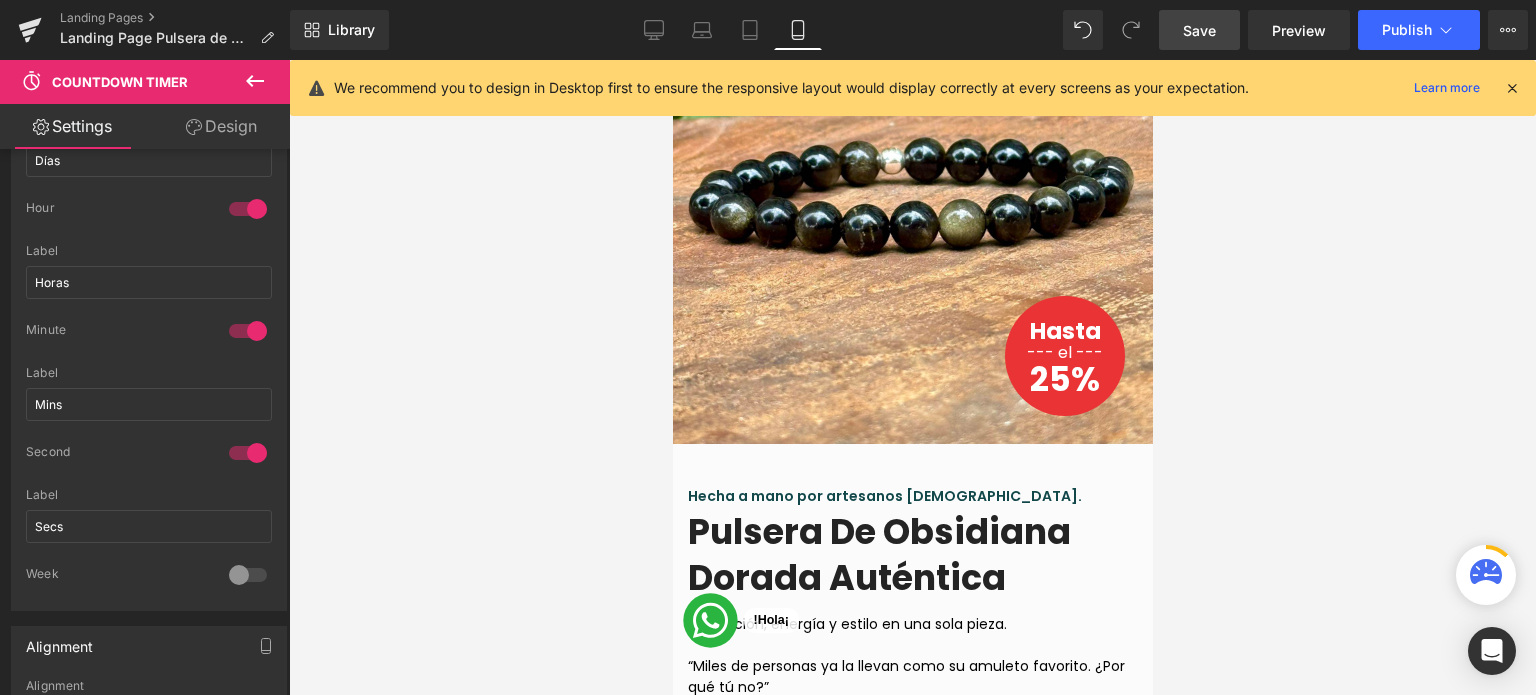 click on "Save" at bounding box center [1199, 30] 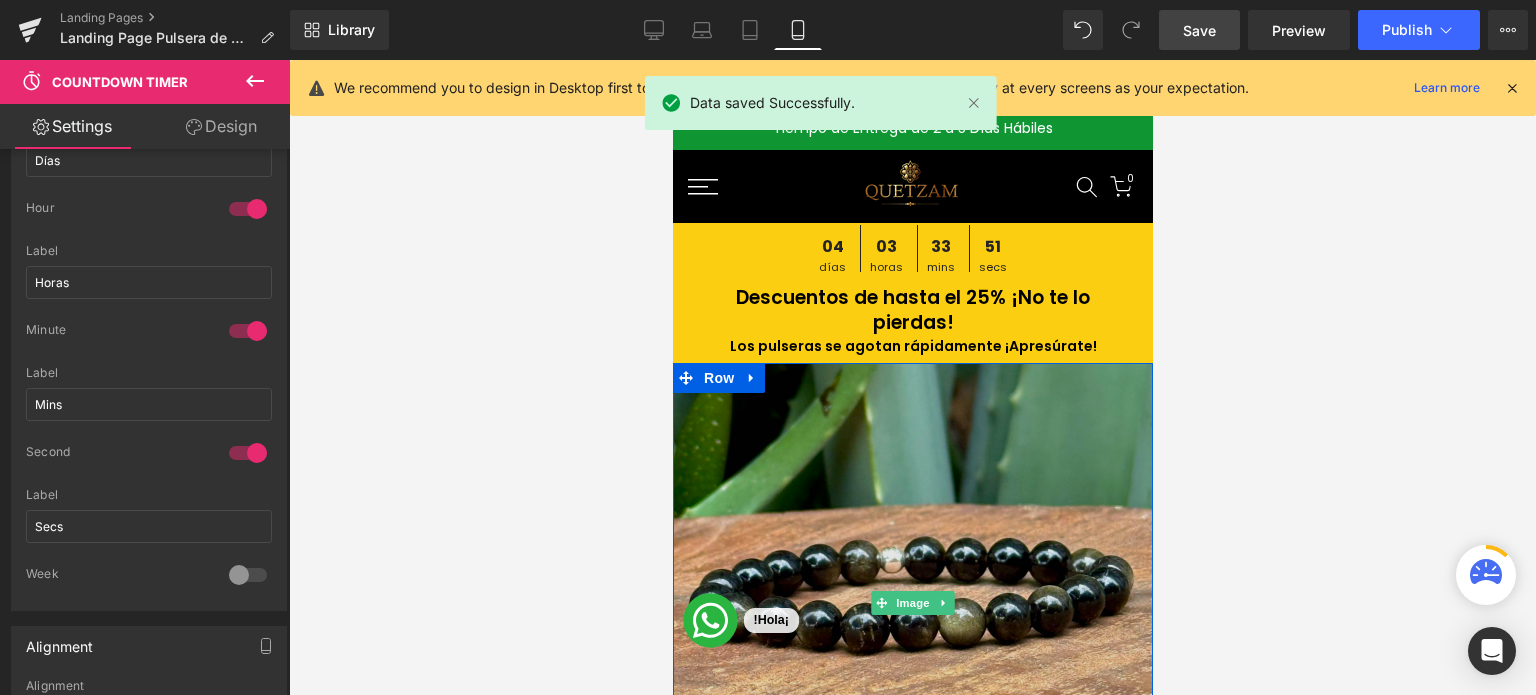scroll, scrollTop: 0, scrollLeft: 0, axis: both 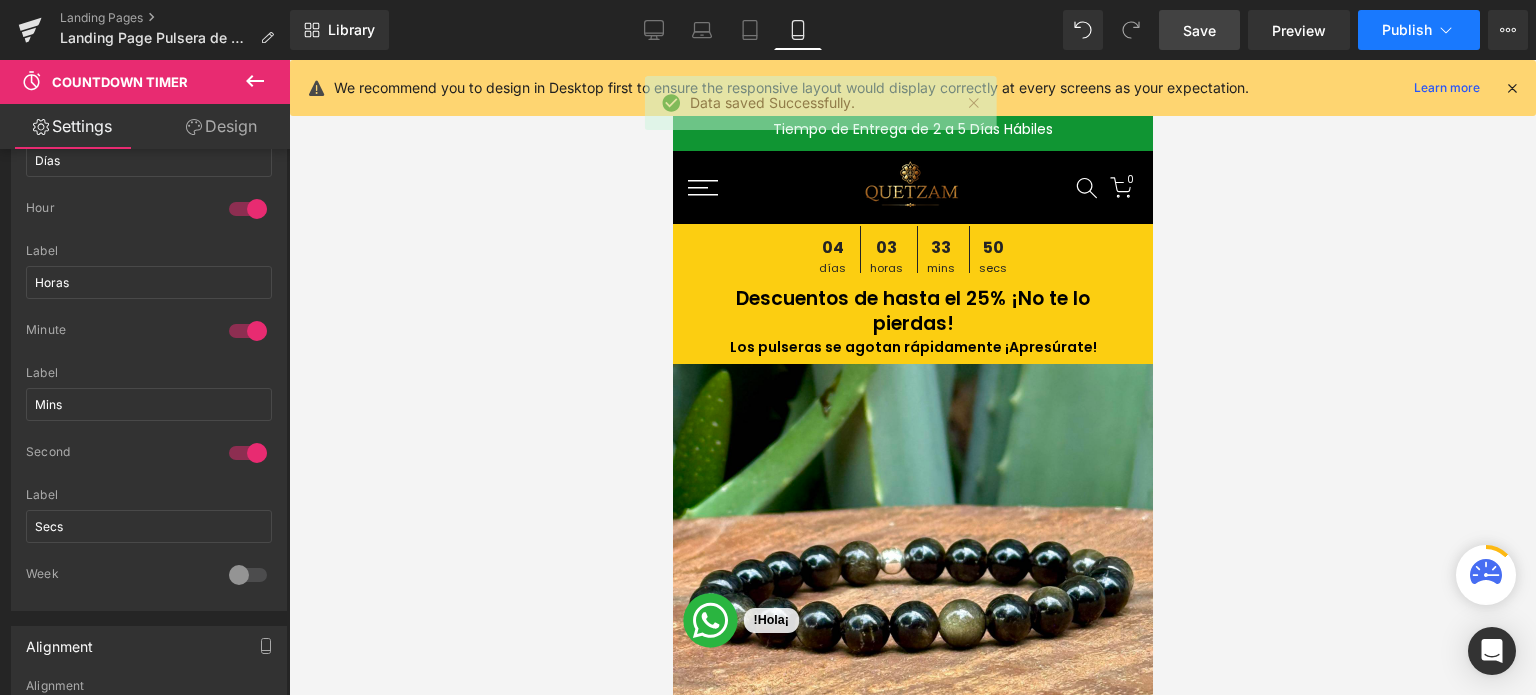 click on "Publish" at bounding box center [1407, 30] 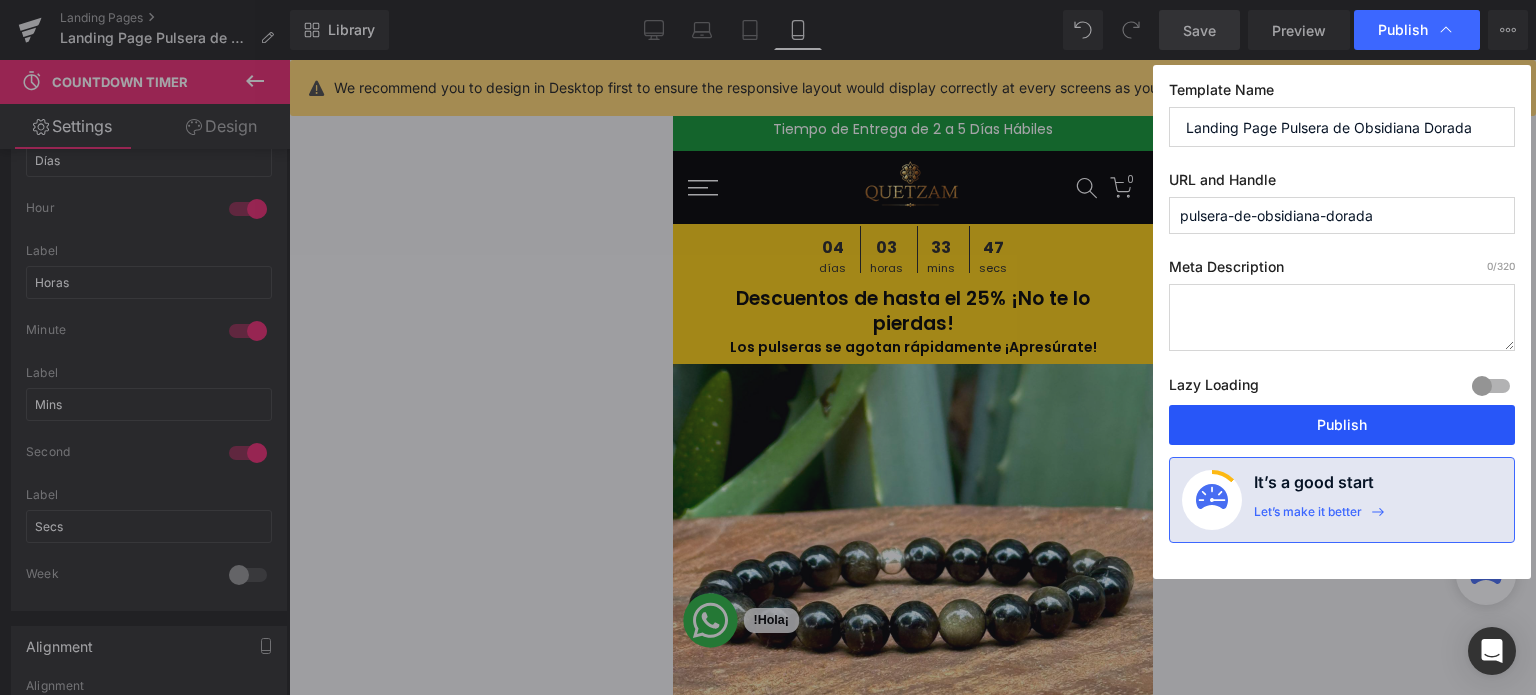 click on "Publish" at bounding box center [1342, 425] 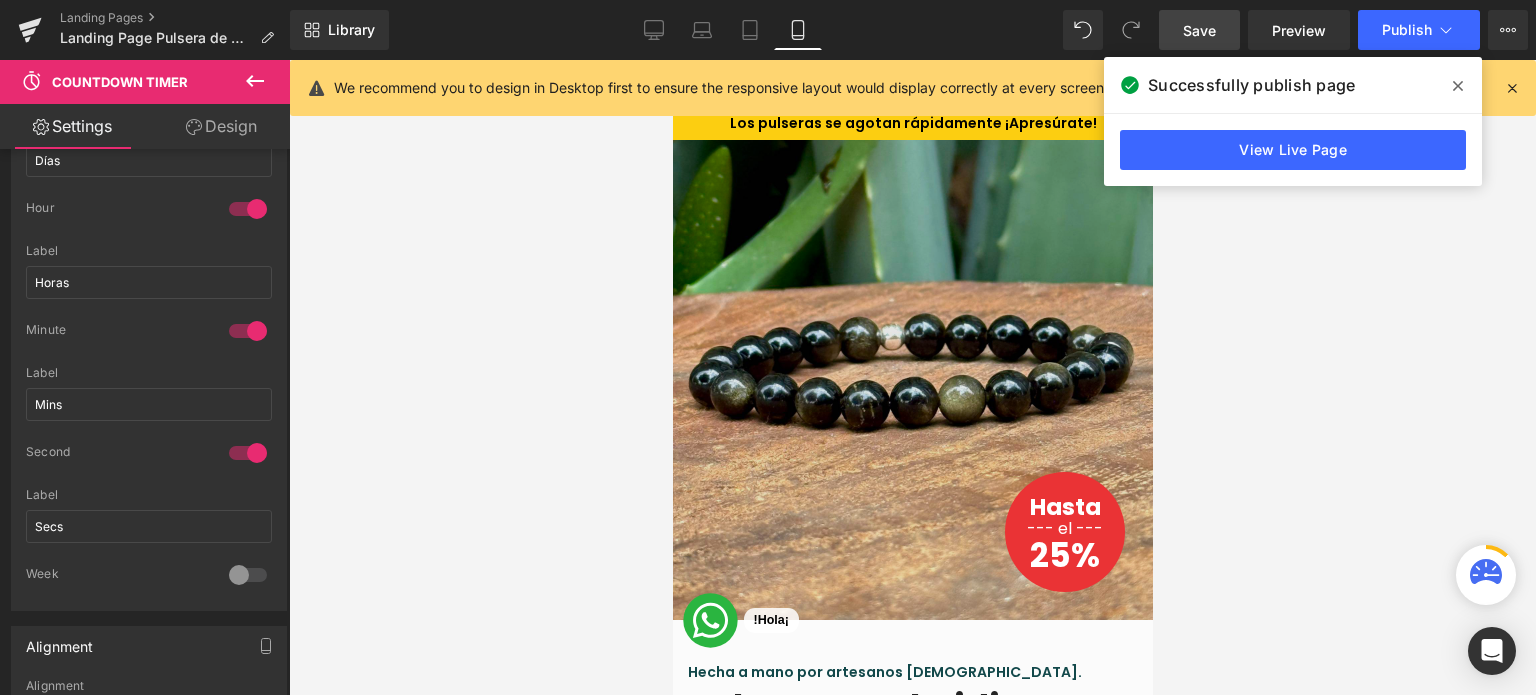 scroll, scrollTop: 0, scrollLeft: 0, axis: both 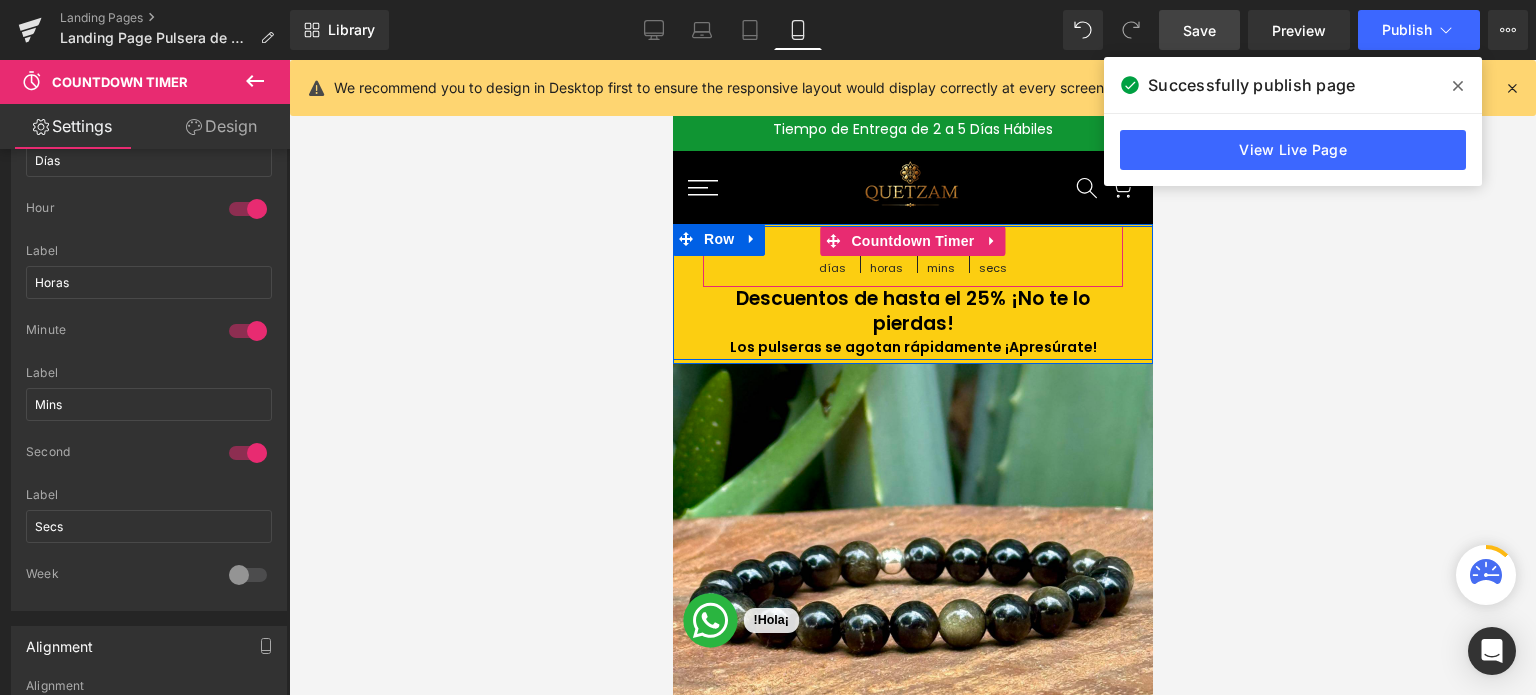 click on "Countdown Timer" at bounding box center (911, 241) 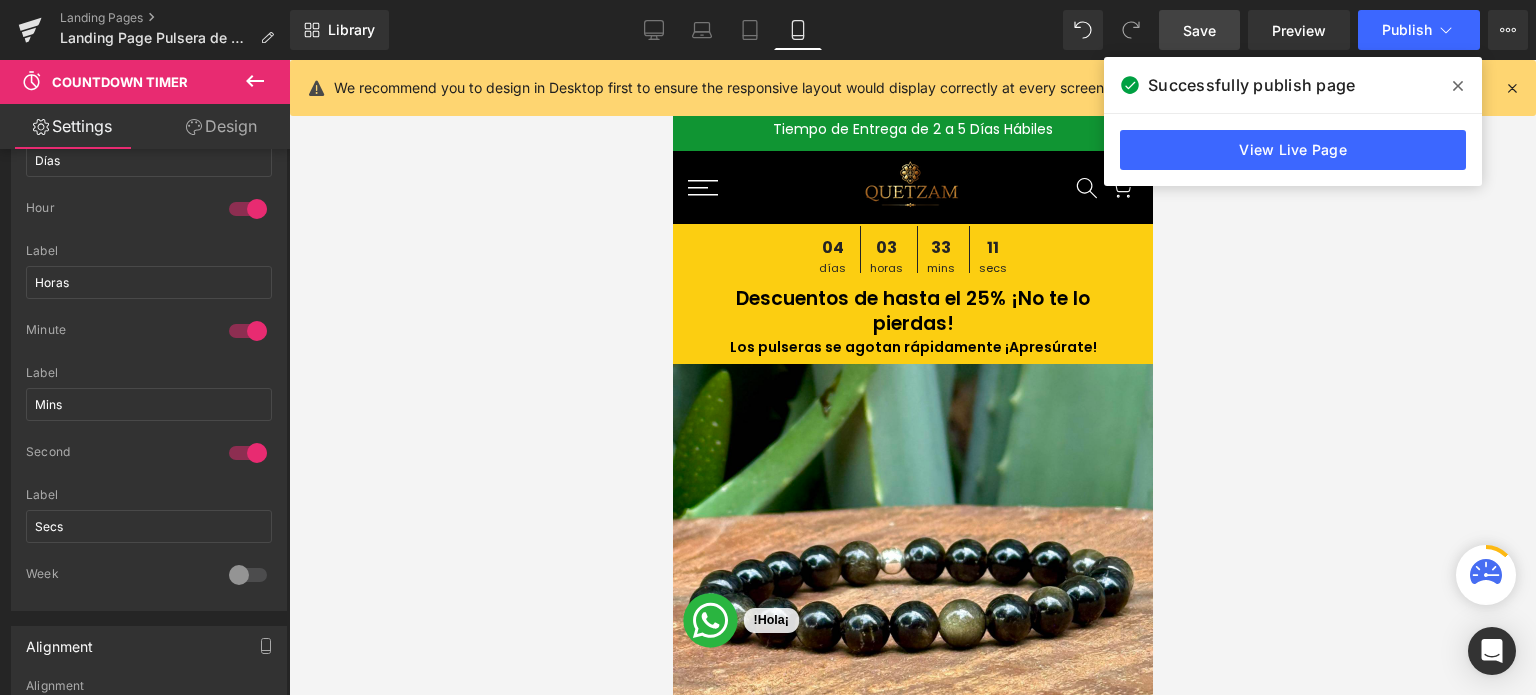 click 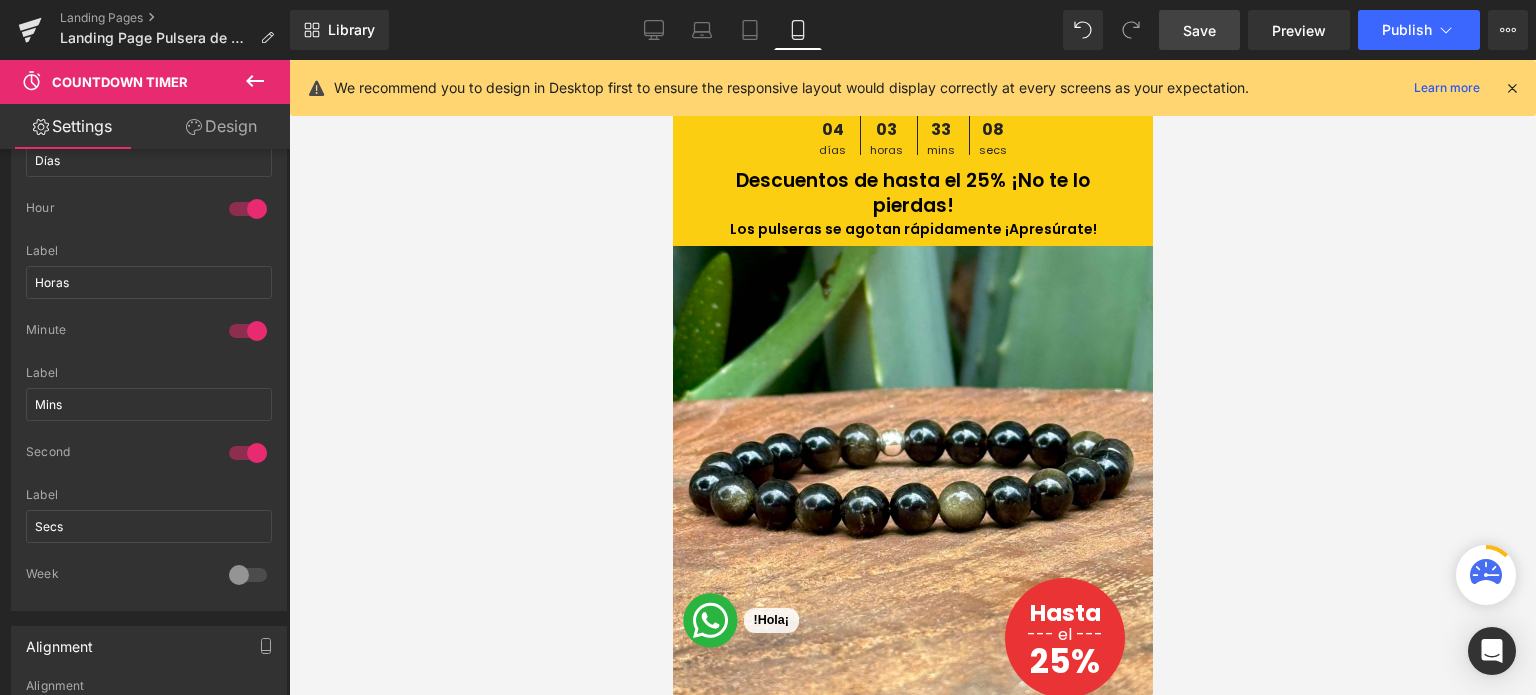 scroll, scrollTop: 0, scrollLeft: 0, axis: both 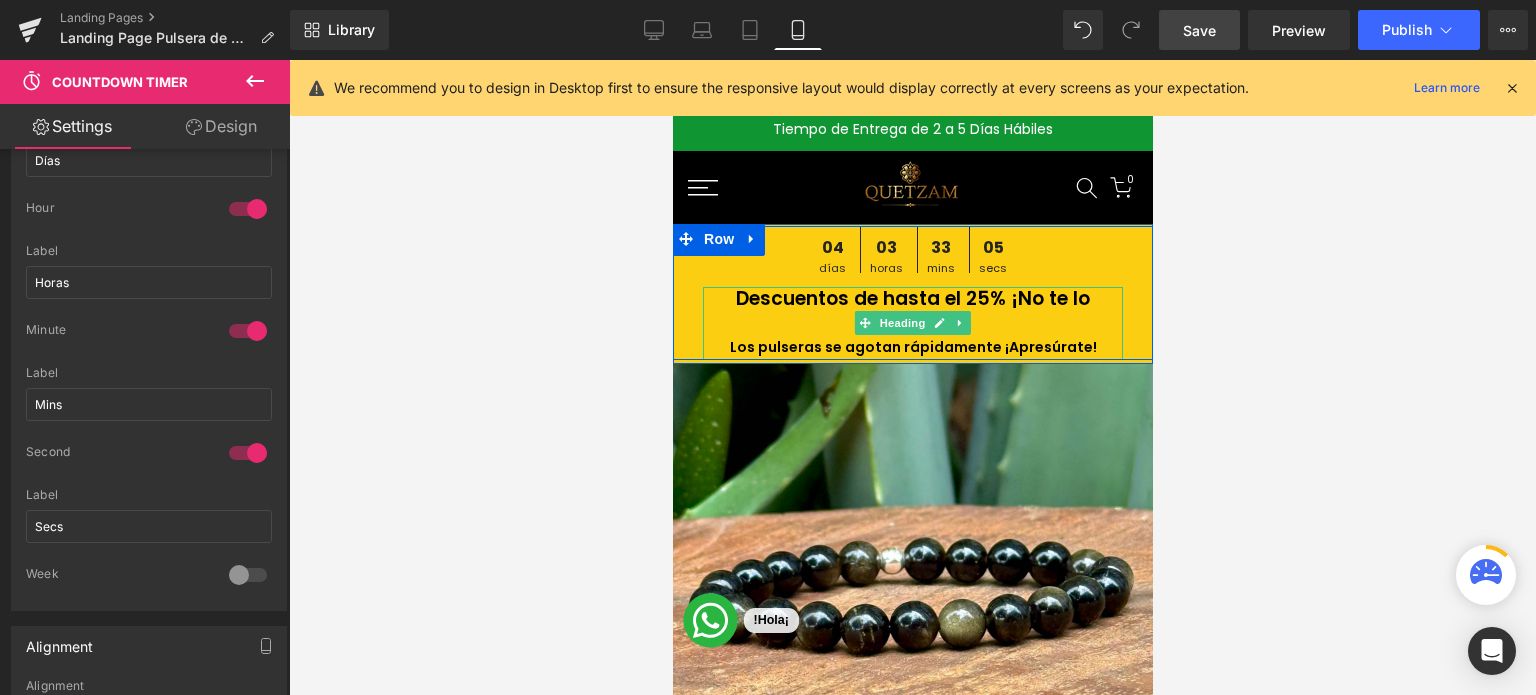 click on "Los pulseras se agotan rápidamente ¡Apresúrate!" at bounding box center (912, 347) 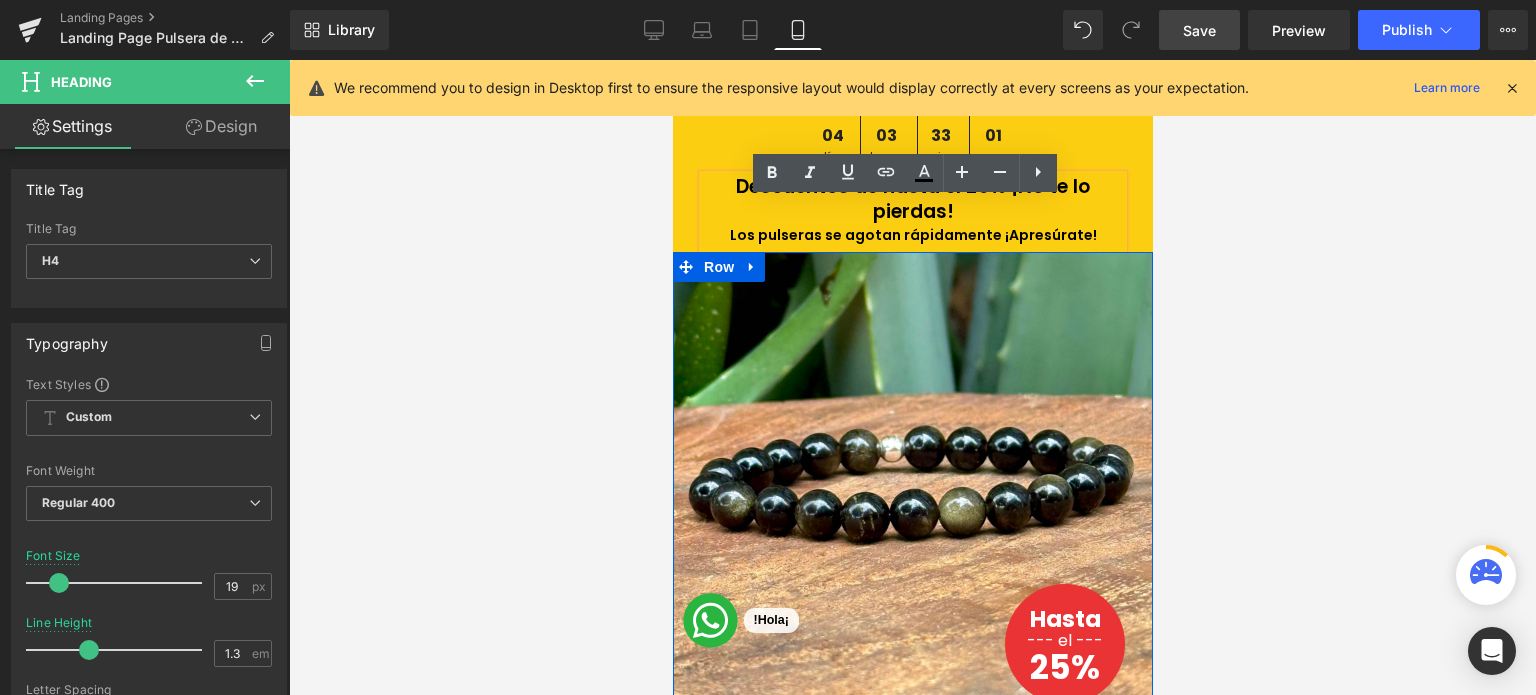 scroll, scrollTop: 0, scrollLeft: 0, axis: both 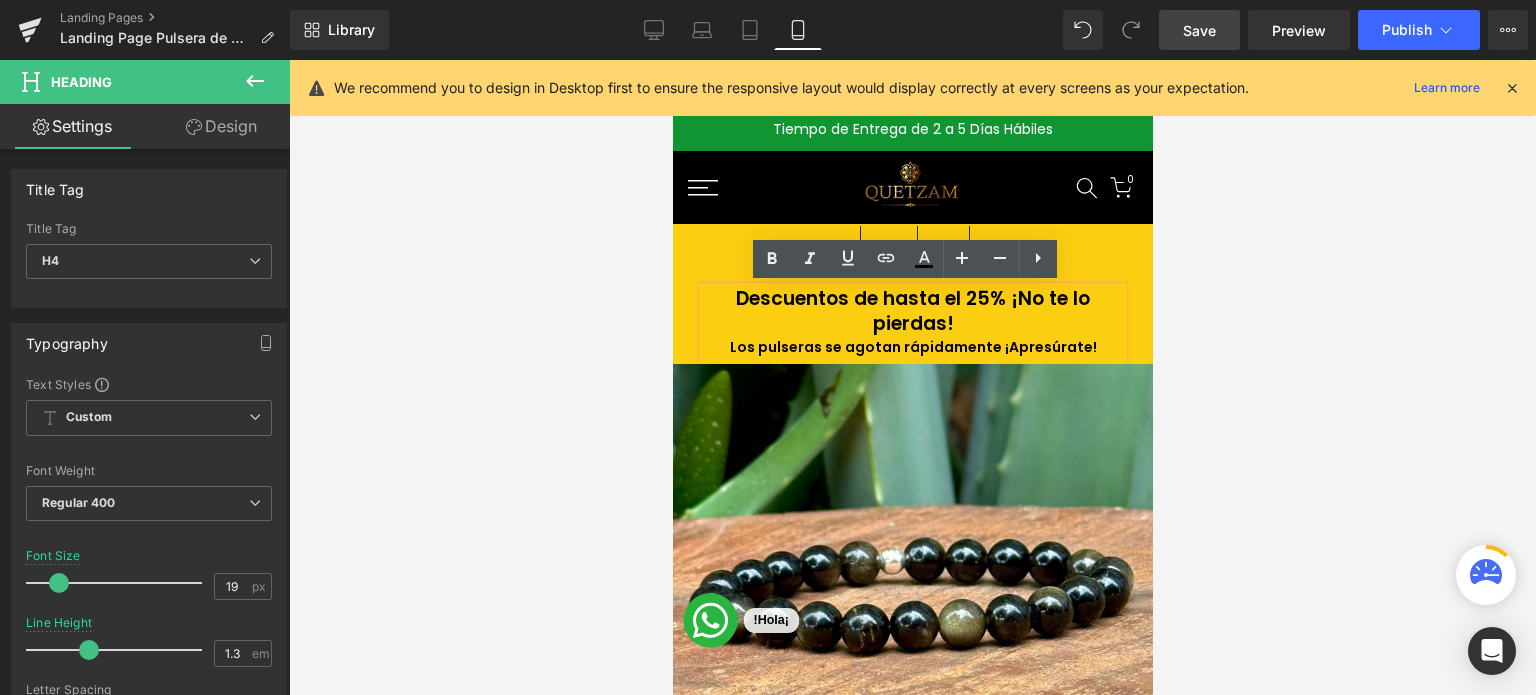 click on "Descuentos de hasta el 25% ¡No te lo pierdas!" at bounding box center [912, 311] 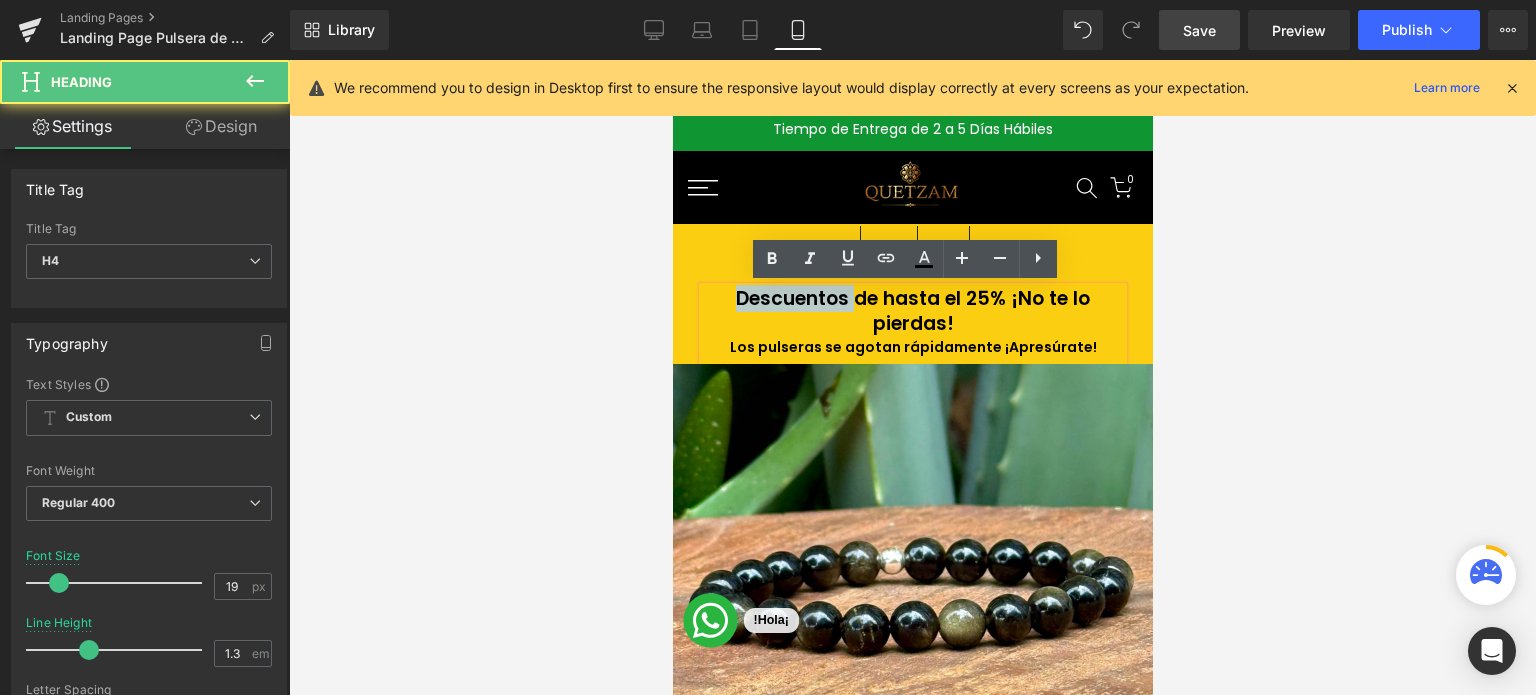 click on "Descuentos de hasta el 25% ¡No te lo pierdas!" at bounding box center (912, 311) 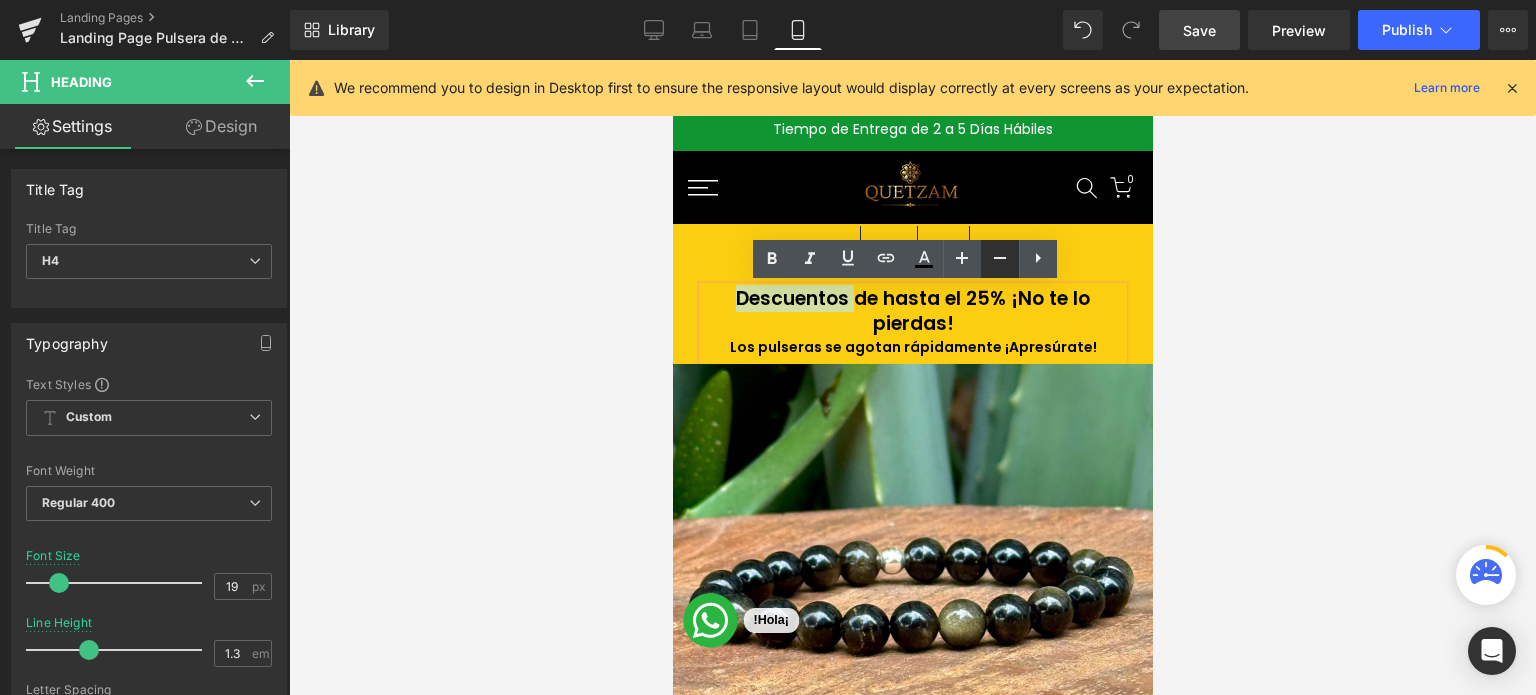 click 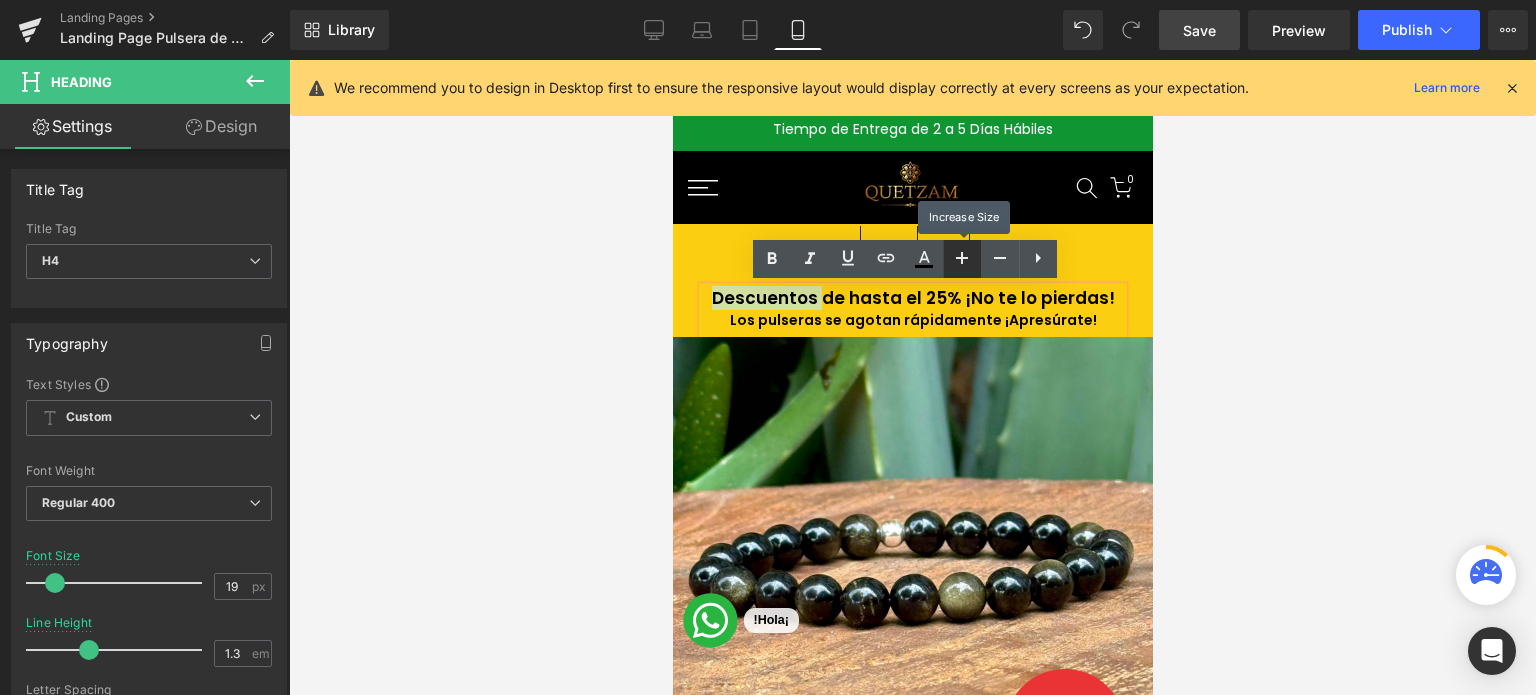 click 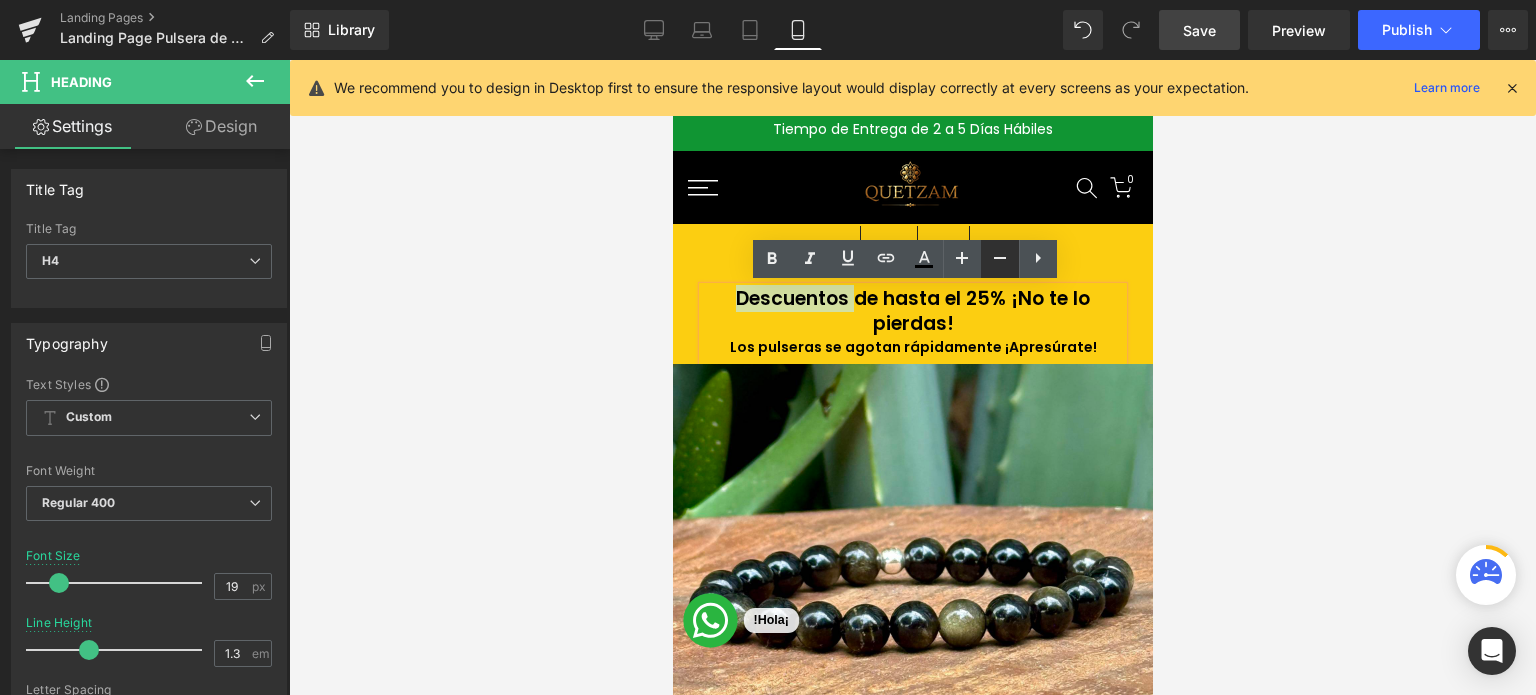 click 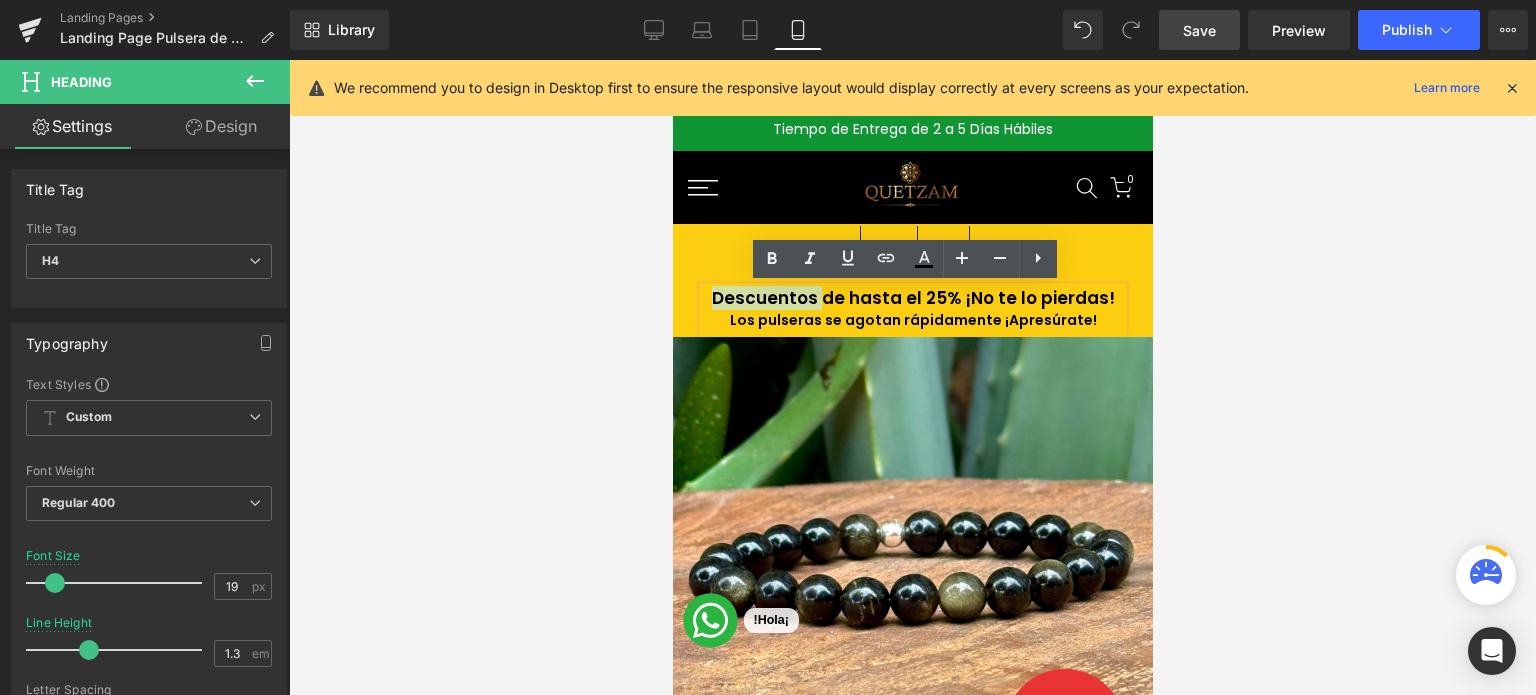 click at bounding box center (912, 377) 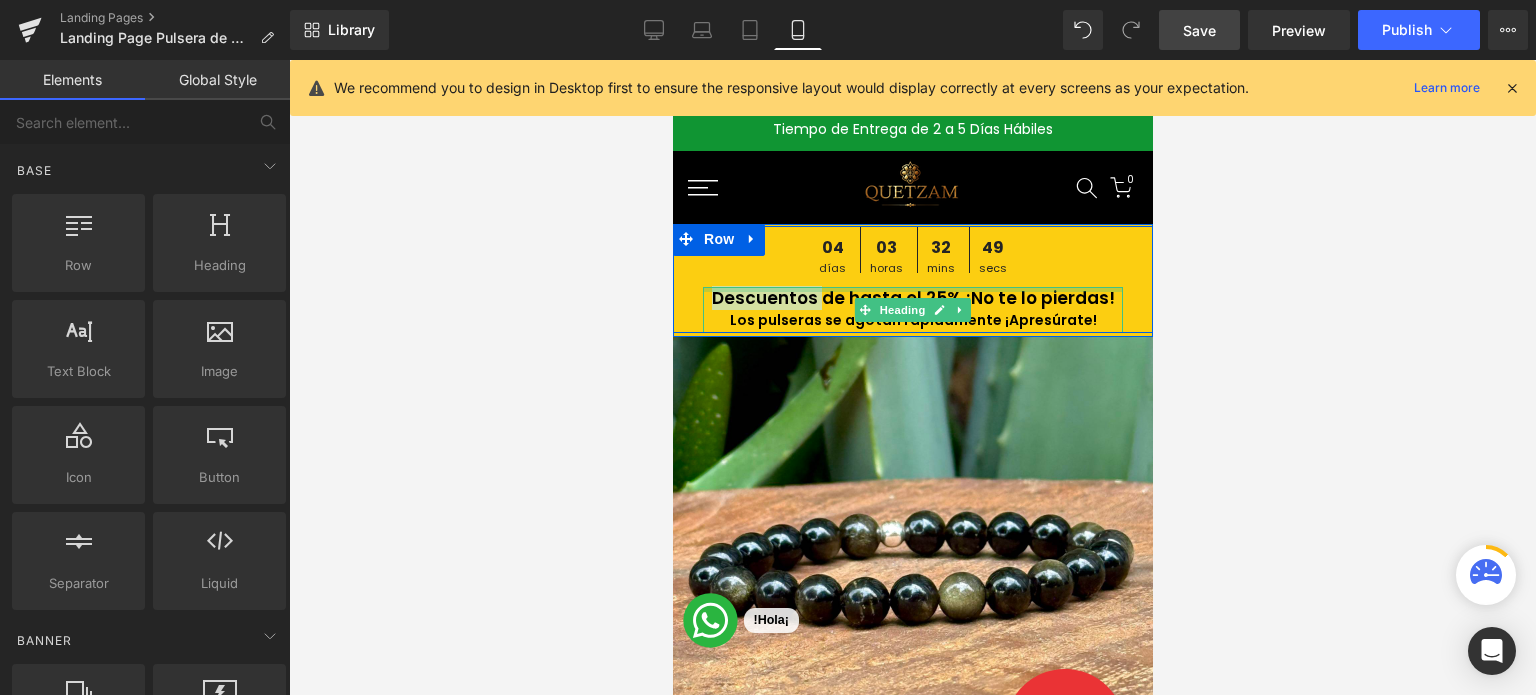click at bounding box center (912, 289) 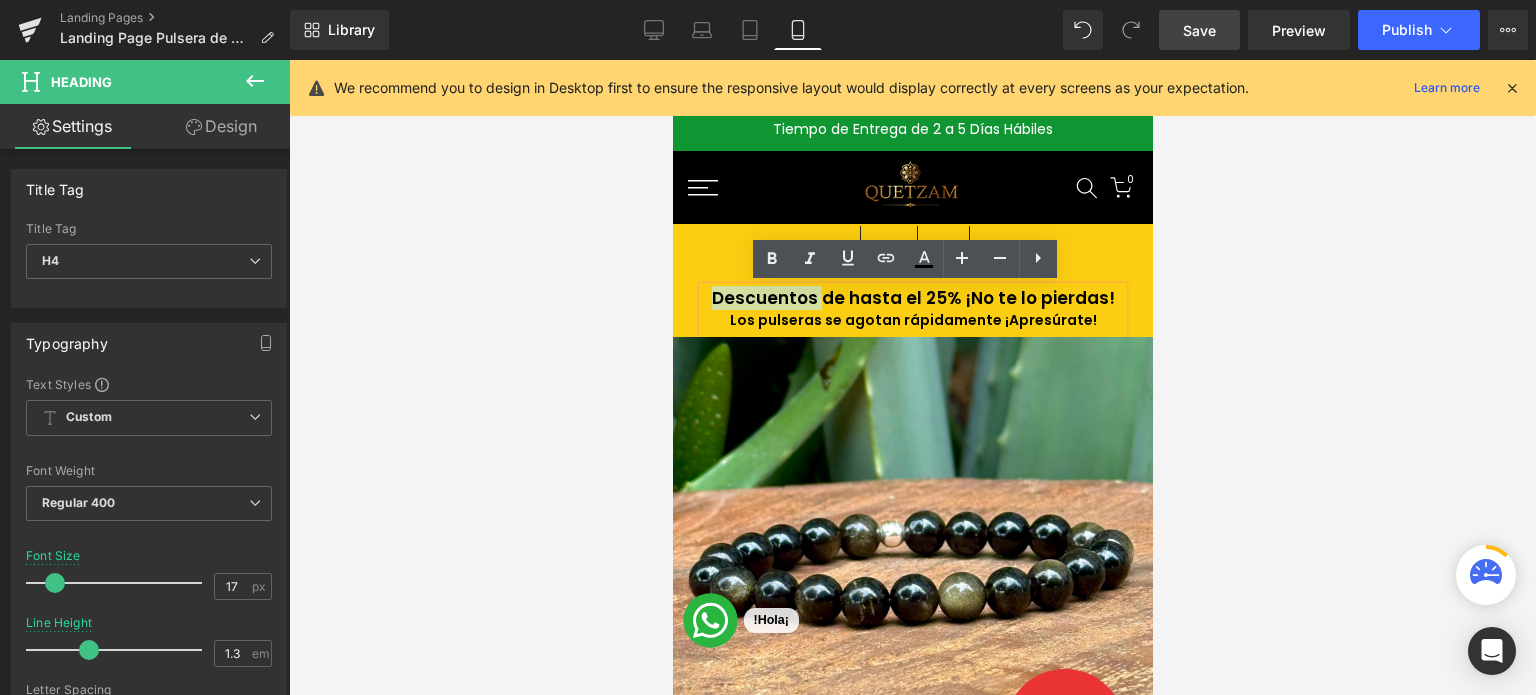 click at bounding box center (912, 377) 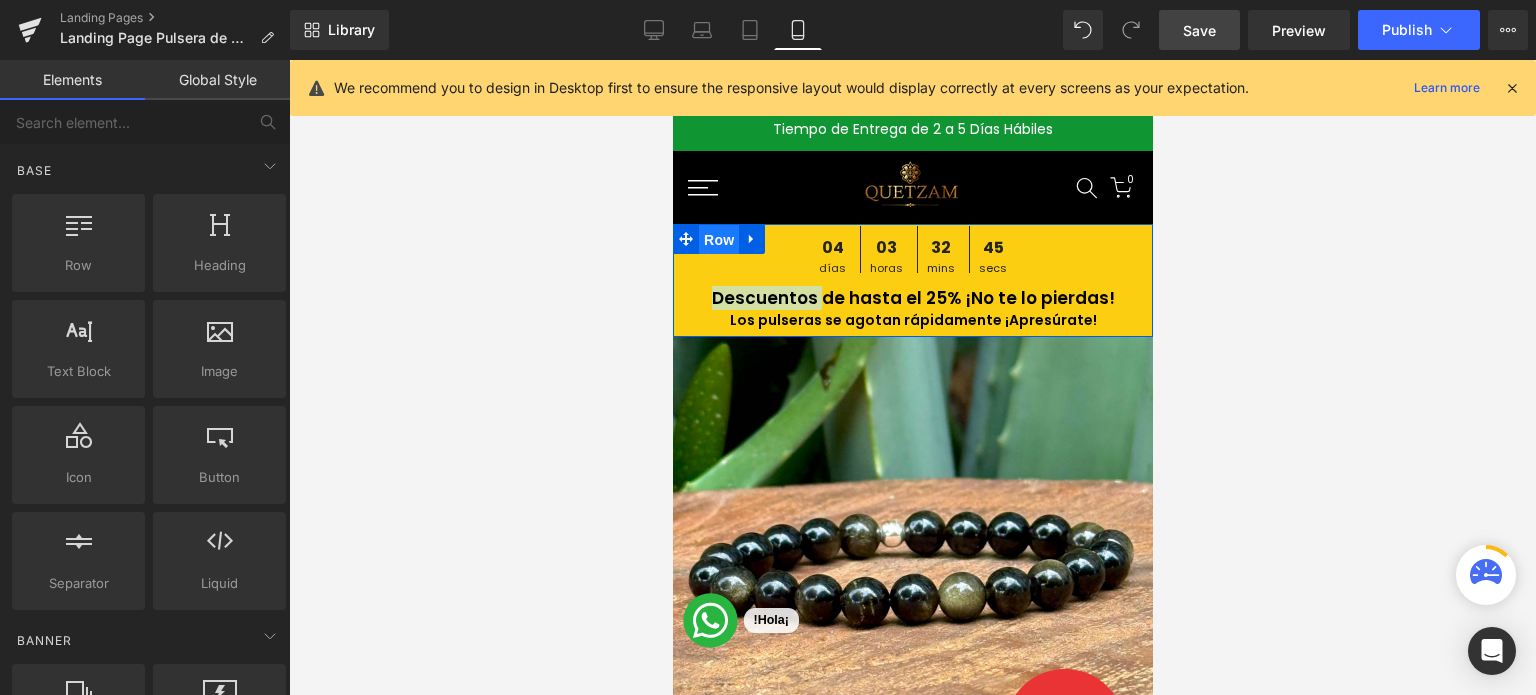 click on "Row" at bounding box center (718, 240) 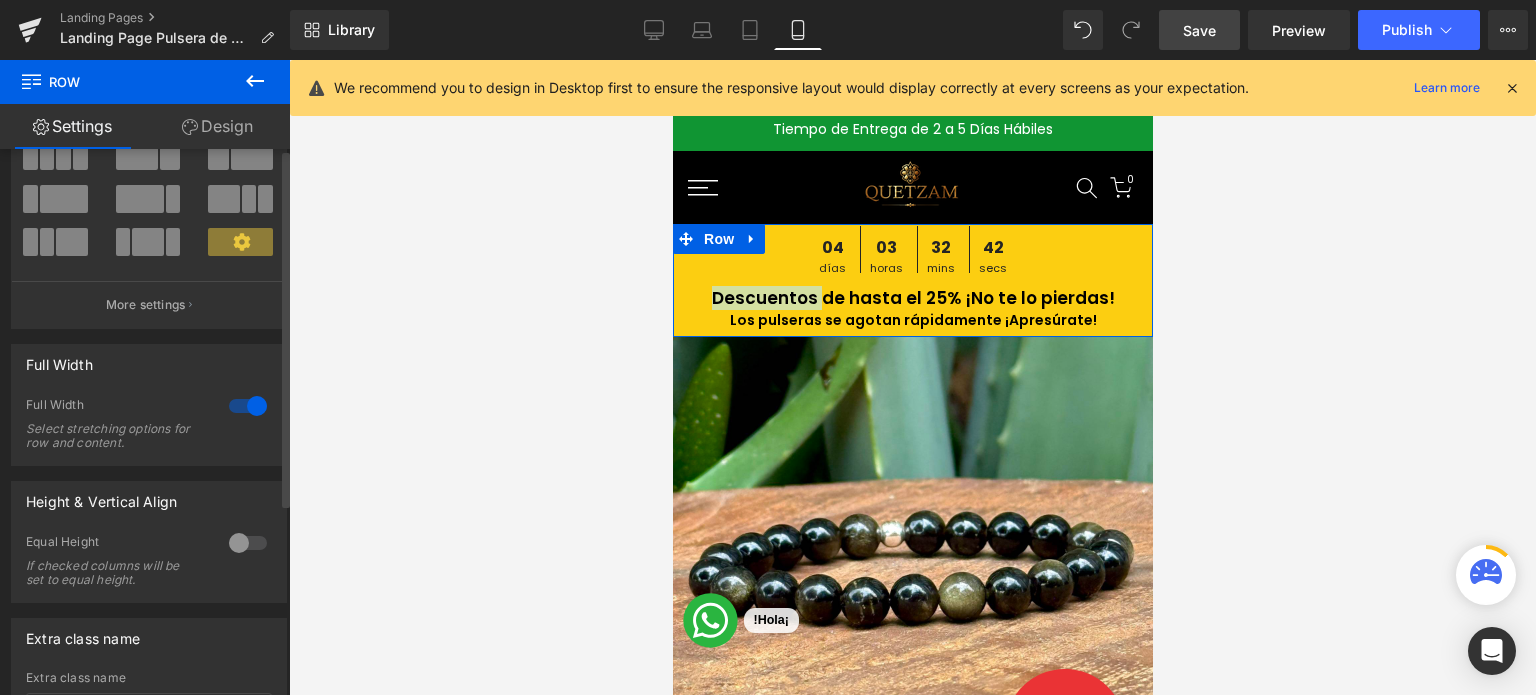 scroll, scrollTop: 0, scrollLeft: 0, axis: both 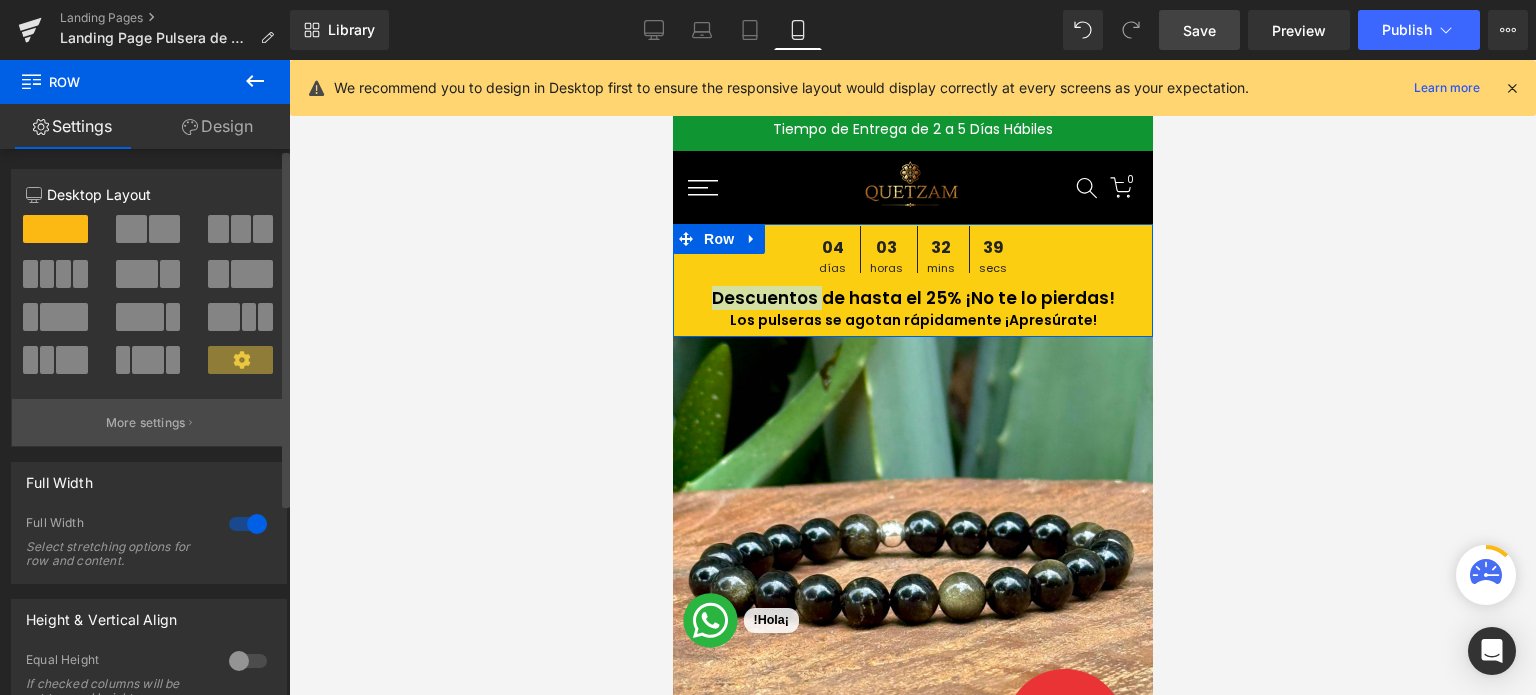 click on "More settings" at bounding box center [149, 422] 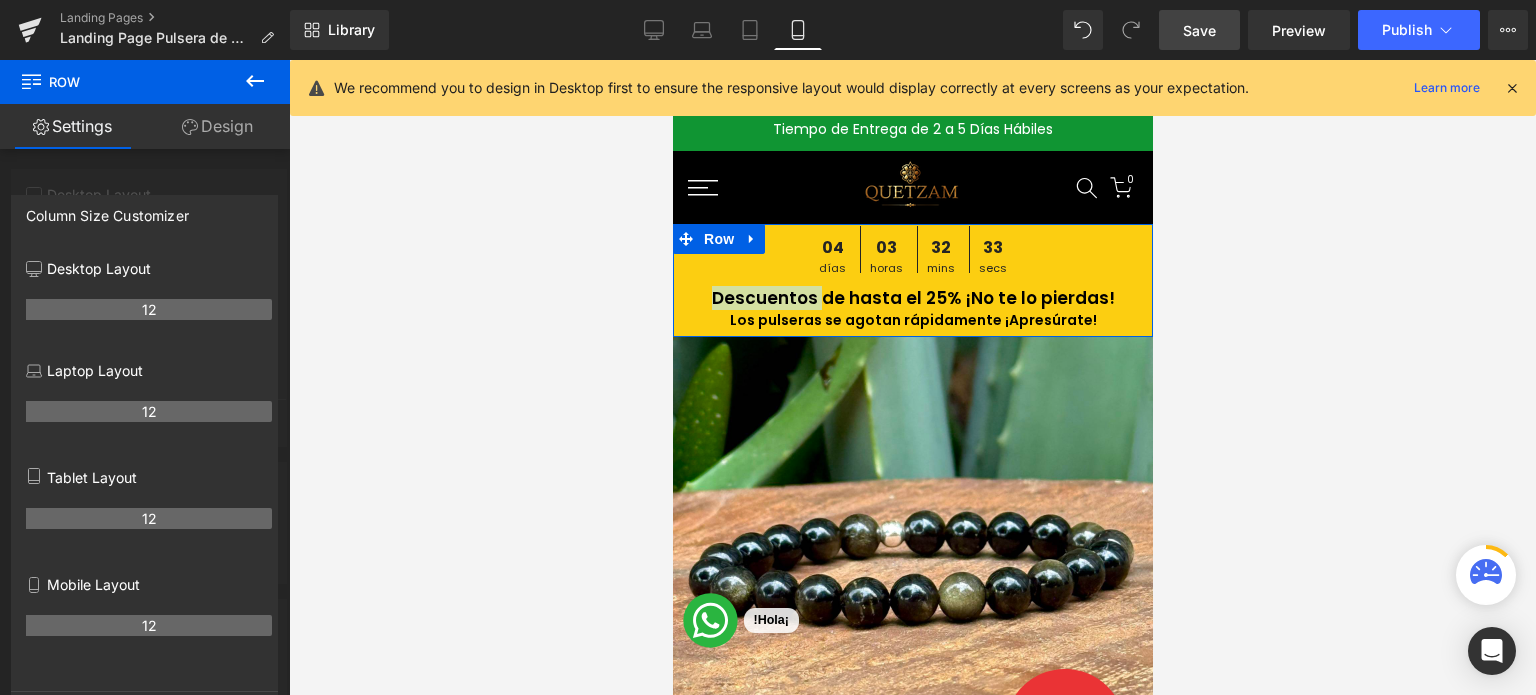 click at bounding box center (145, 382) 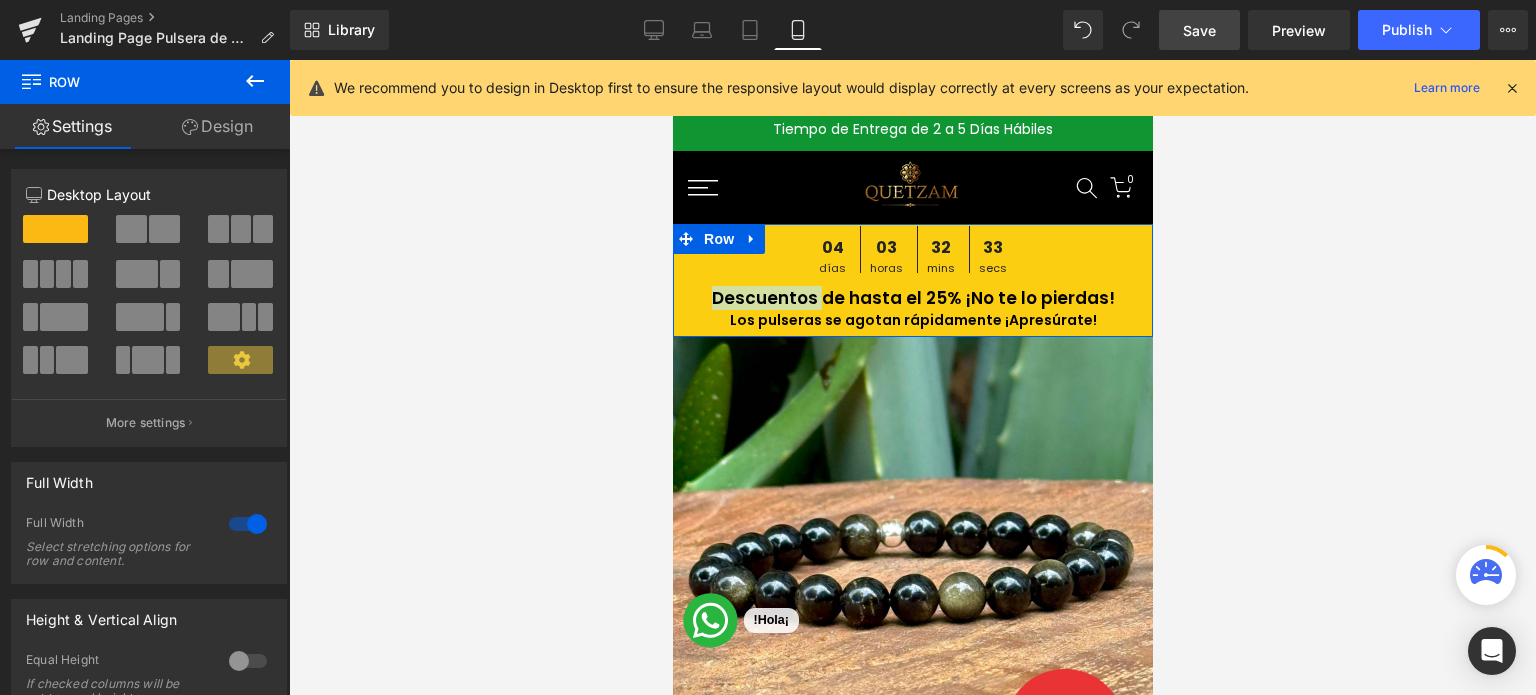 click on "Design" at bounding box center (217, 126) 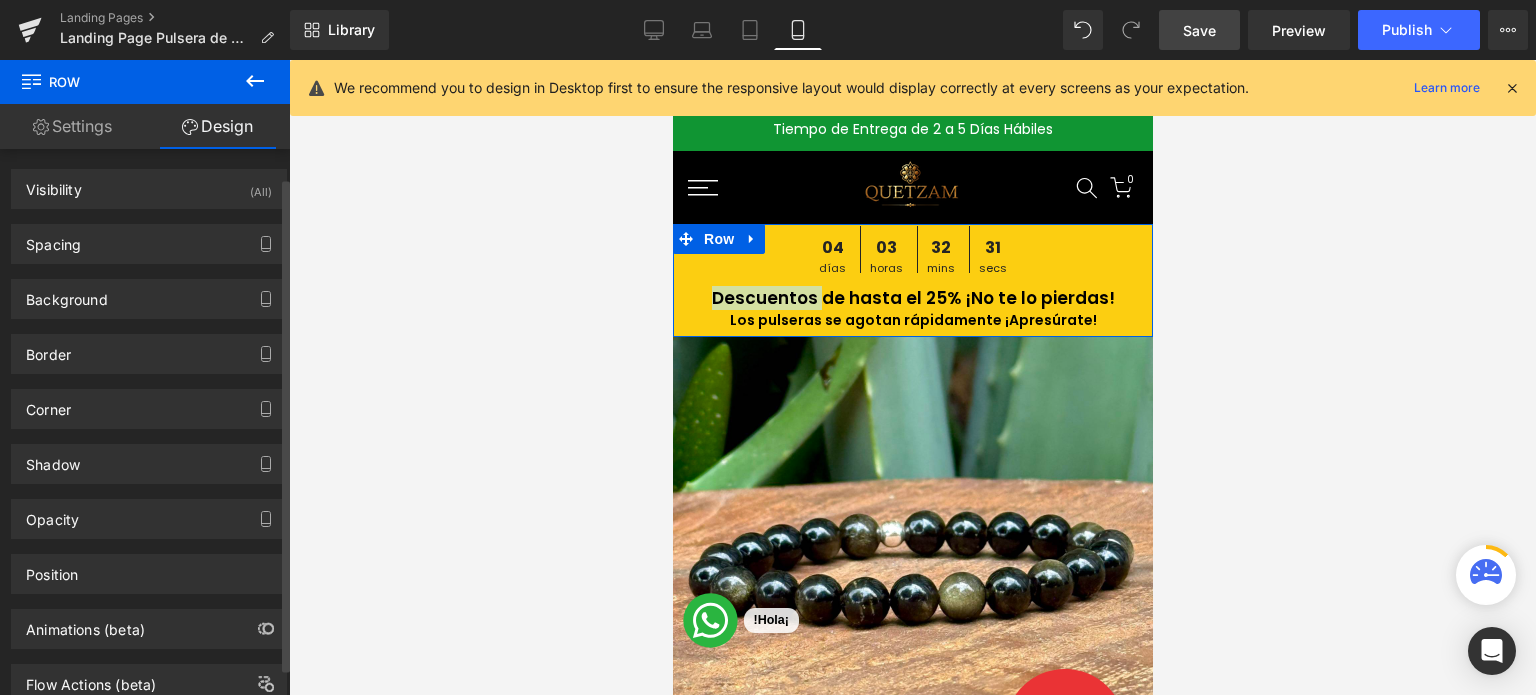 scroll, scrollTop: 60, scrollLeft: 0, axis: vertical 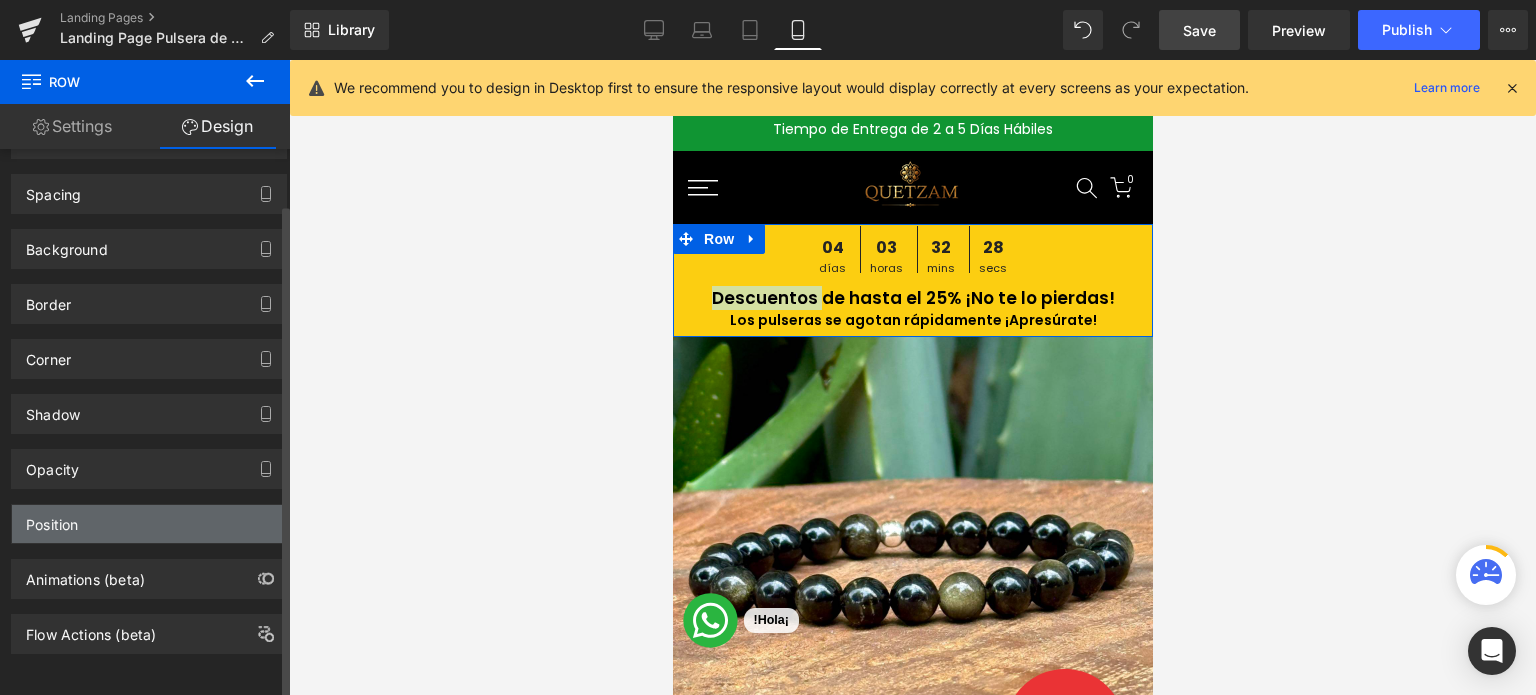 click on "Position" at bounding box center [149, 524] 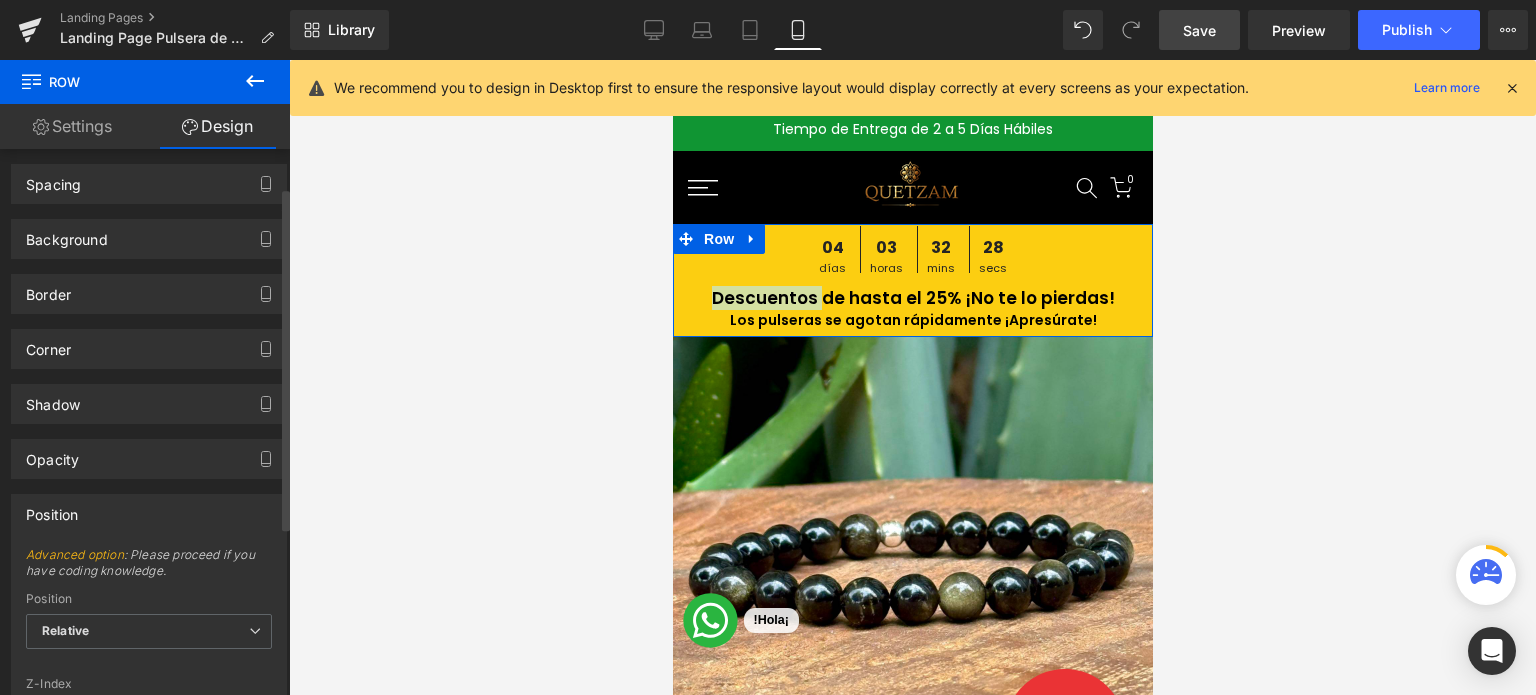 click on "Position" at bounding box center [149, 514] 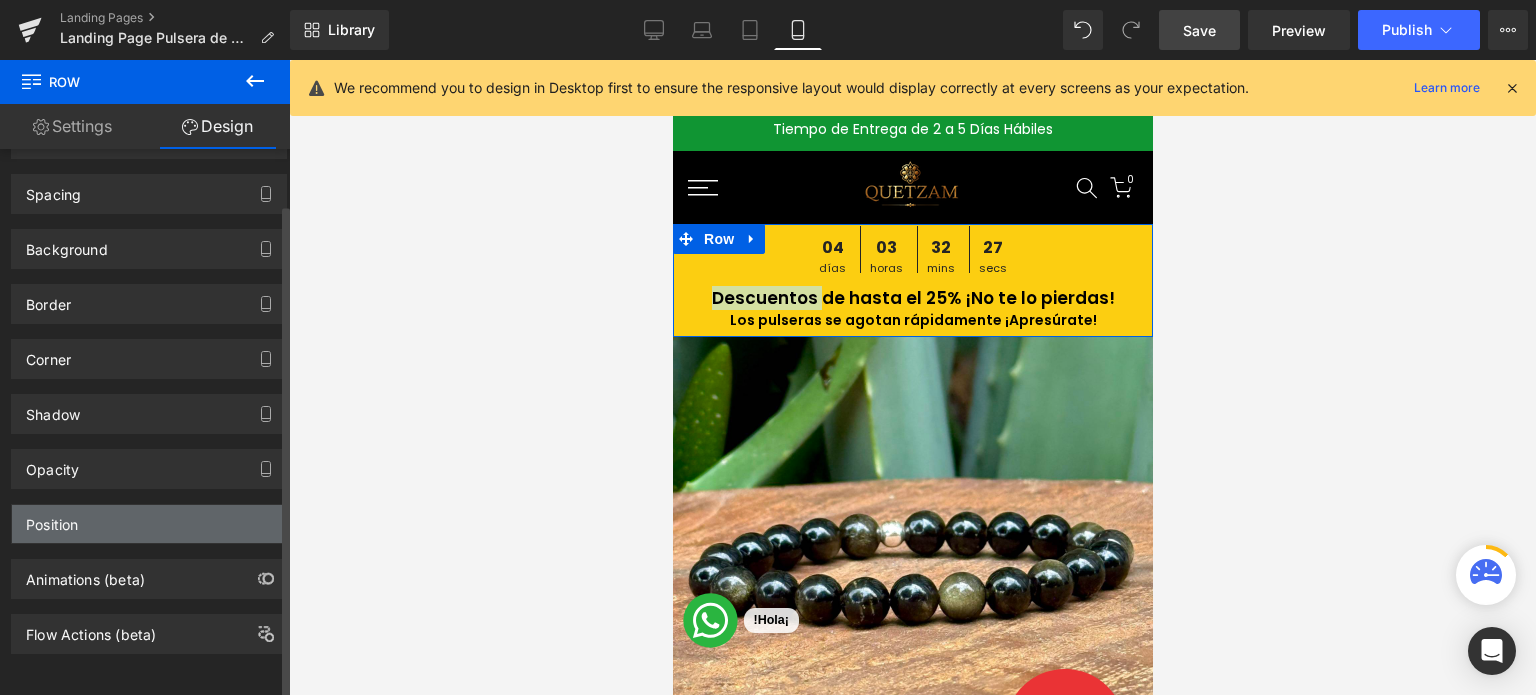 click on "Position" at bounding box center [149, 524] 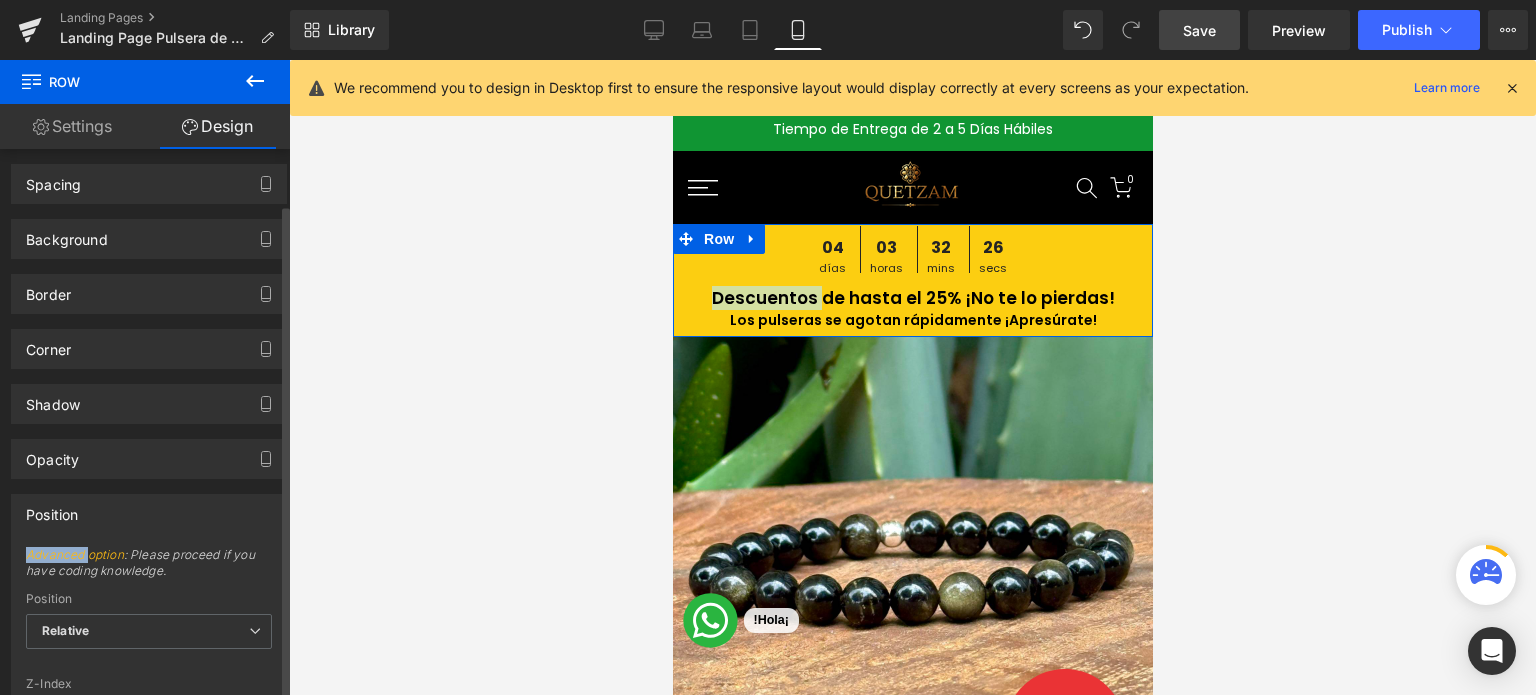 click on "Position" at bounding box center [149, 514] 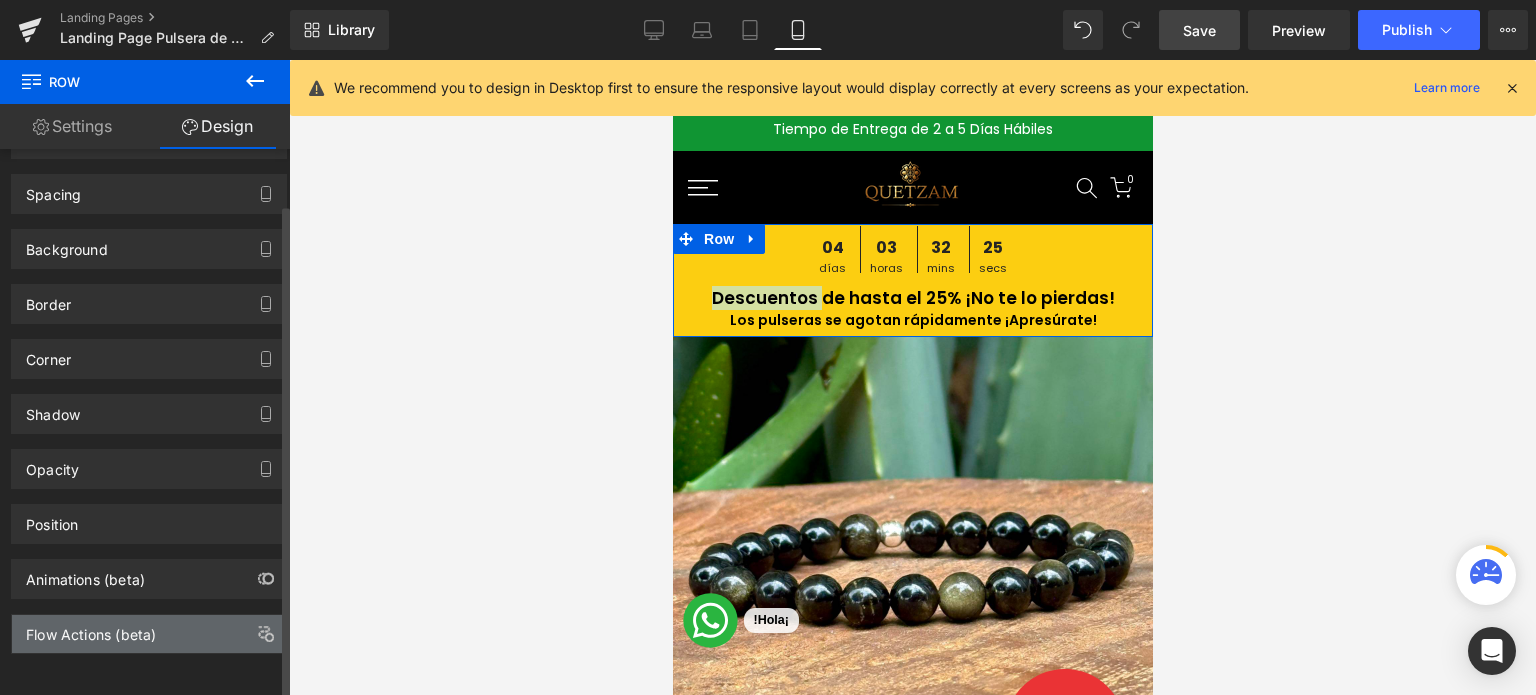 click on "Flow Actions (beta)" at bounding box center [149, 634] 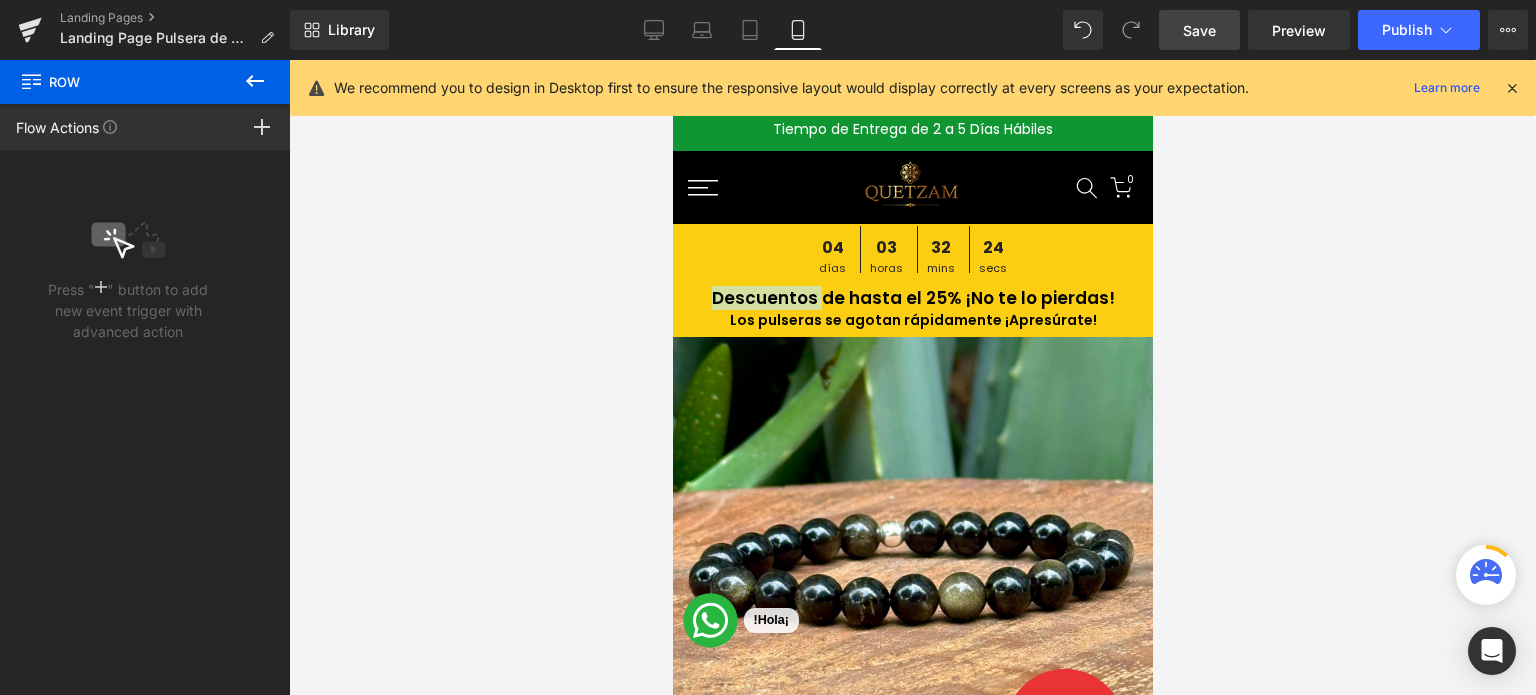 click 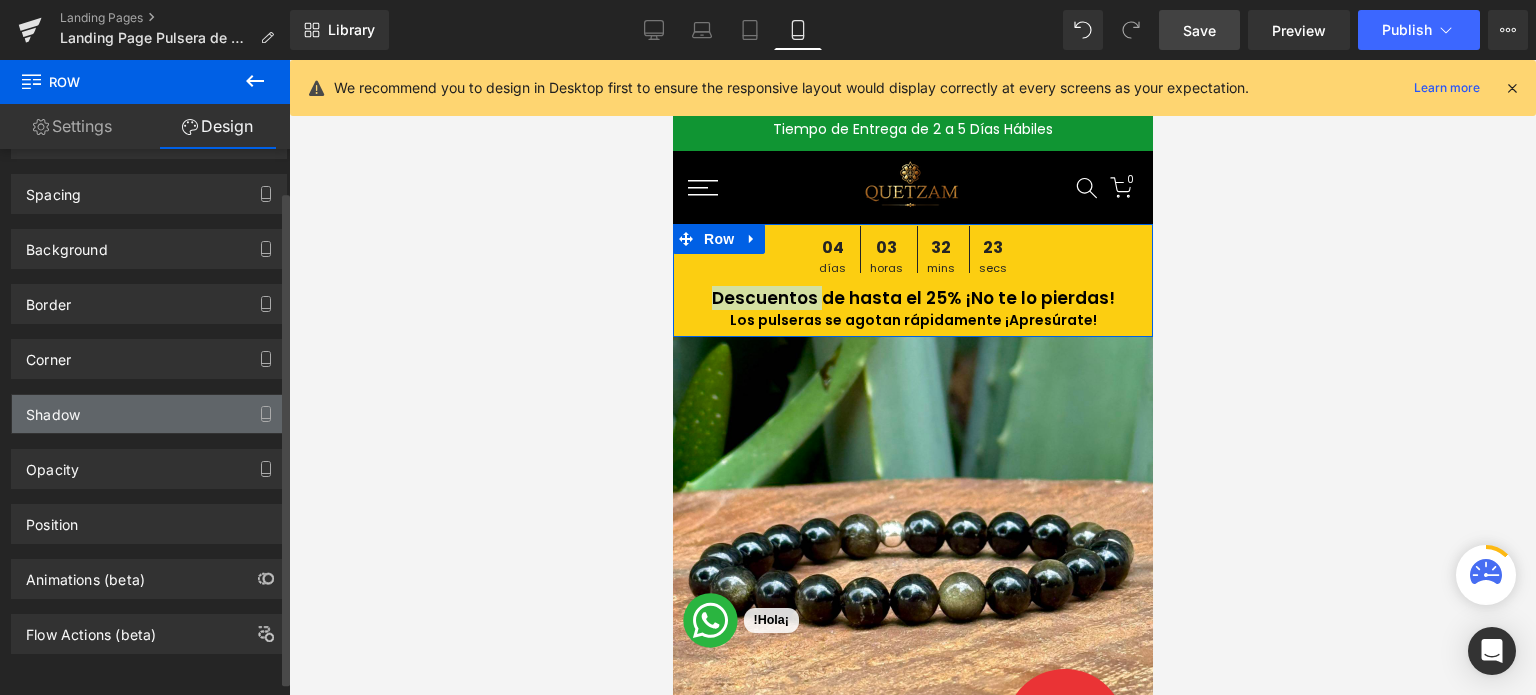 scroll, scrollTop: 0, scrollLeft: 0, axis: both 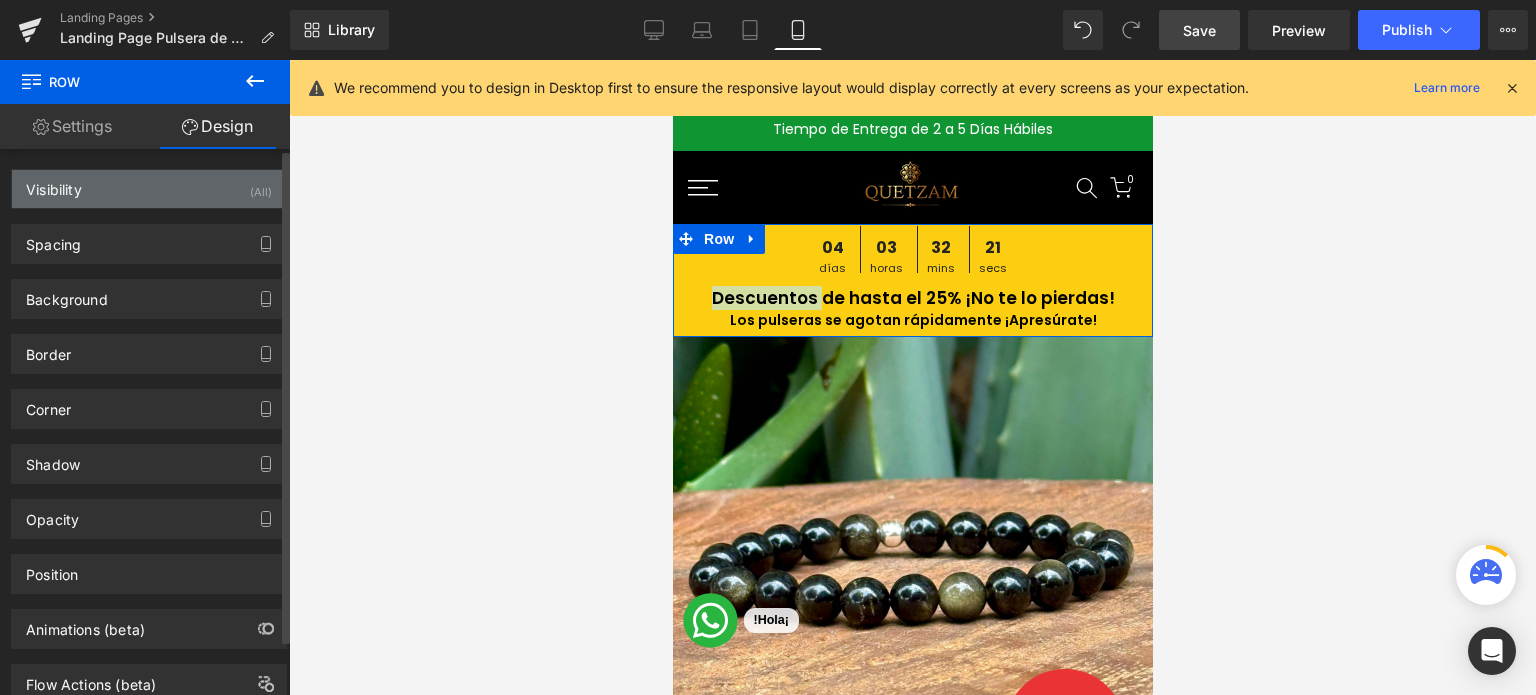 click on "Visibility
(All)" at bounding box center (149, 189) 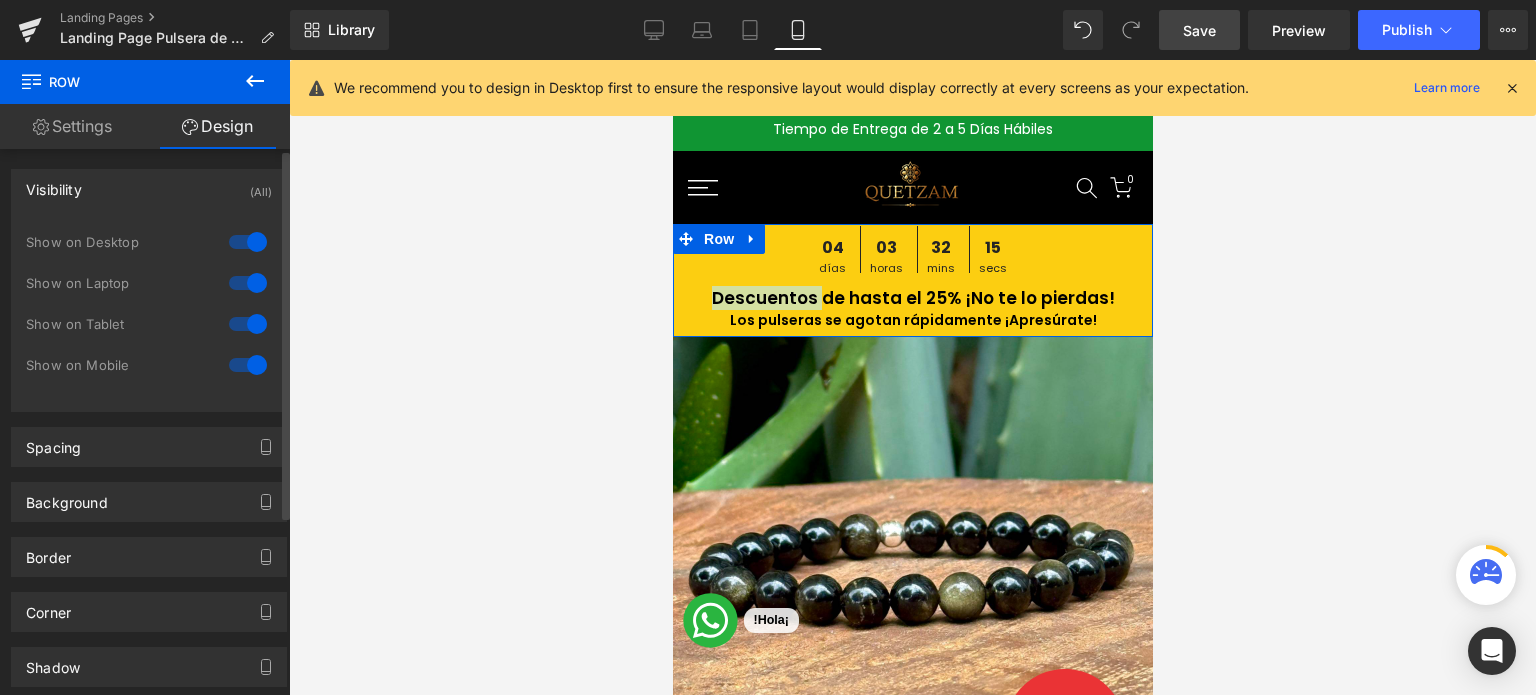 click at bounding box center [248, 242] 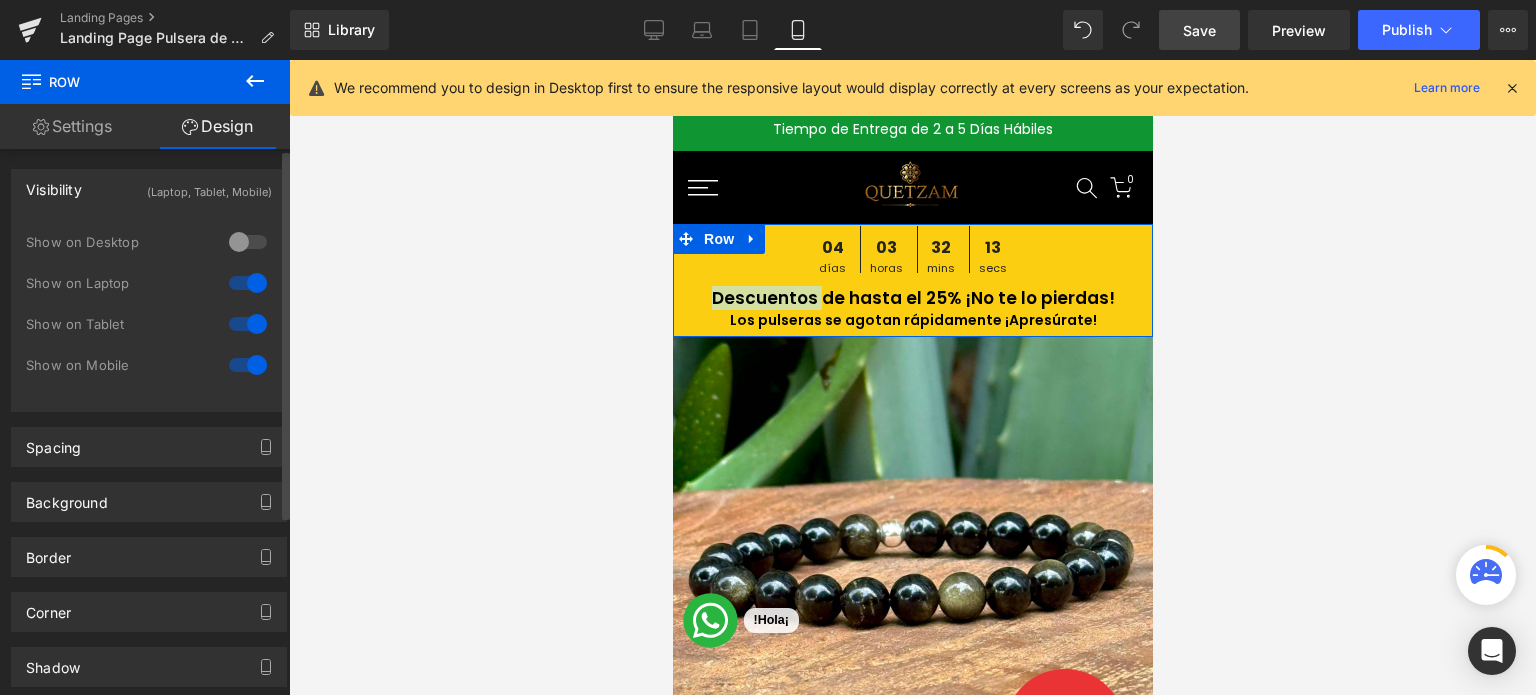 click at bounding box center [248, 242] 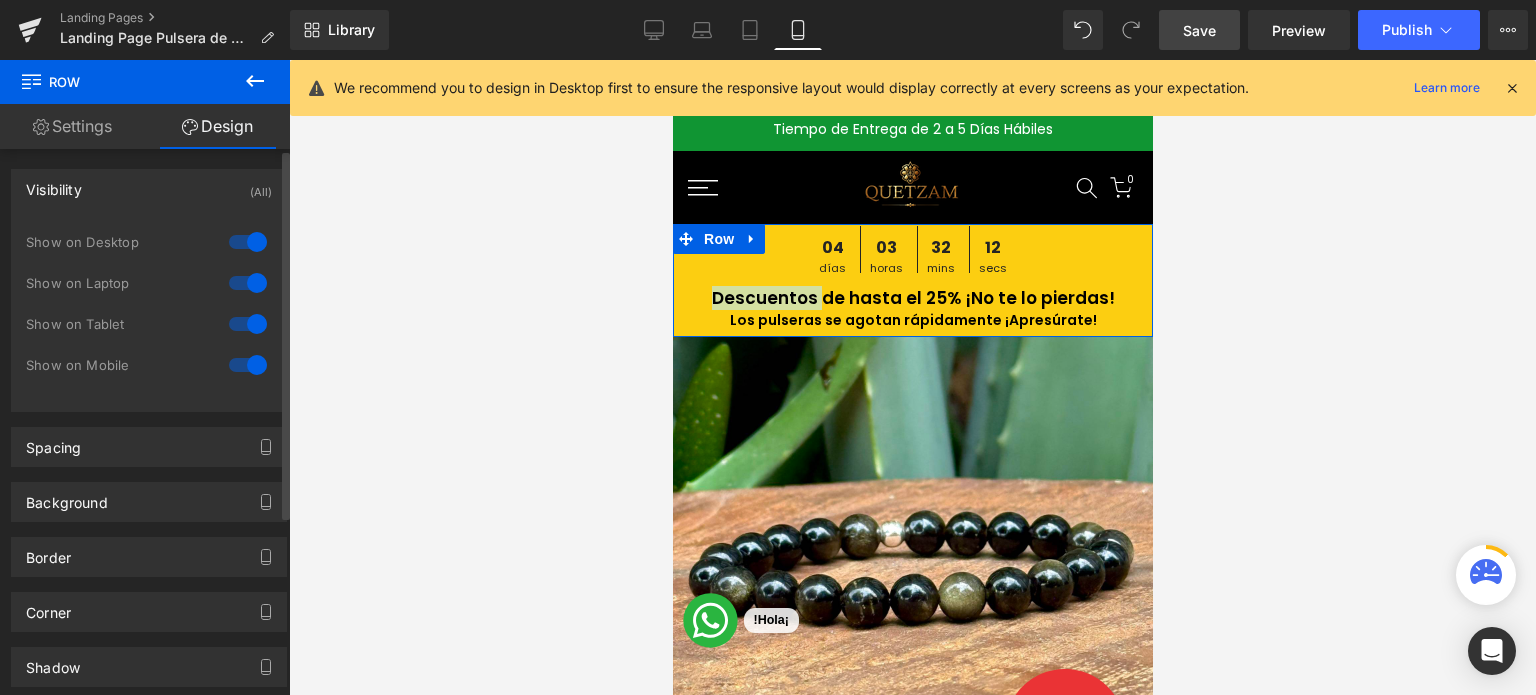 click at bounding box center [248, 242] 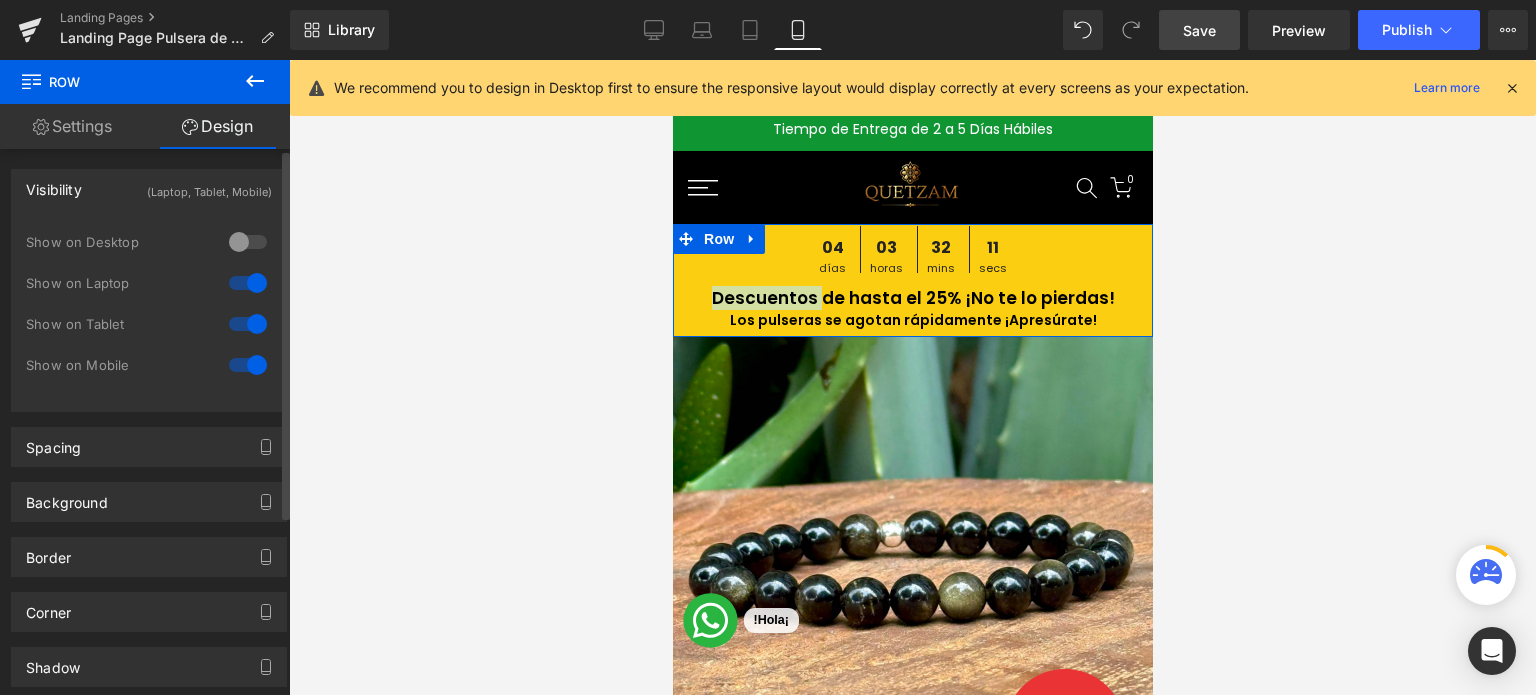 click at bounding box center (248, 242) 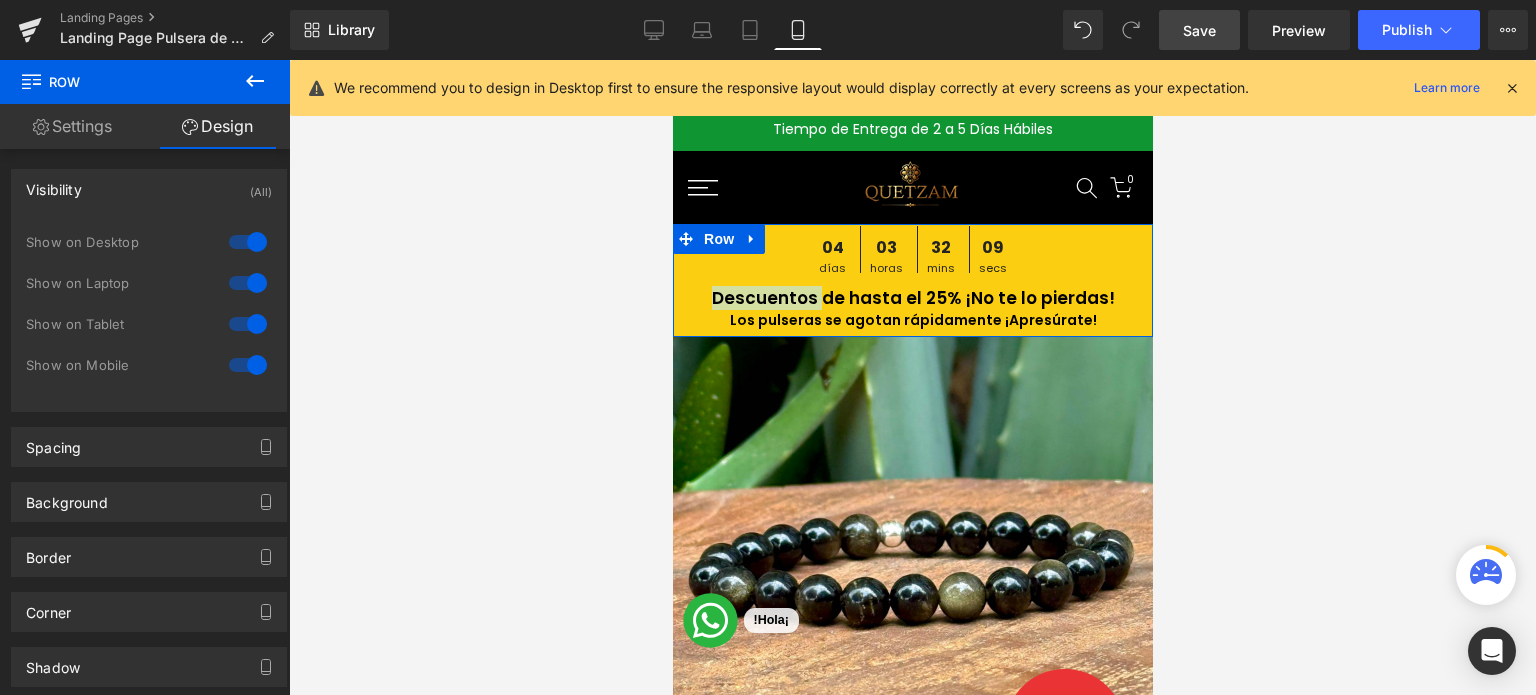 click on "Settings" at bounding box center [72, 126] 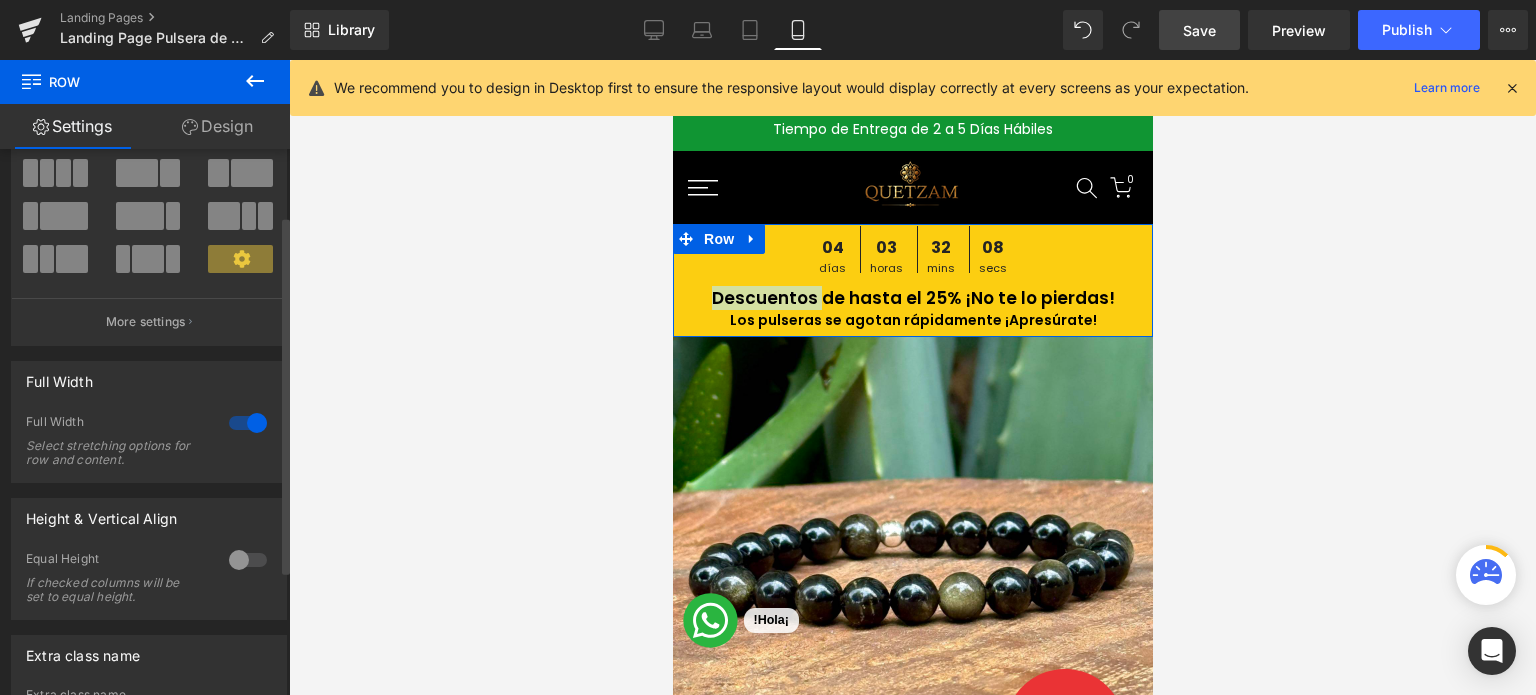 scroll, scrollTop: 200, scrollLeft: 0, axis: vertical 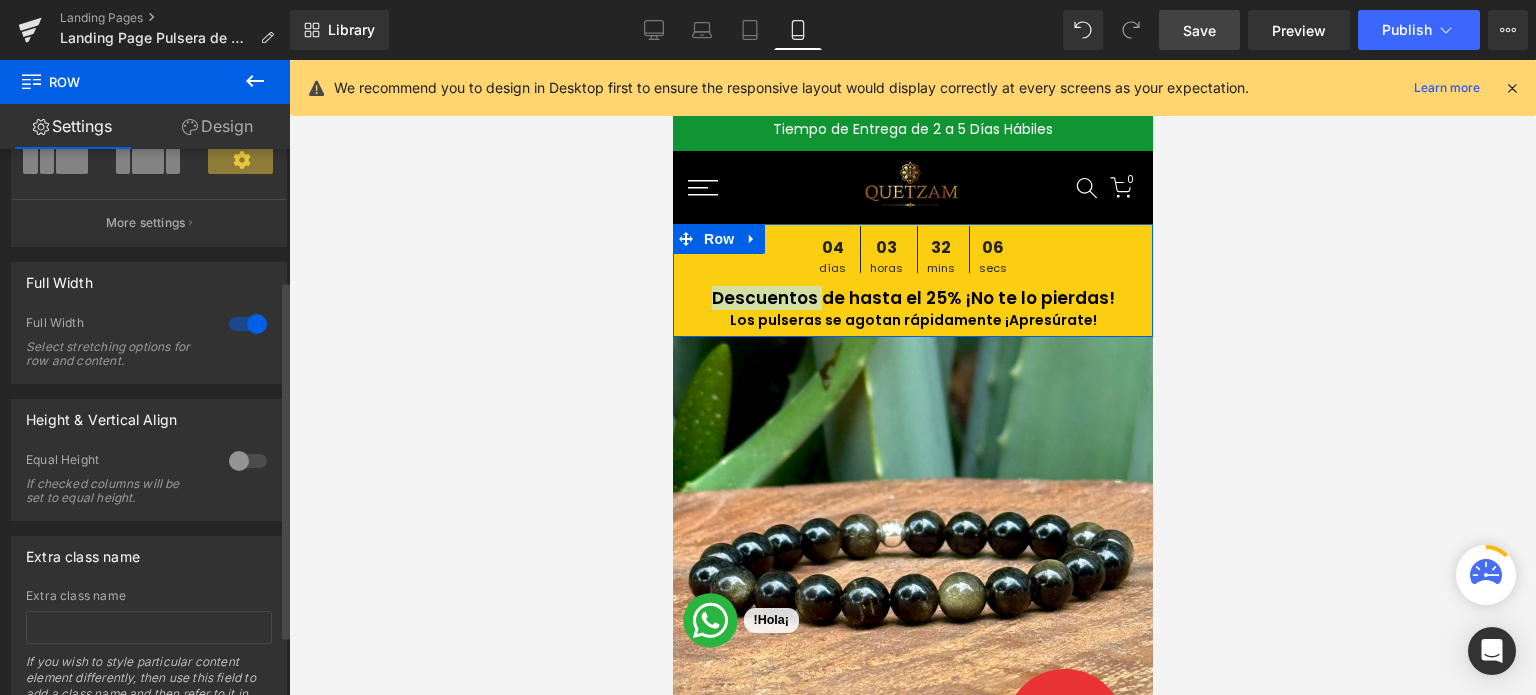 click at bounding box center (248, 324) 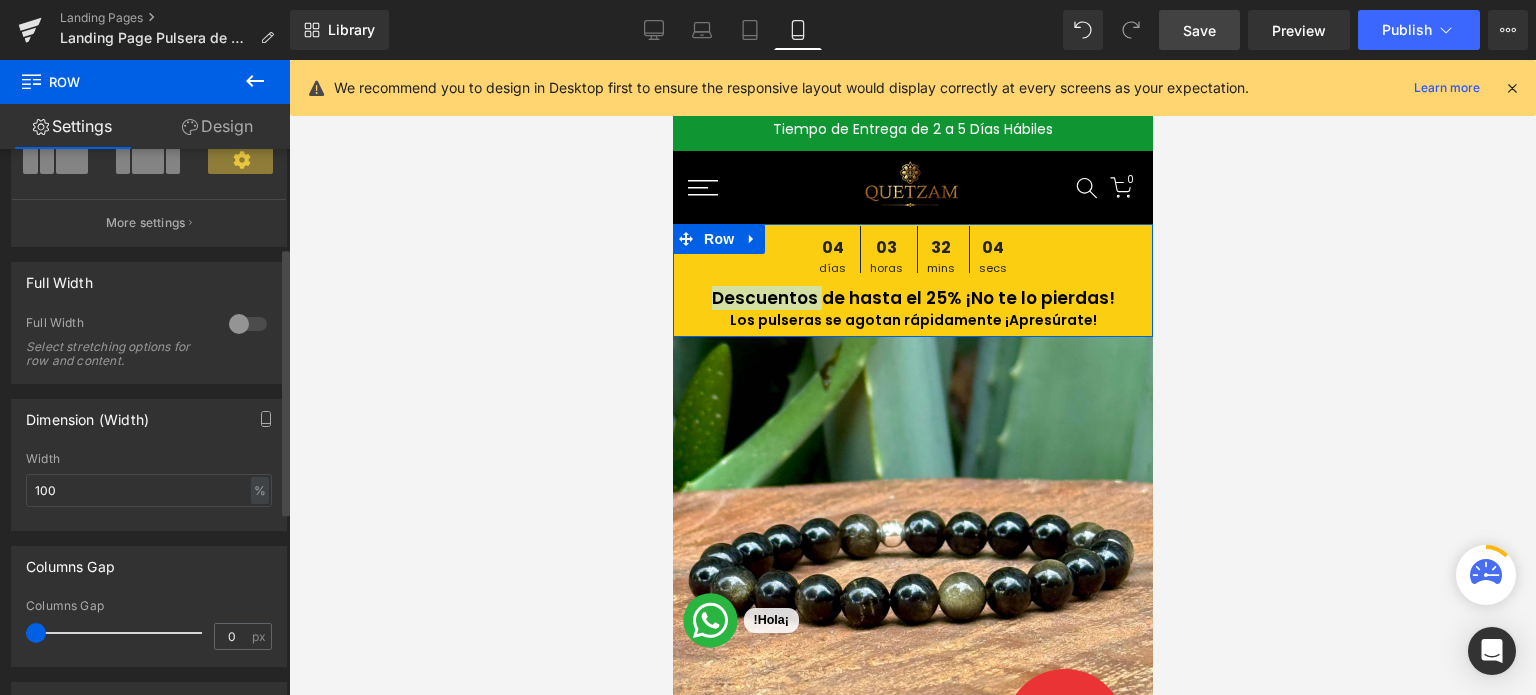 click at bounding box center [248, 324] 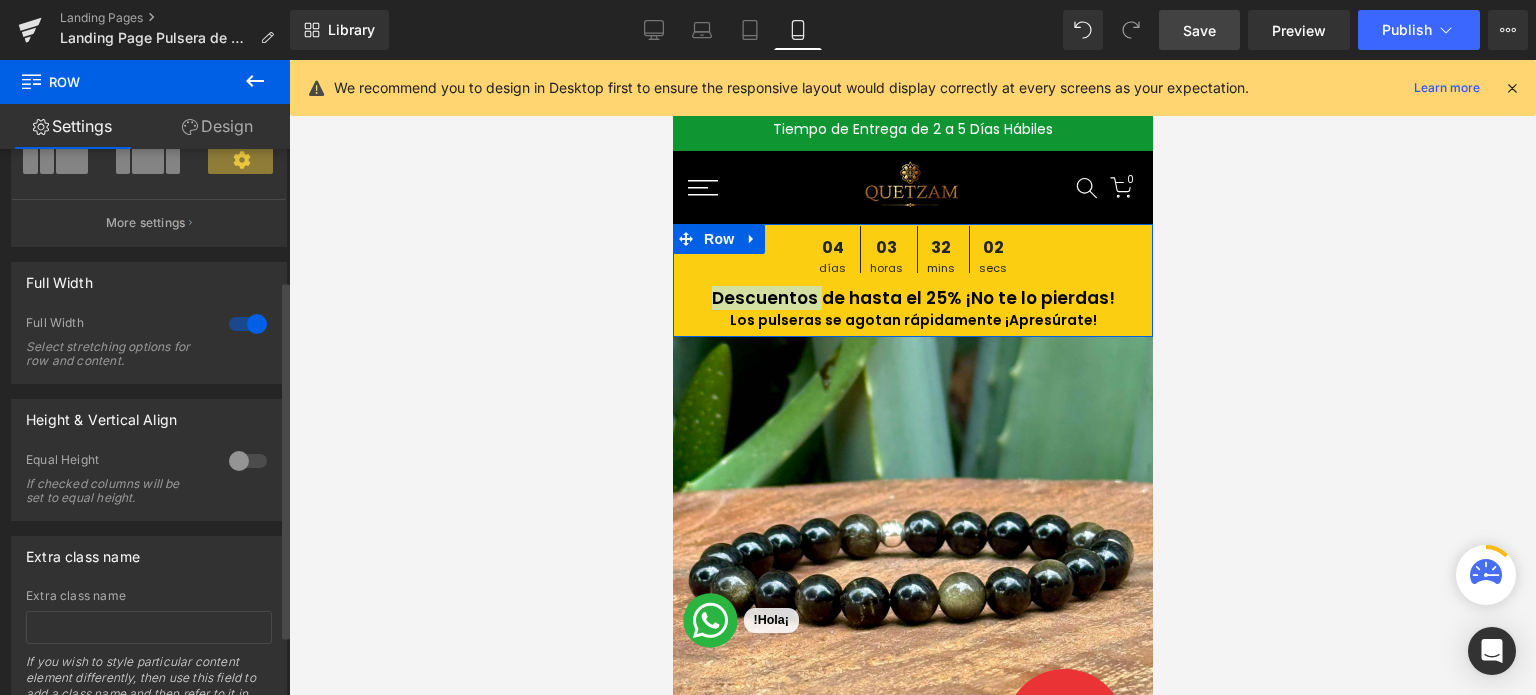 drag, startPoint x: 180, startPoint y: 303, endPoint x: 141, endPoint y: 307, distance: 39.20459 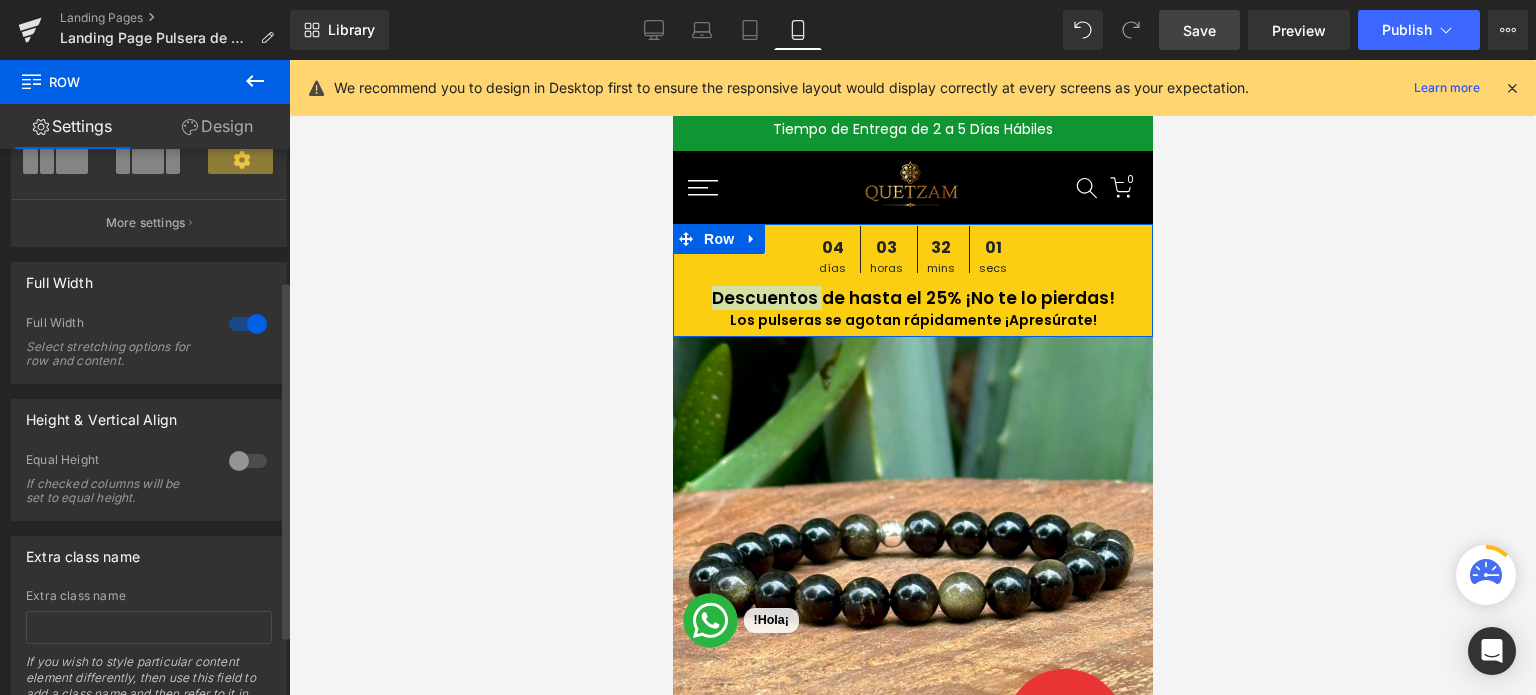 click at bounding box center (248, 324) 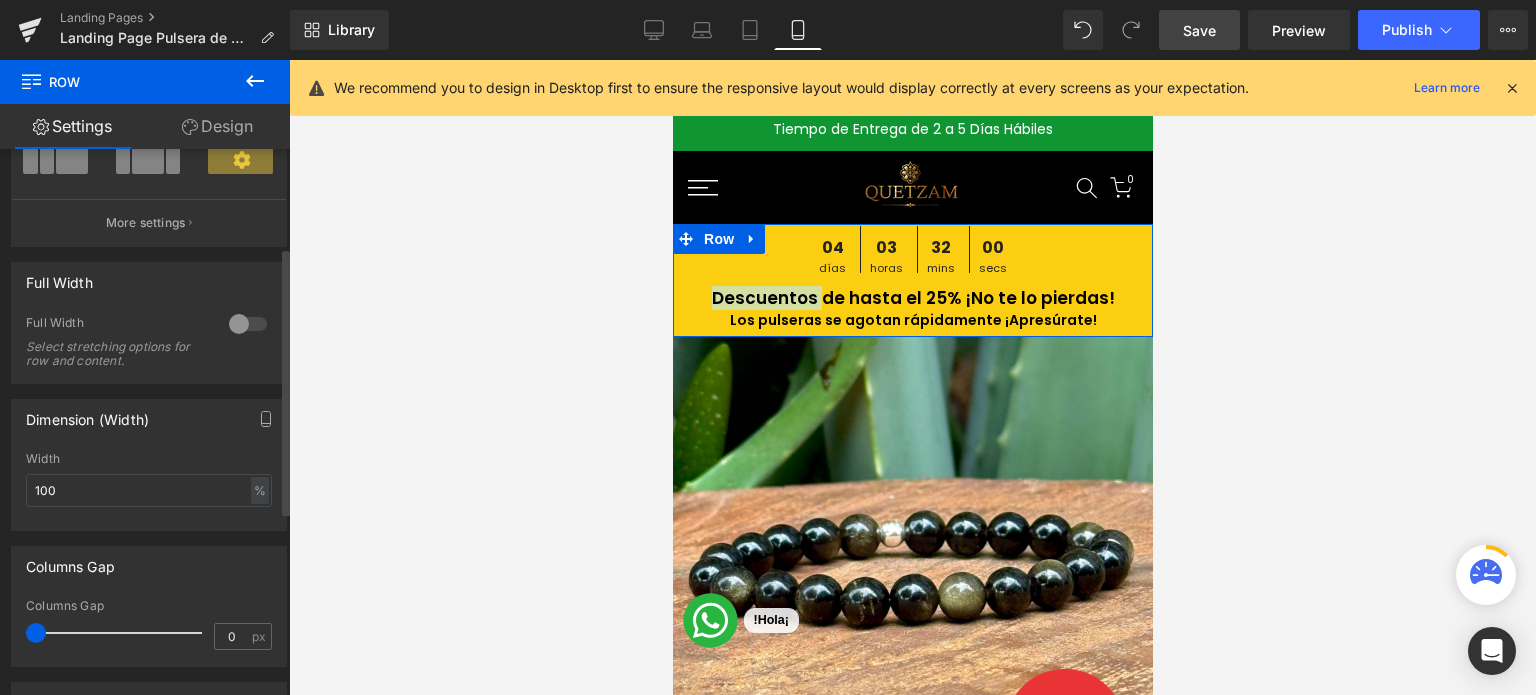 click at bounding box center (248, 324) 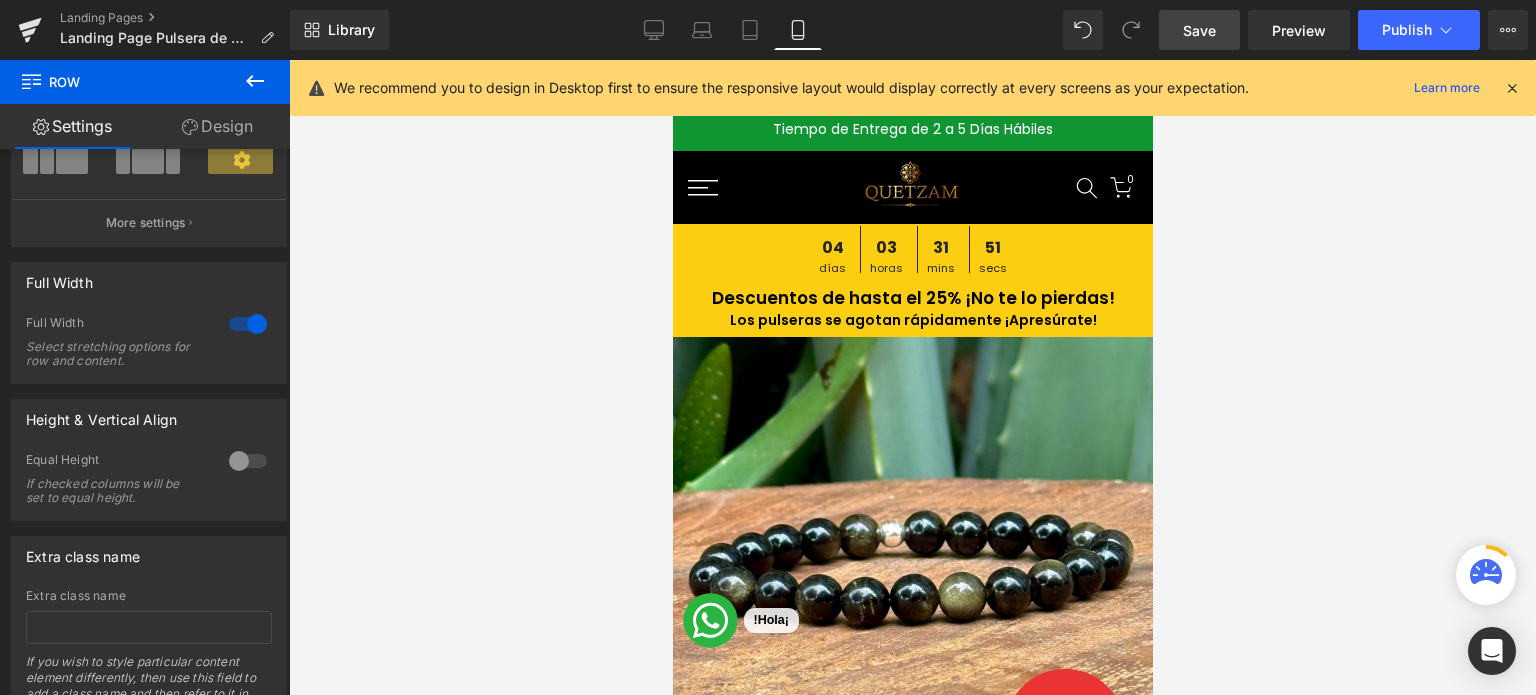 click at bounding box center [912, 377] 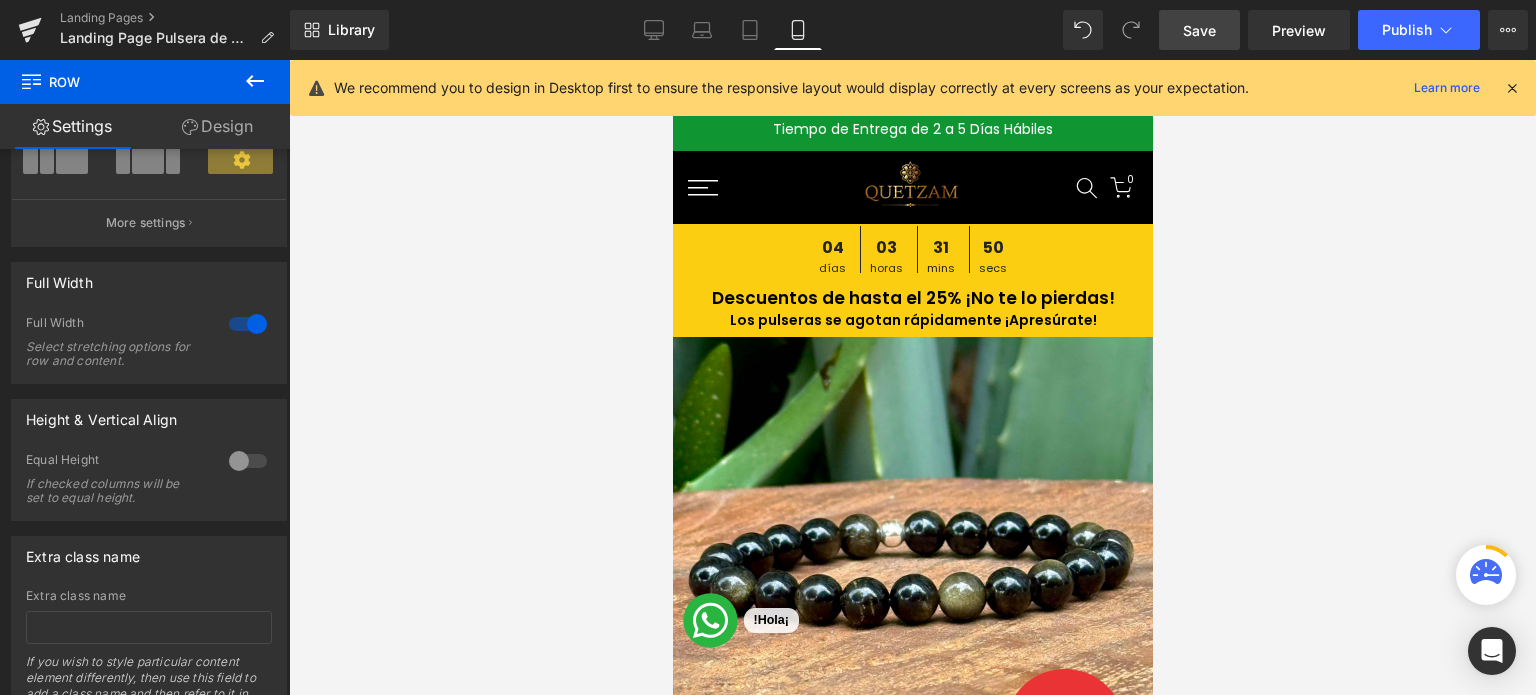 click on "Save" at bounding box center (1199, 30) 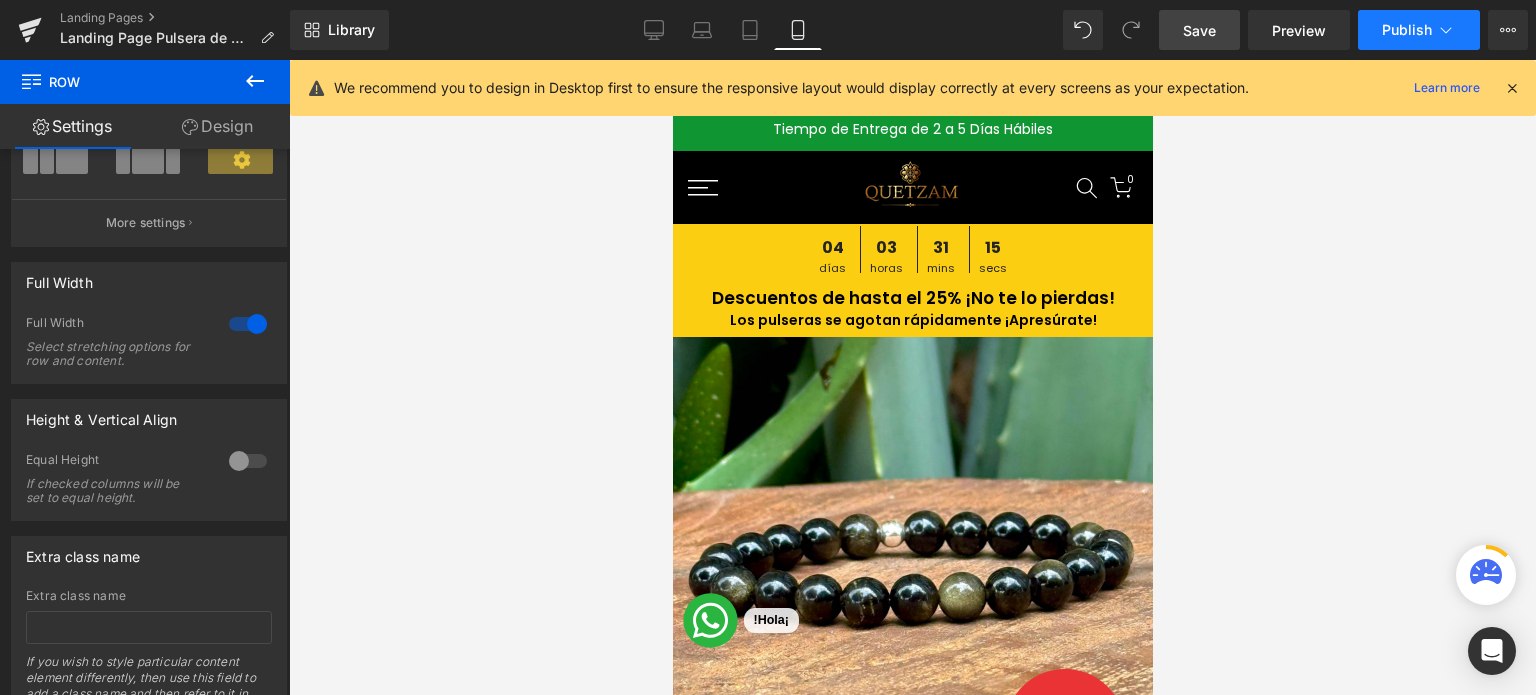 click on "Publish" at bounding box center (1407, 30) 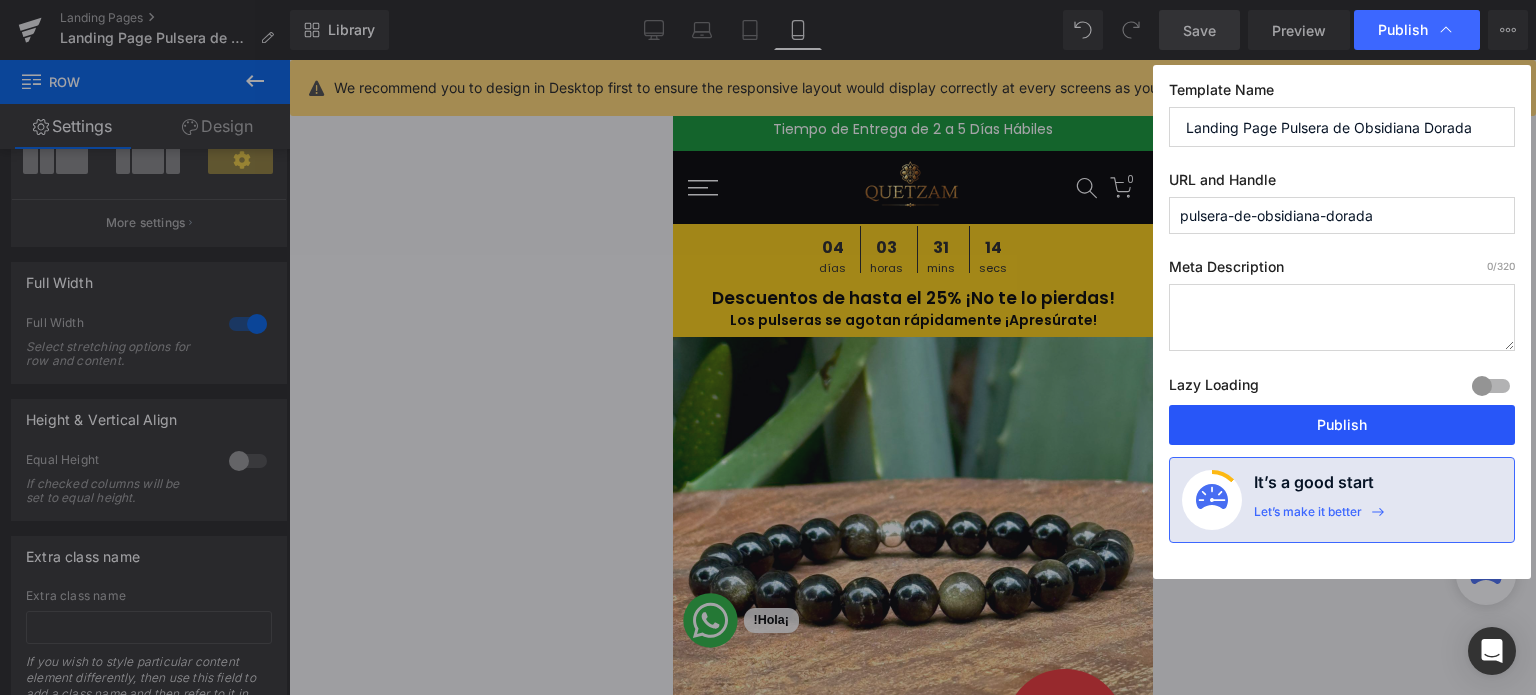 click on "Publish" at bounding box center [1342, 425] 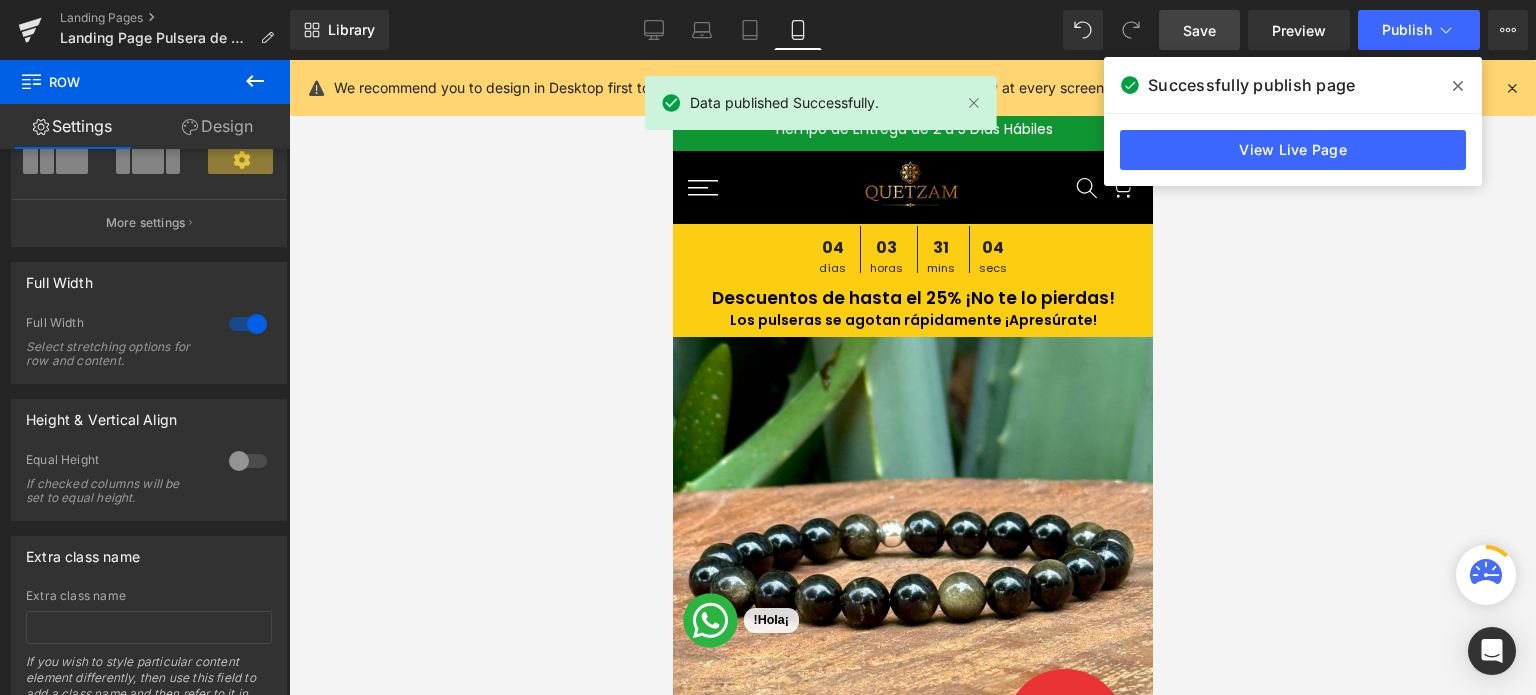 click at bounding box center [1512, 88] 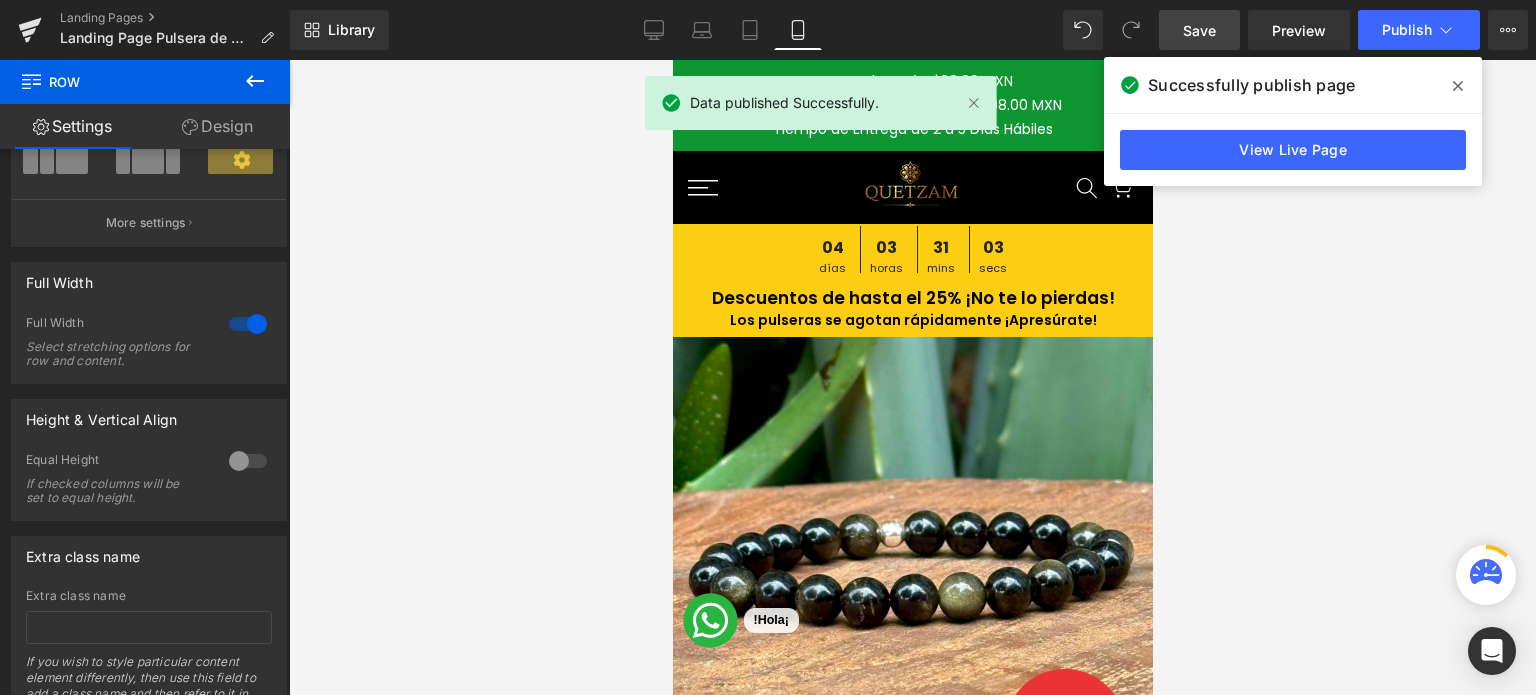 click at bounding box center (912, 377) 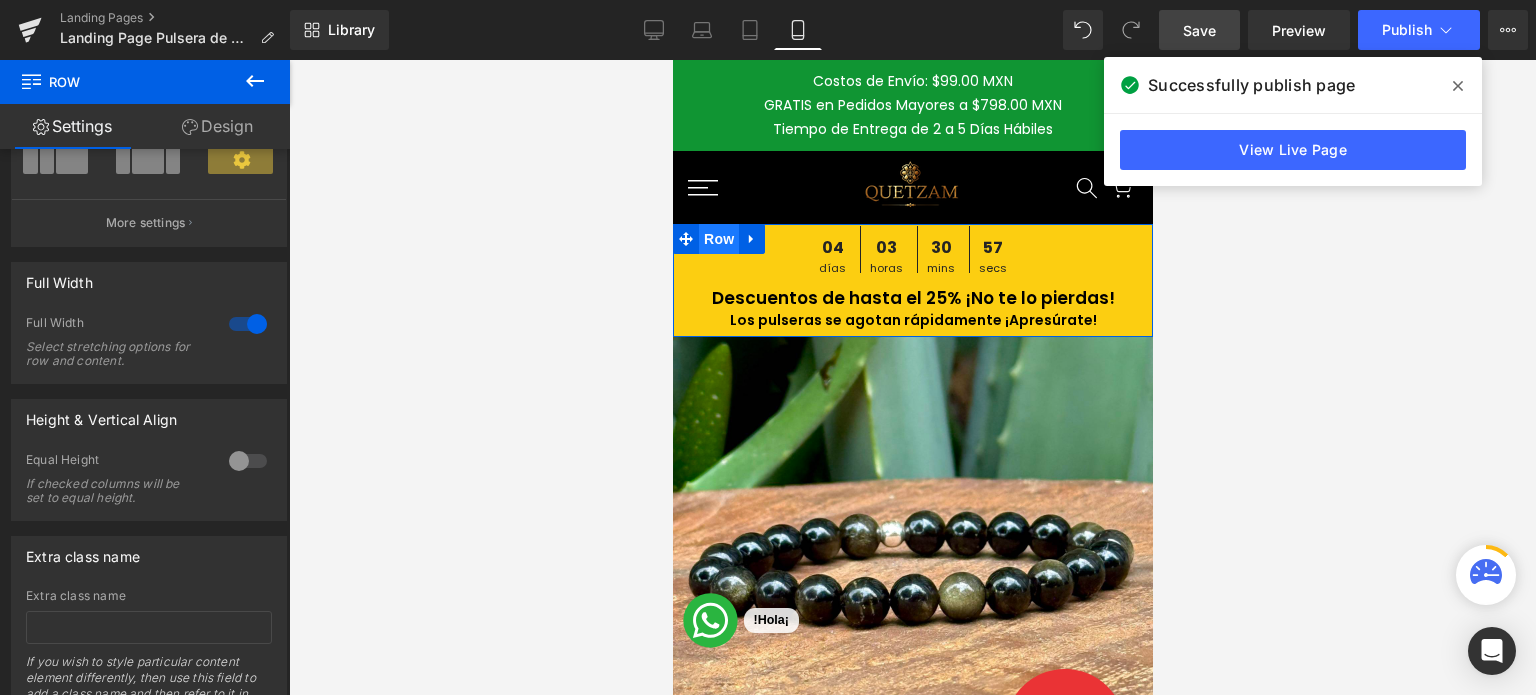 click on "Row" at bounding box center (718, 239) 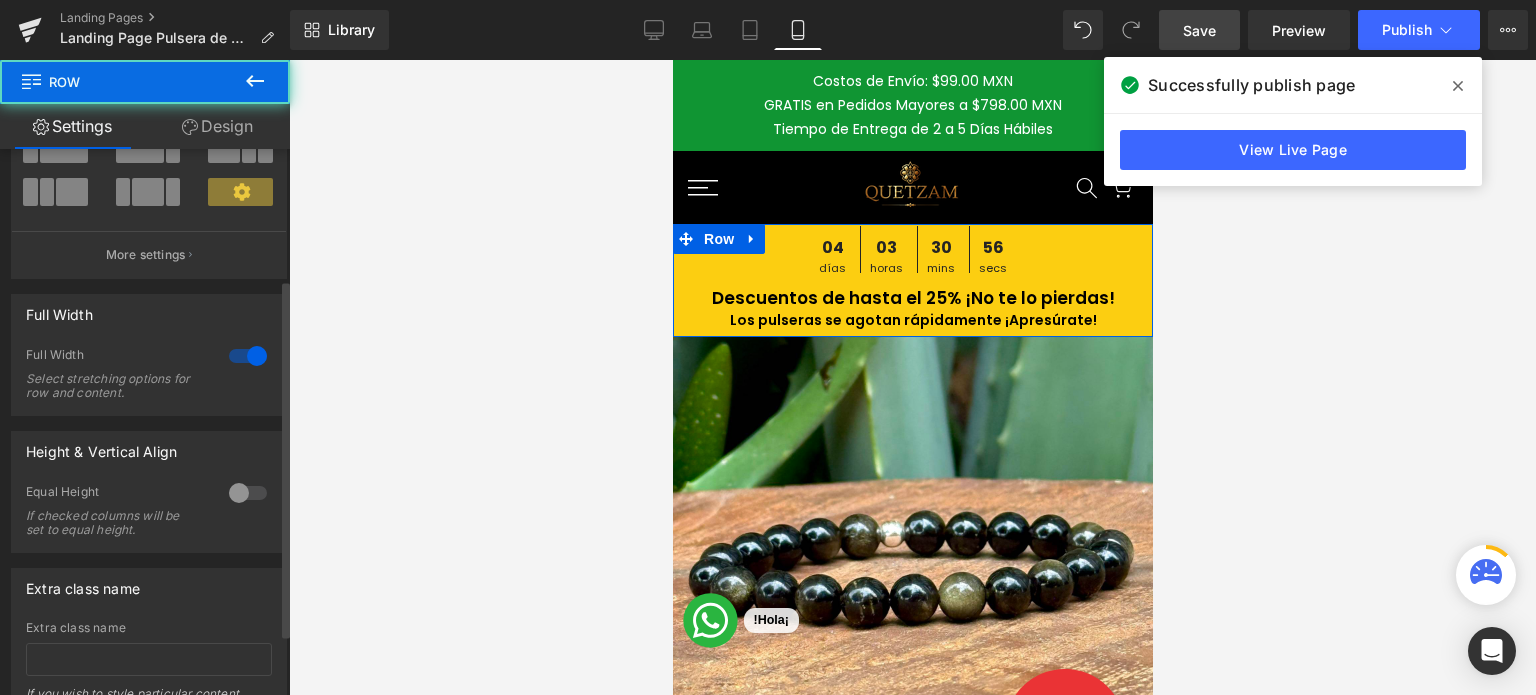 scroll, scrollTop: 0, scrollLeft: 0, axis: both 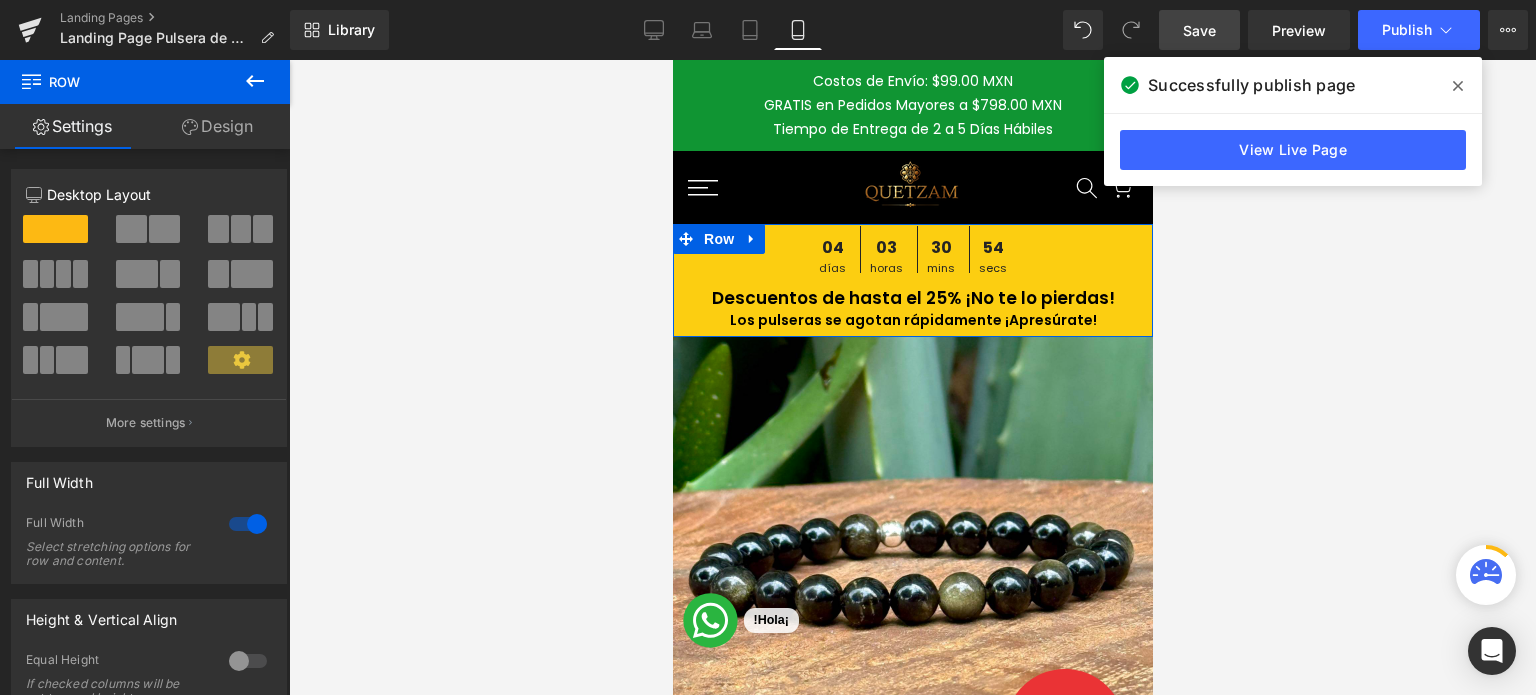 click on "Design" at bounding box center [217, 126] 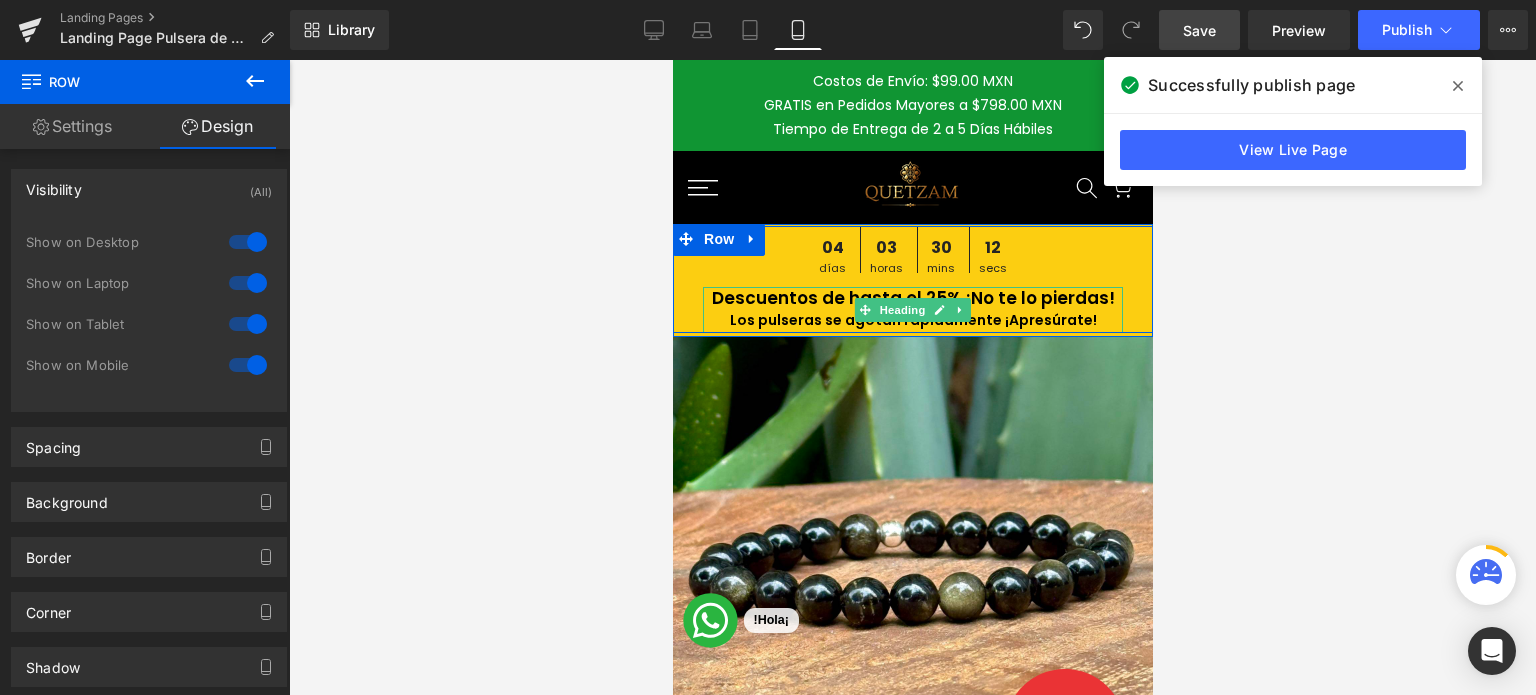 click on "Heading" at bounding box center [902, 310] 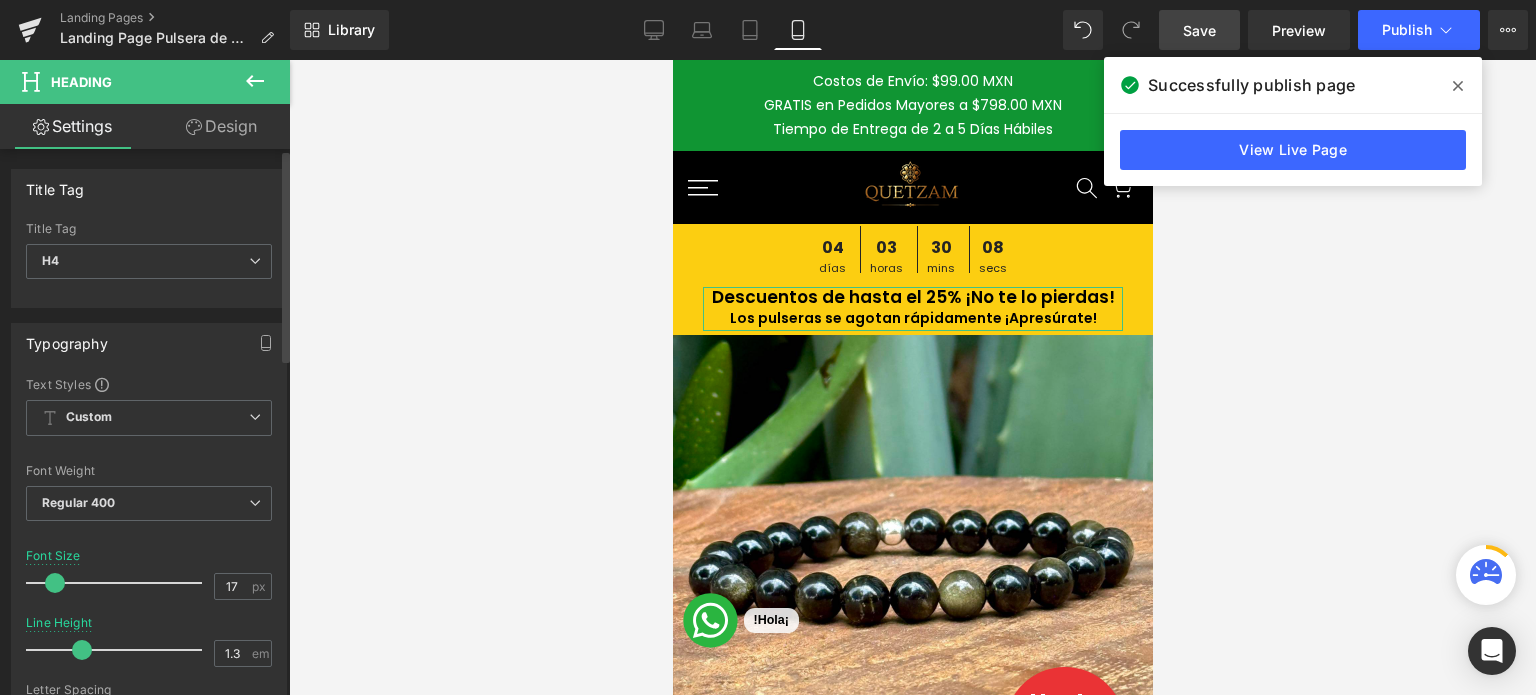 click at bounding box center [82, 650] 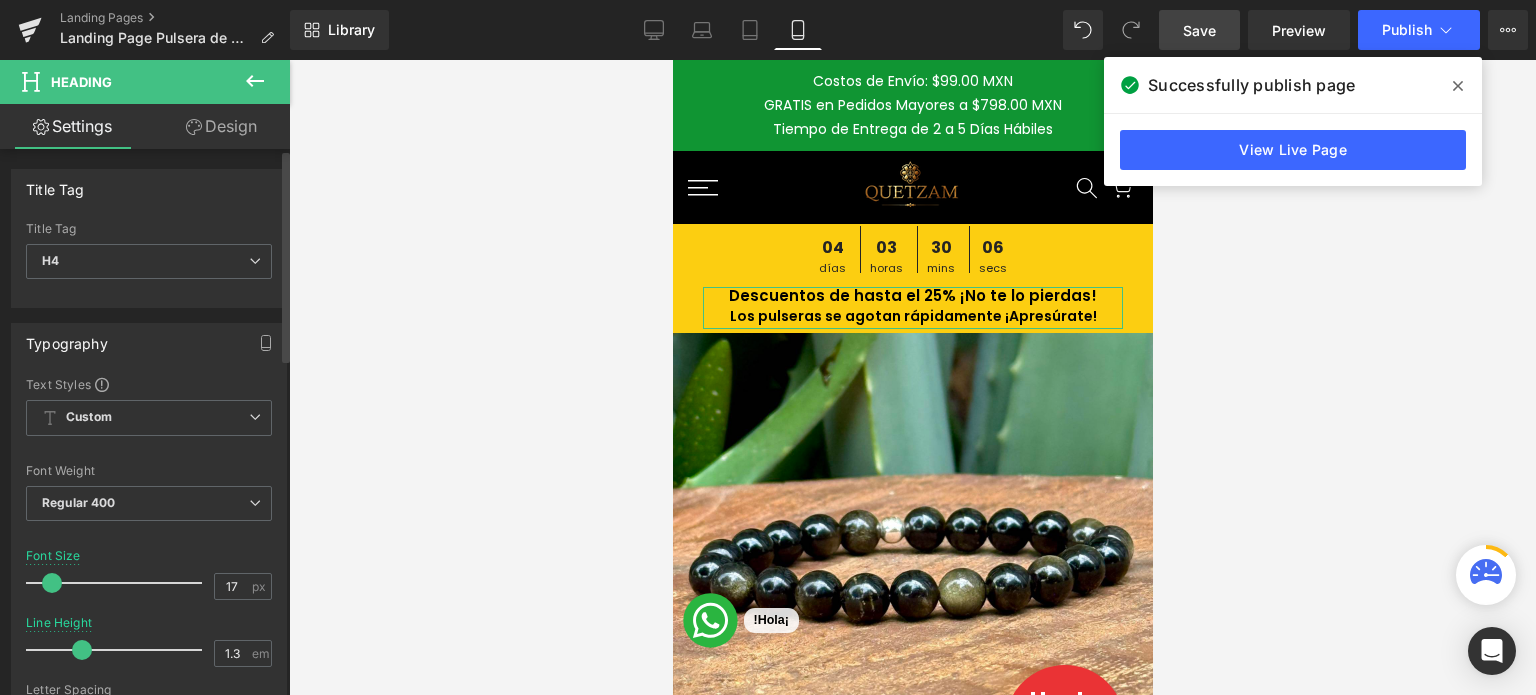 click at bounding box center (52, 583) 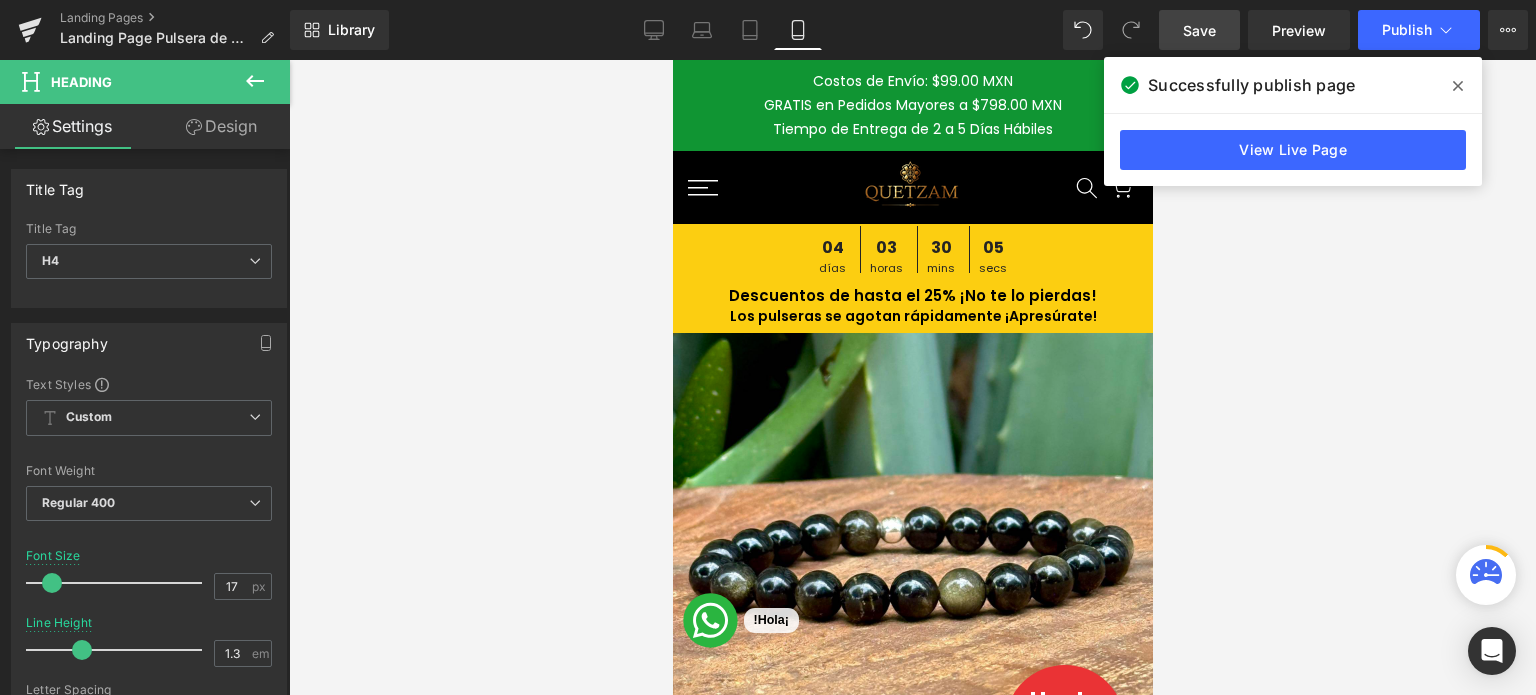 click on "Save" at bounding box center (1199, 30) 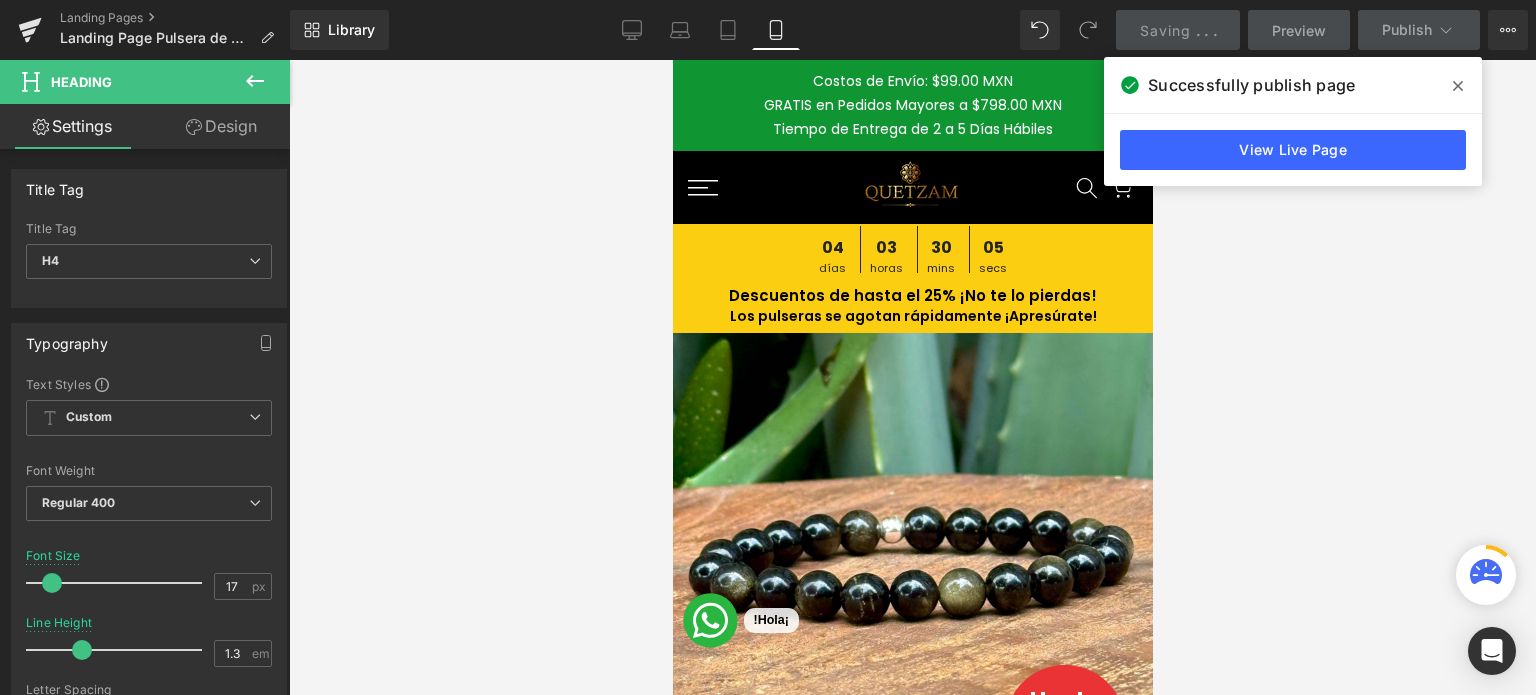 click 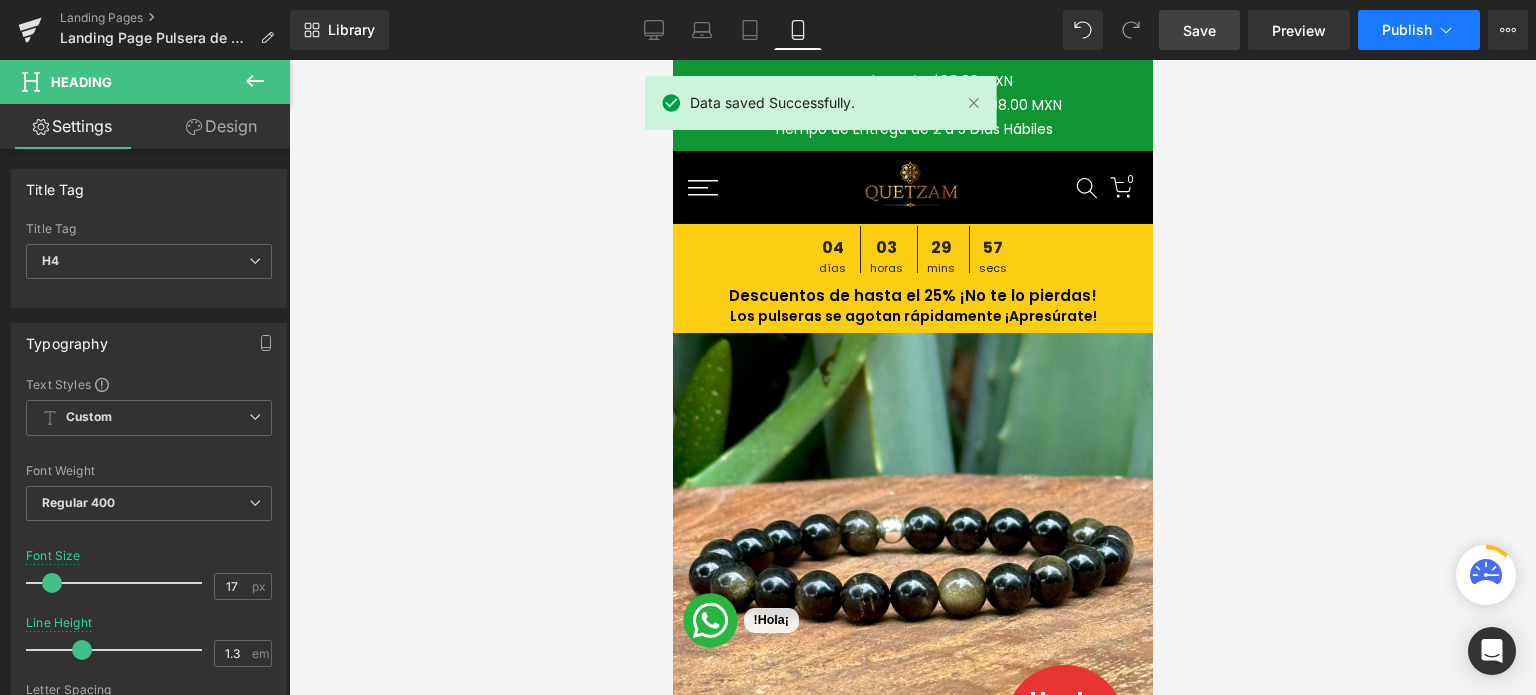 click on "Publish" at bounding box center [1407, 30] 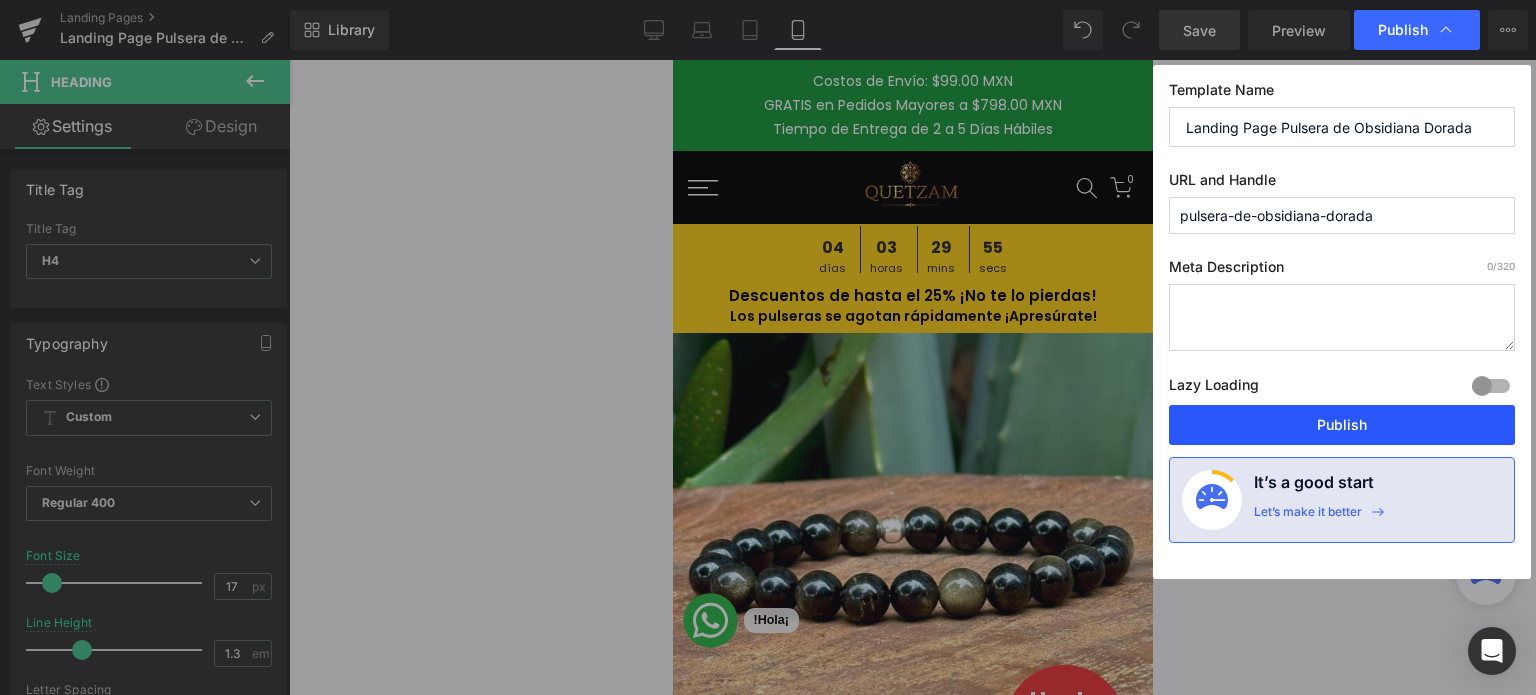 drag, startPoint x: 1281, startPoint y: 417, endPoint x: 53, endPoint y: 201, distance: 1246.852 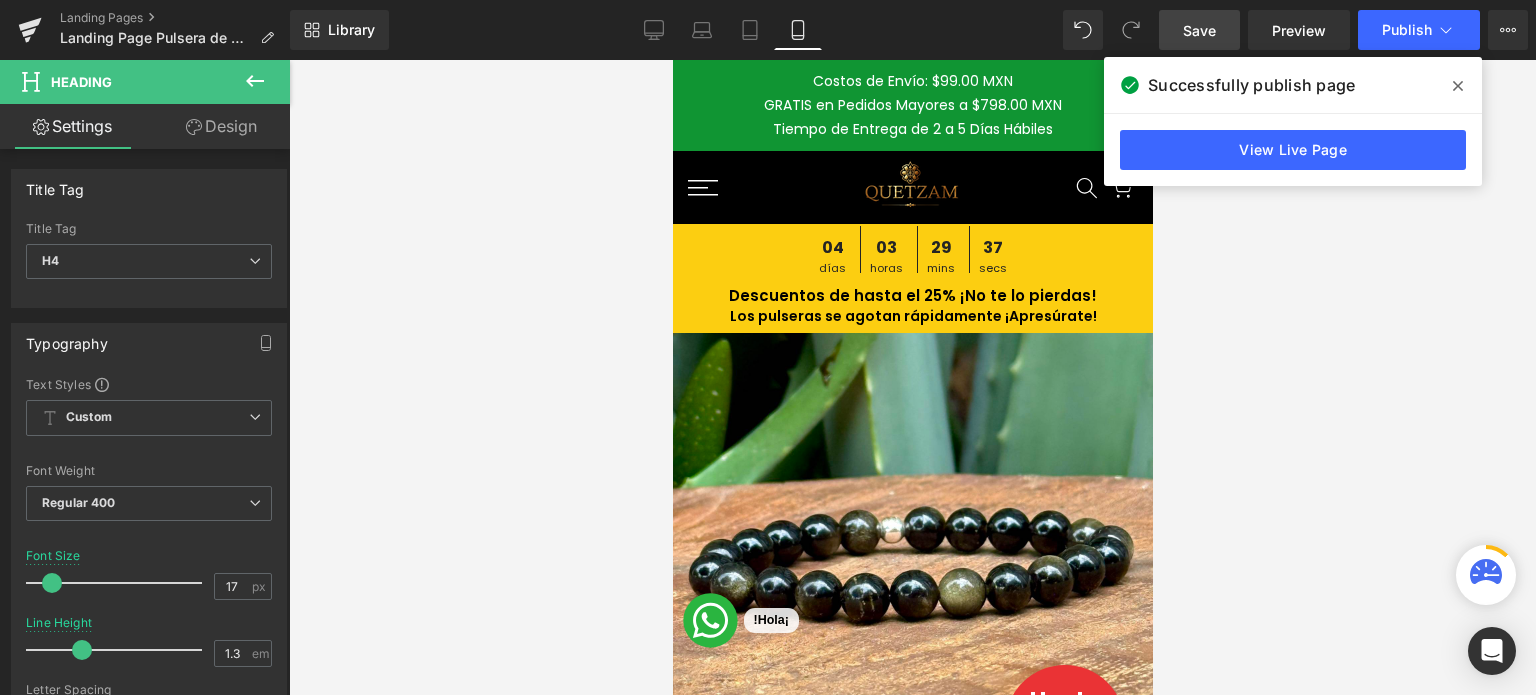 click 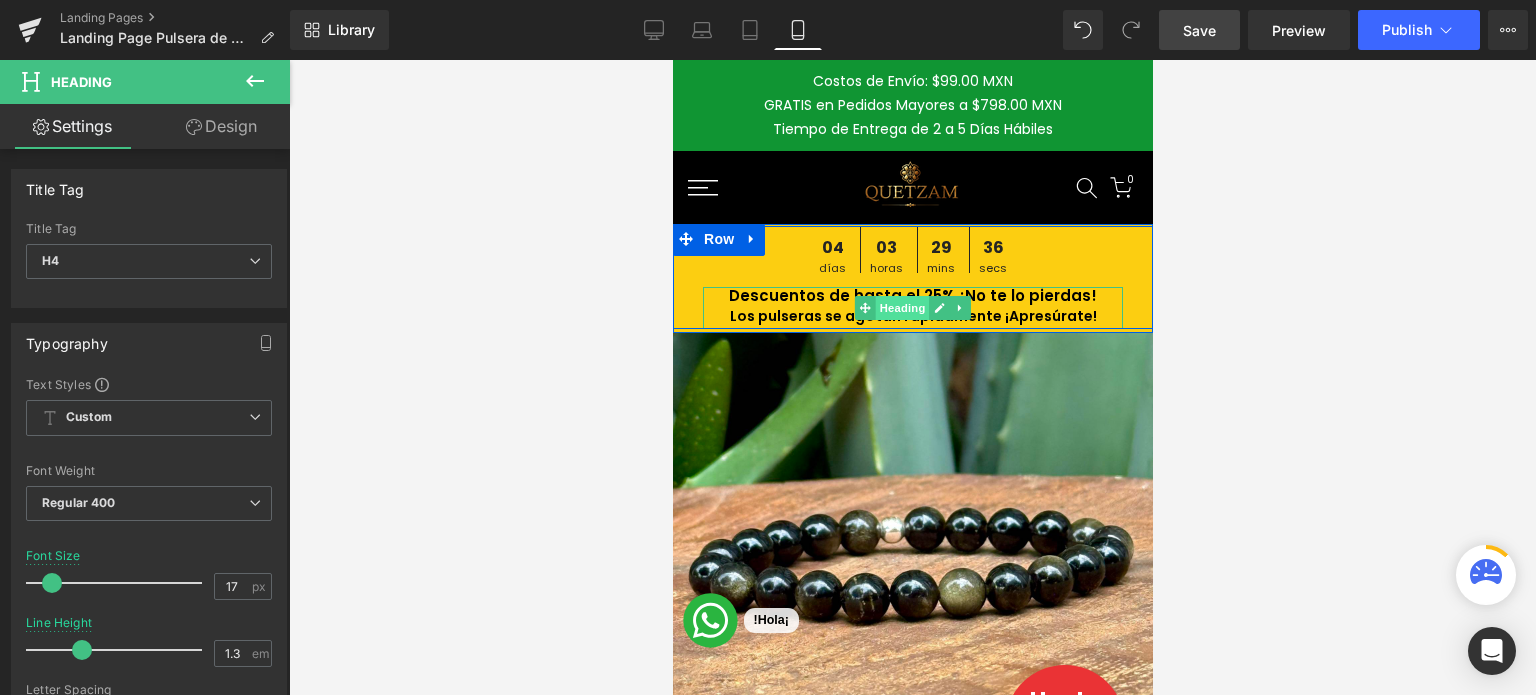 click on "Heading" at bounding box center (902, 308) 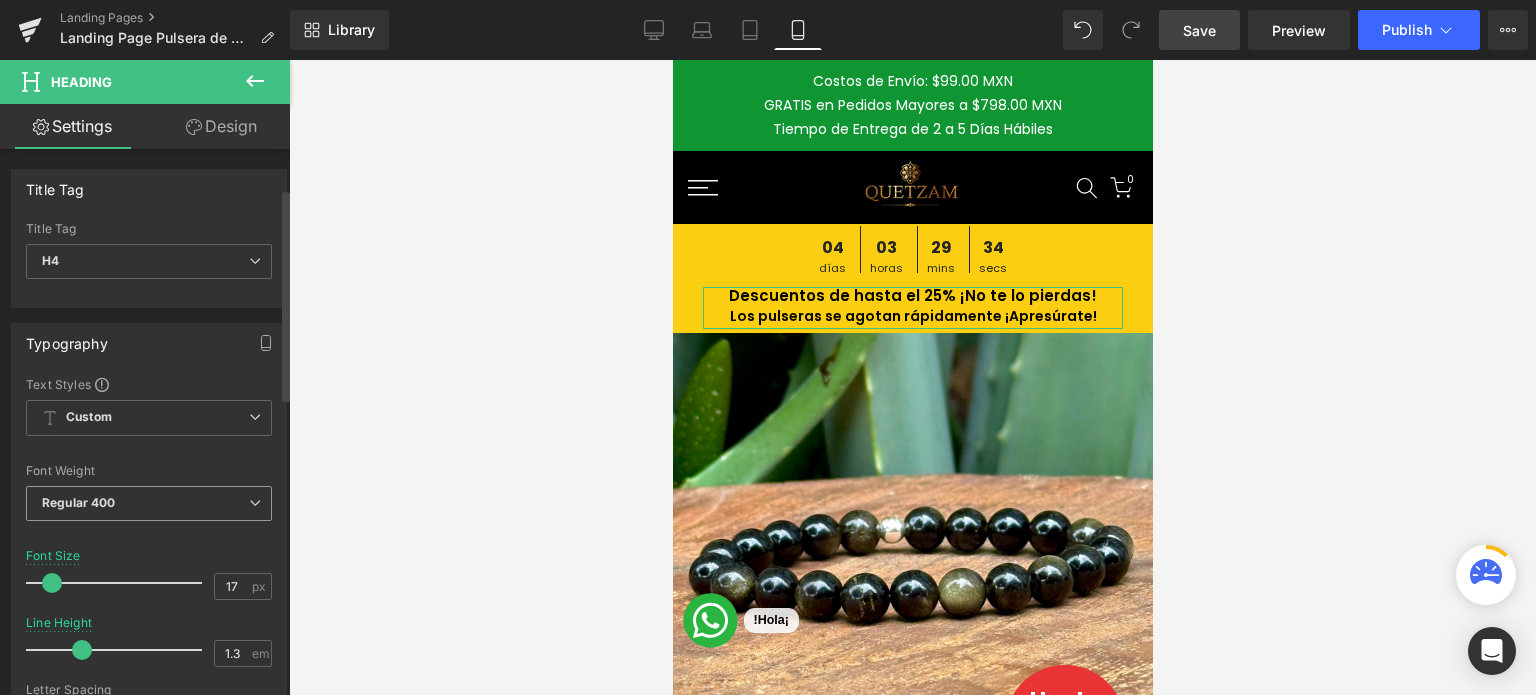 scroll, scrollTop: 300, scrollLeft: 0, axis: vertical 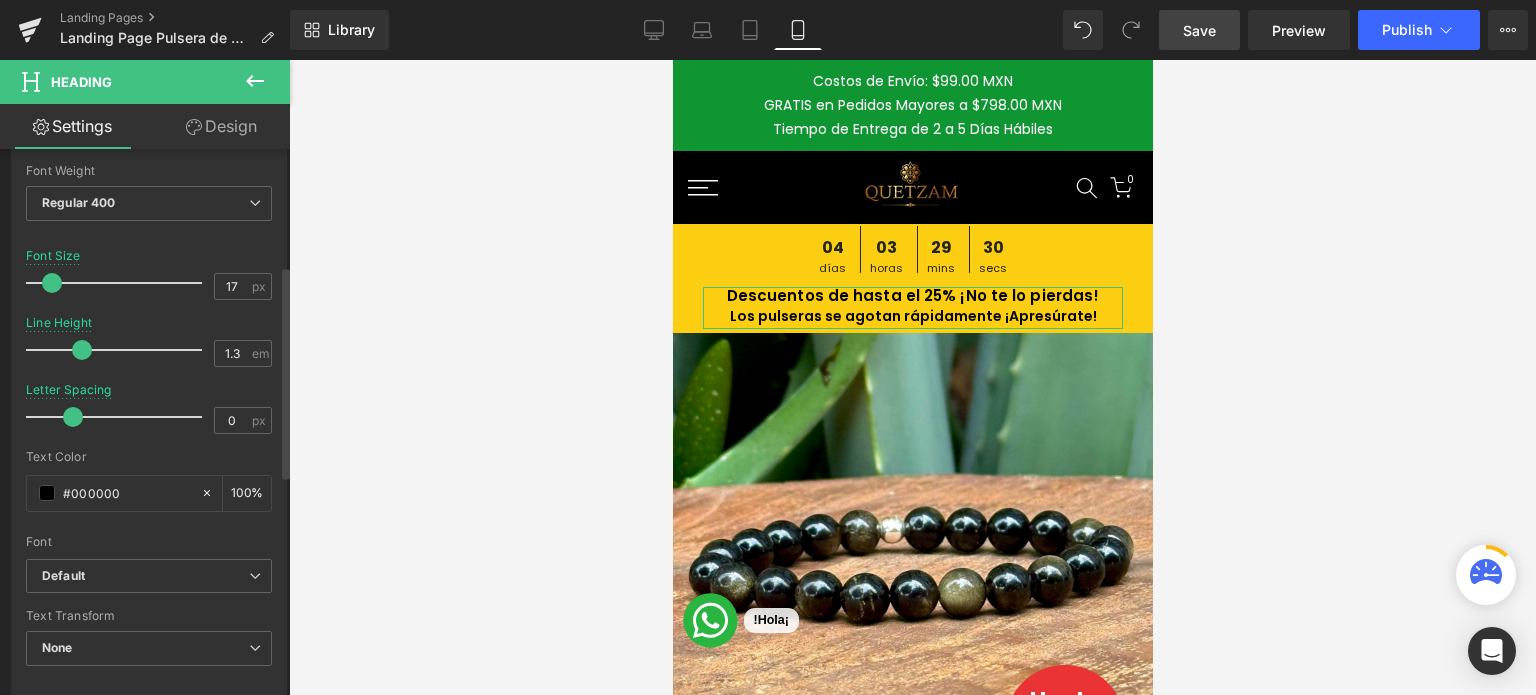 click at bounding box center (73, 417) 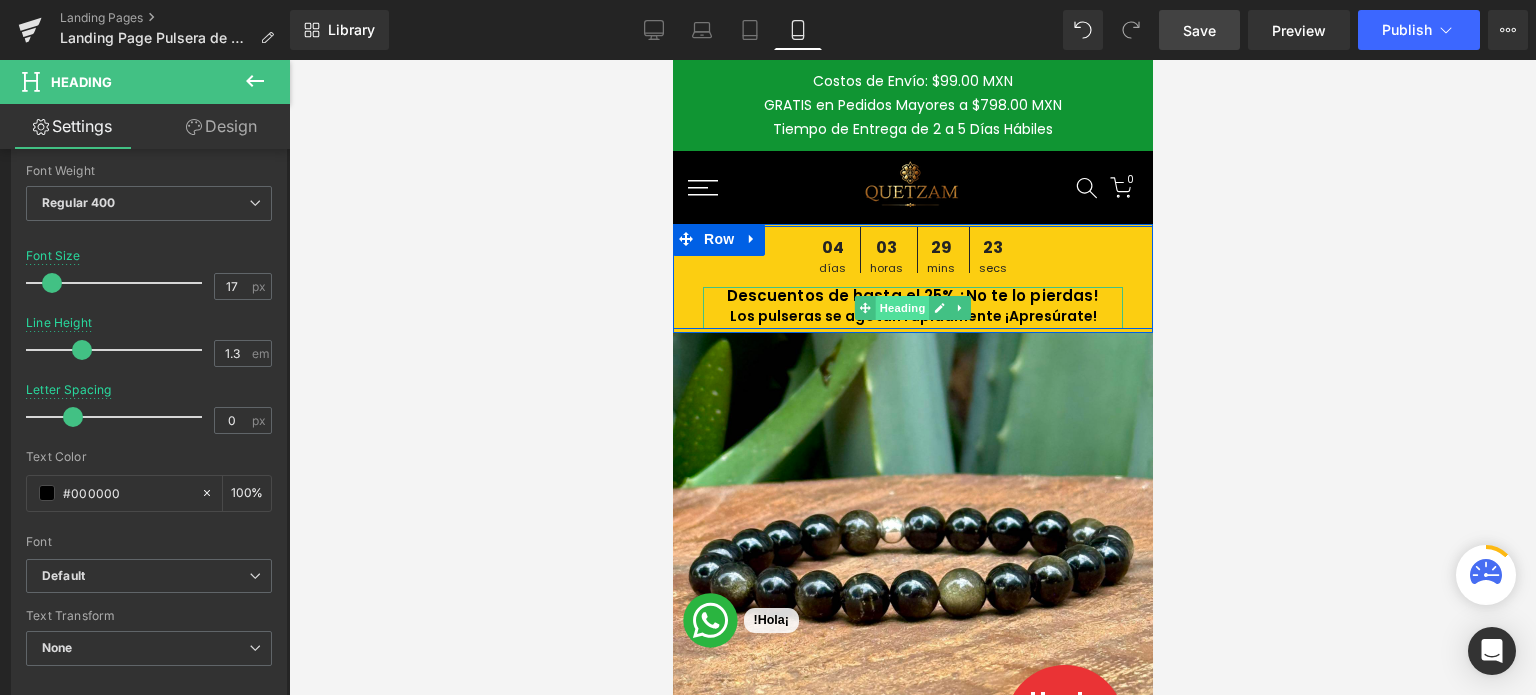 click on "Heading" at bounding box center [902, 308] 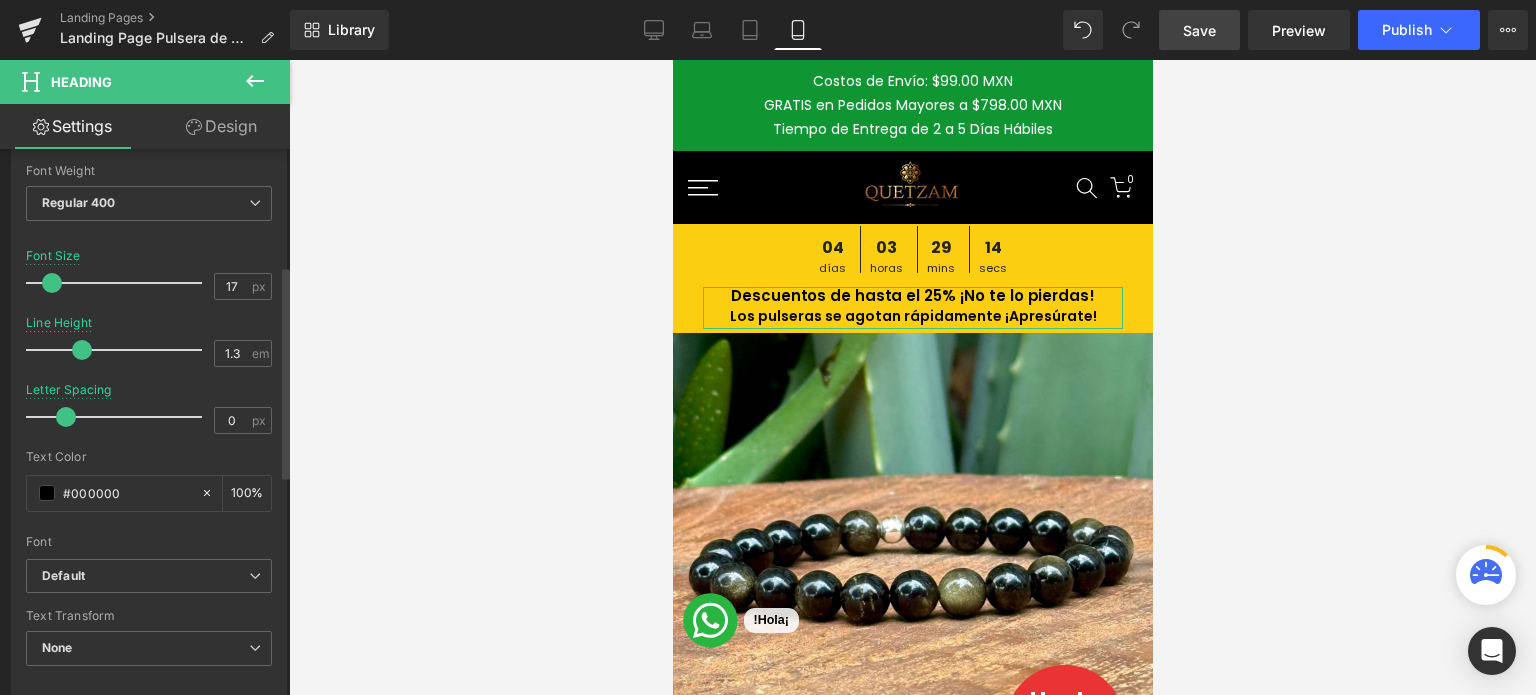 click at bounding box center (66, 417) 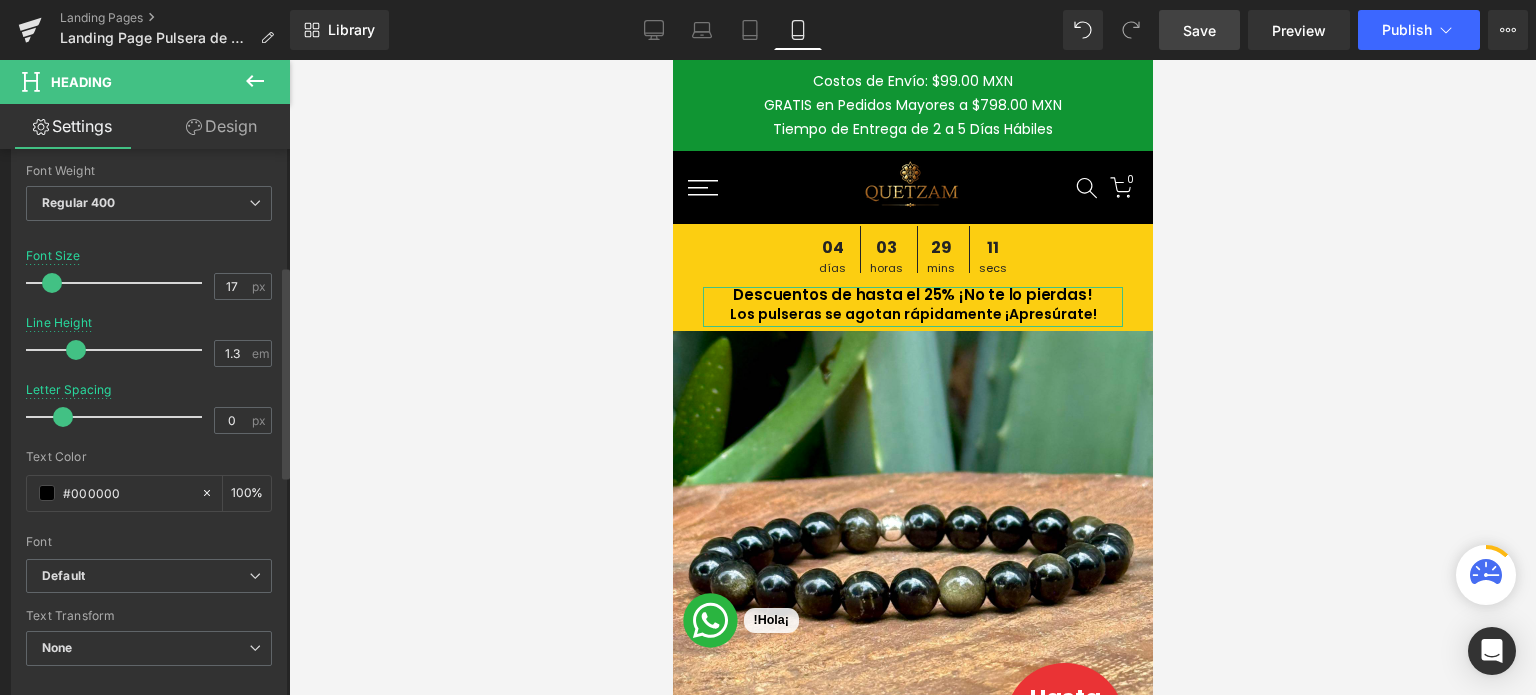 click at bounding box center [76, 350] 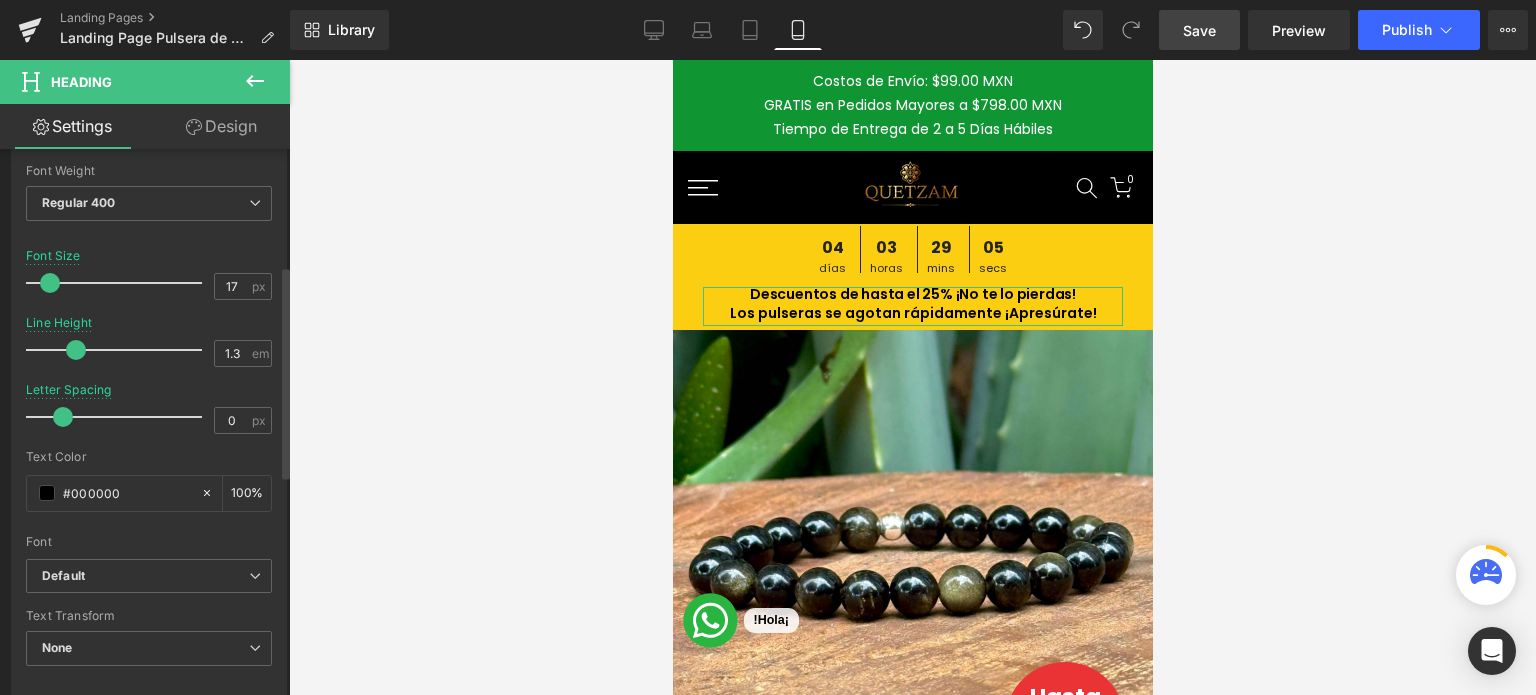 click at bounding box center [50, 283] 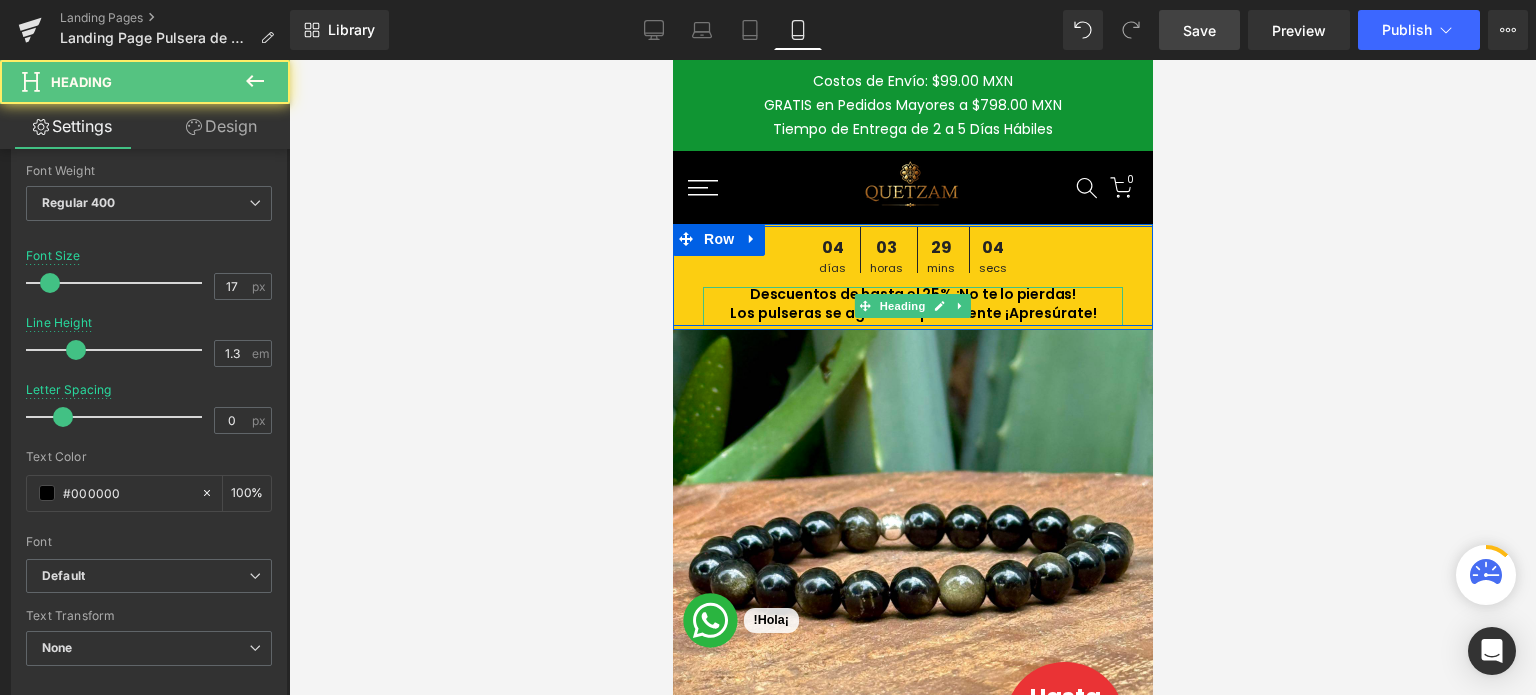click on "Los pulseras se agotan rápidamente ¡Apresúrate!" at bounding box center [912, 313] 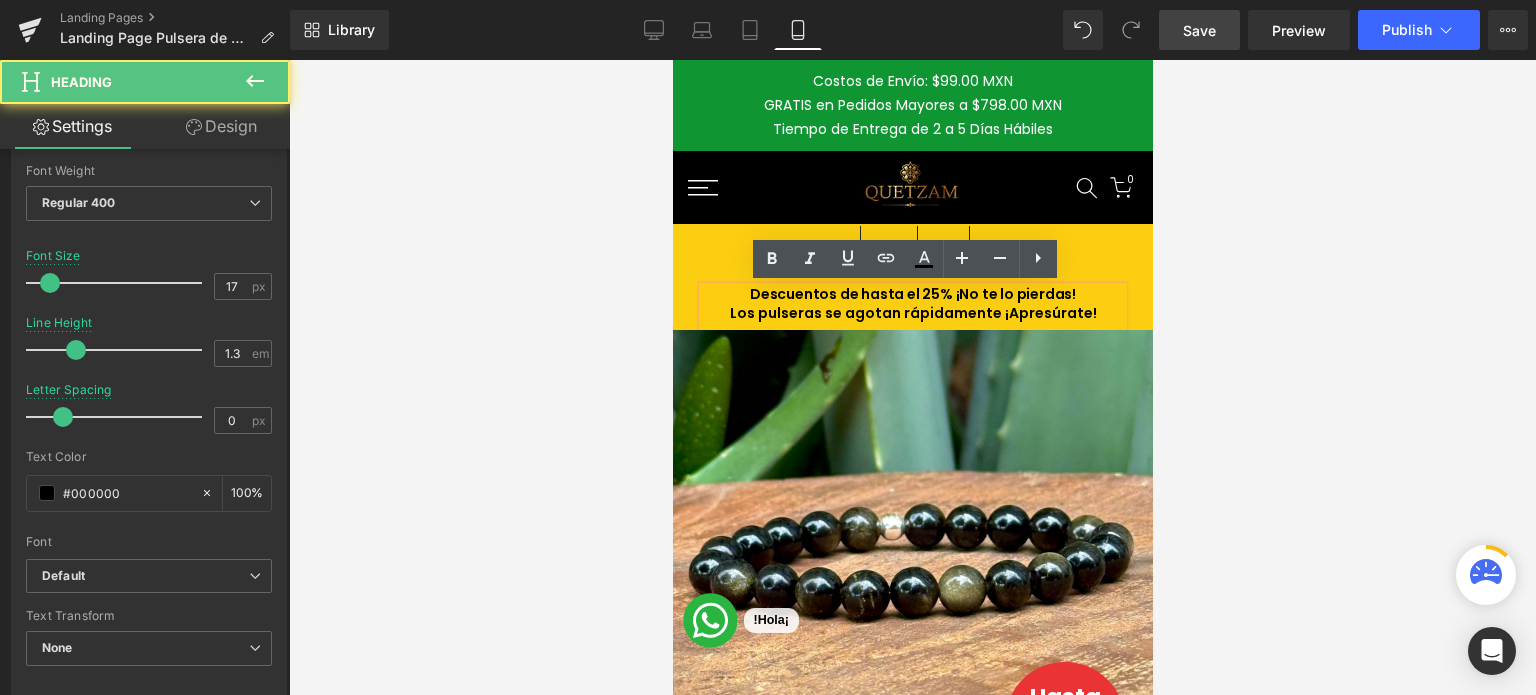 click on "Los pulseras se agotan rápidamente ¡Apresúrate!" at bounding box center [912, 313] 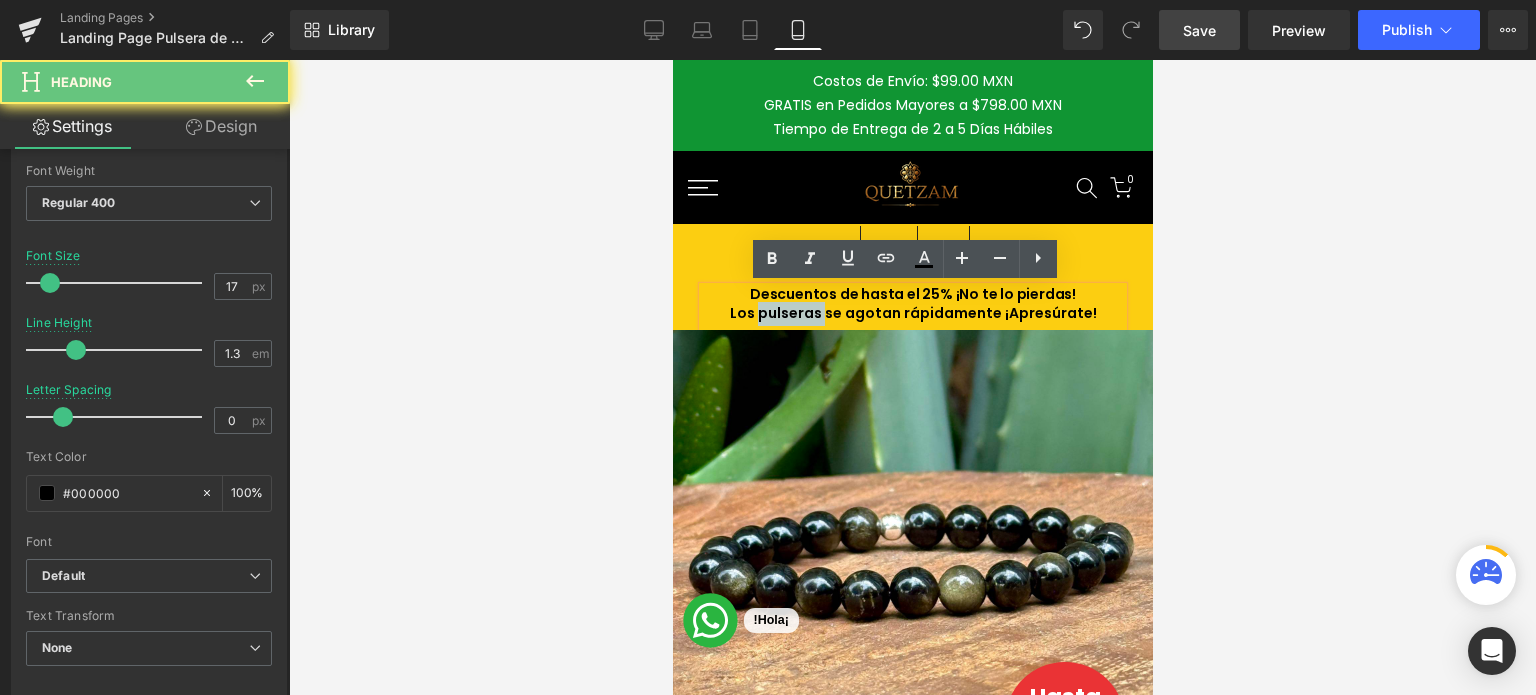 click on "Los pulseras se agotan rápidamente ¡Apresúrate!" at bounding box center (912, 313) 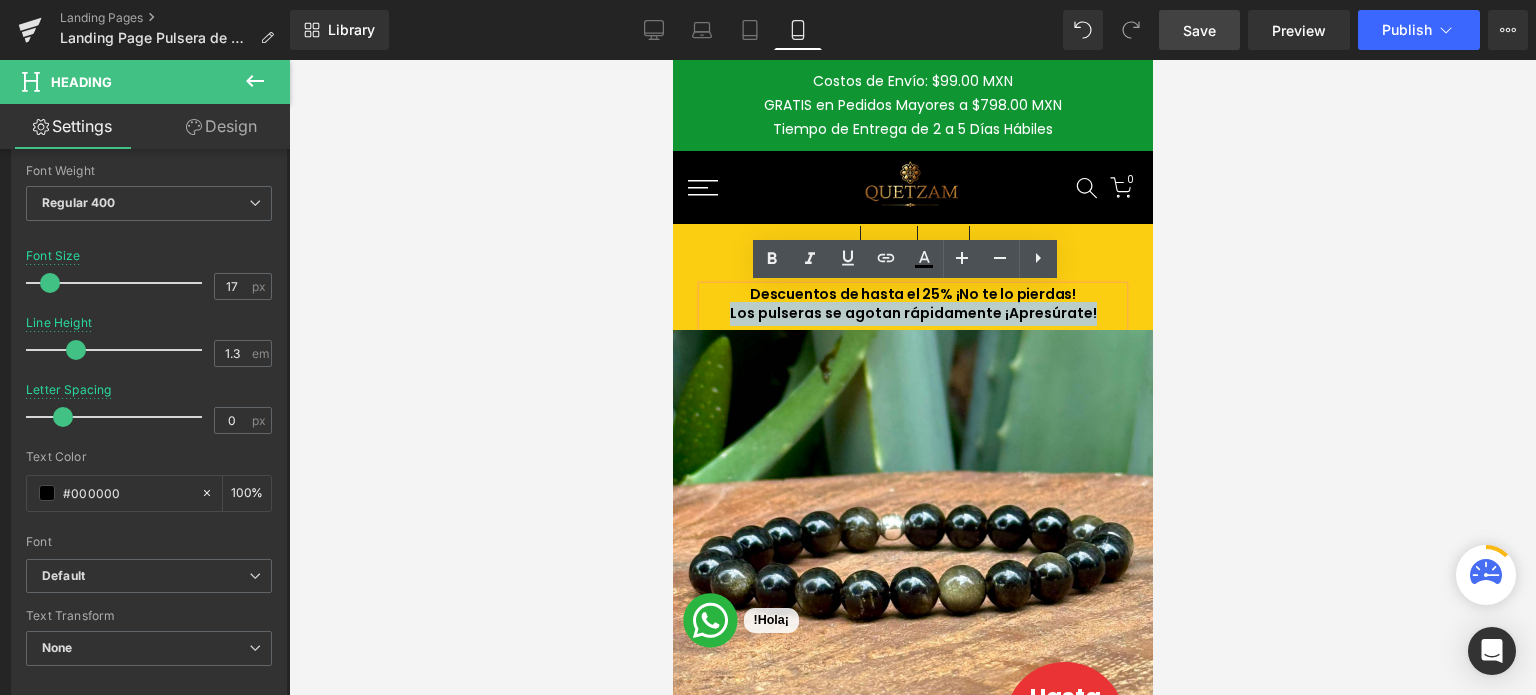 click on "Los pulseras se agotan rápidamente ¡Apresúrate!" at bounding box center [912, 313] 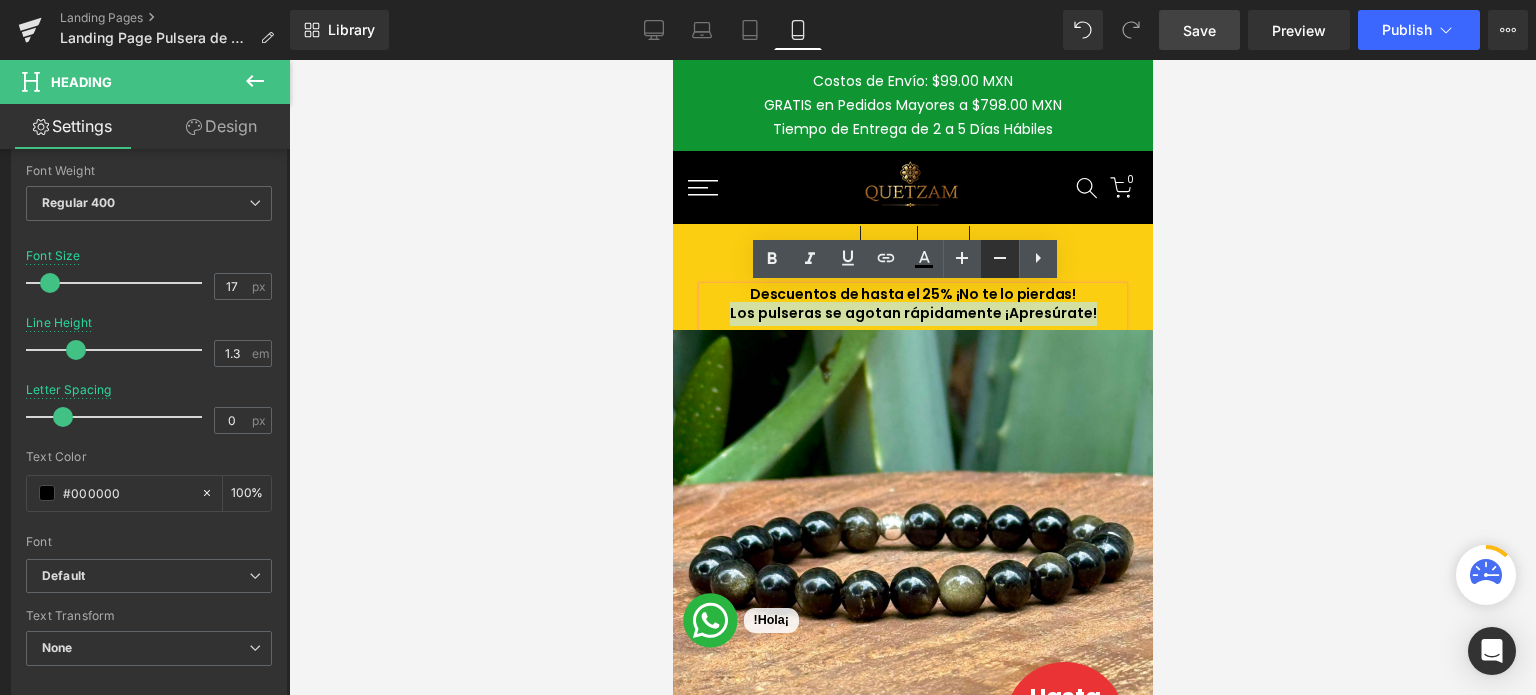 click 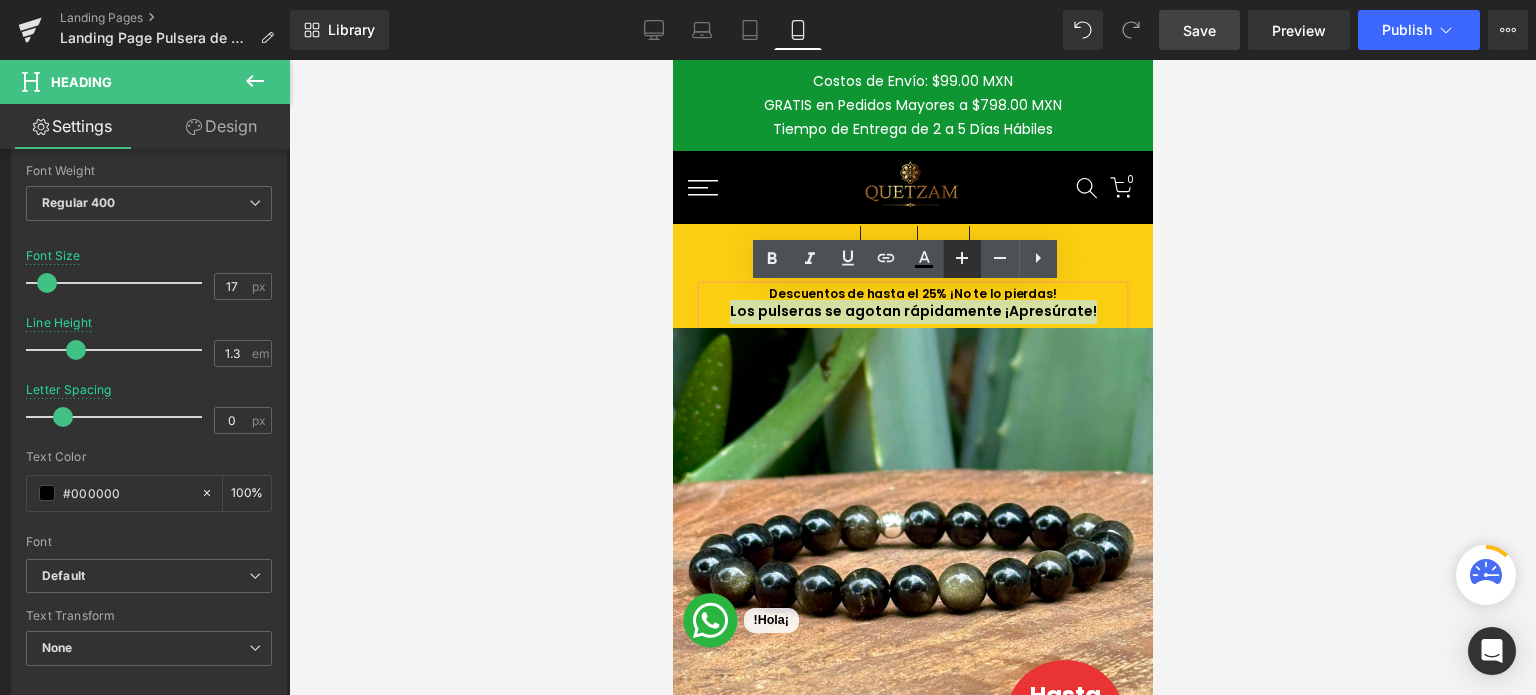 click 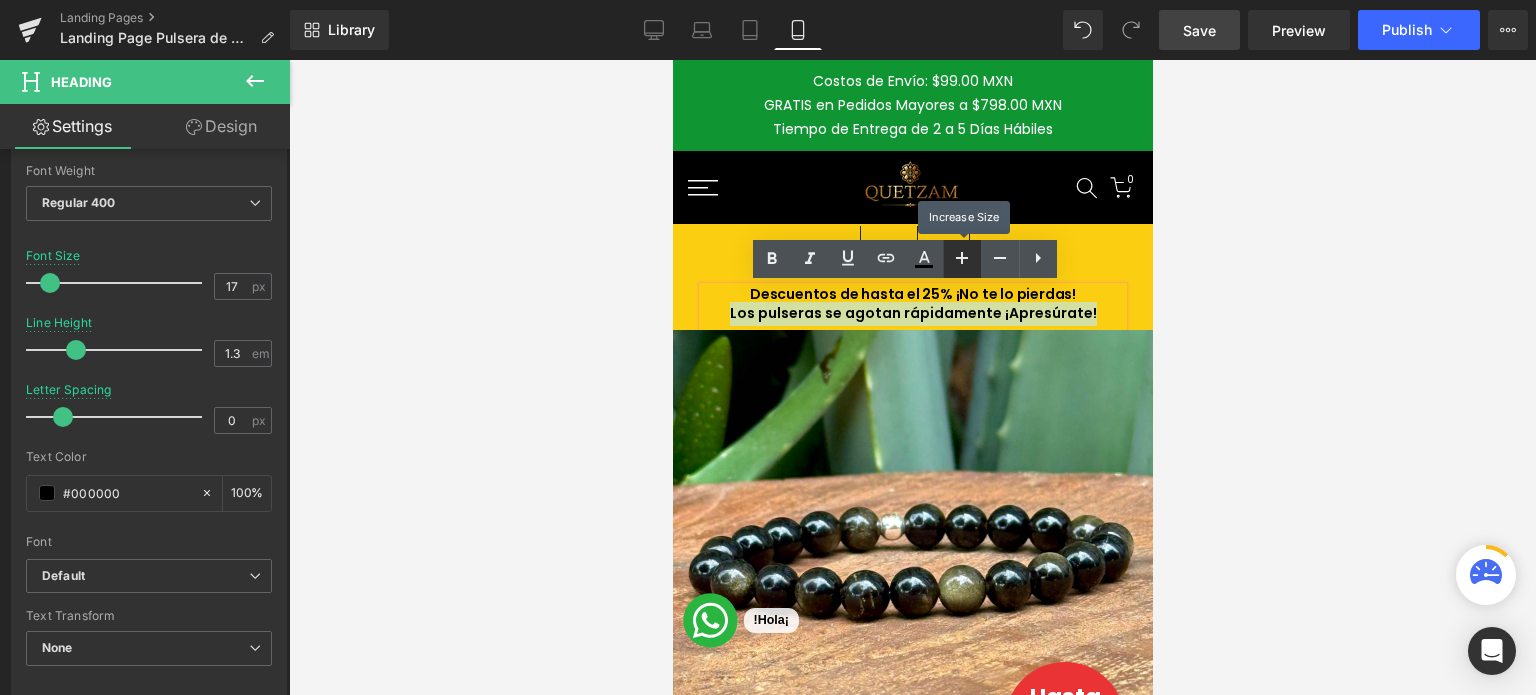 click 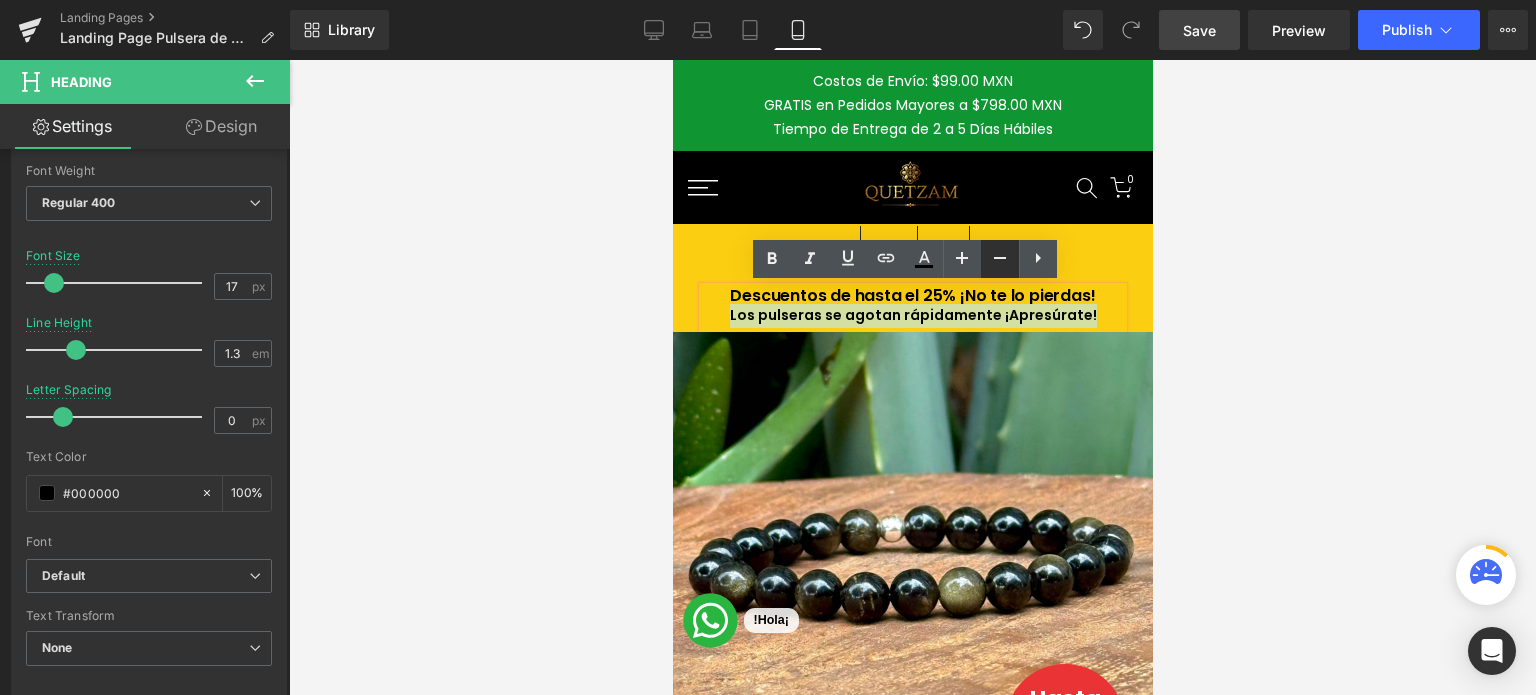 click 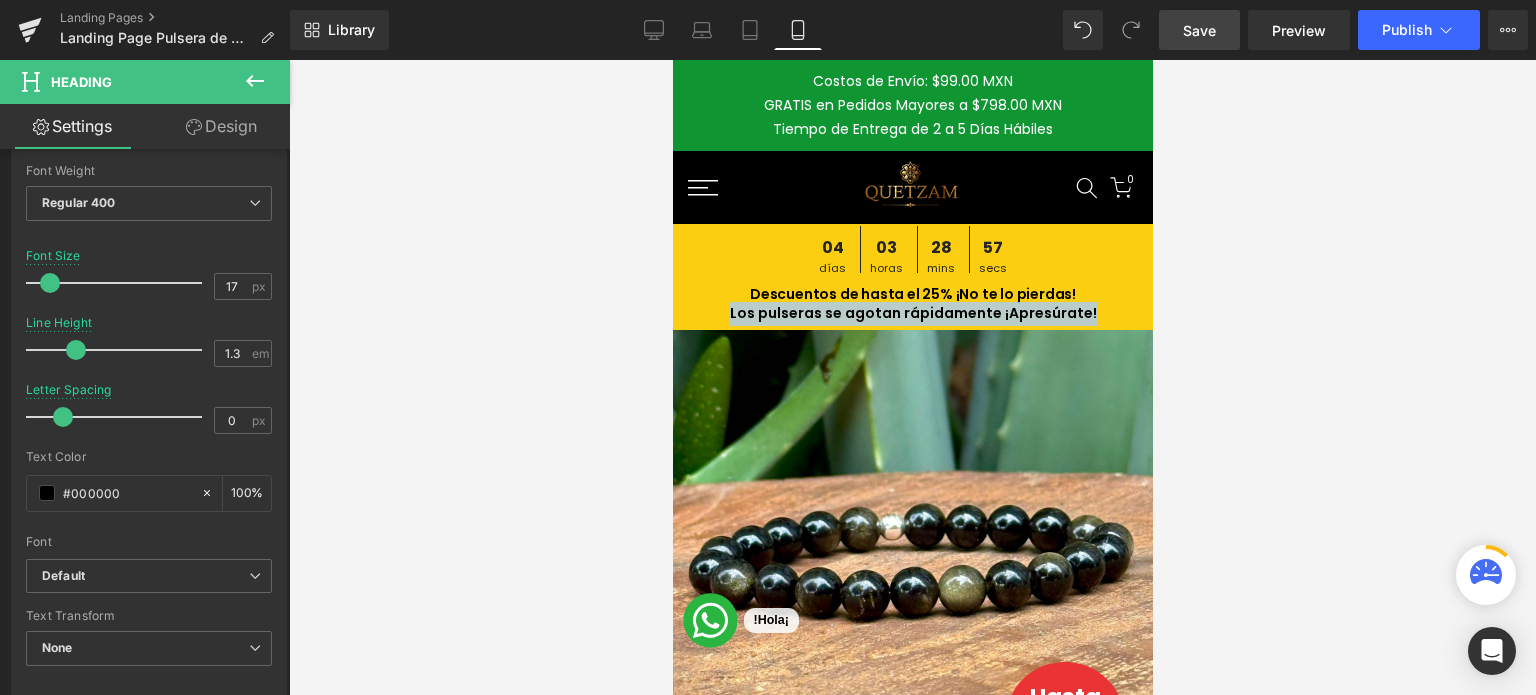 click on "Los pulseras se agotan rápidamente ¡Apresúrate!" at bounding box center [912, 313] 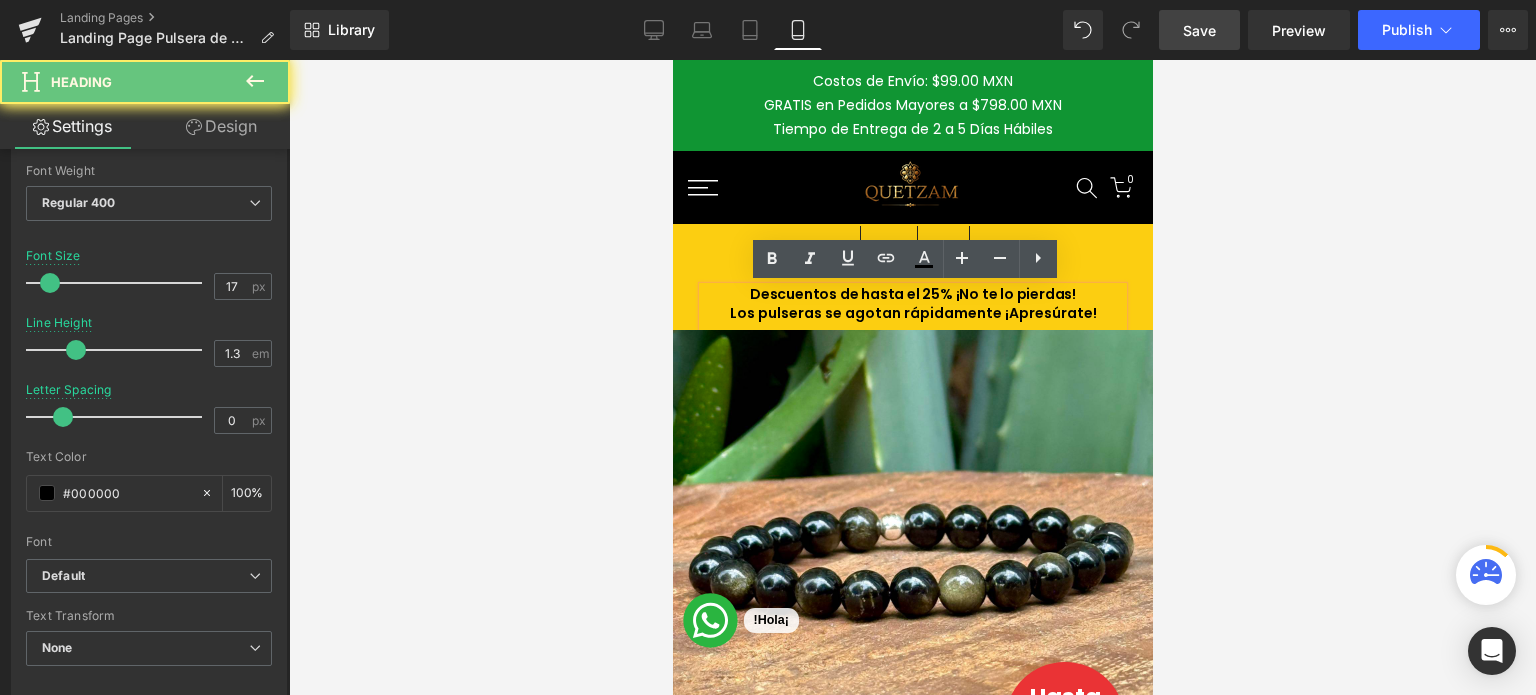 click on "Los pulseras se agotan rápidamente ¡Apresúrate!" at bounding box center (912, 313) 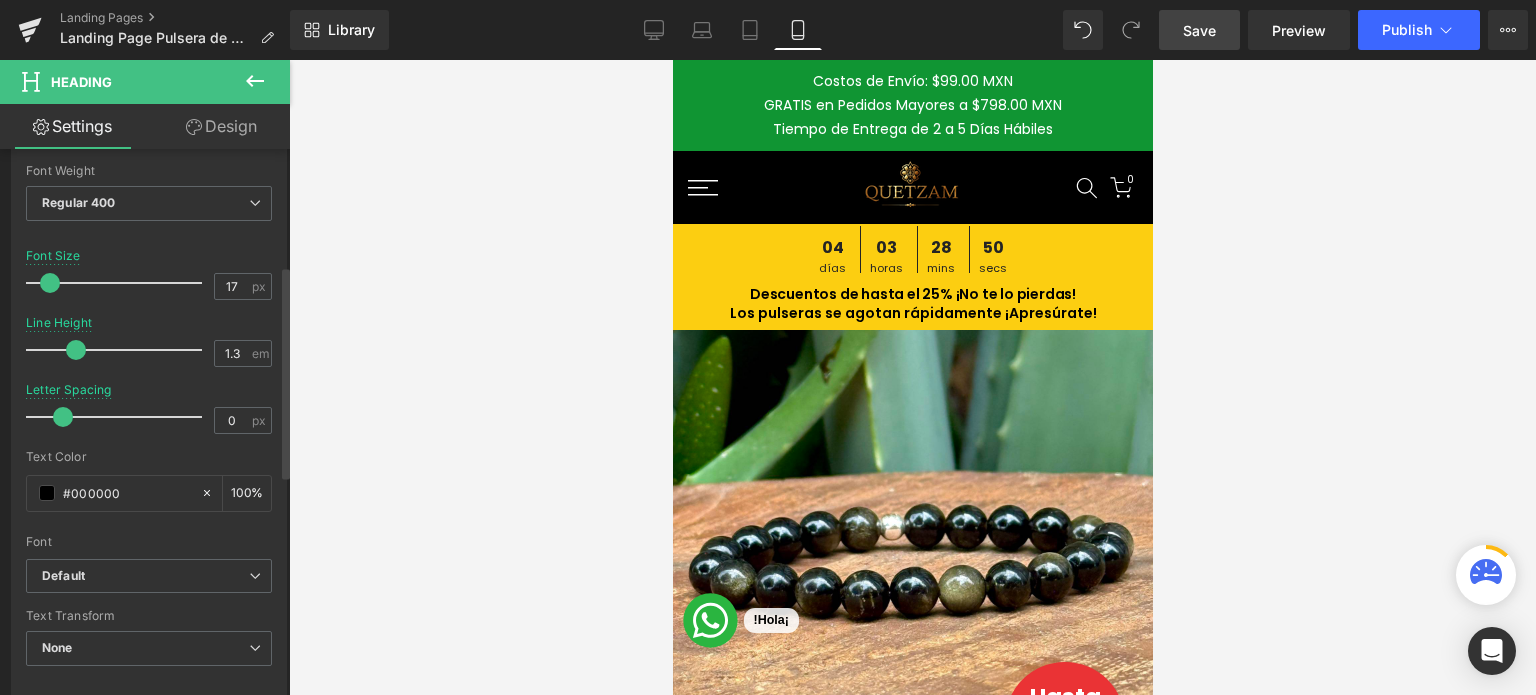 click at bounding box center [50, 283] 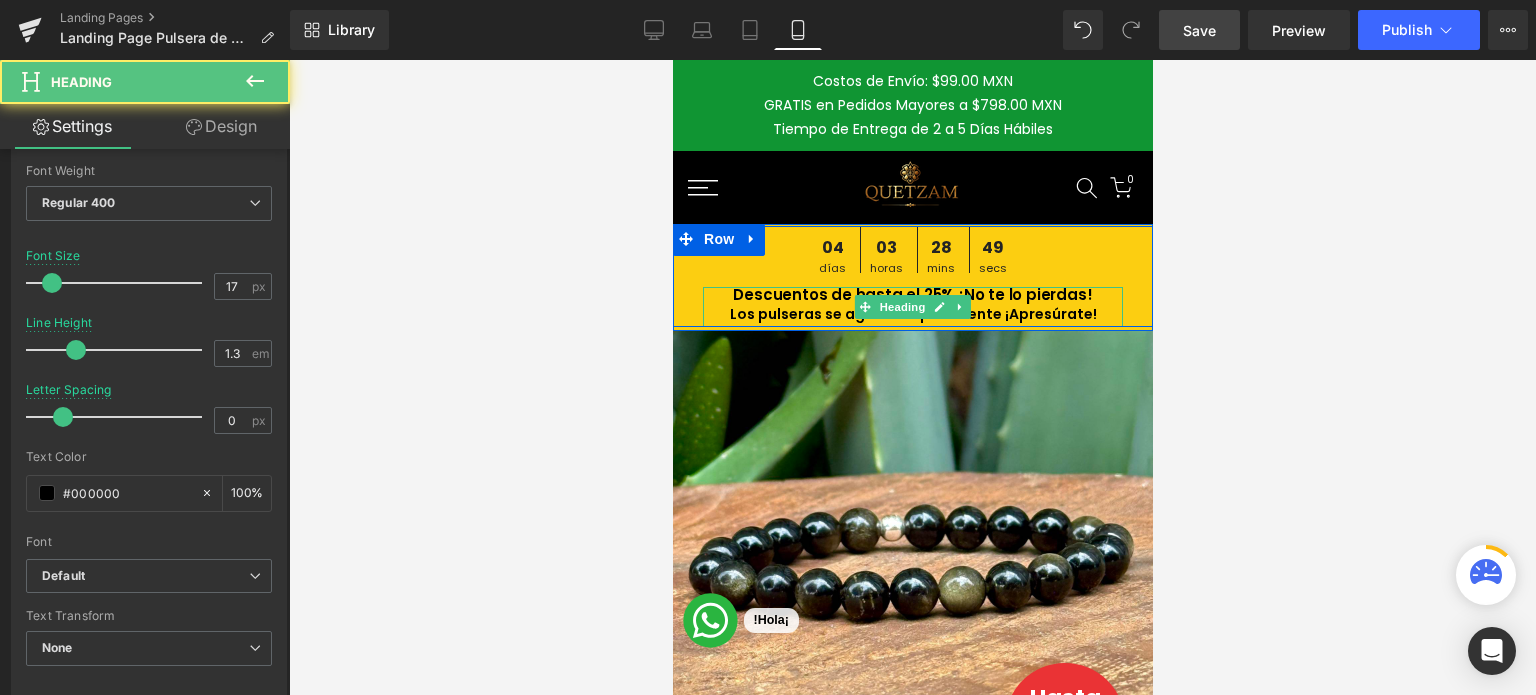 click on "Los pulseras se agotan rápidamente ¡Apresúrate!" at bounding box center (912, 314) 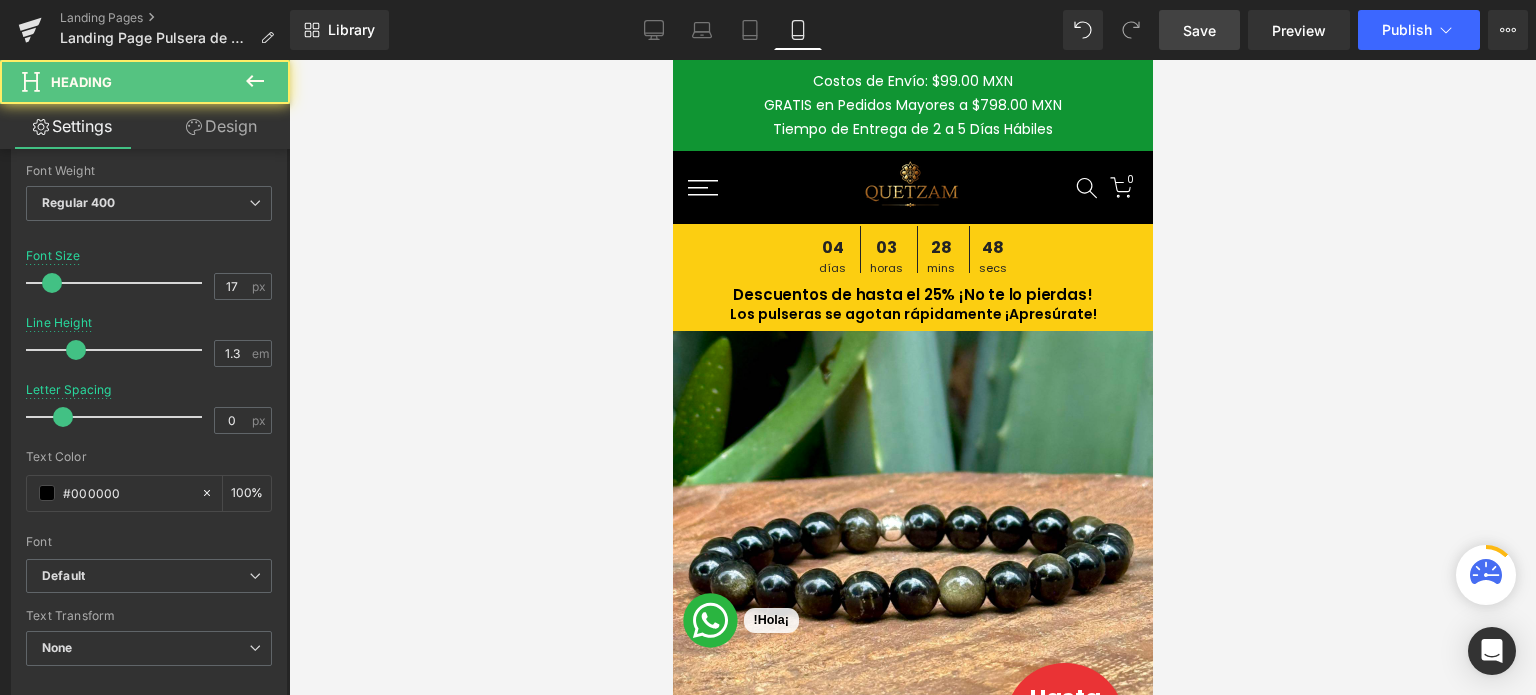 click at bounding box center (912, 377) 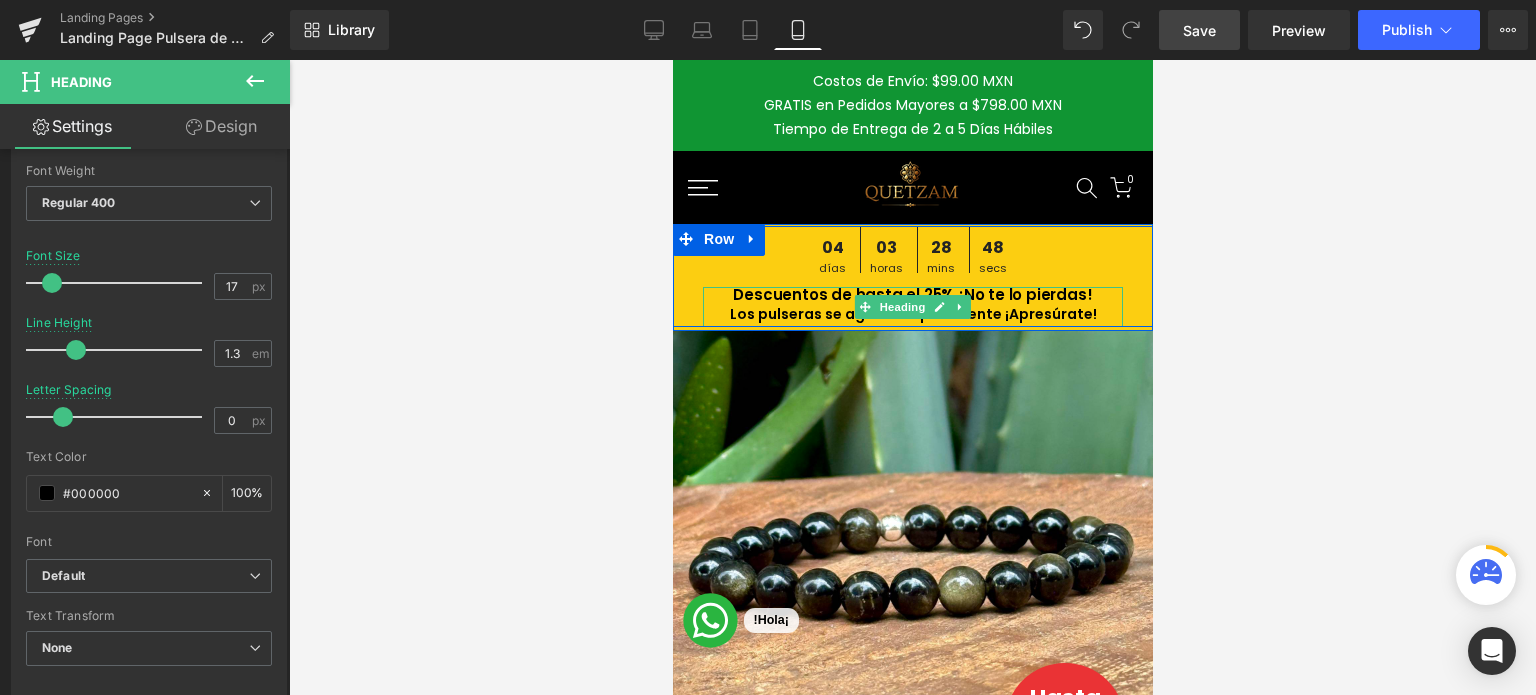 click on "Los pulseras se agotan rápidamente ¡Apresúrate!" at bounding box center [912, 314] 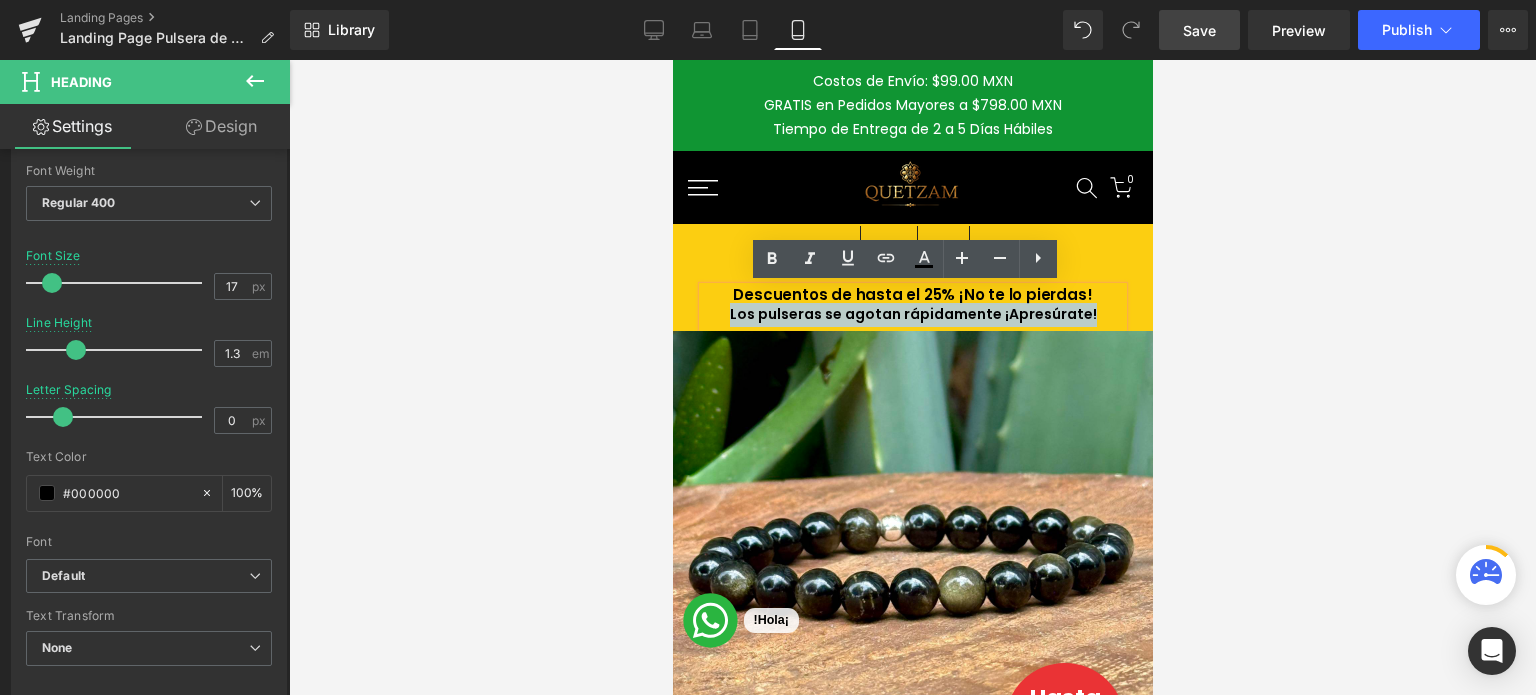 drag, startPoint x: 728, startPoint y: 313, endPoint x: 1141, endPoint y: 320, distance: 413.05933 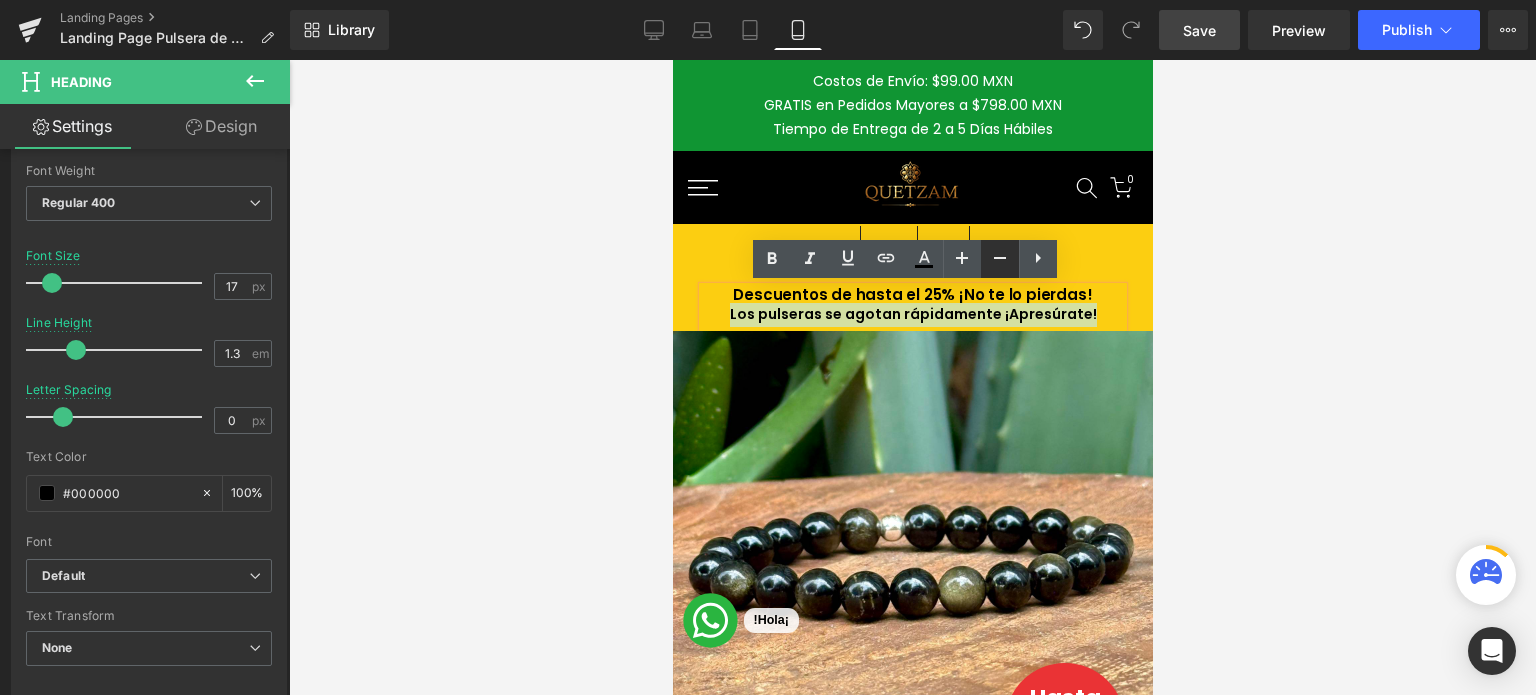 click 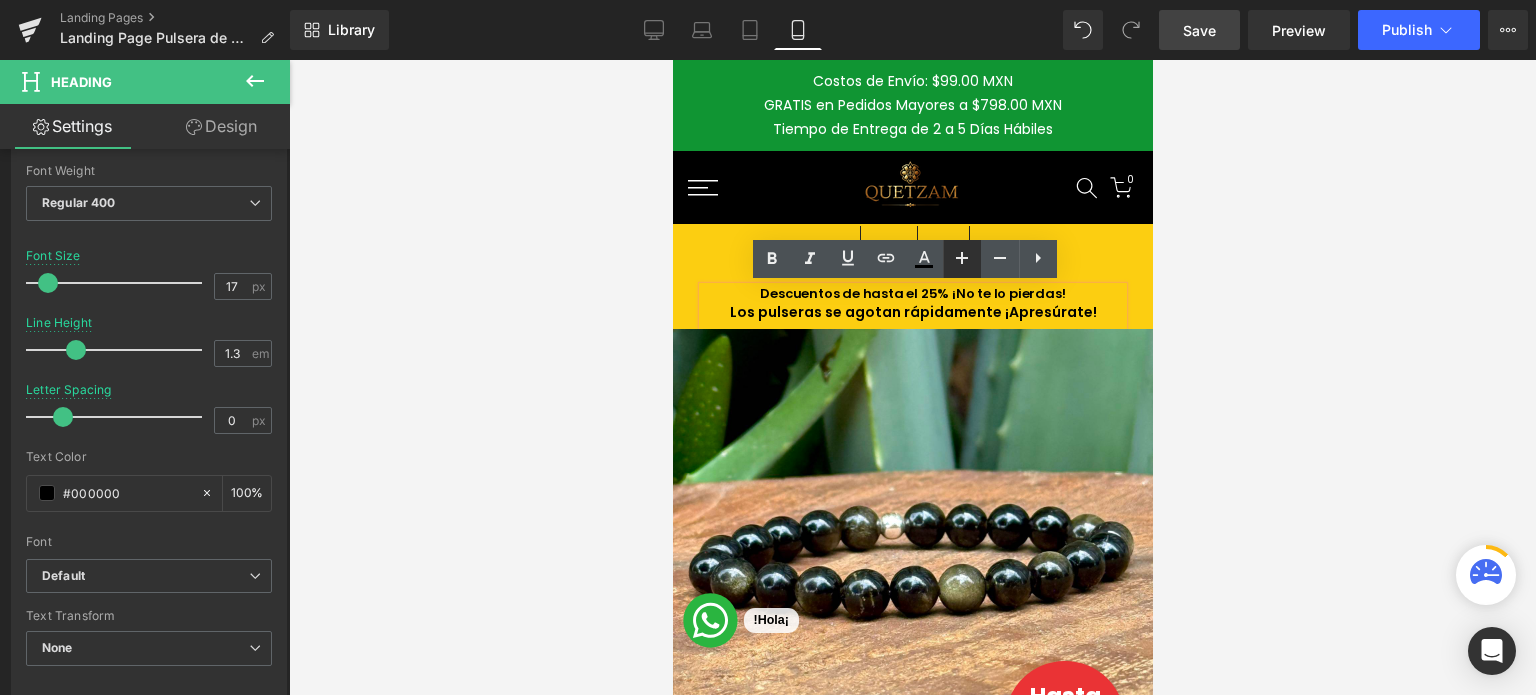 click at bounding box center (962, 259) 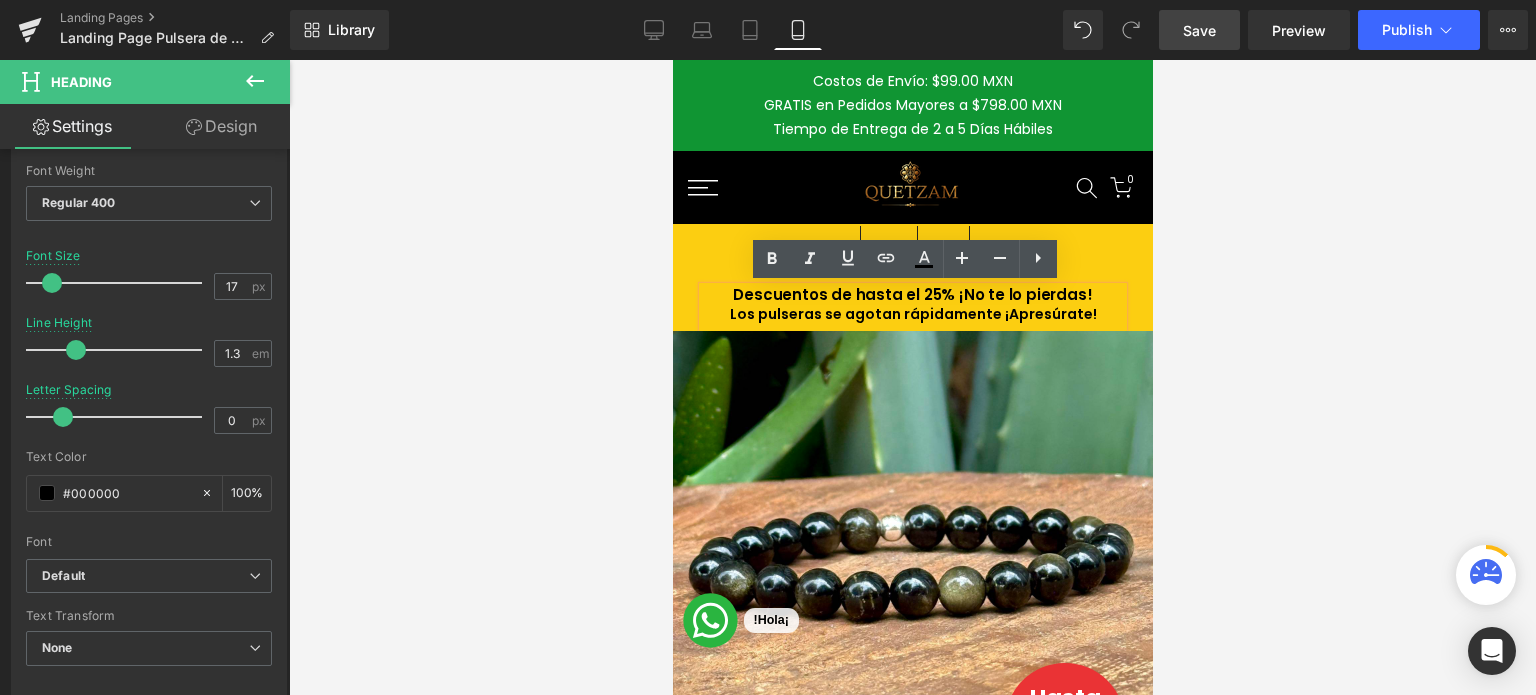 click at bounding box center [912, 377] 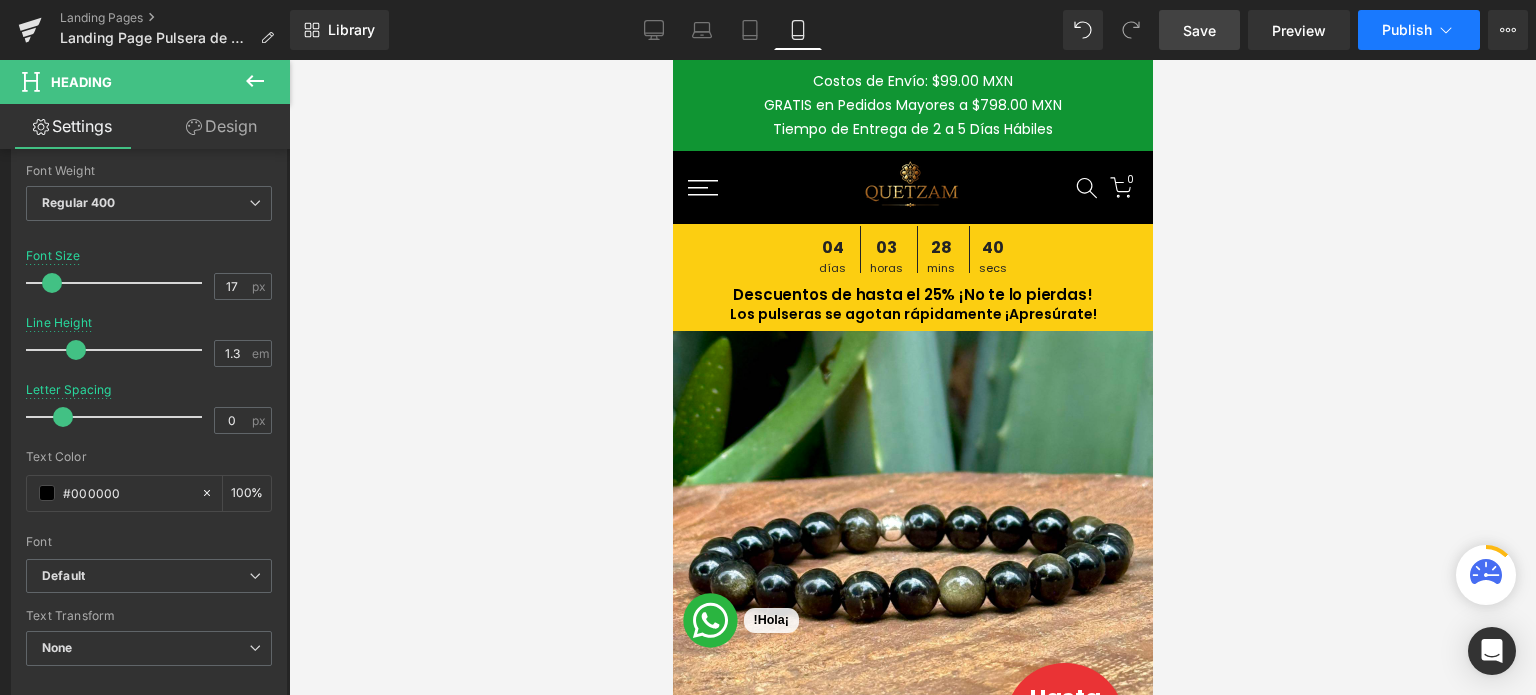 click on "Publish" at bounding box center (1407, 30) 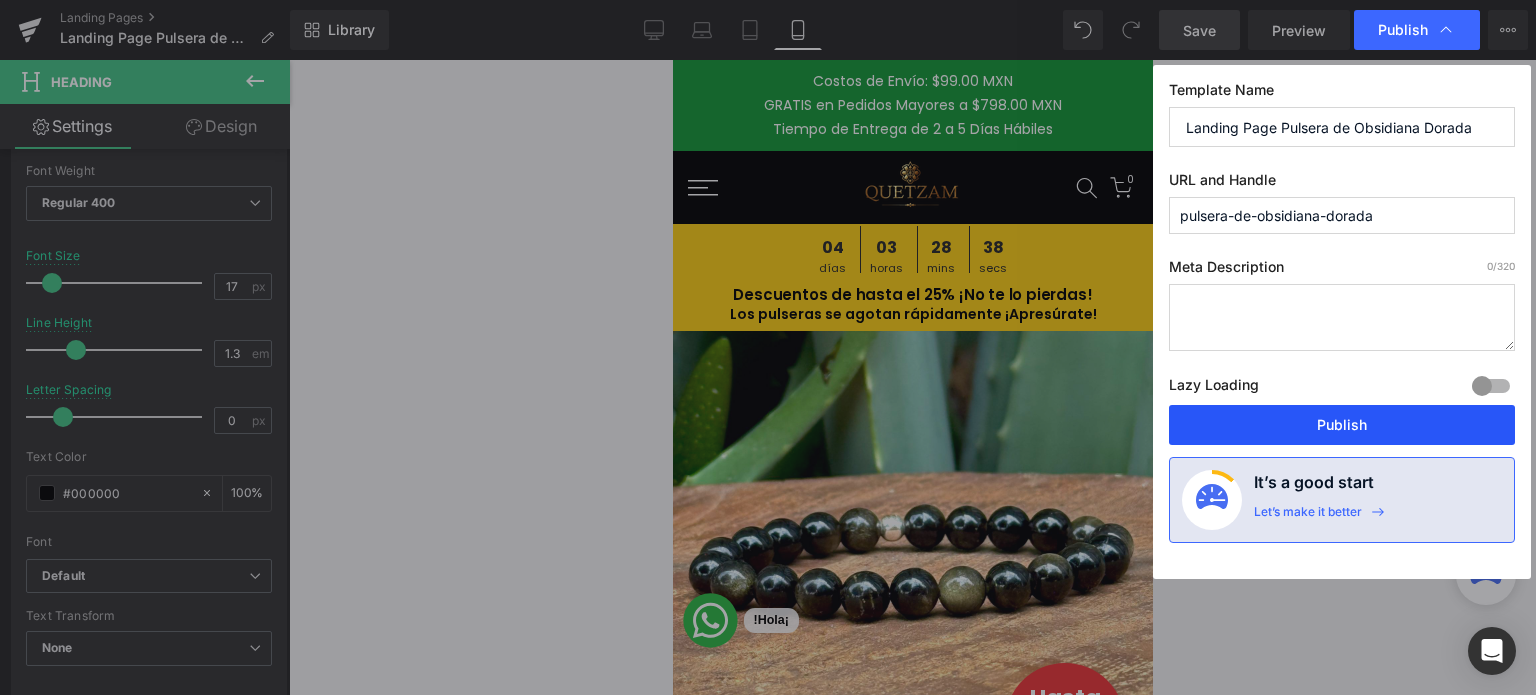 click on "Publish" at bounding box center (1342, 425) 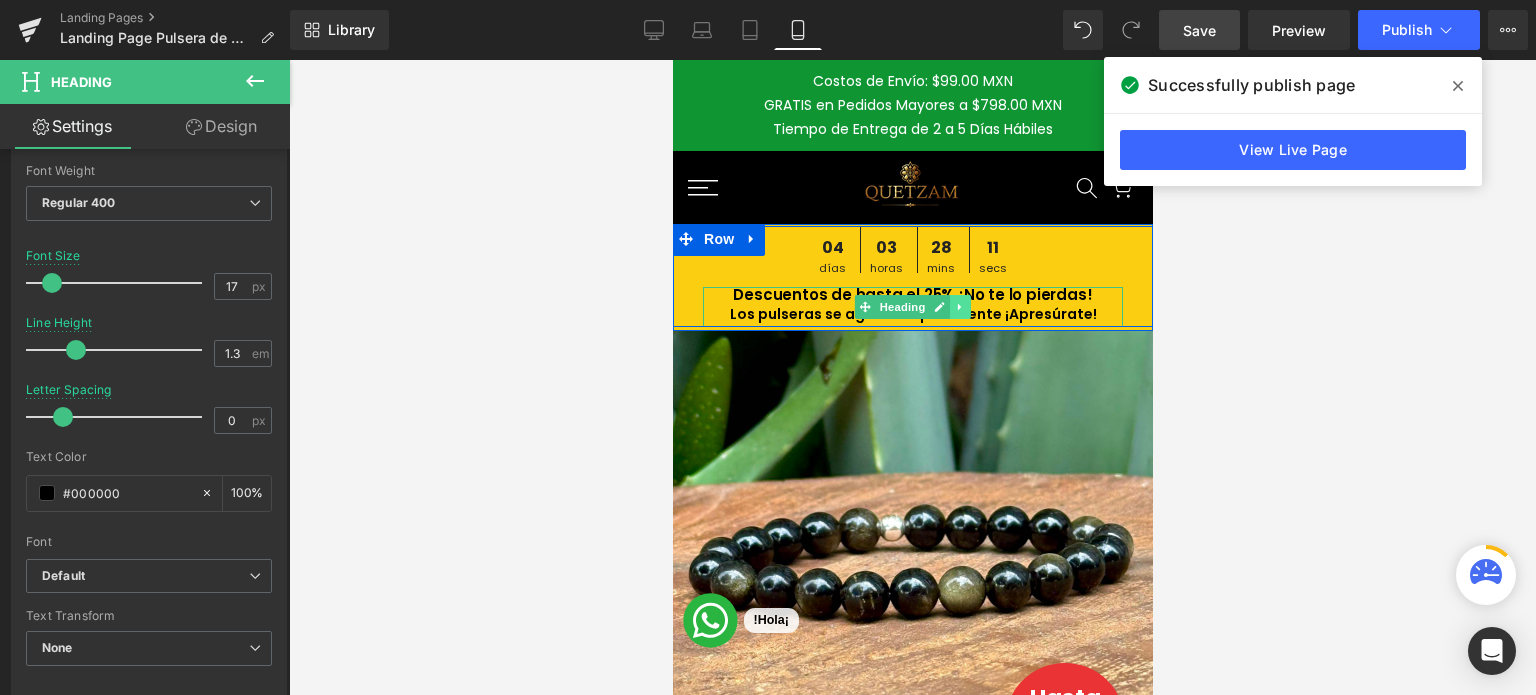 click 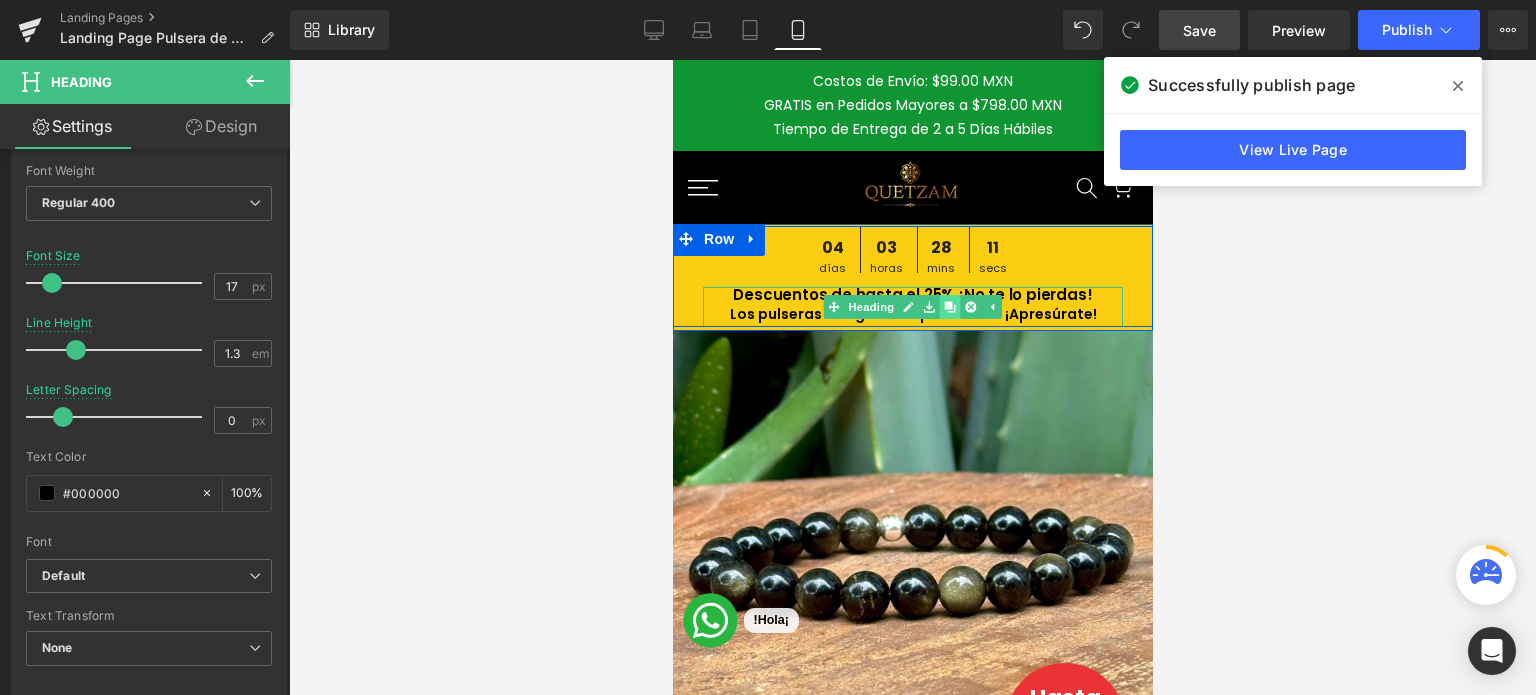 click at bounding box center [949, 307] 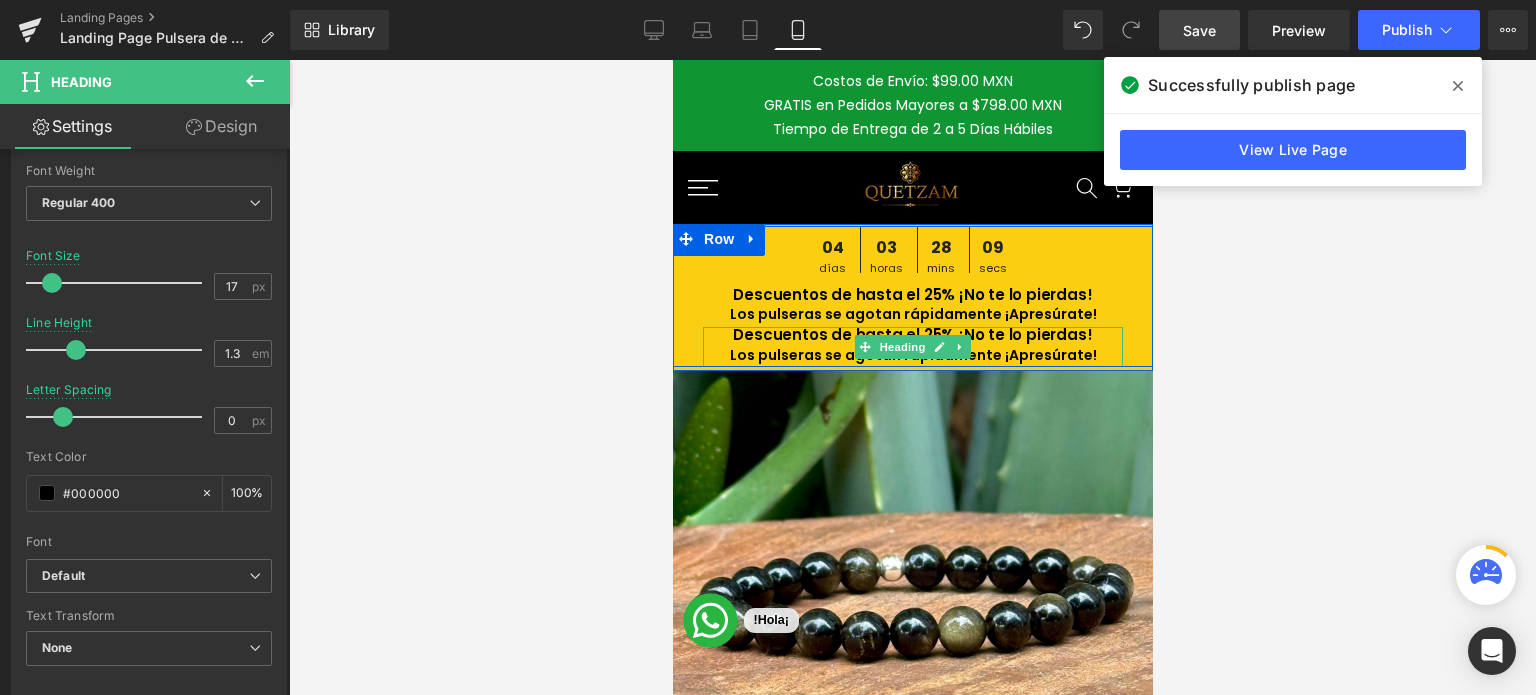 click on "Los pulseras se agotan rápidamente ¡Apresúrate!" at bounding box center [912, 355] 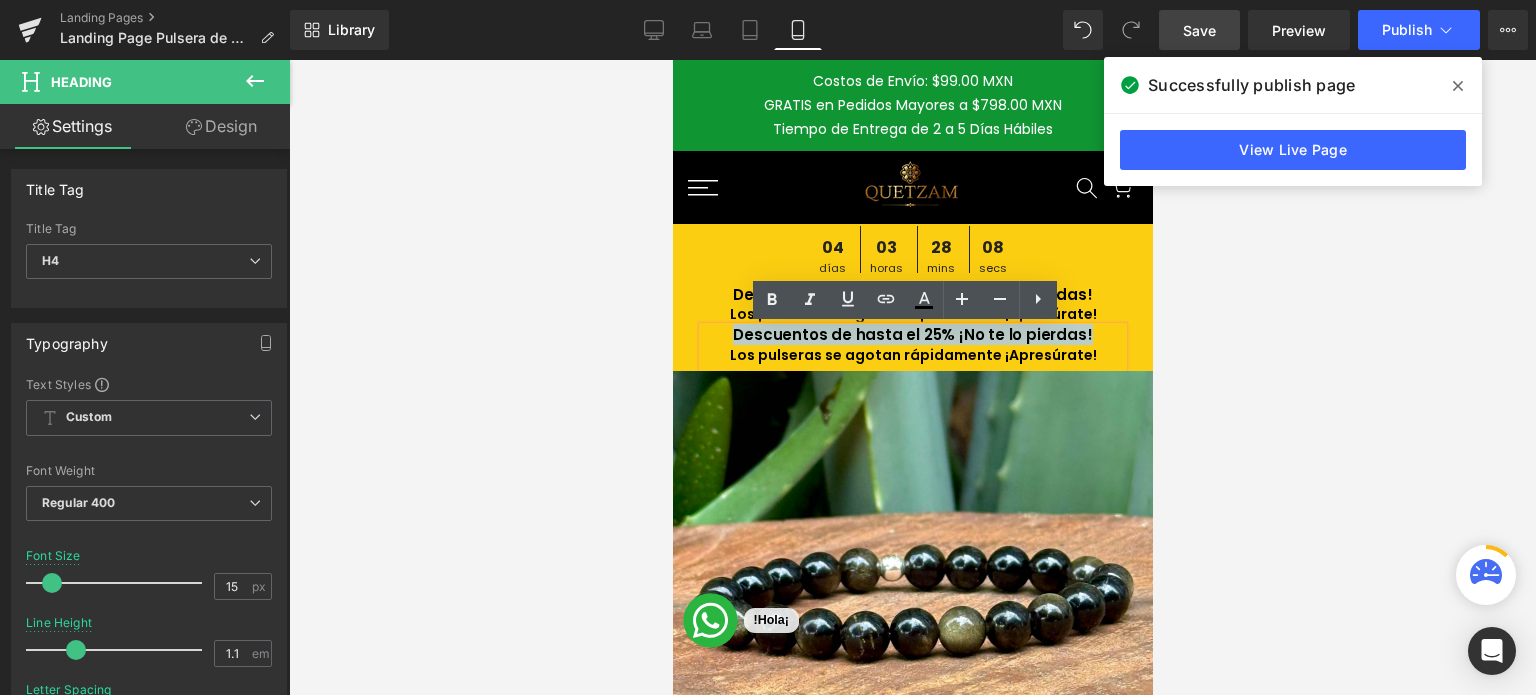 drag, startPoint x: 741, startPoint y: 335, endPoint x: 1121, endPoint y: 335, distance: 380 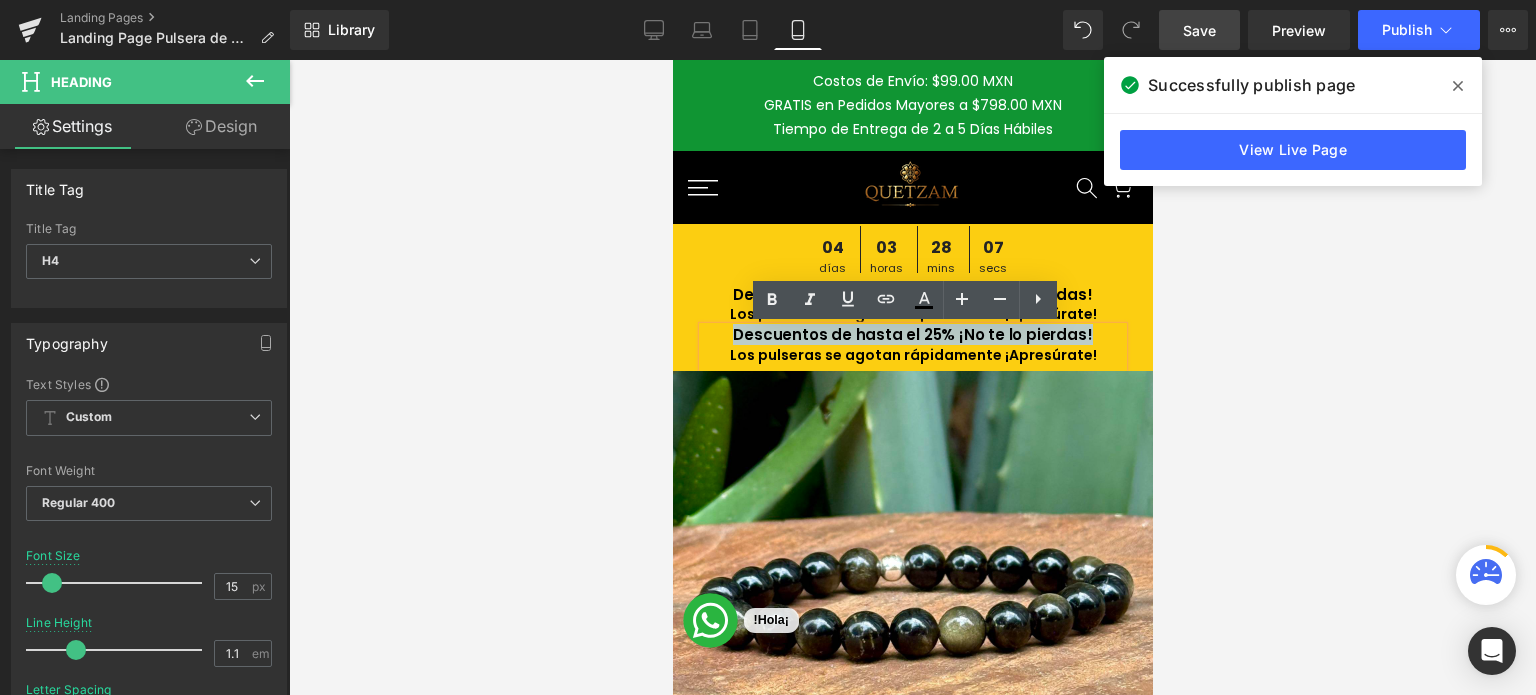 type 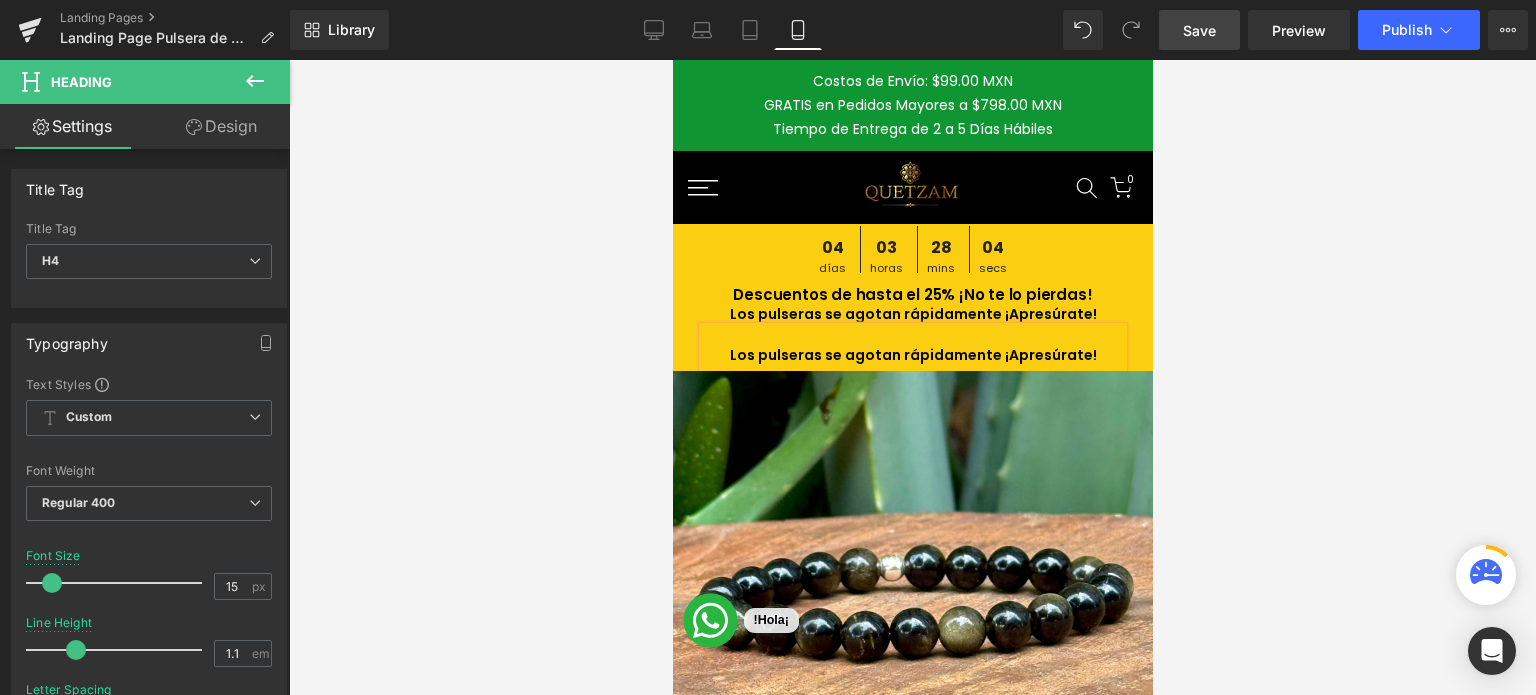 click on "Los pulseras se agotan rápidamente ¡Apresúrate!" at bounding box center (912, 355) 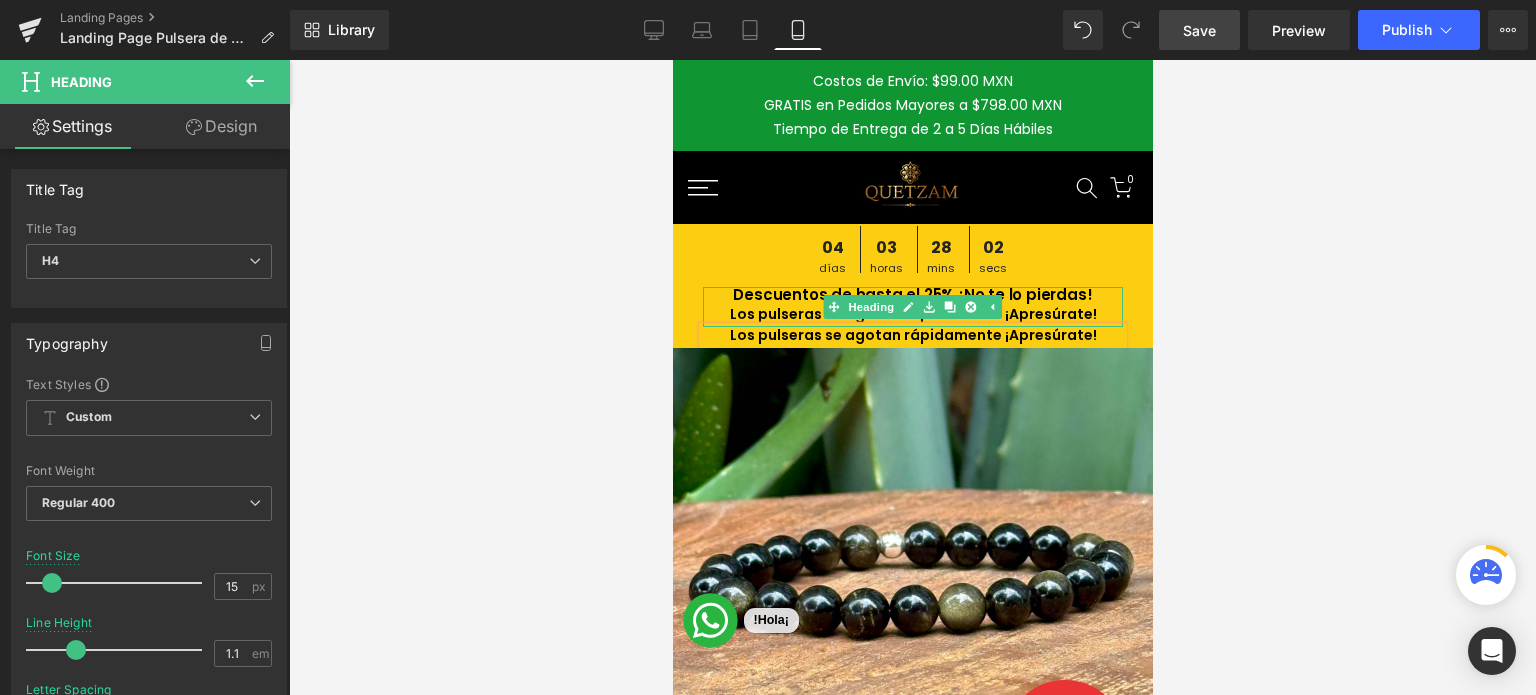 click on "Los pulseras se agotan rápidamente ¡Apresúrate!" at bounding box center (912, 314) 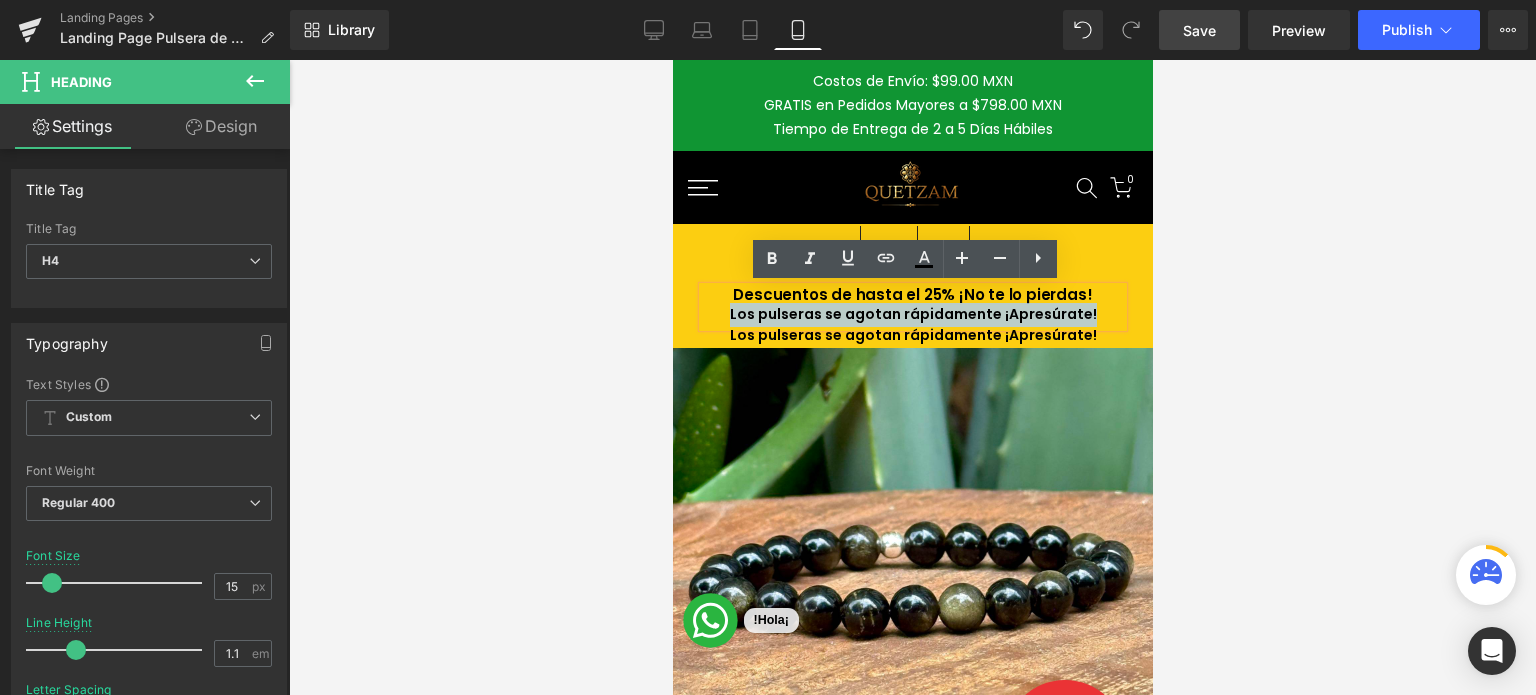 drag, startPoint x: 724, startPoint y: 319, endPoint x: 1121, endPoint y: 324, distance: 397.0315 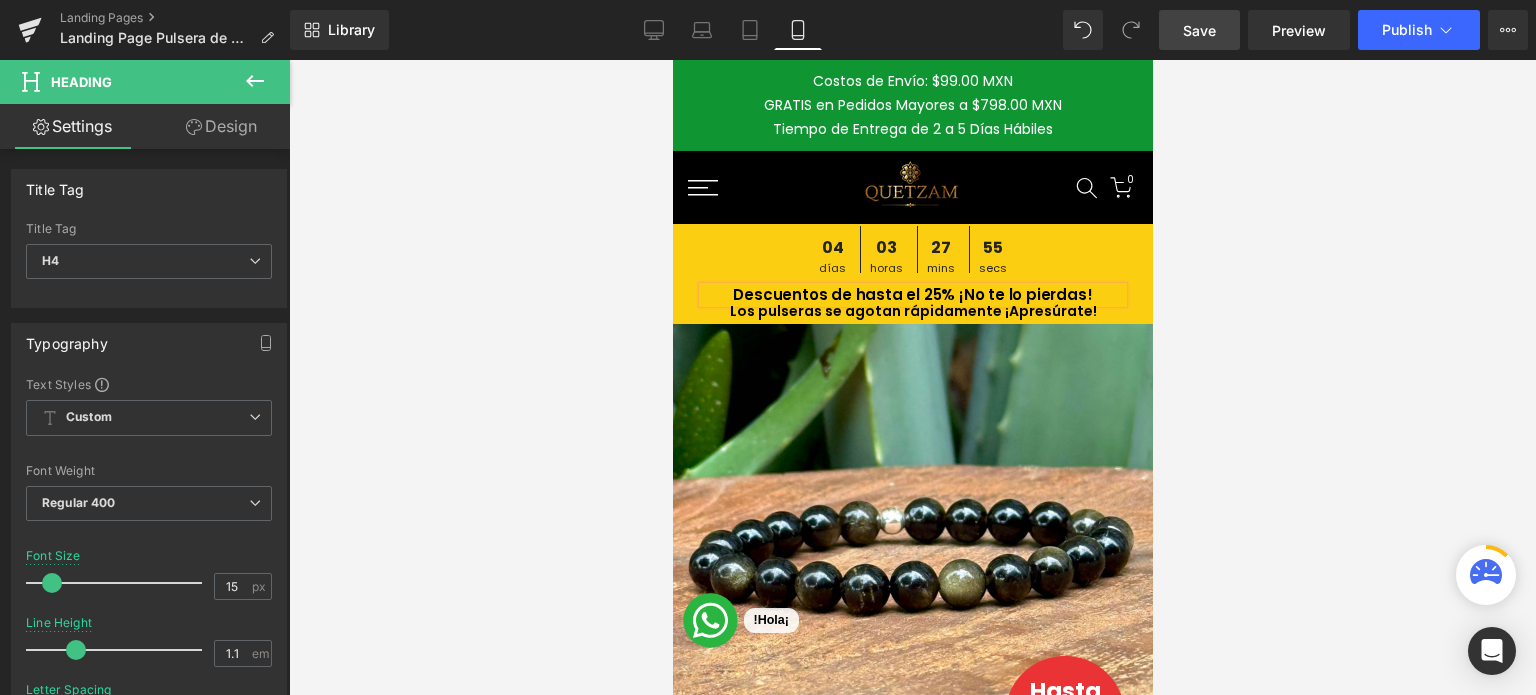 click at bounding box center [912, 377] 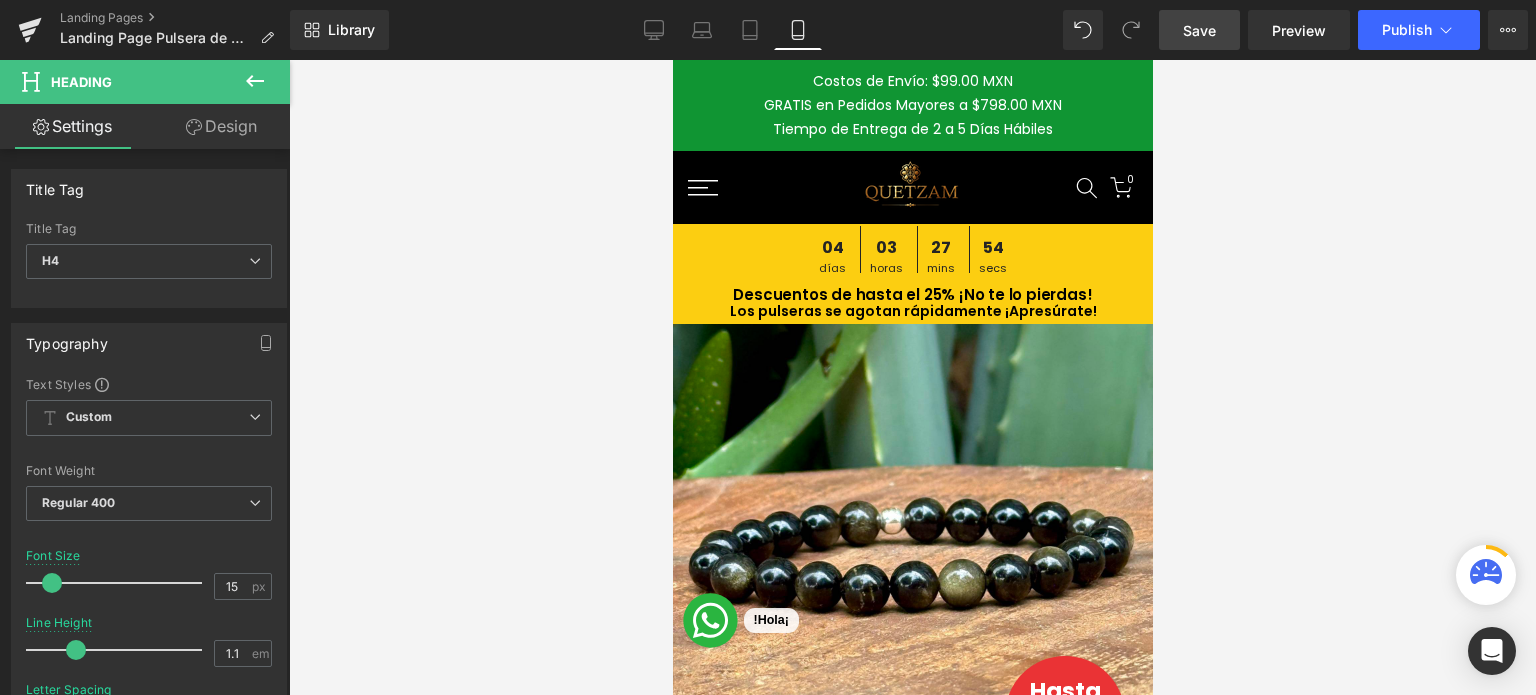 click at bounding box center (912, 377) 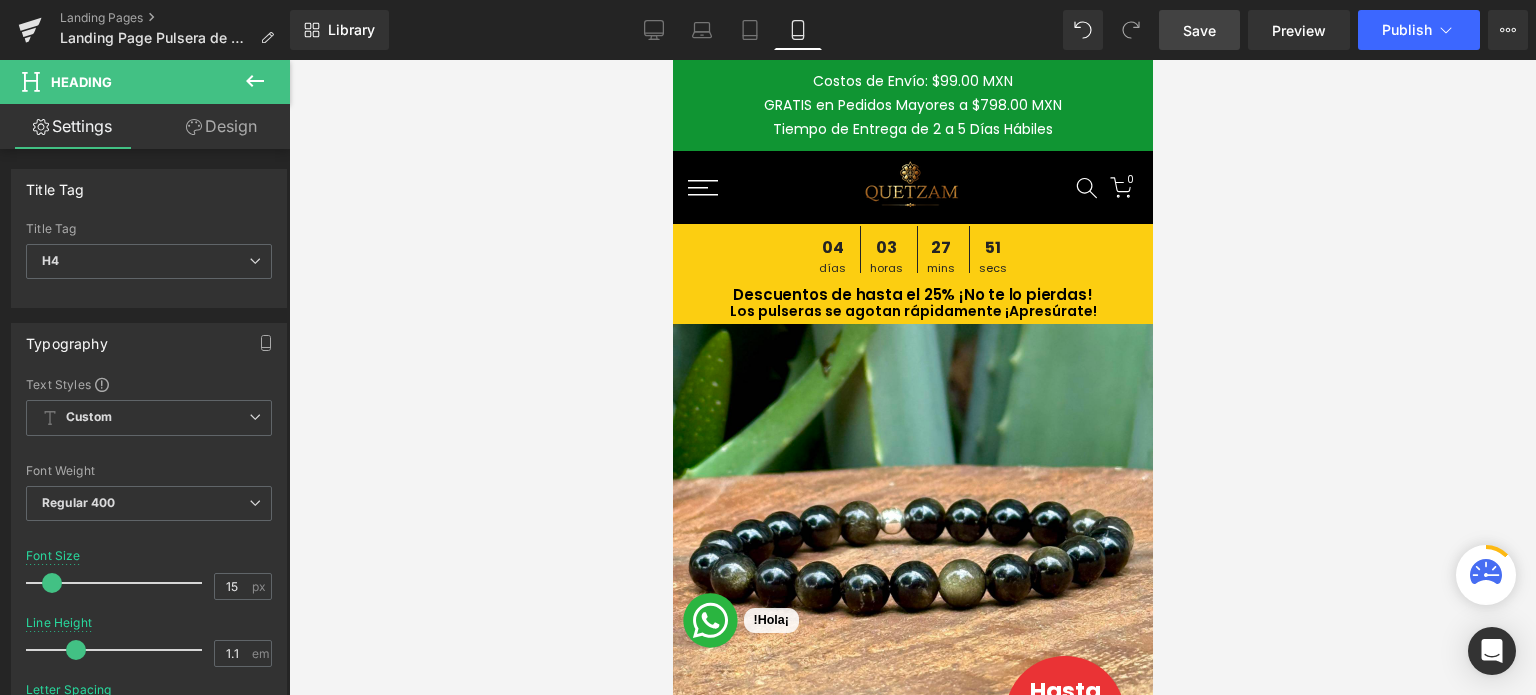 click on "Save" at bounding box center (1199, 30) 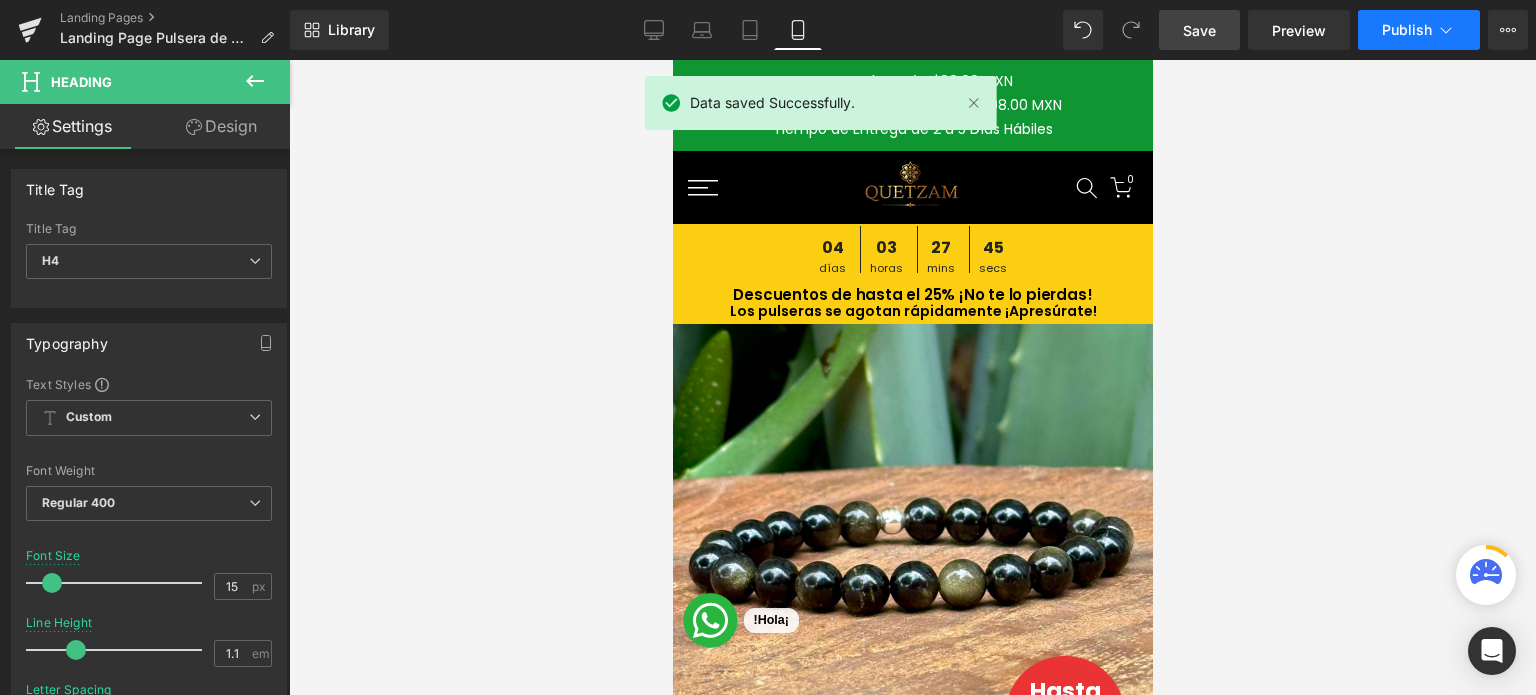 click 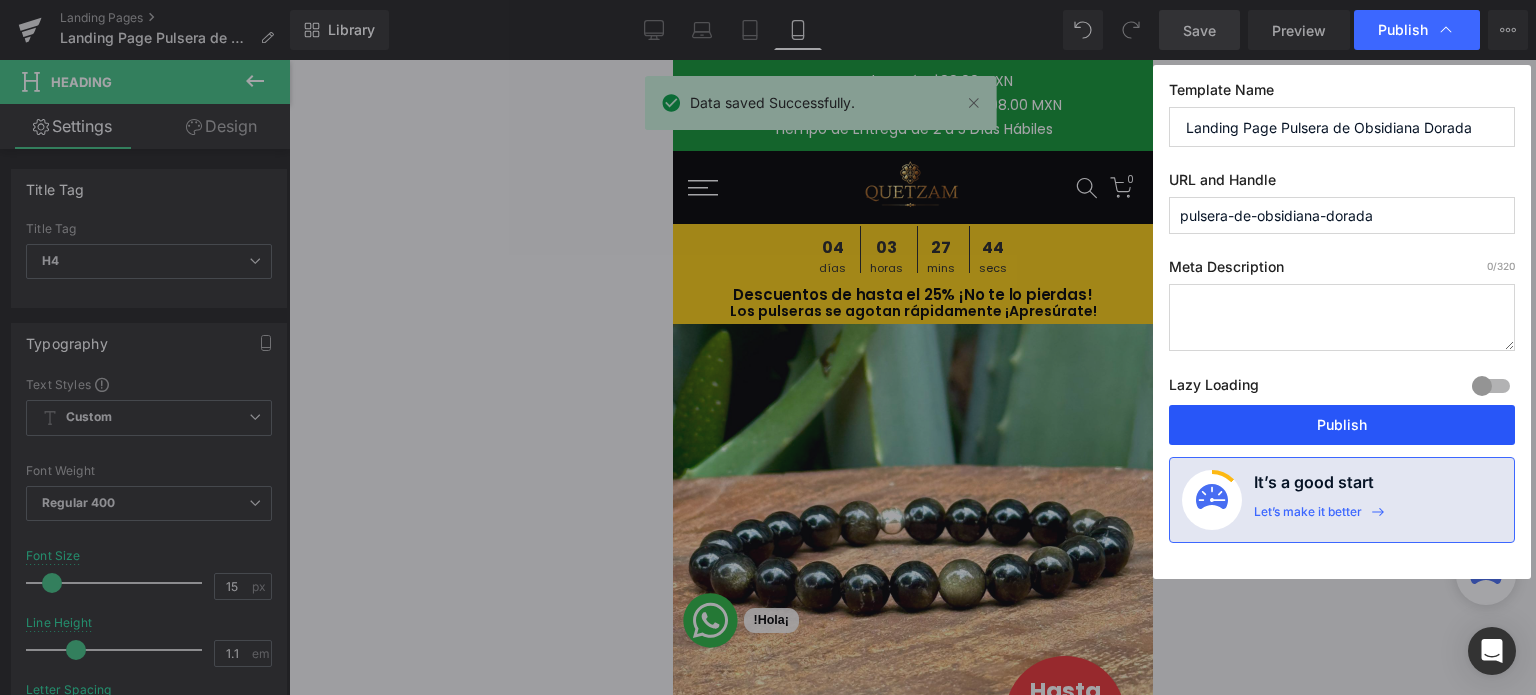click on "Publish" at bounding box center (1342, 425) 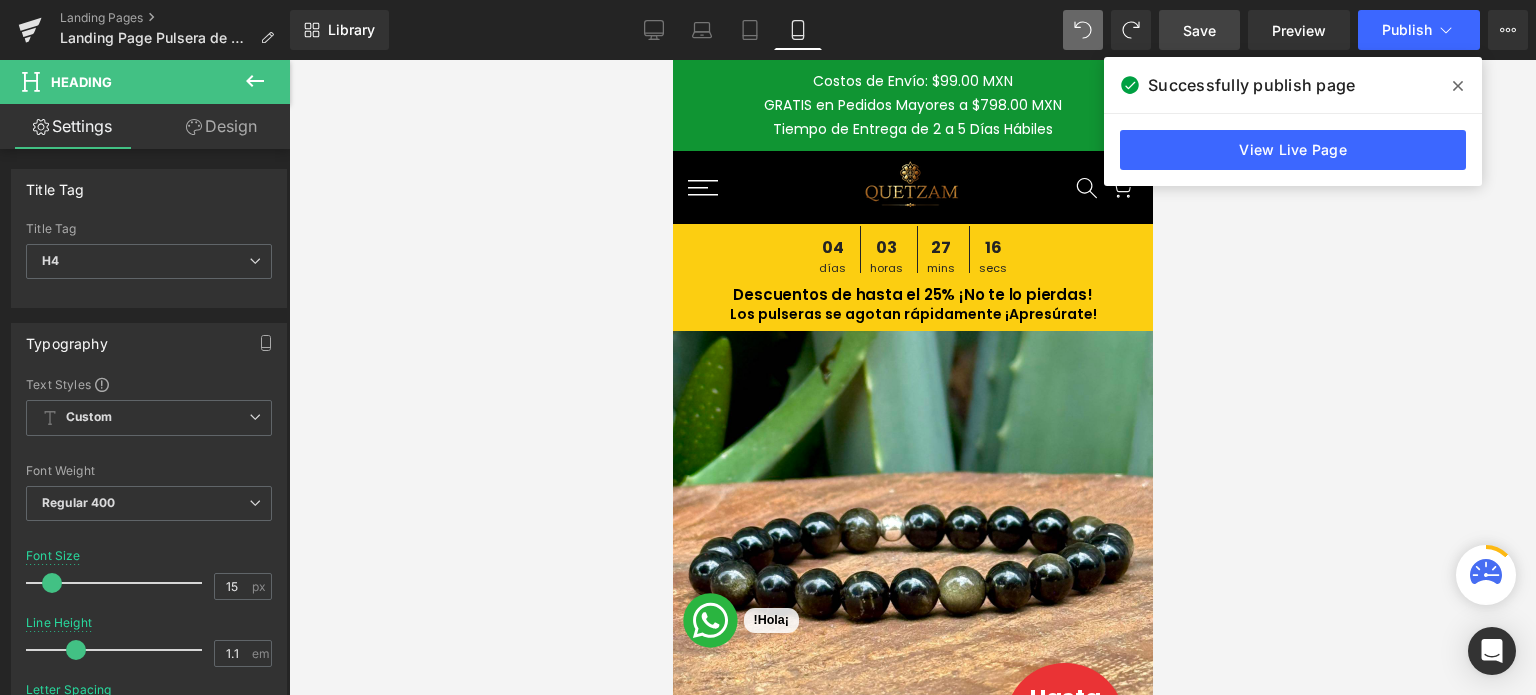 click at bounding box center (912, 377) 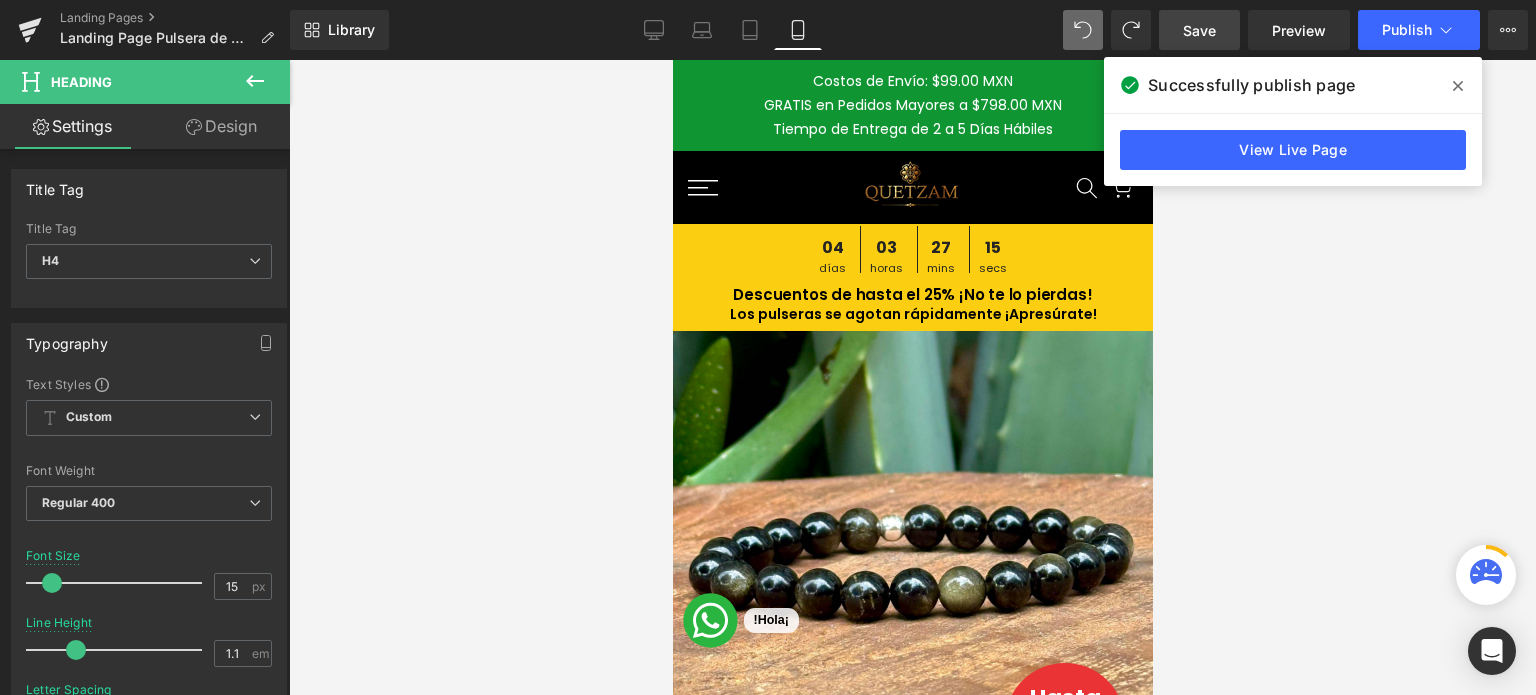 click on "Save" at bounding box center (1199, 30) 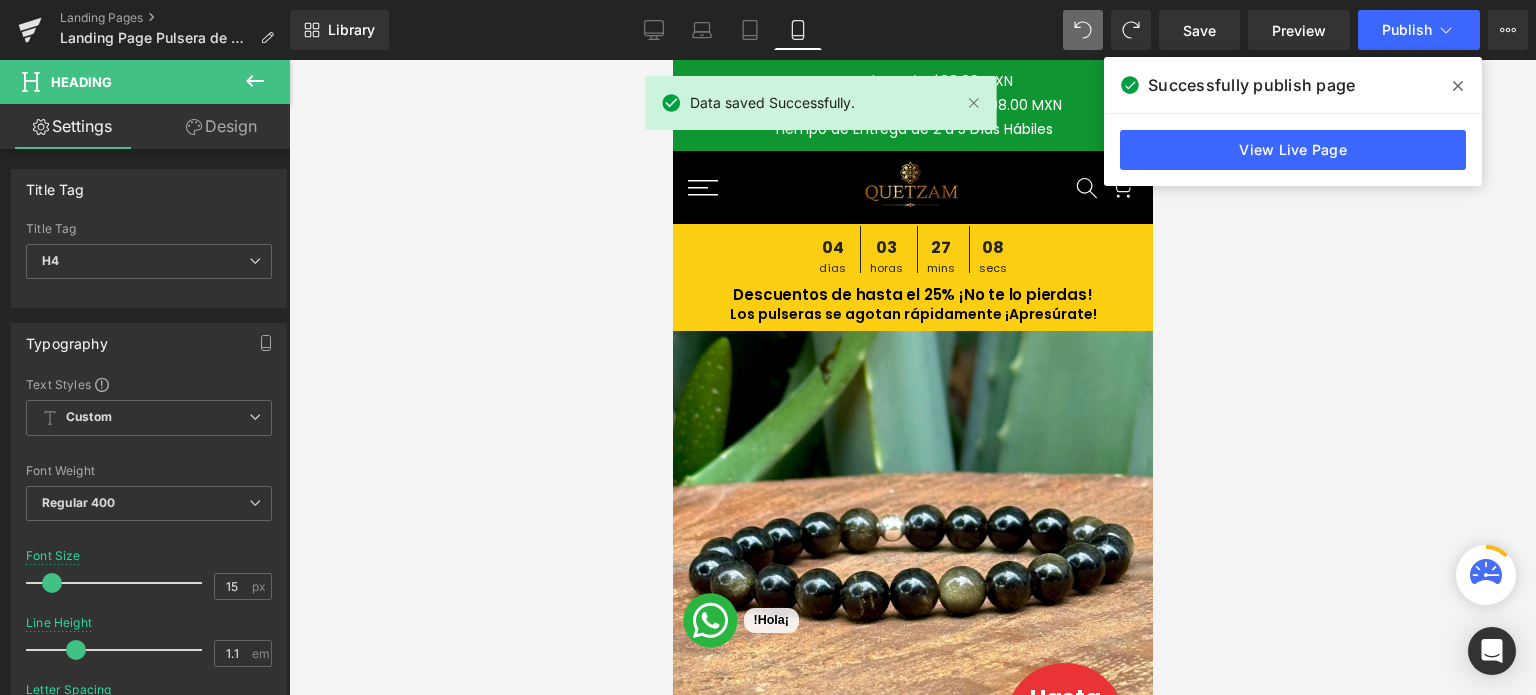 click 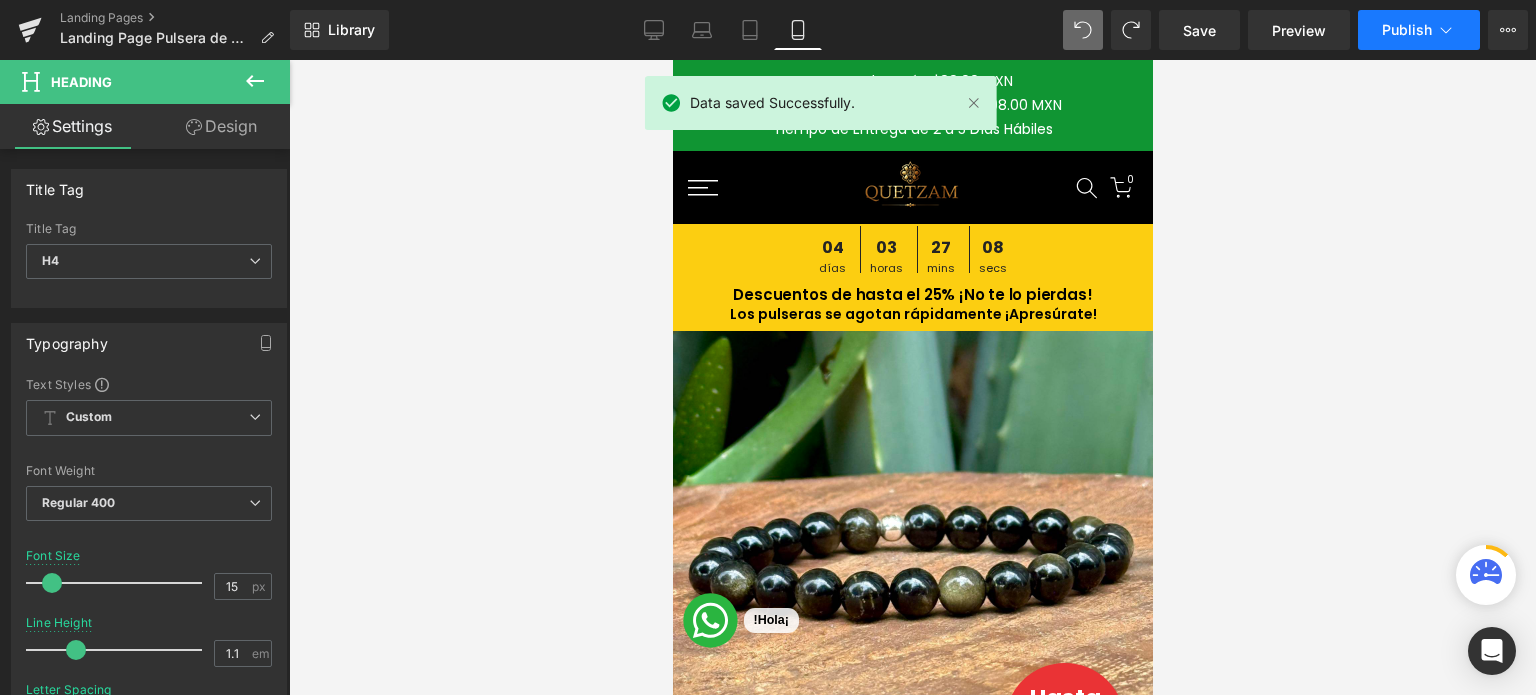 click on "Publish" at bounding box center (1407, 30) 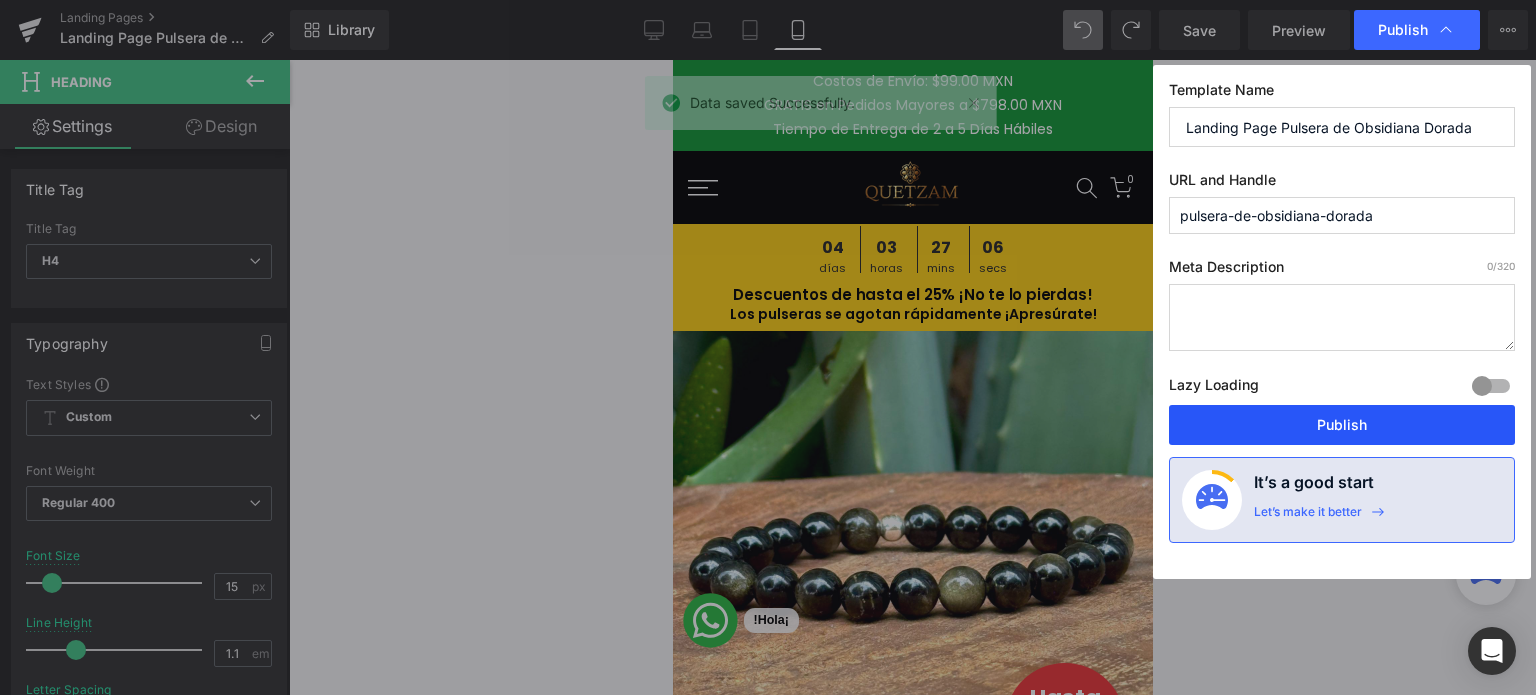 click on "Publish" at bounding box center (1342, 425) 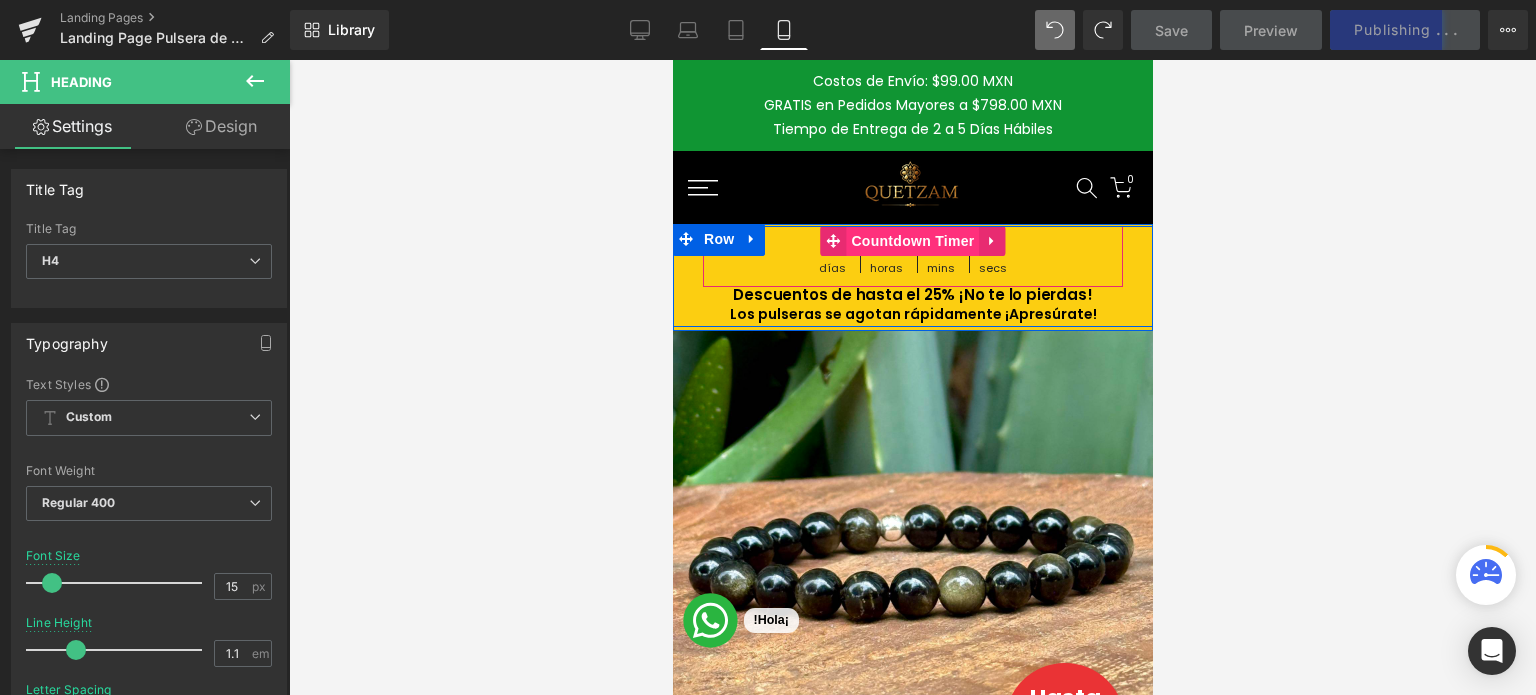 click on "Countdown Timer" at bounding box center [911, 241] 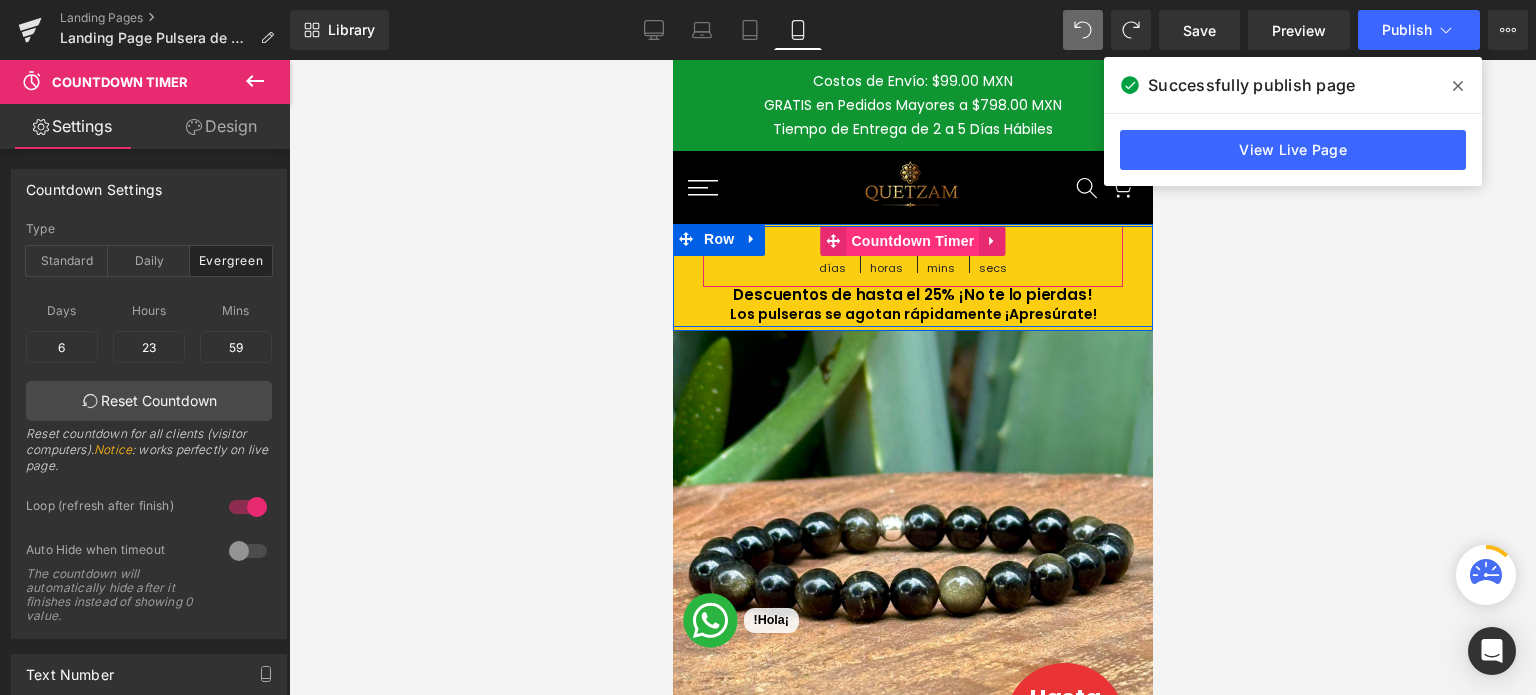 click on "Countdown Timer" at bounding box center [911, 241] 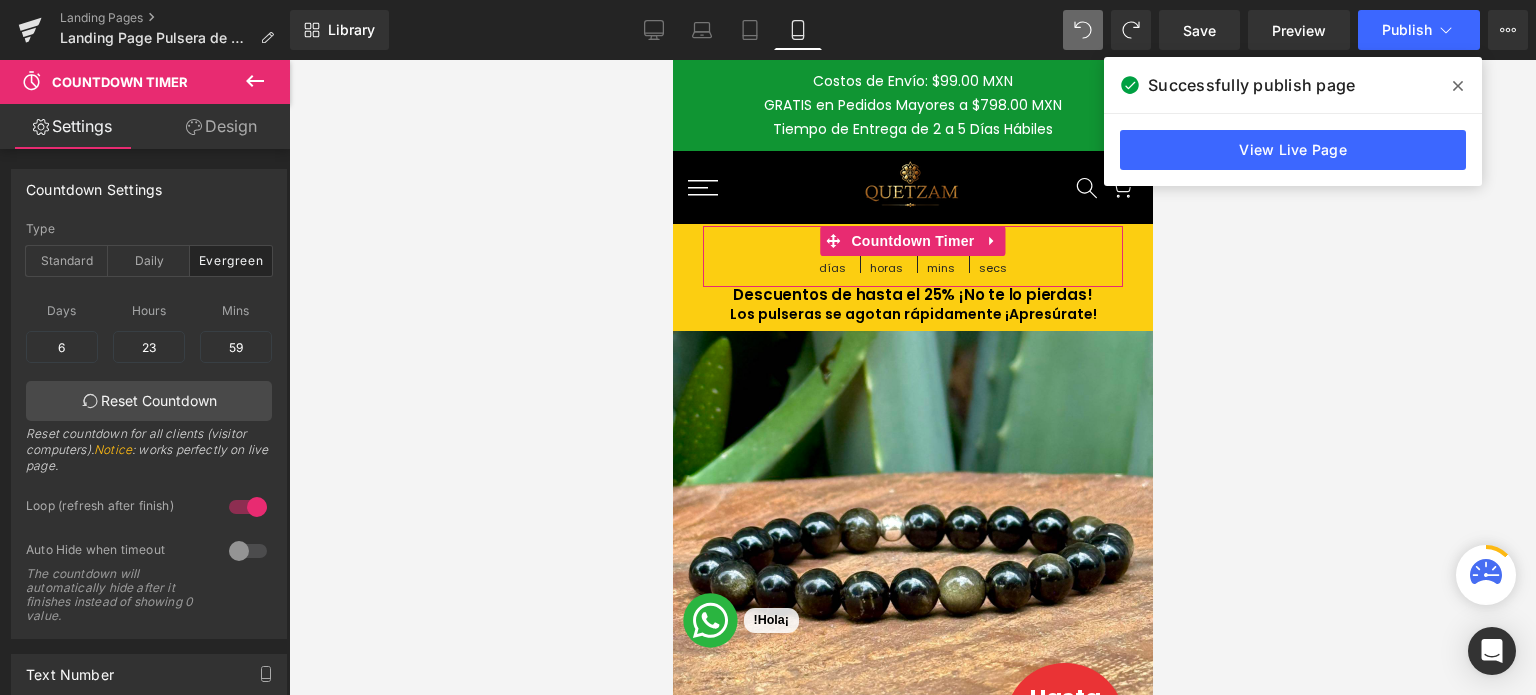click on "Design" at bounding box center [221, 126] 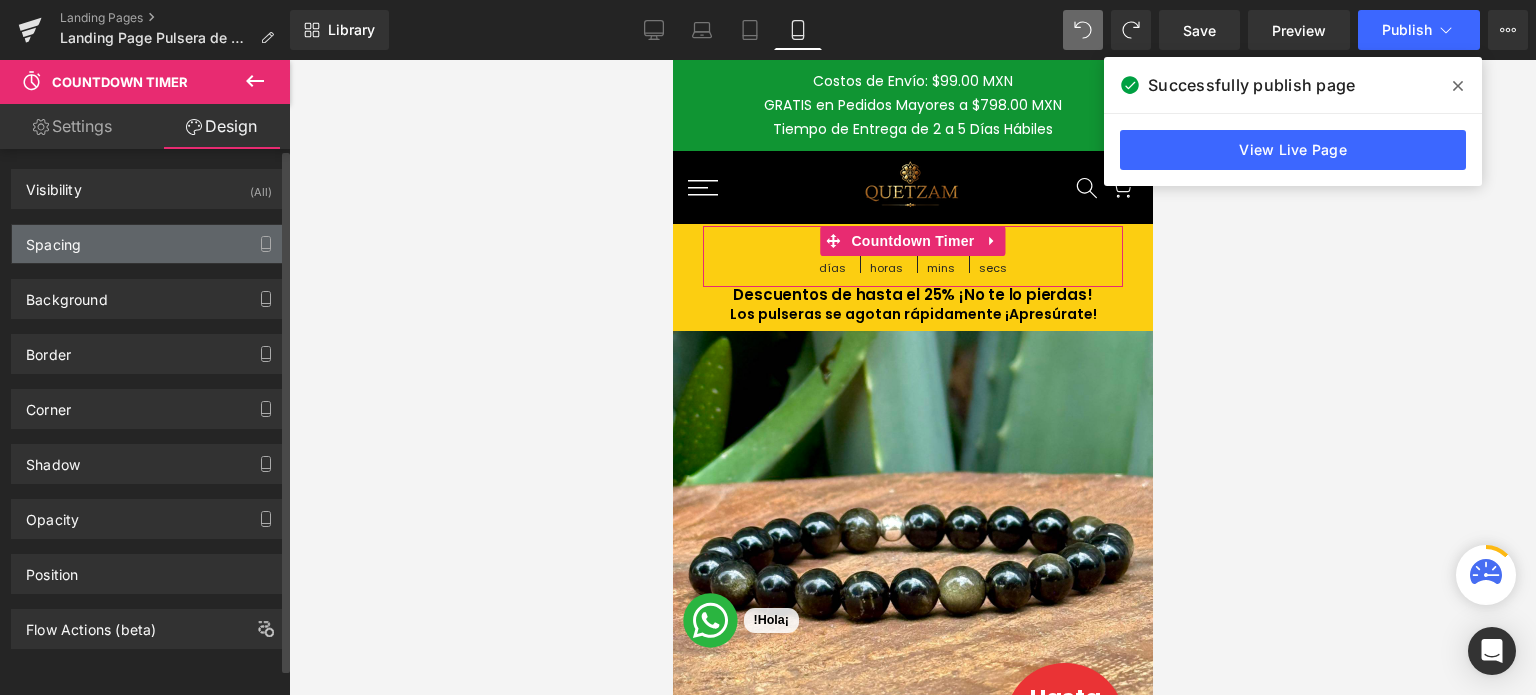 click on "Spacing" at bounding box center [149, 244] 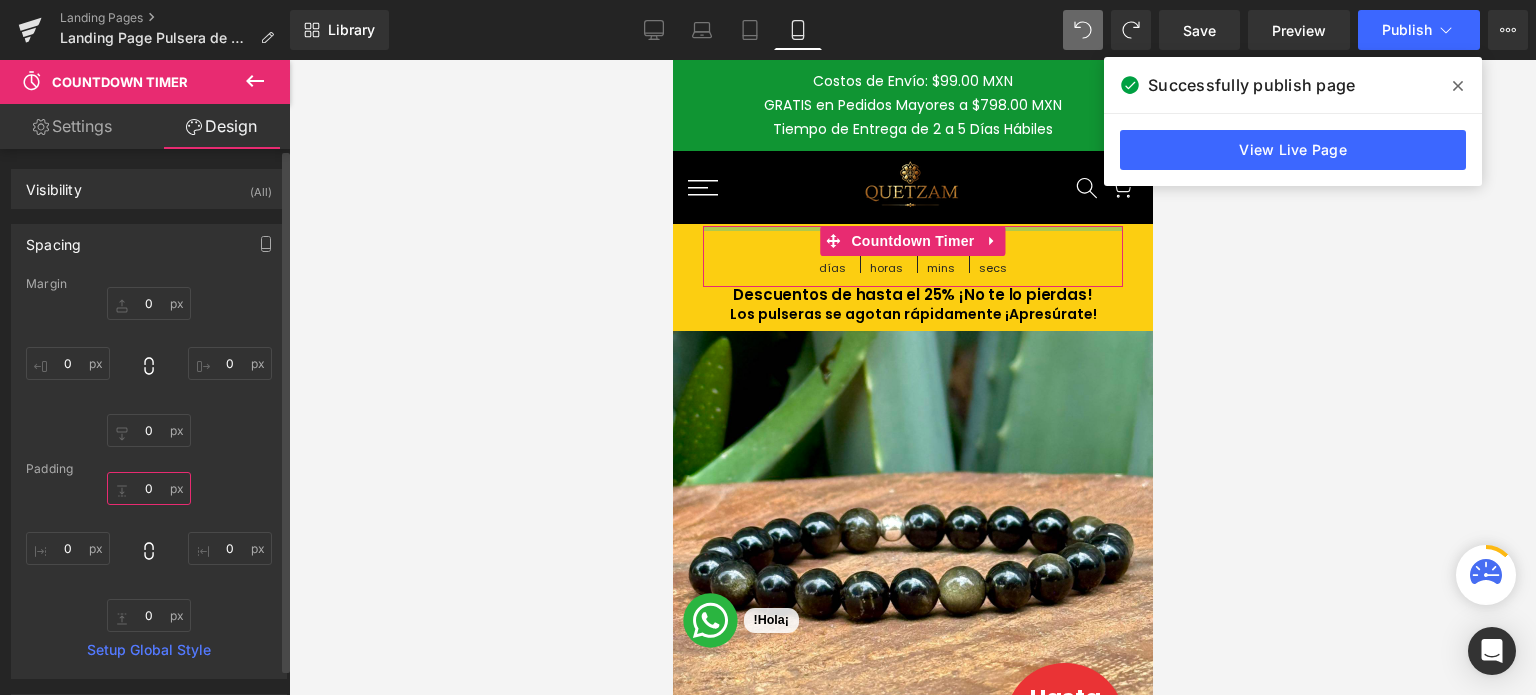 click at bounding box center (149, 488) 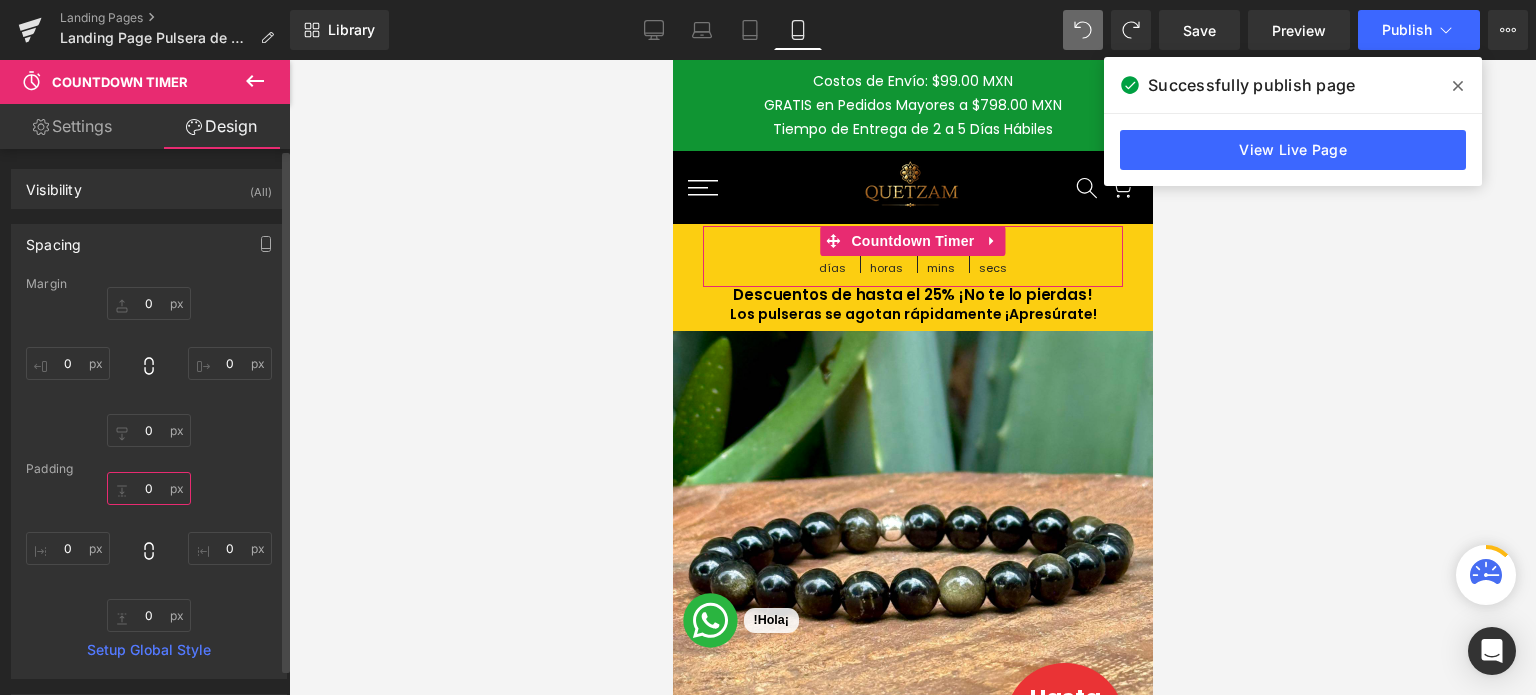 type on "1" 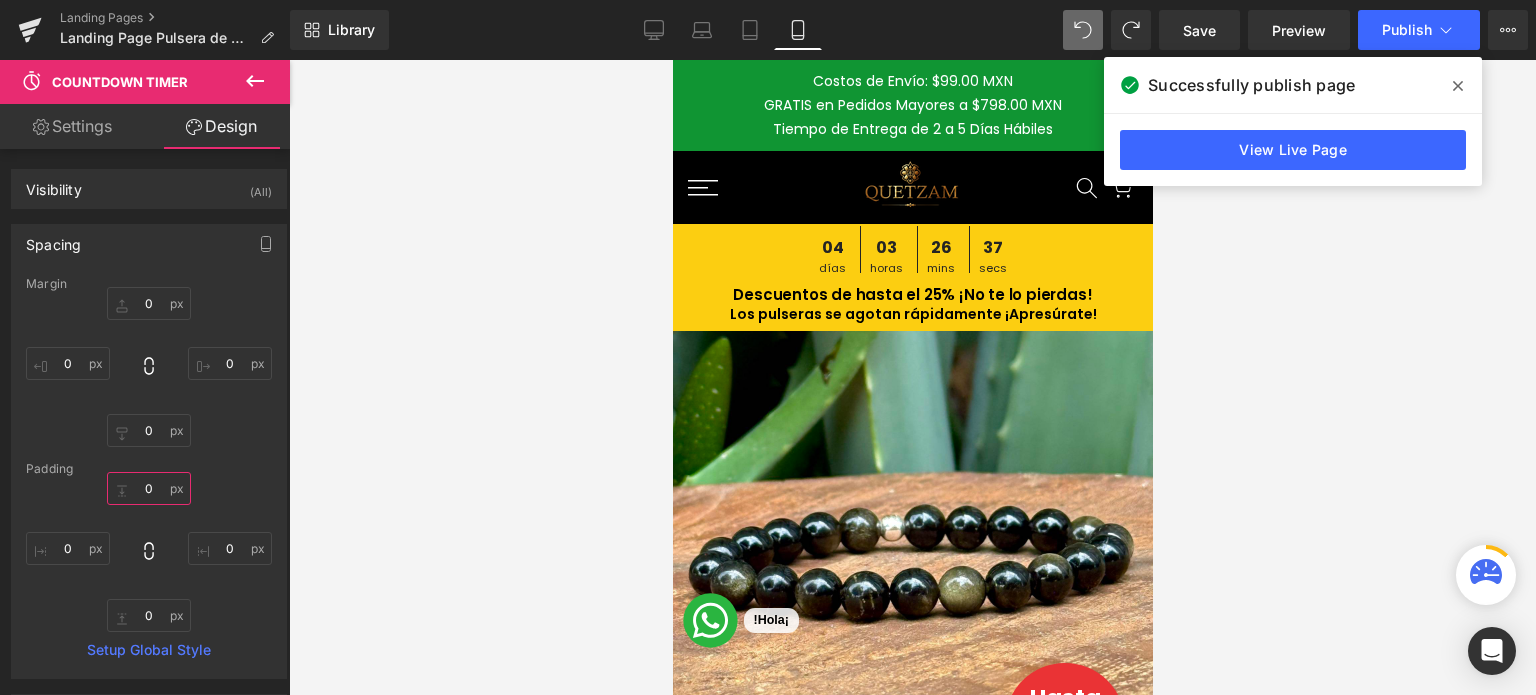type 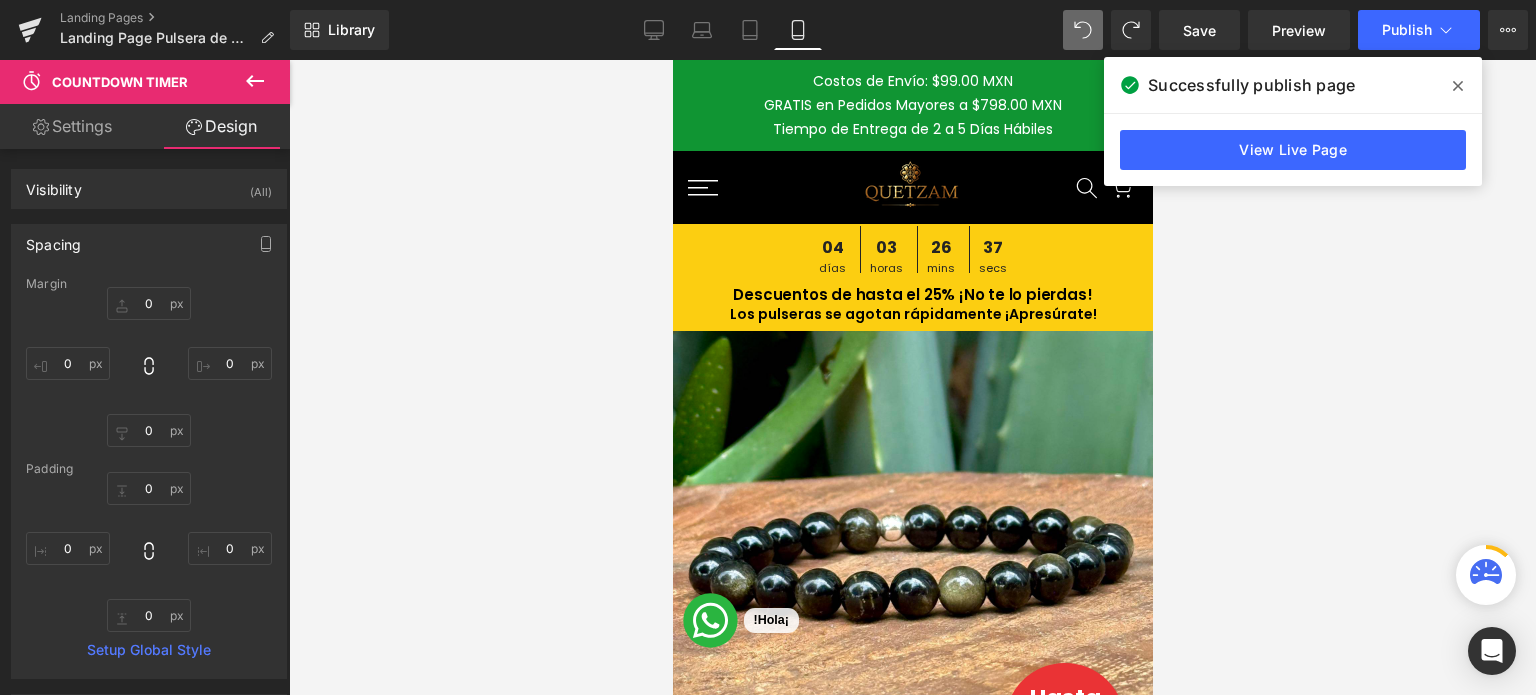 click at bounding box center [912, 377] 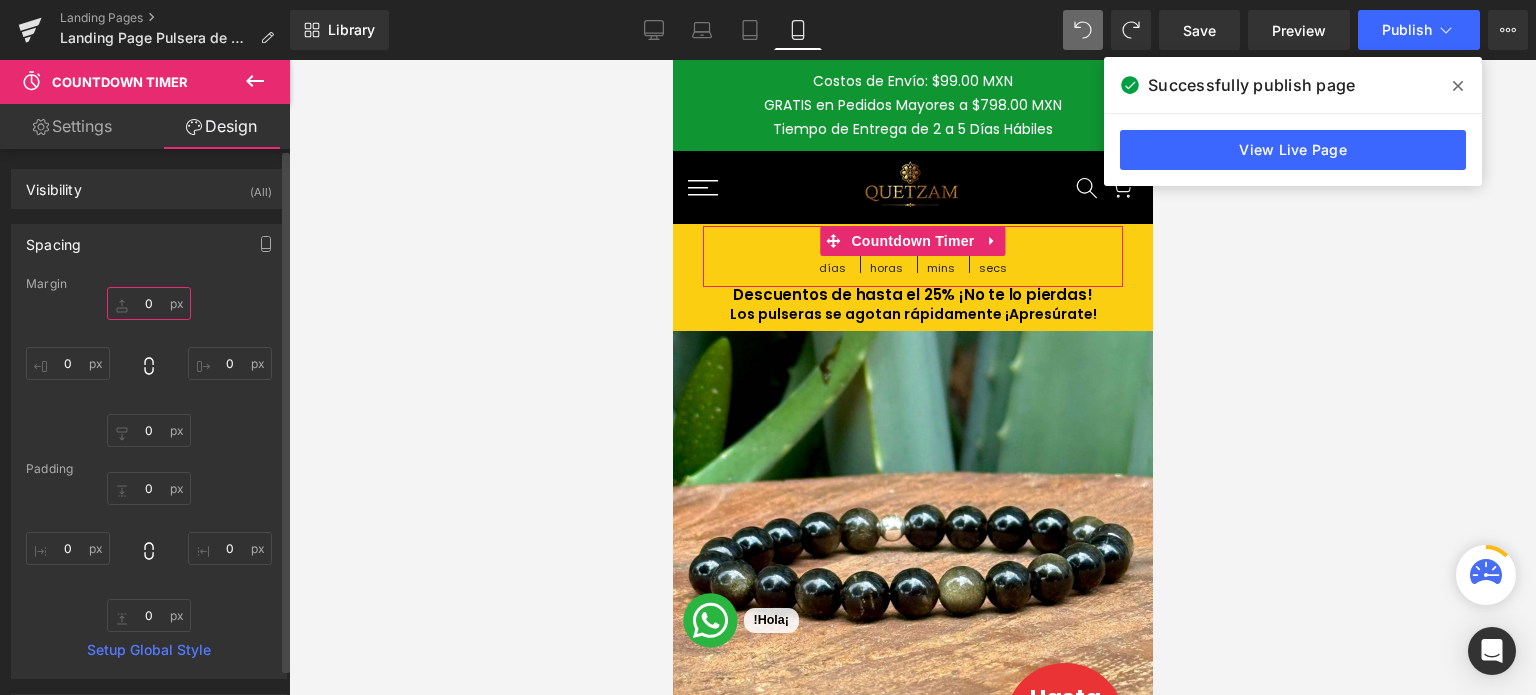 click at bounding box center [149, 303] 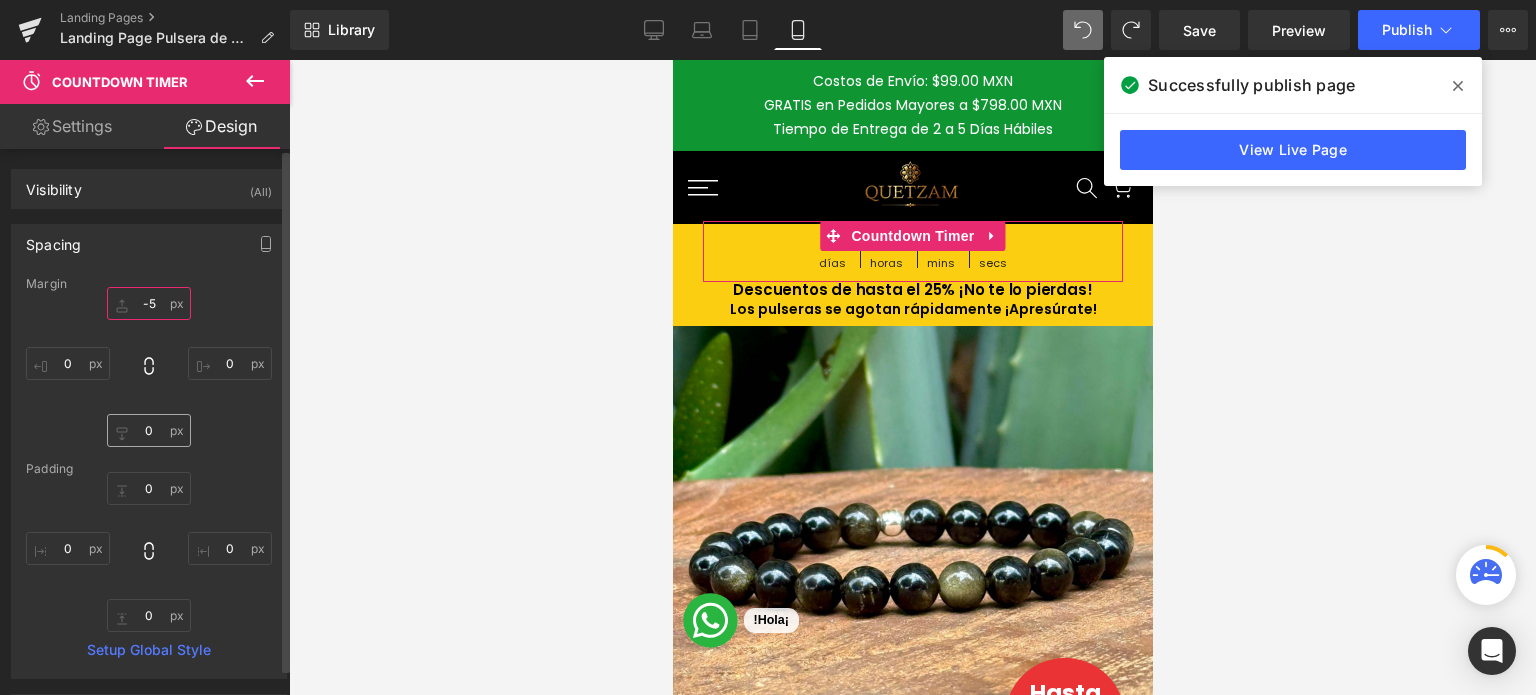 type on "-5" 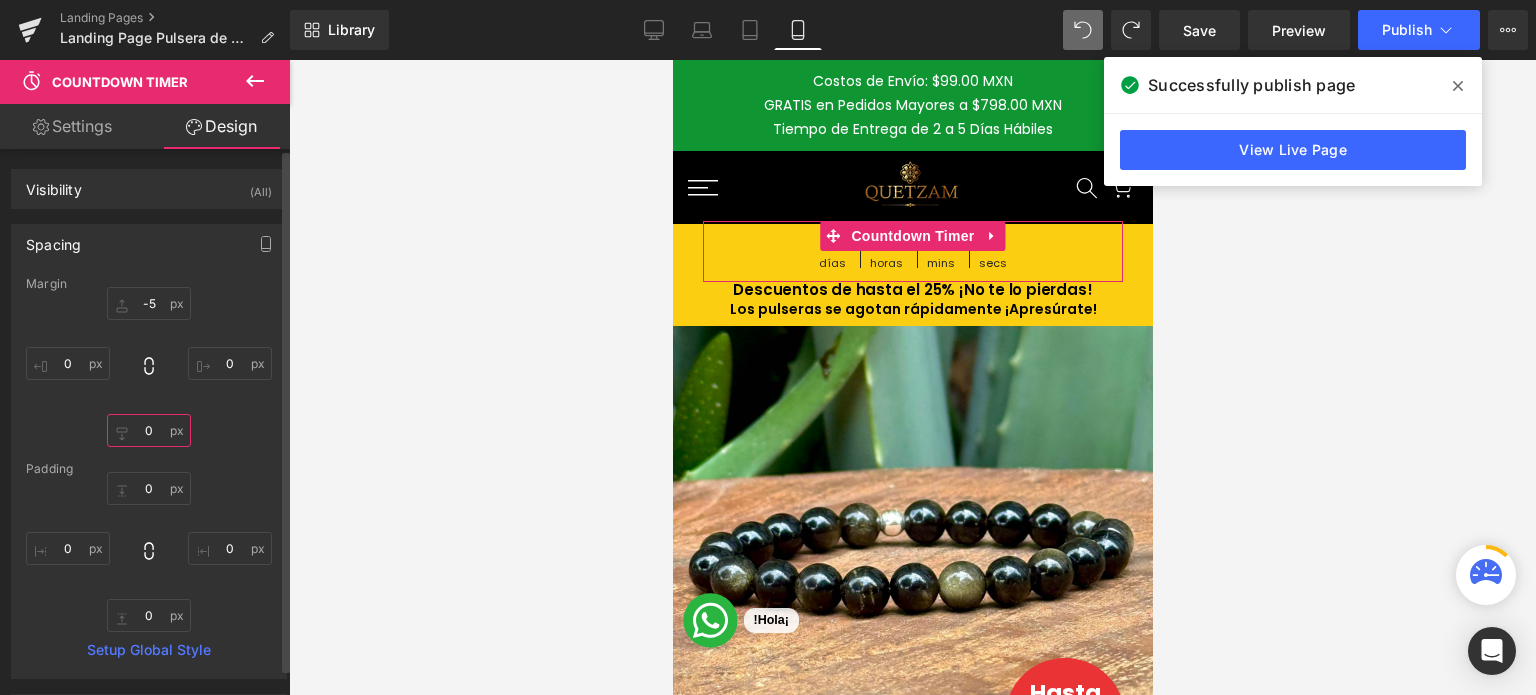 click at bounding box center [149, 430] 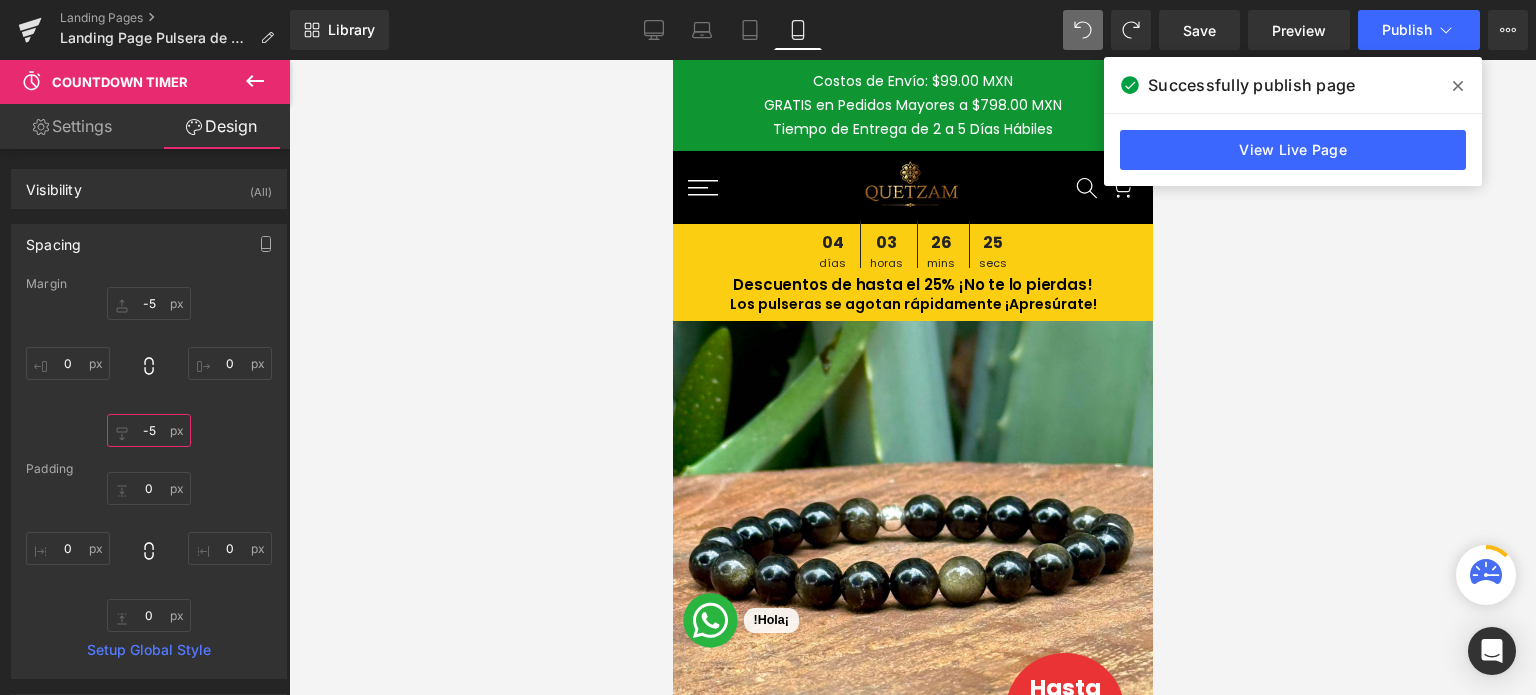type on "-5" 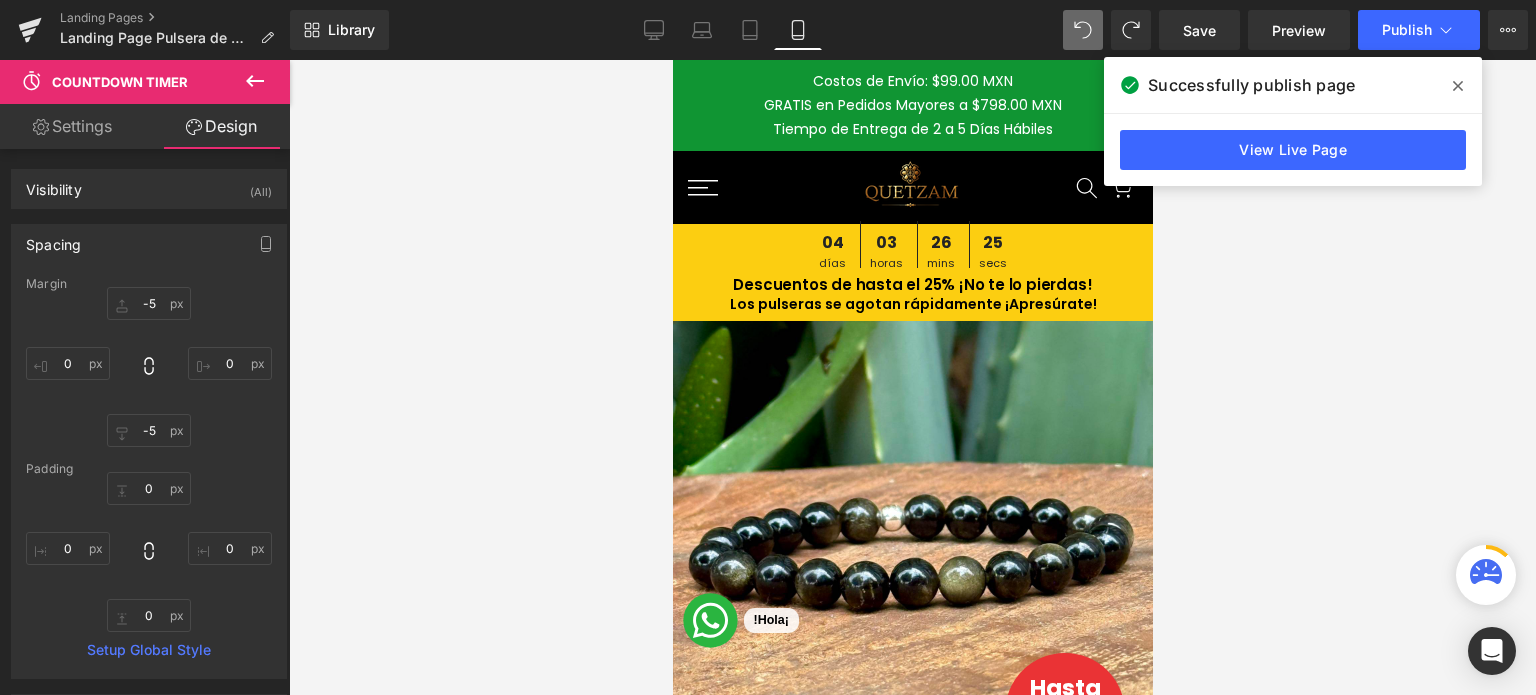 click at bounding box center (912, 377) 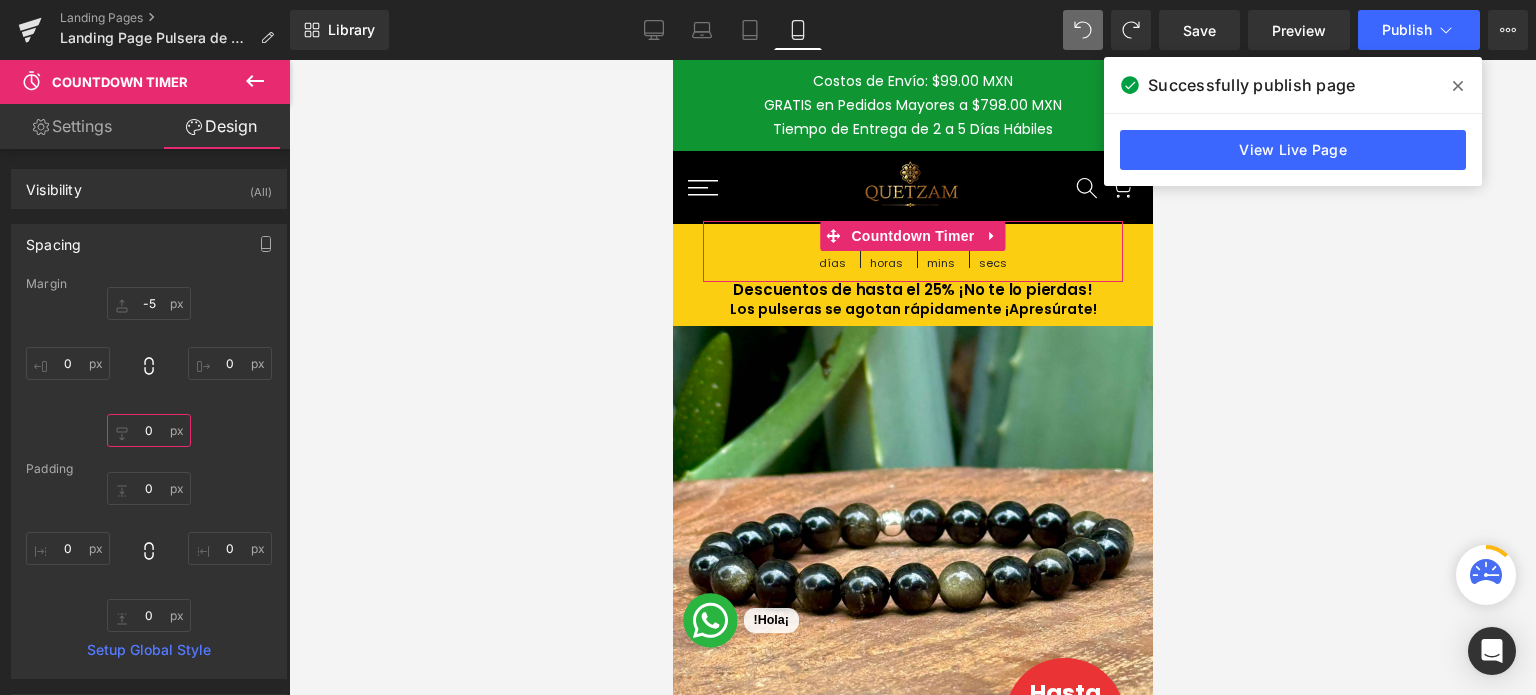 type 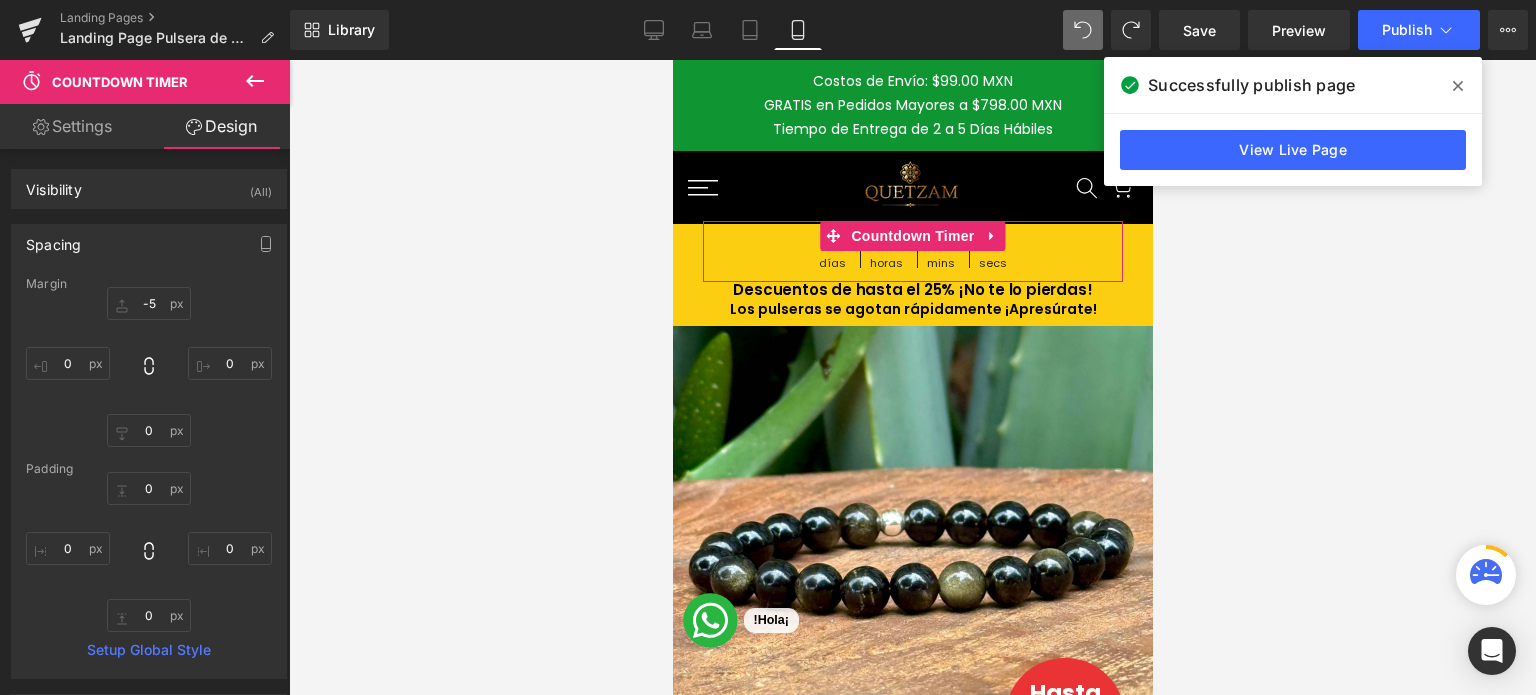 click at bounding box center [912, 377] 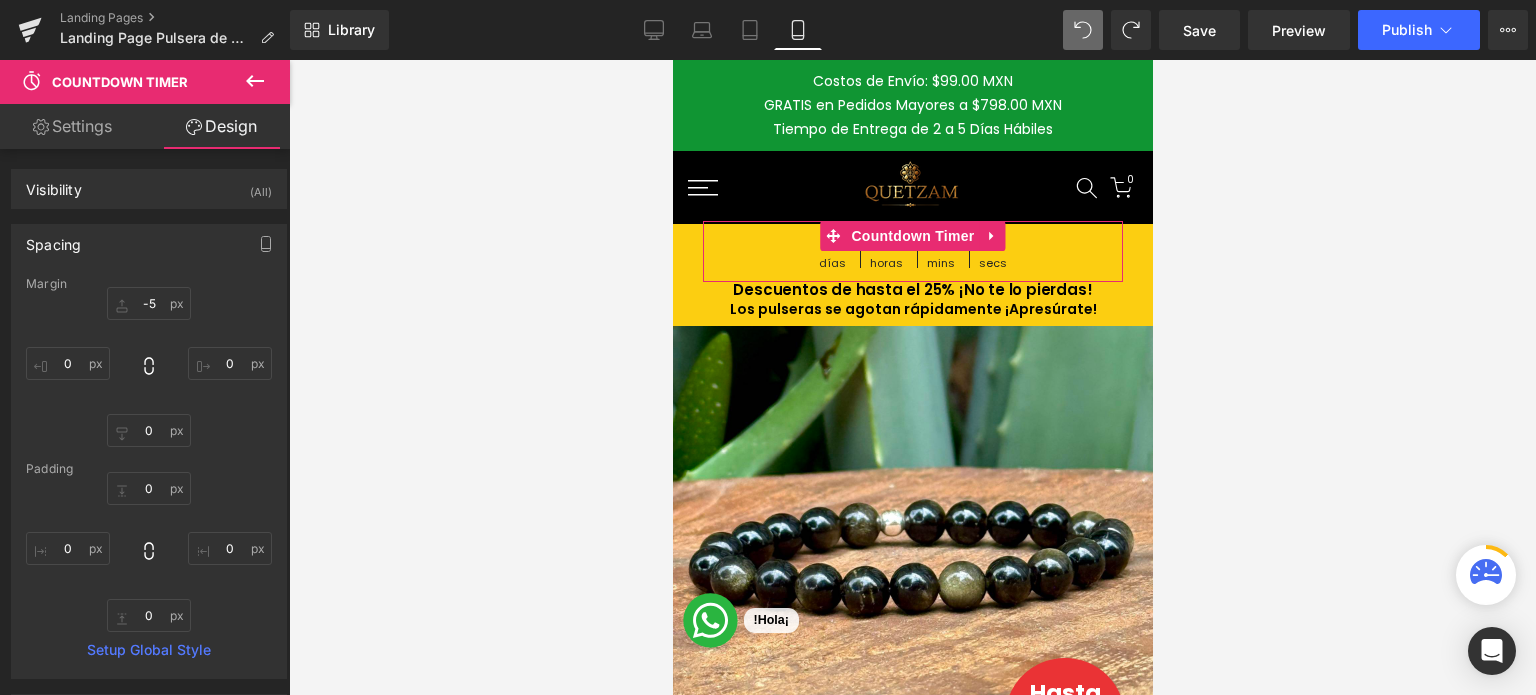 click at bounding box center [912, 377] 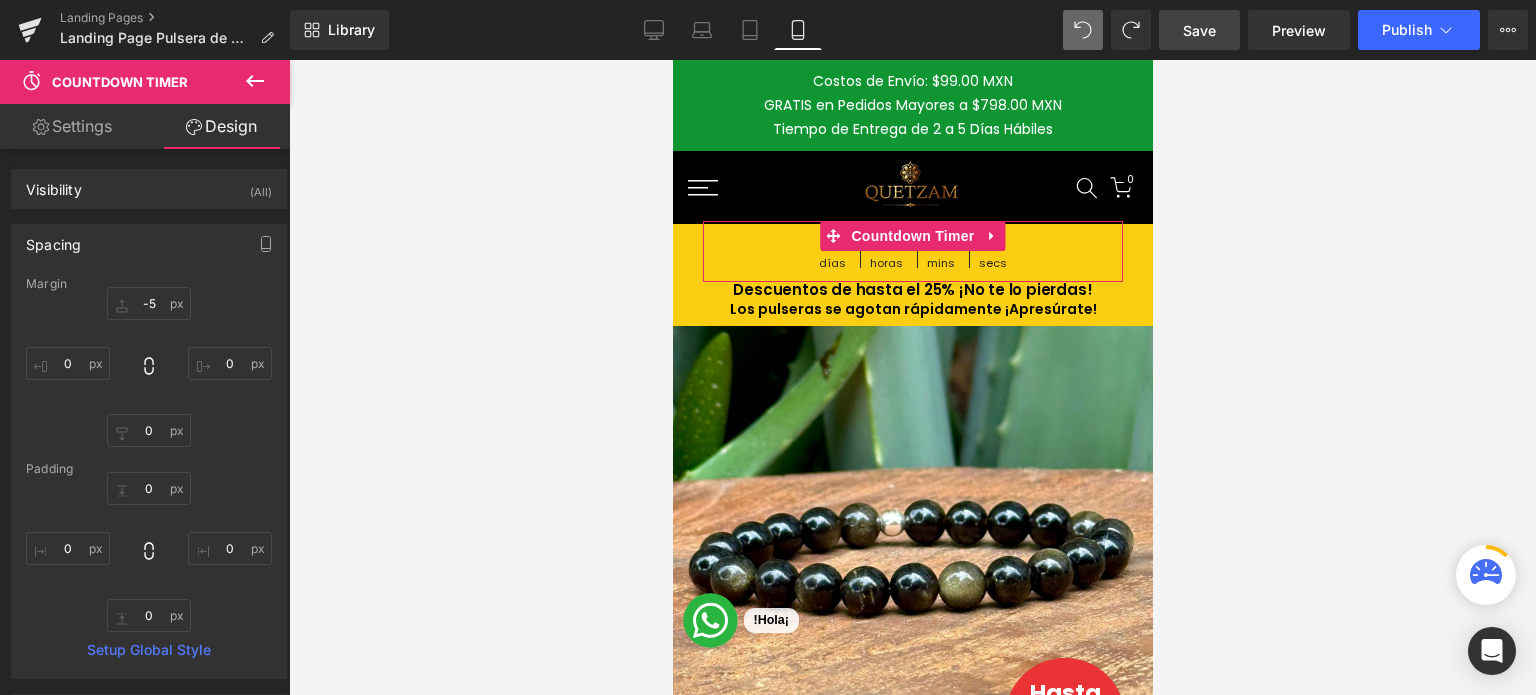 click on "Save" at bounding box center (1199, 30) 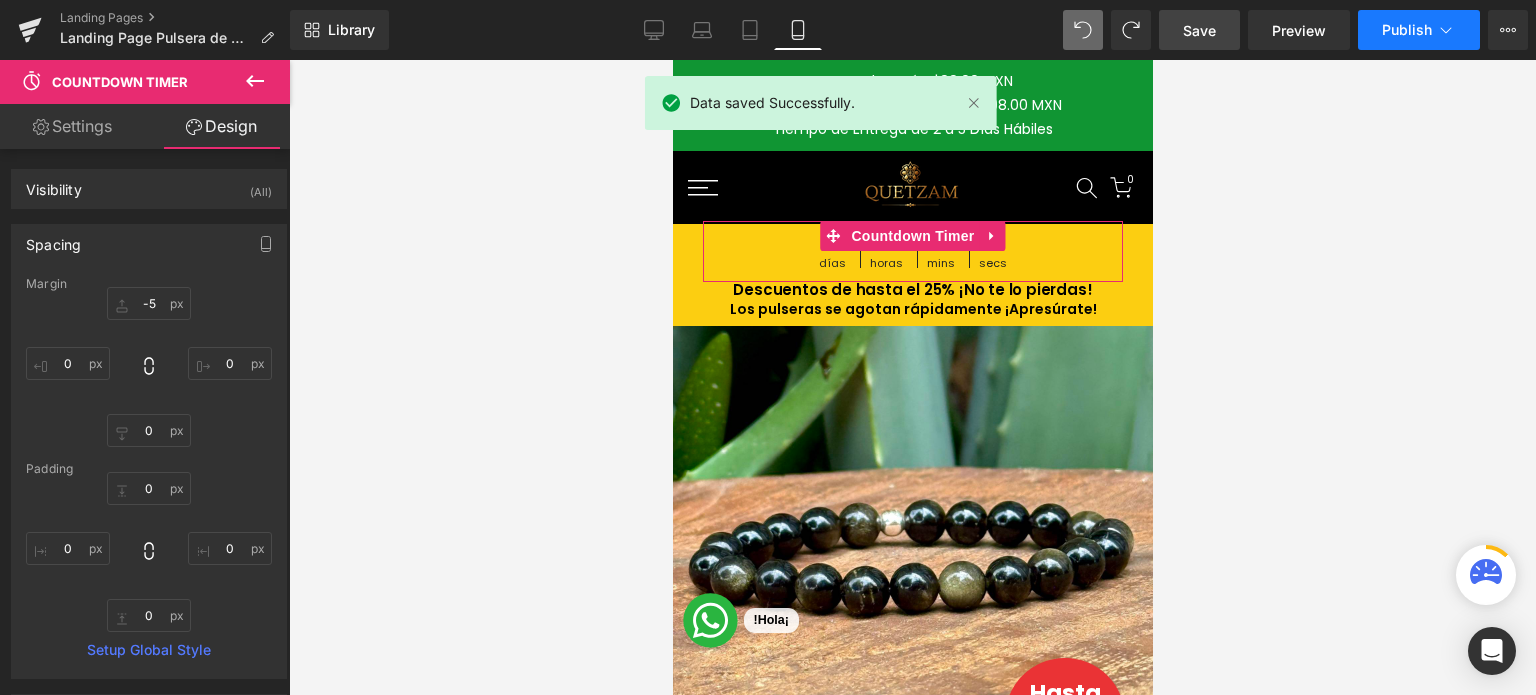 click on "Publish" at bounding box center (1407, 30) 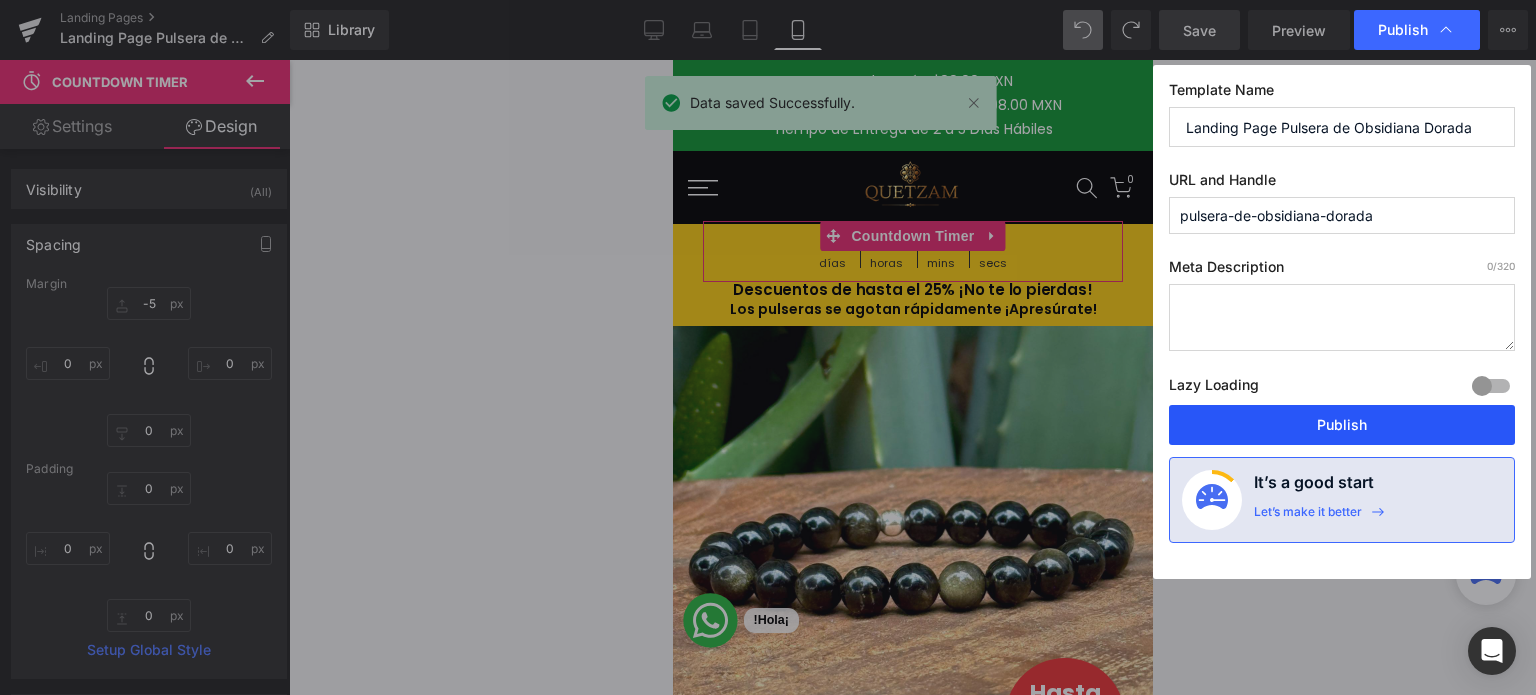 click on "Publish" at bounding box center (1342, 425) 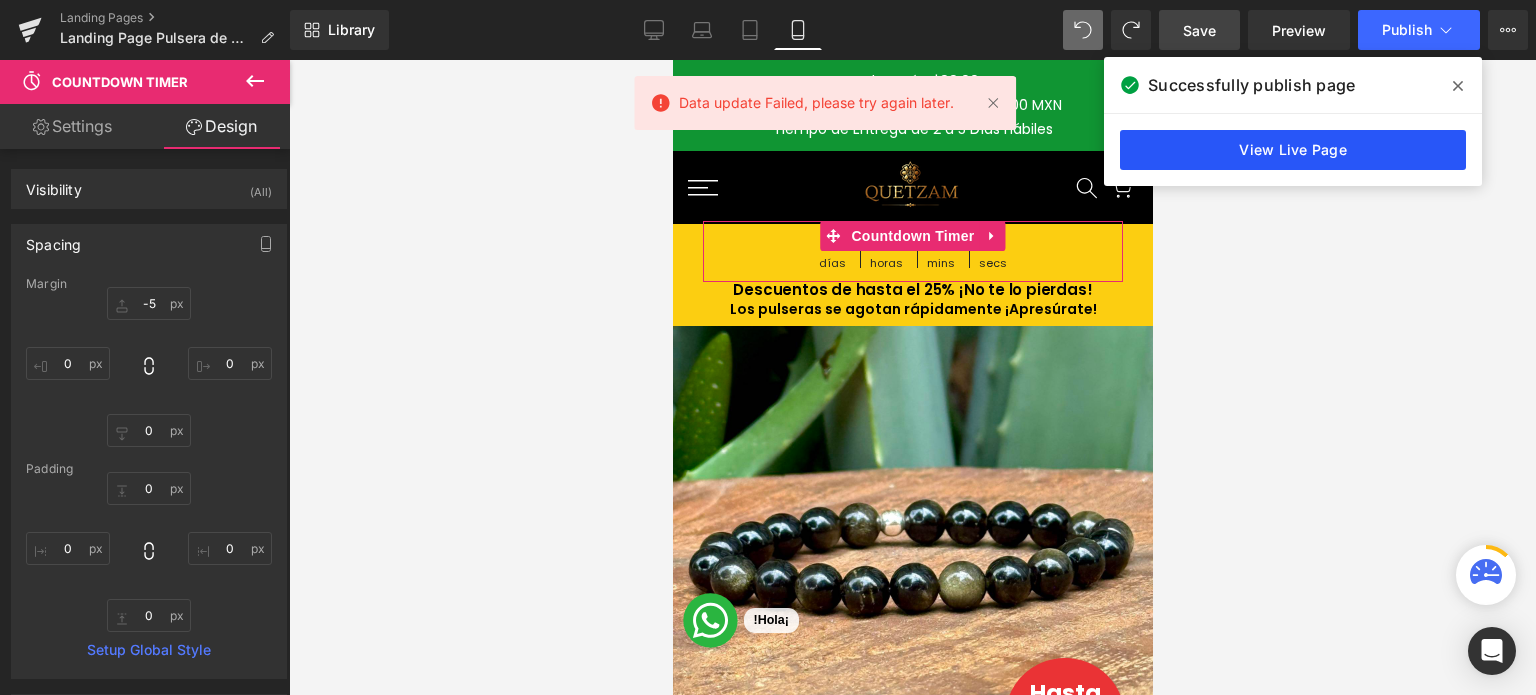 click on "View Live Page" at bounding box center [1293, 150] 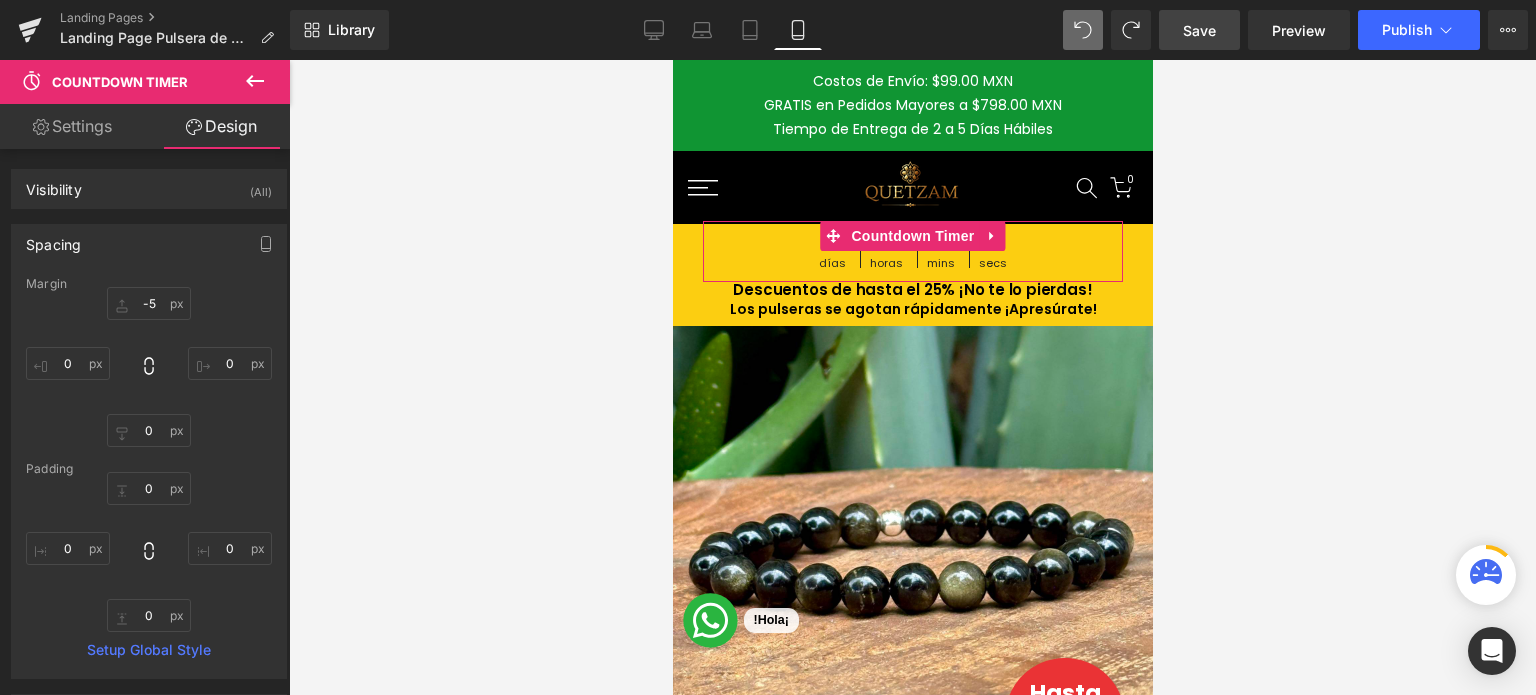 click at bounding box center [912, 377] 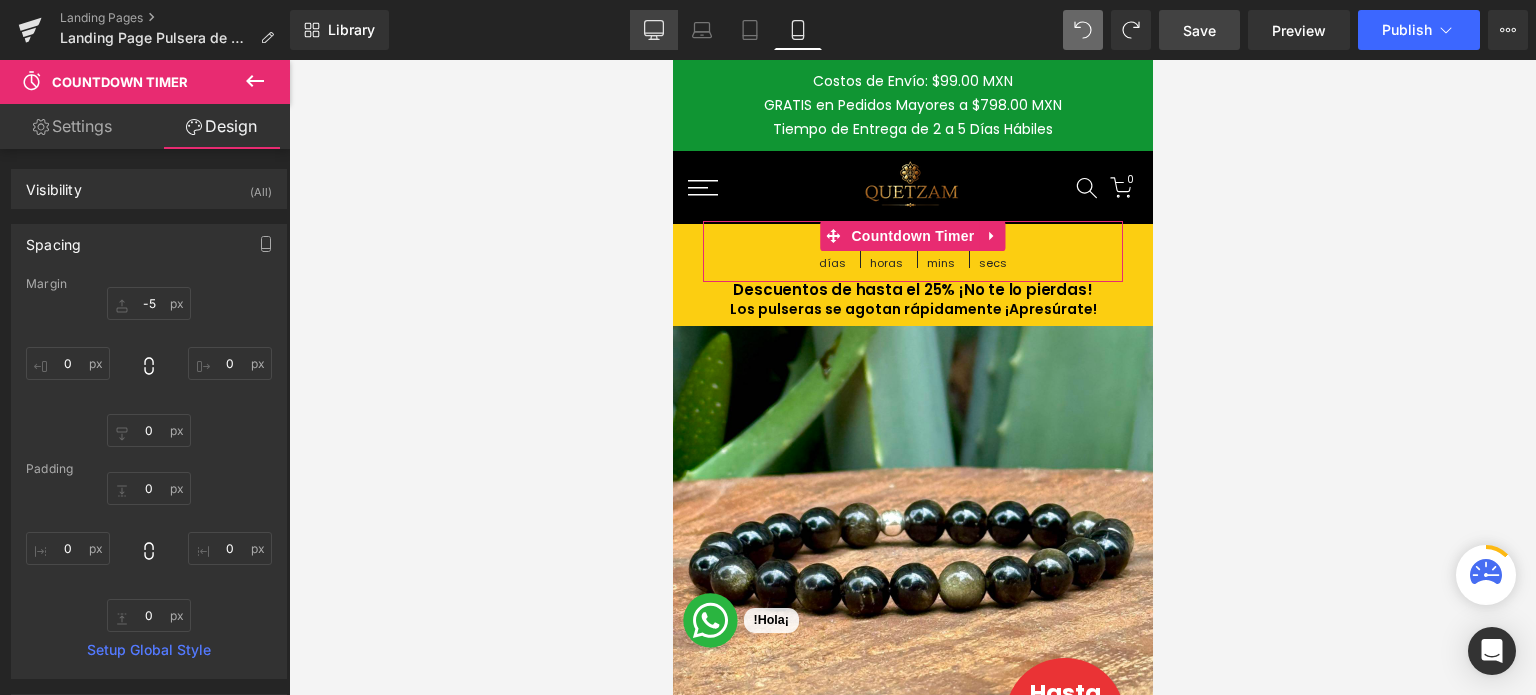 click 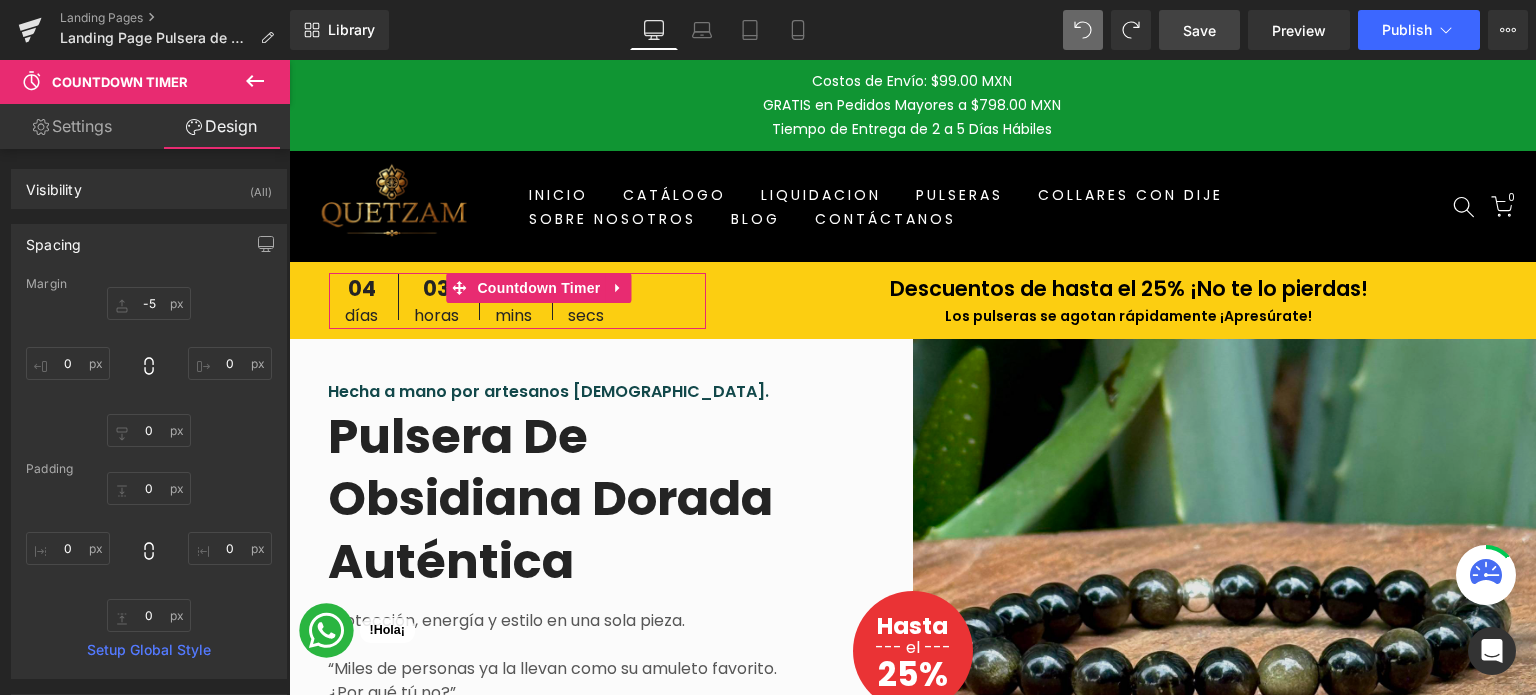 scroll, scrollTop: 50, scrollLeft: 0, axis: vertical 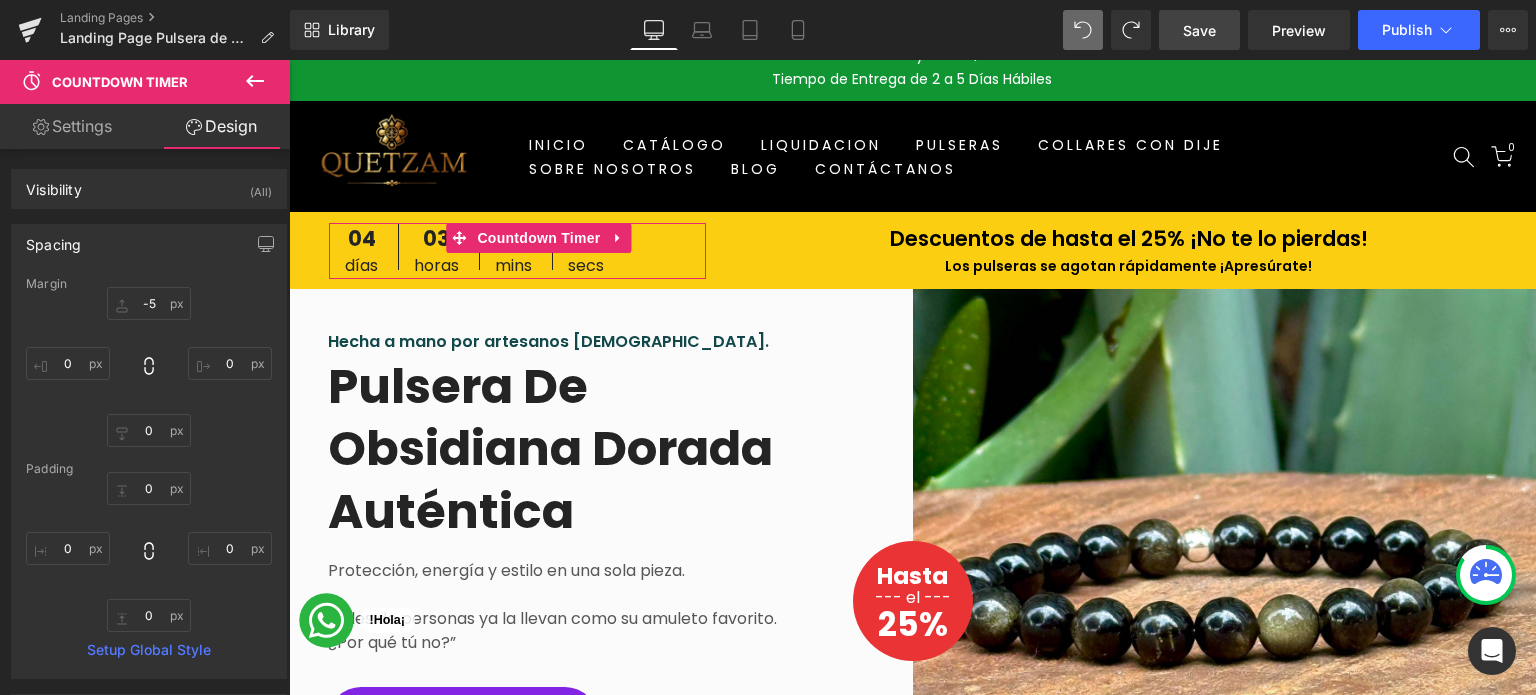 click on "Descuentos de hasta el 25% ¡No te lo pierdas!" at bounding box center [1129, 238] 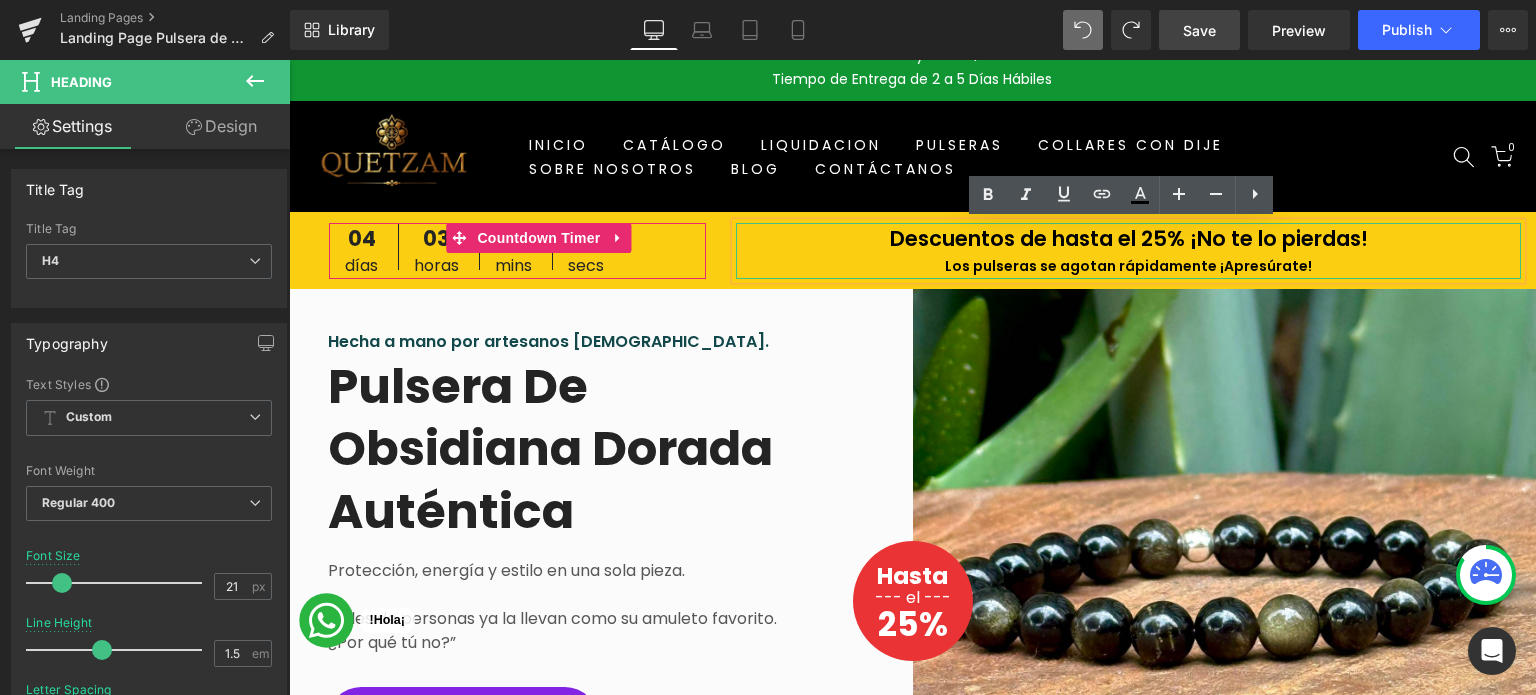 click on "INICIO CATÁLOGO
LIQUIDACION PULSERAS COLLARES CON DIJE SOBRE NOSOTROS BLOG CONTÁCTANOS
0
/
$ 0.00" at bounding box center (912, 156) 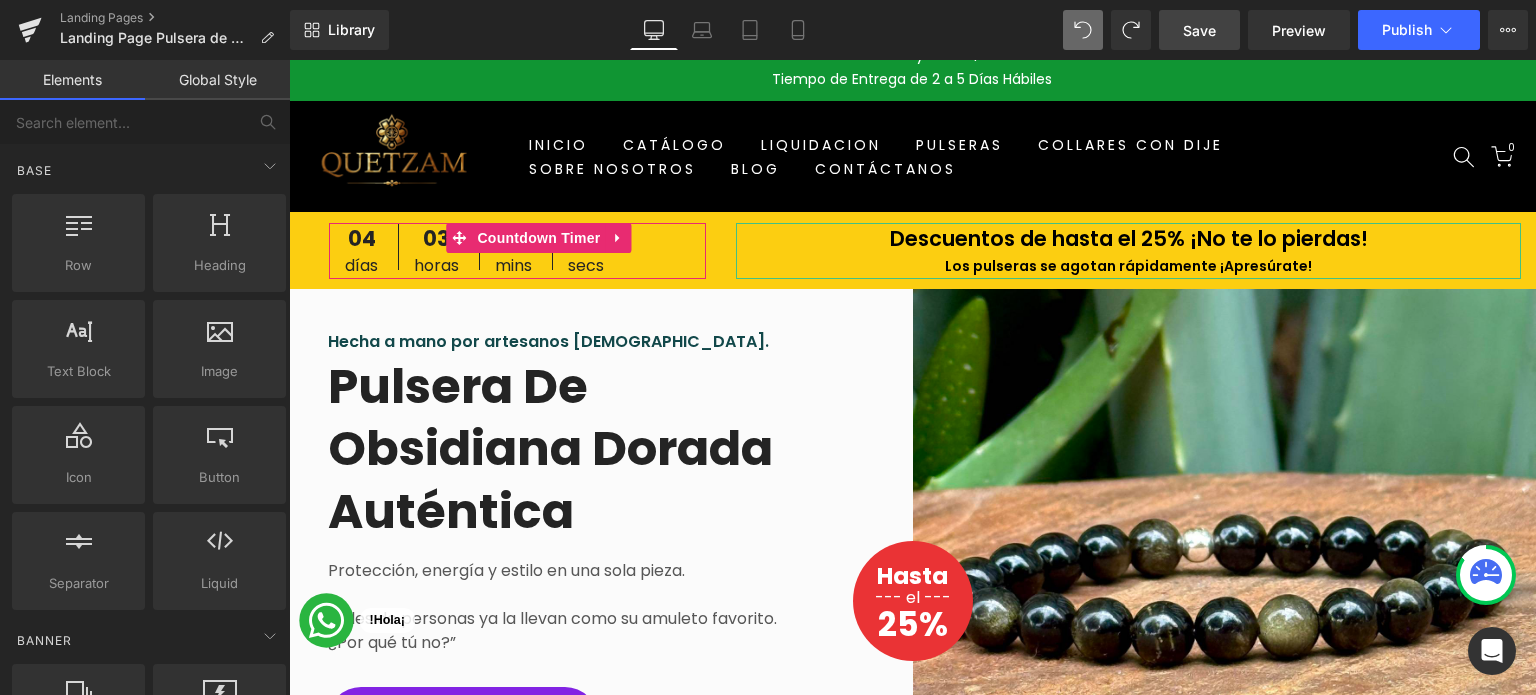 click on "Pulsera de Obsidiana Dorada Auténtica" at bounding box center (563, 449) 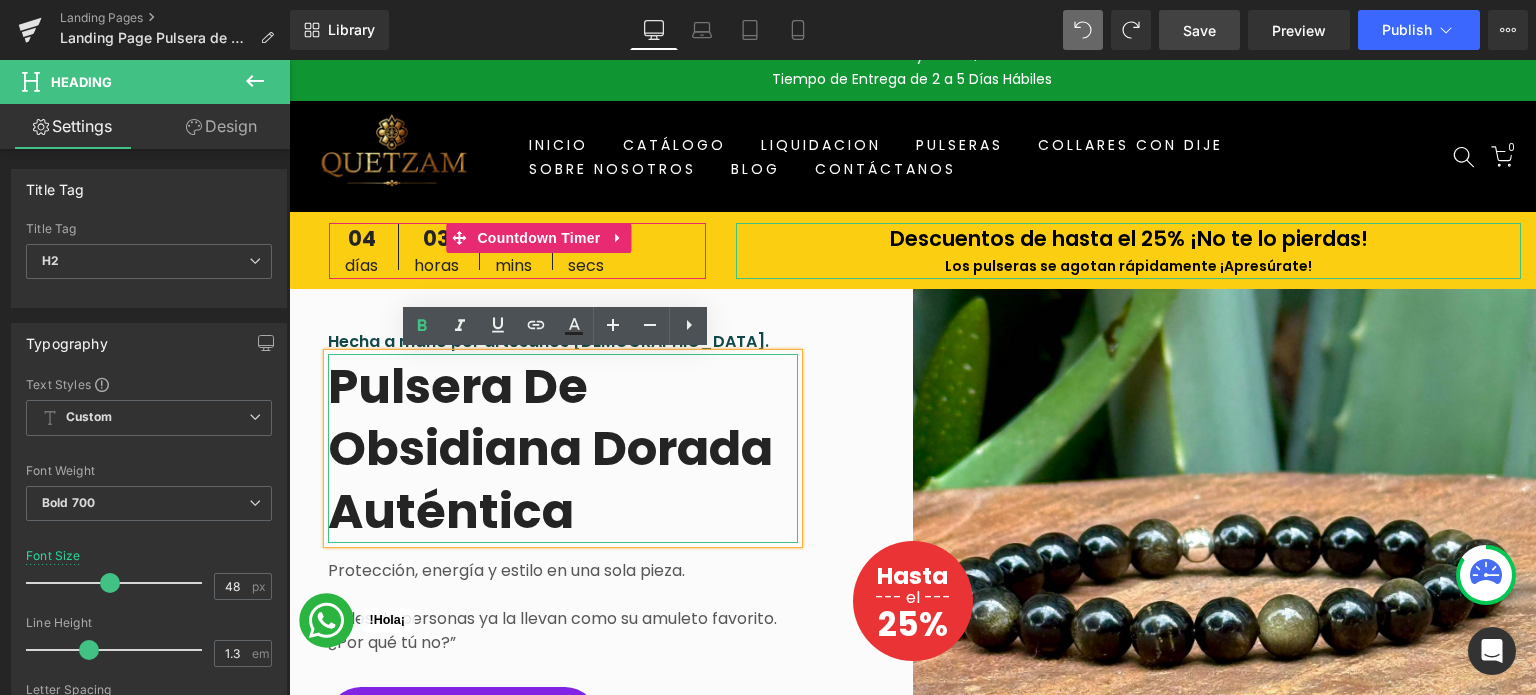 click at bounding box center (308, 238) 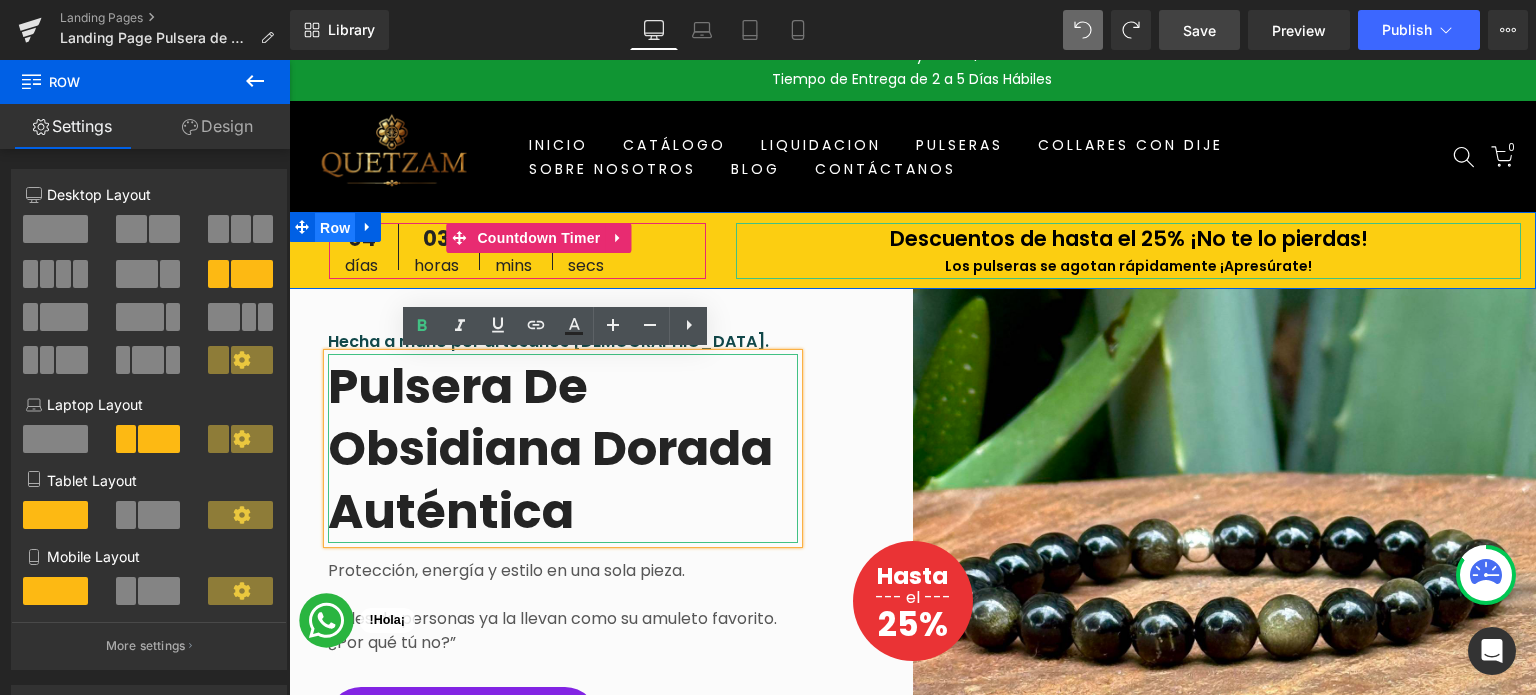 click on "Row" at bounding box center [335, 228] 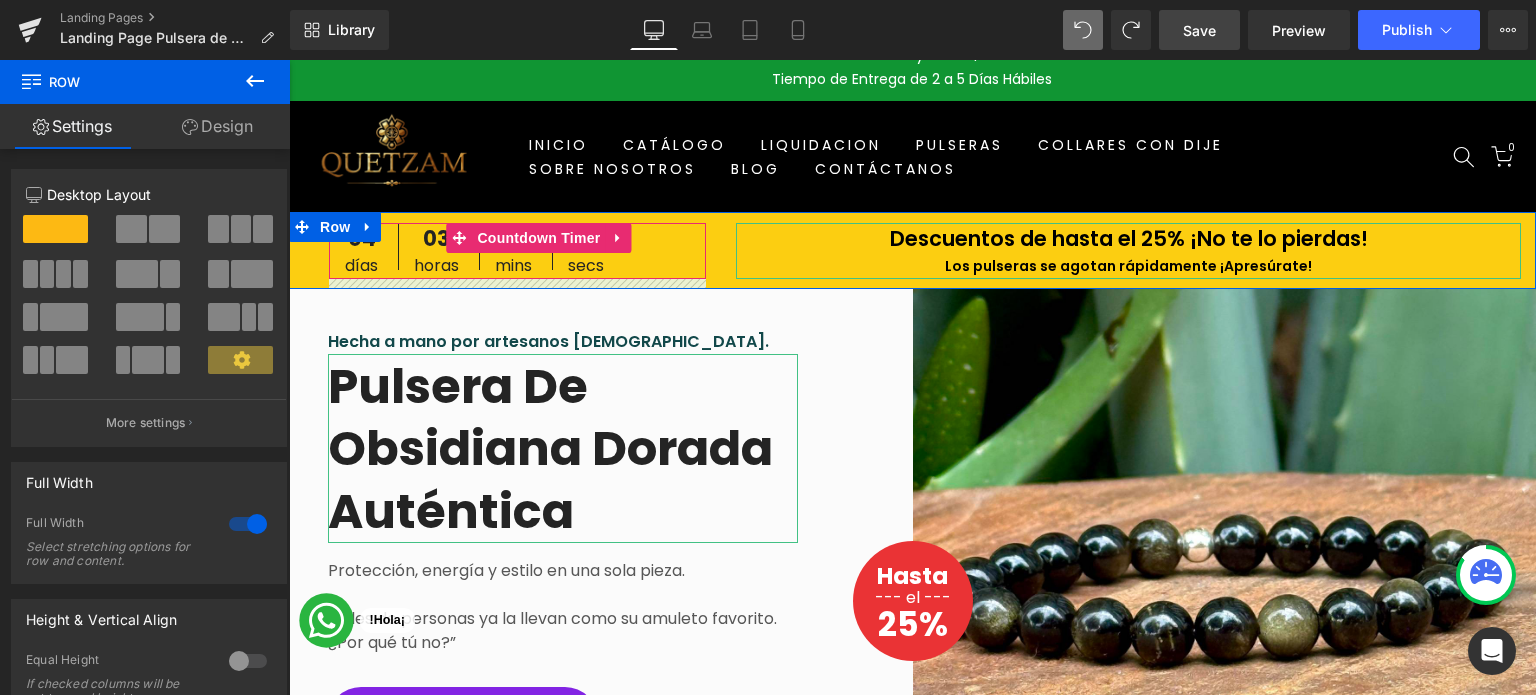click at bounding box center [240, 360] 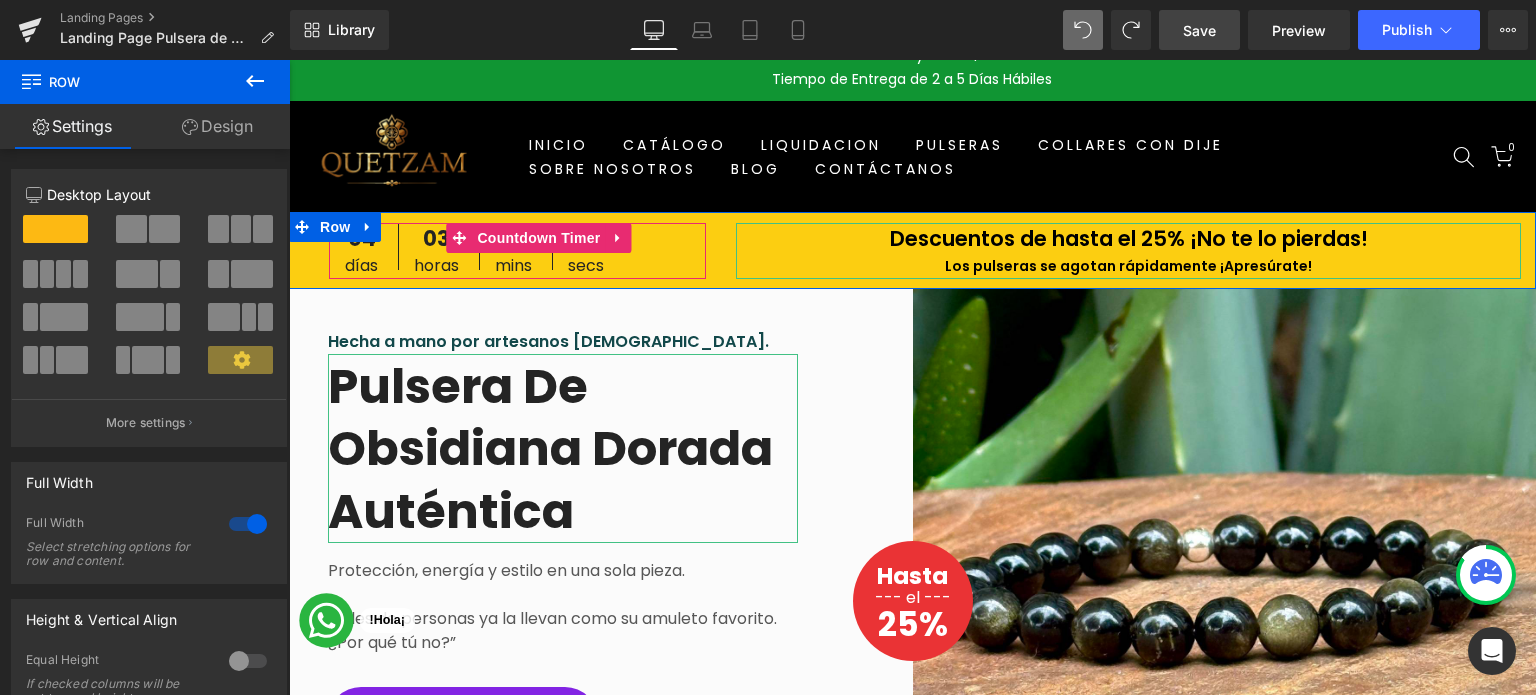 click 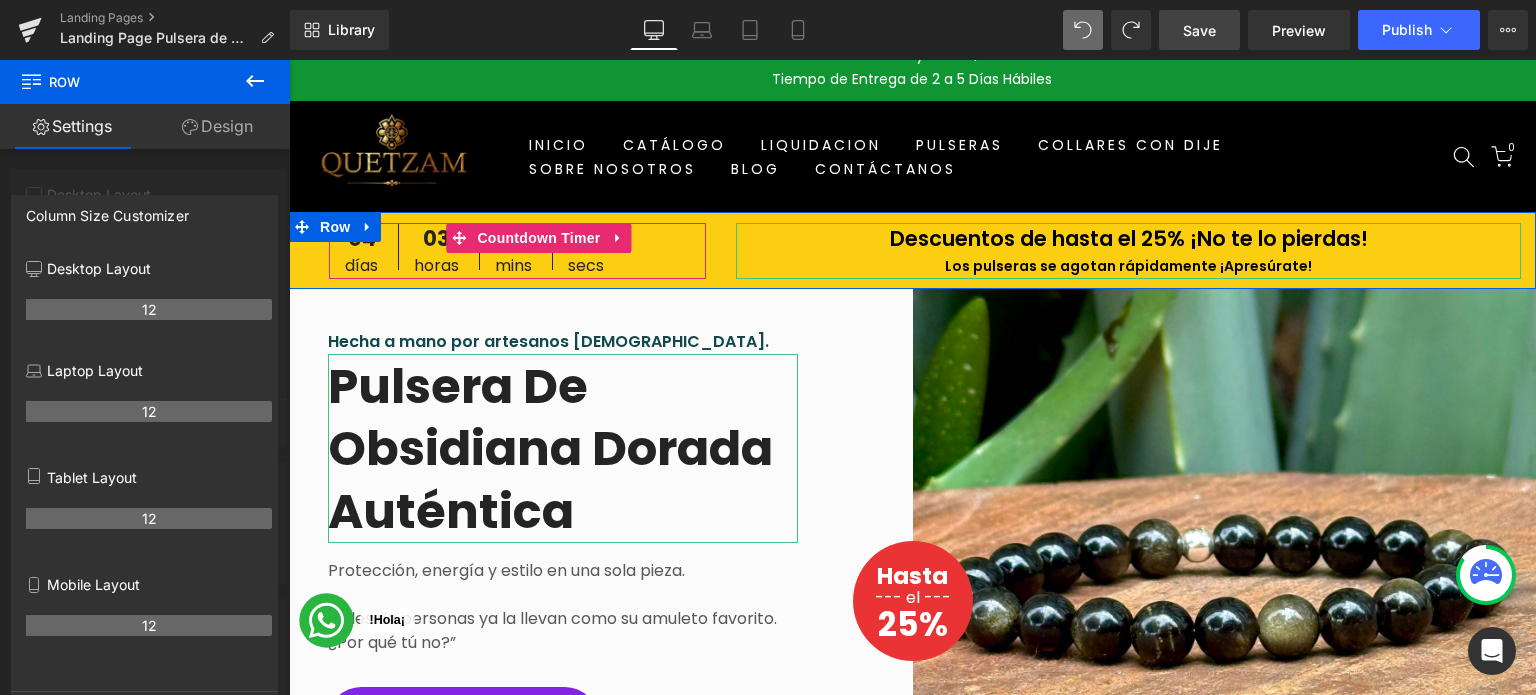 click at bounding box center [145, 382] 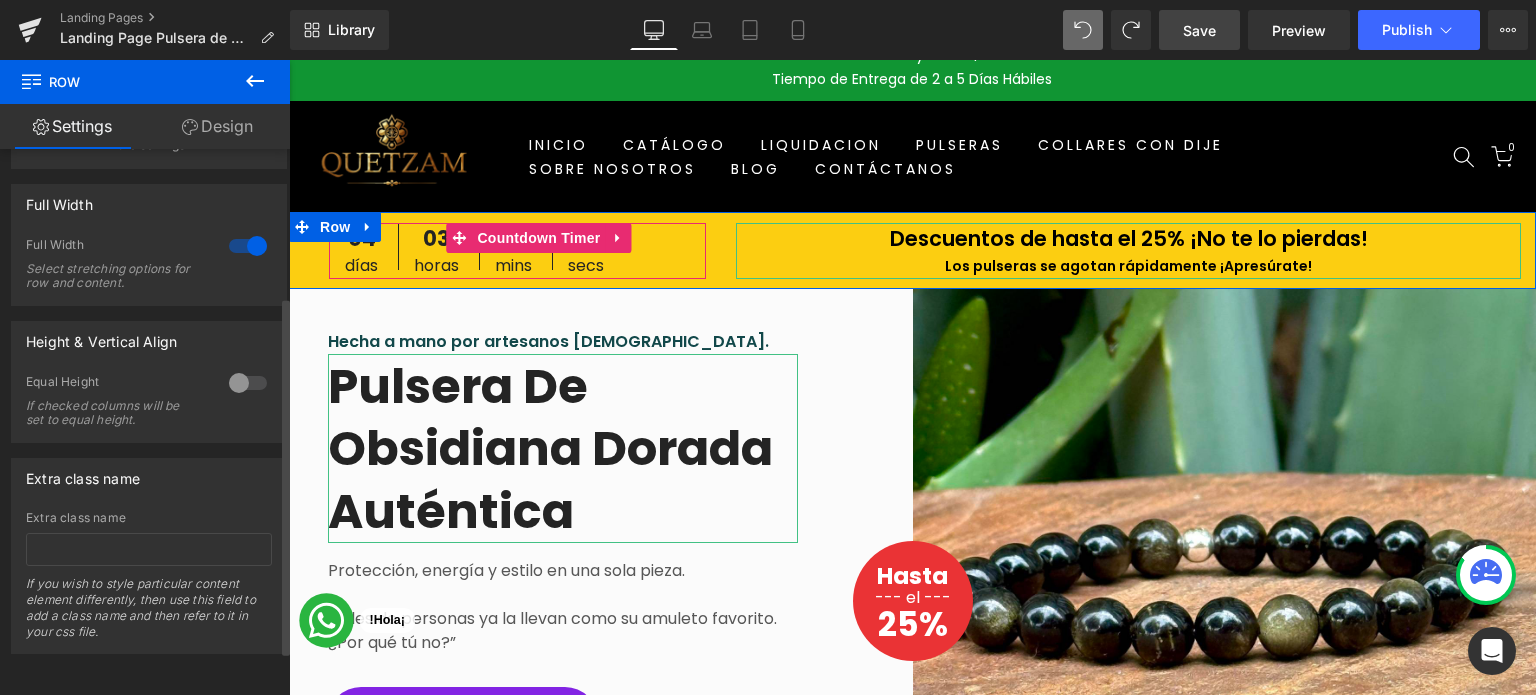 scroll, scrollTop: 0, scrollLeft: 0, axis: both 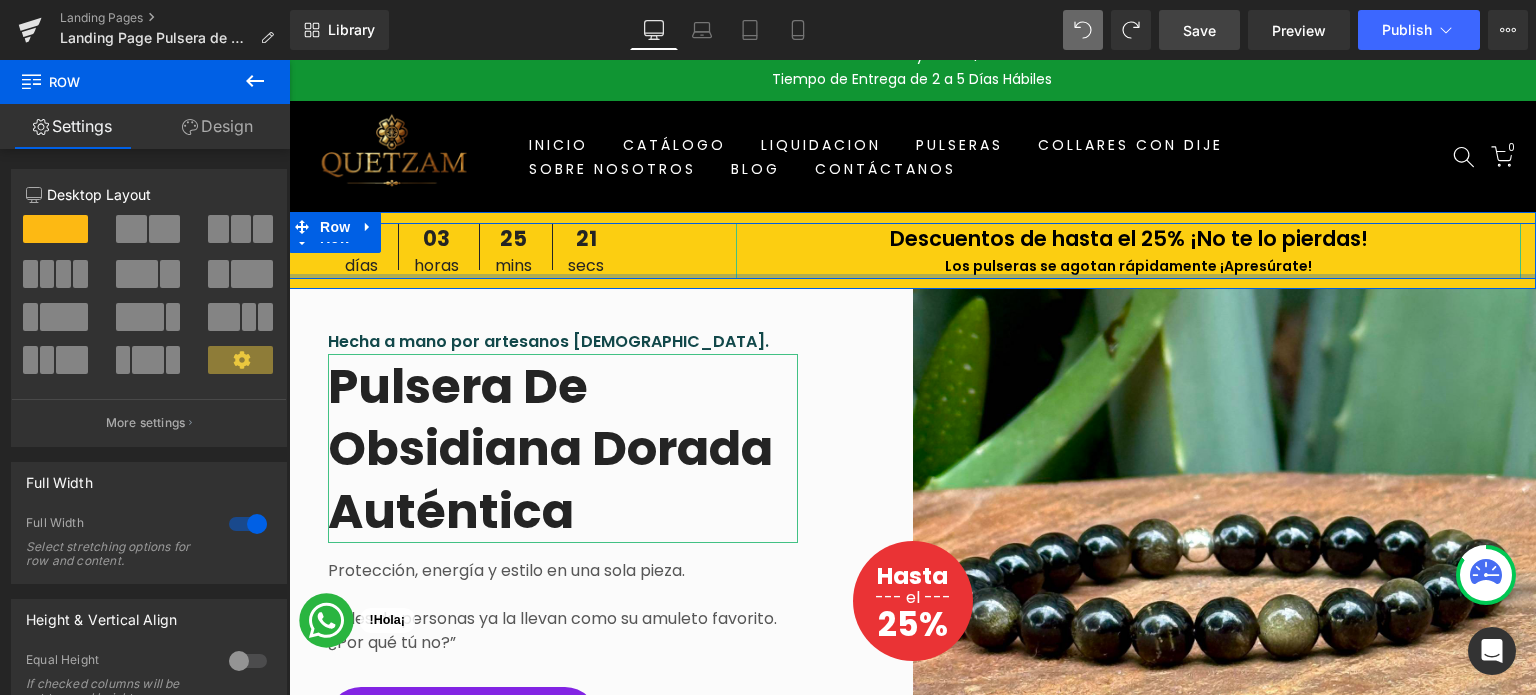 click at bounding box center [912, 276] 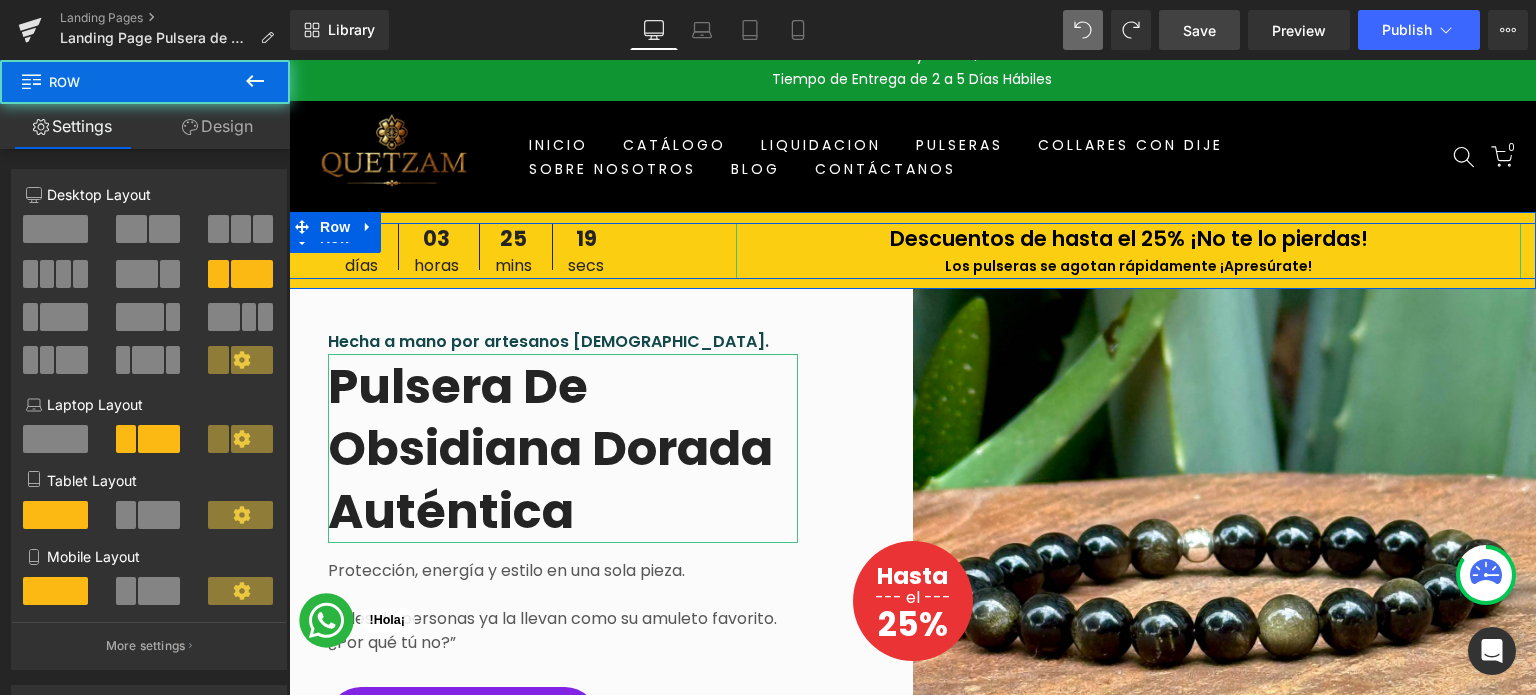 click on "04 Días
03 Horas
25 Mins
19 Secs
Countdown Timer         Descuentos de hasta el 25% ¡No te lo pierdas! Los pulseras se agotan rápidamente ¡Apresúrate! Heading         Row" at bounding box center (912, 251) 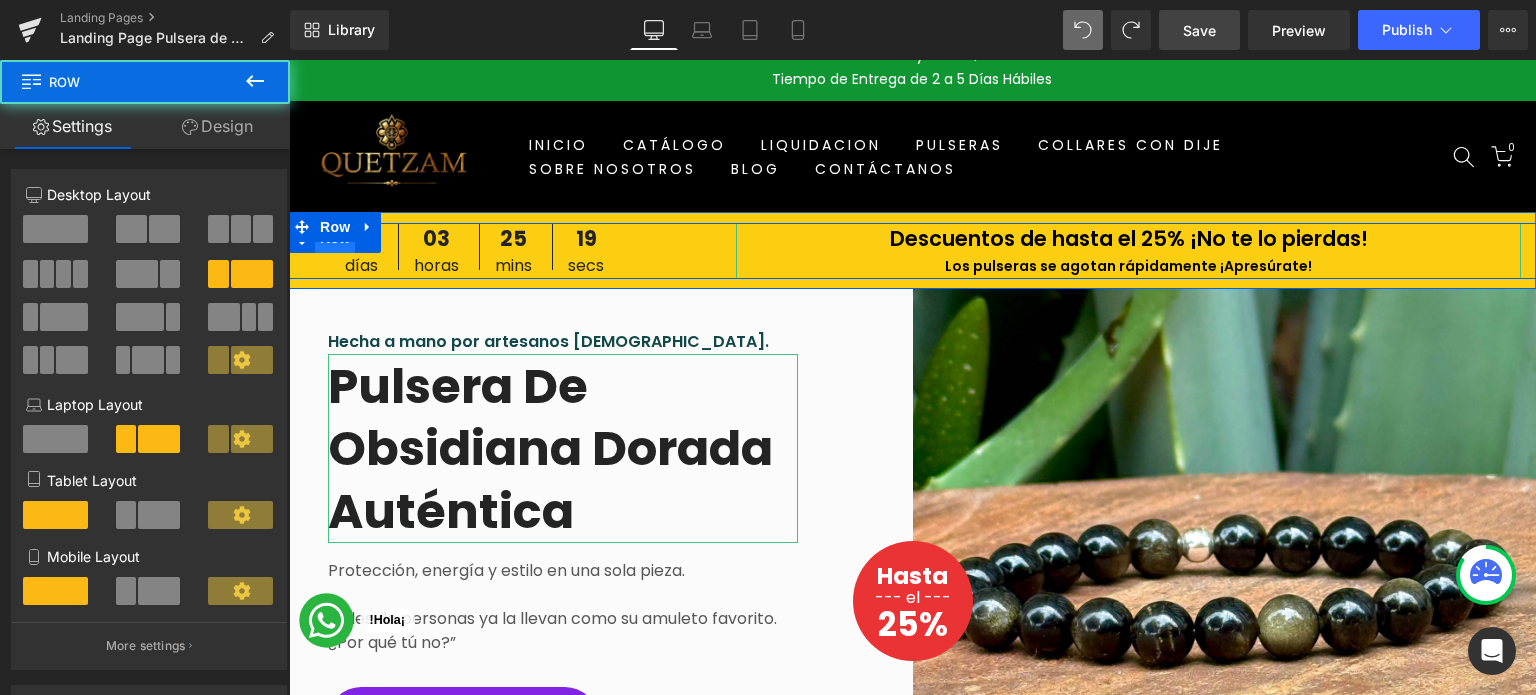 click on "Row" at bounding box center (335, 238) 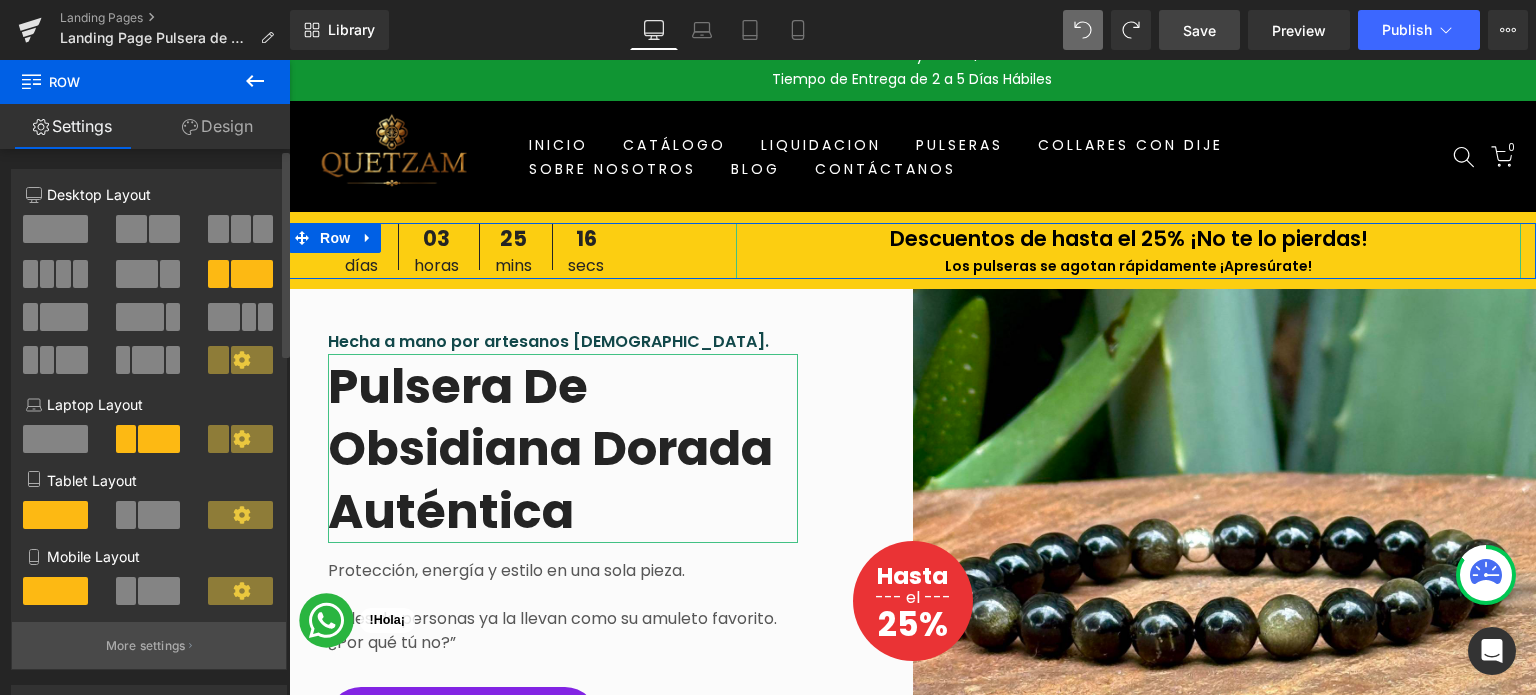 click on "More settings" at bounding box center (146, 646) 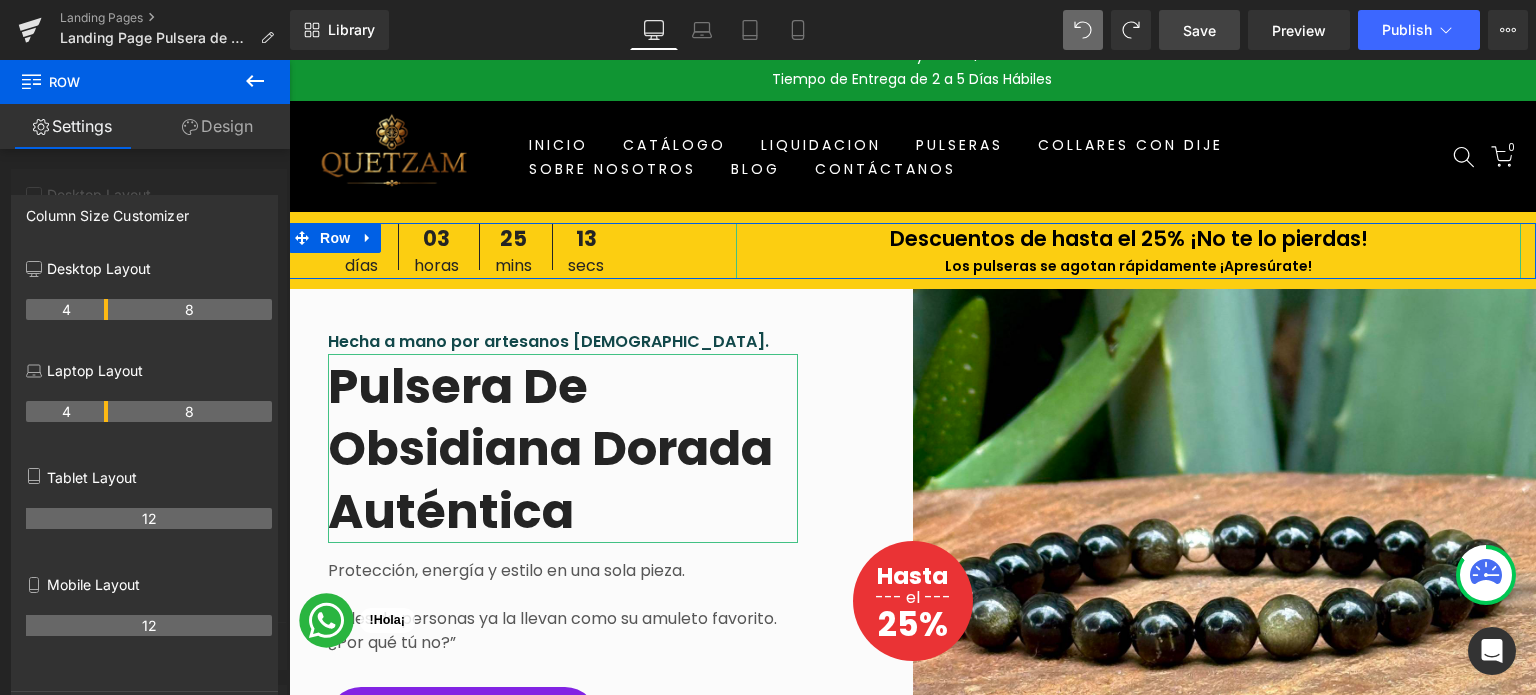 click on "Design" at bounding box center (217, 126) 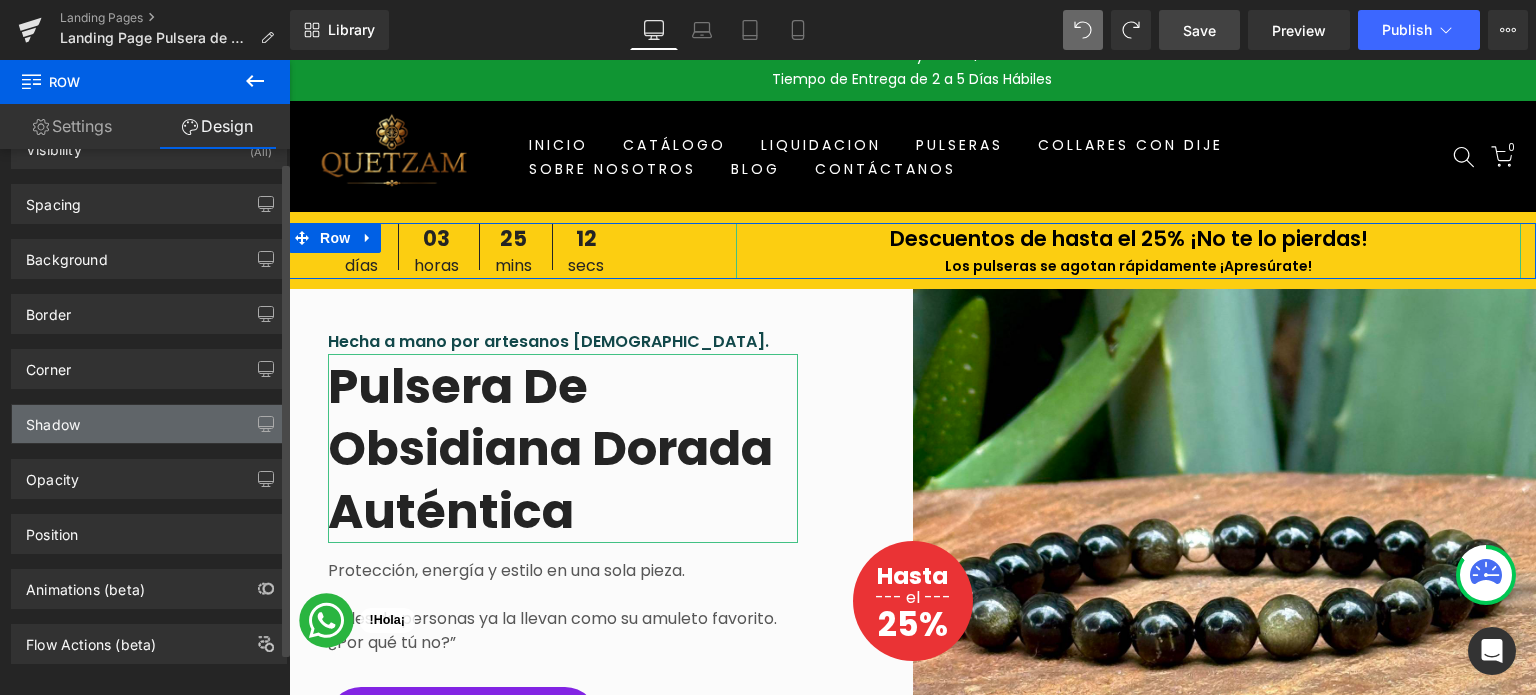 scroll, scrollTop: 60, scrollLeft: 0, axis: vertical 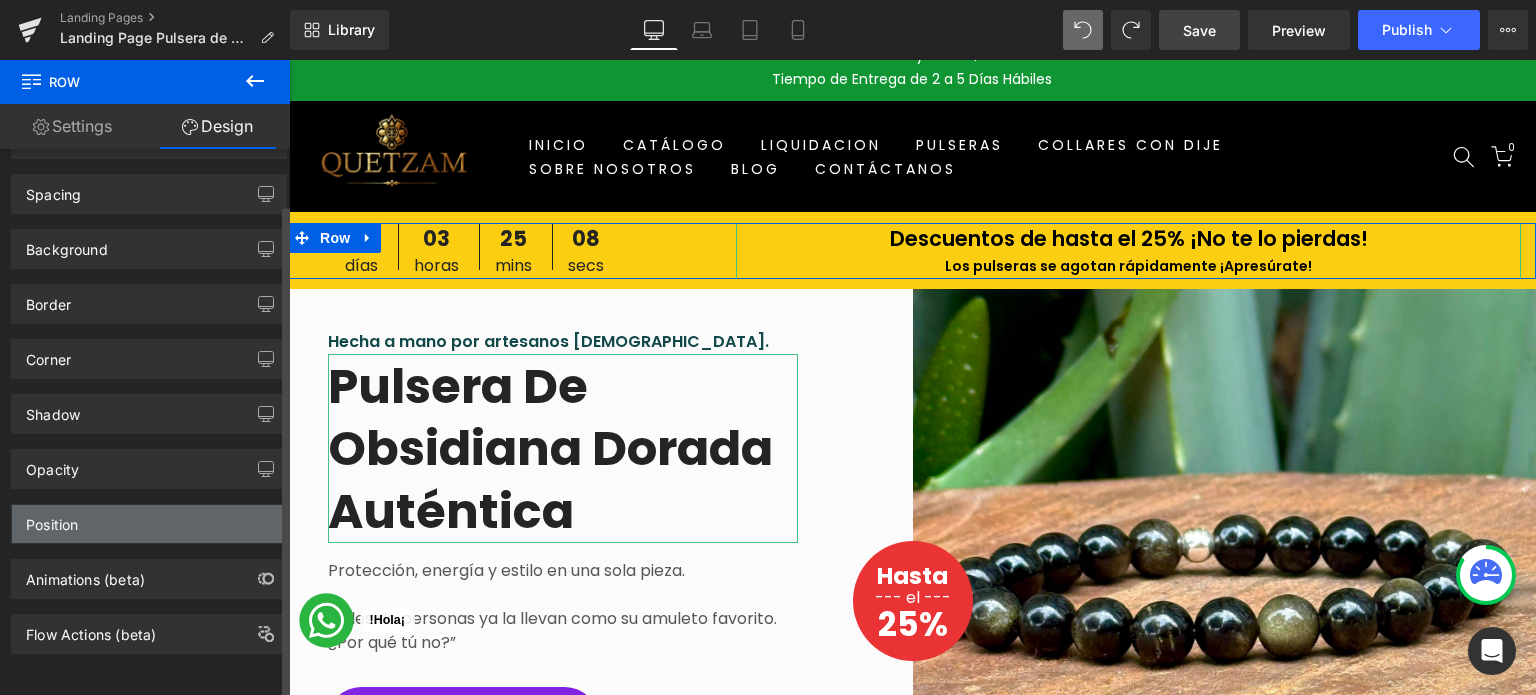 click on "Position" at bounding box center (149, 524) 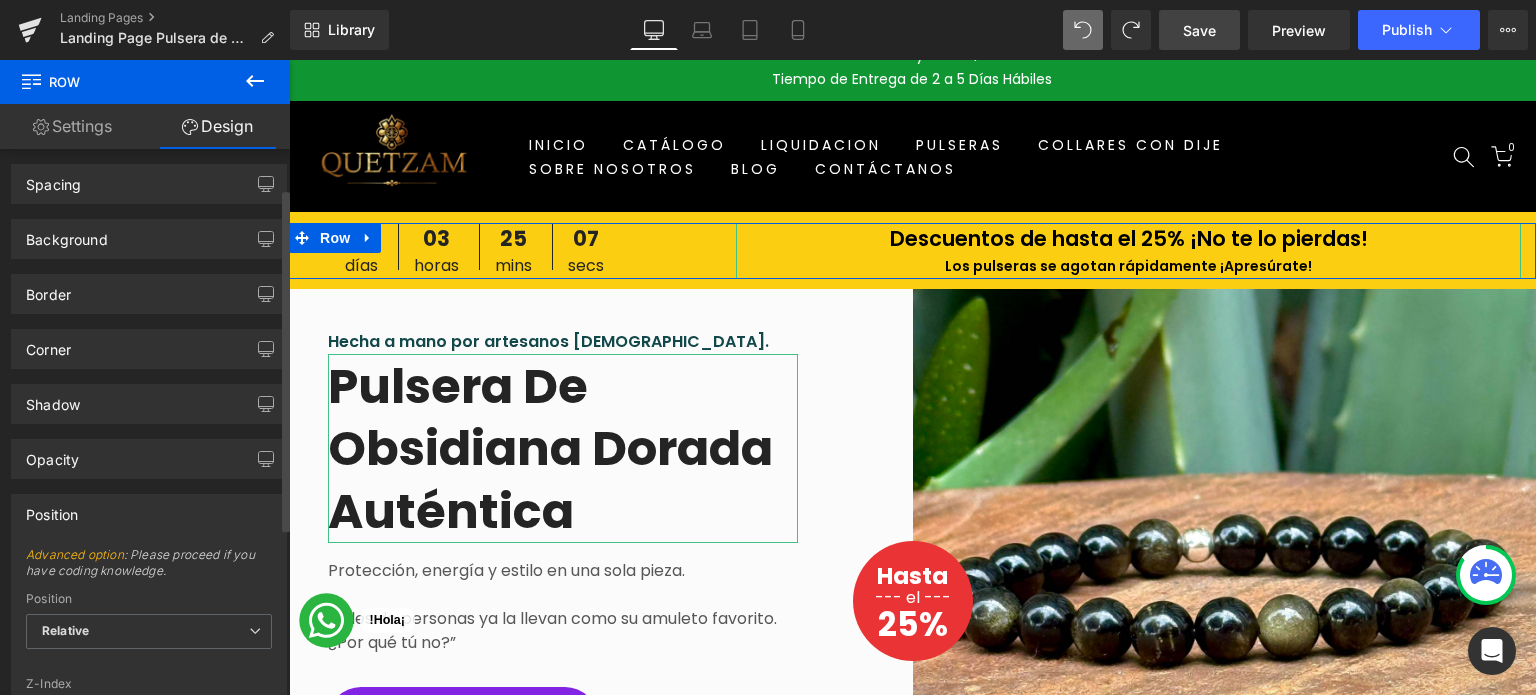 scroll, scrollTop: 328, scrollLeft: 0, axis: vertical 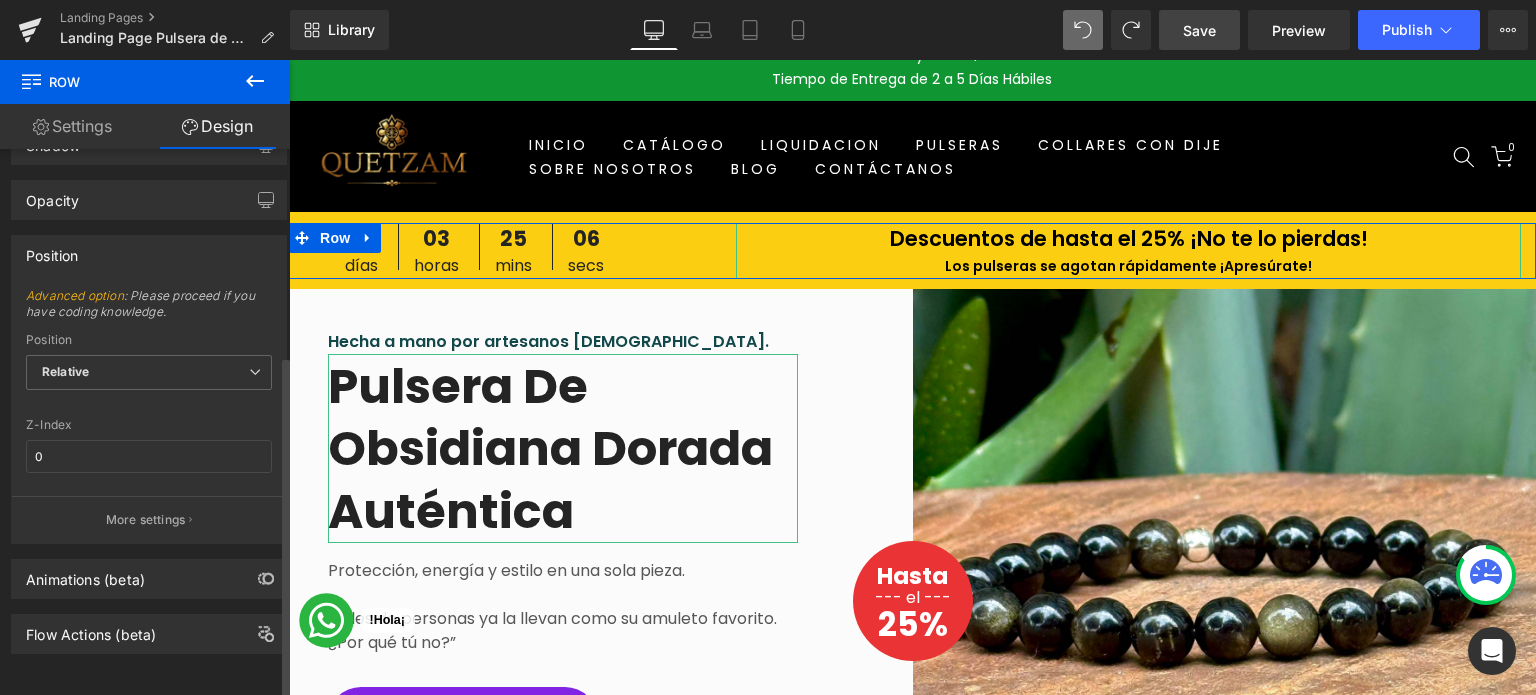 click on "More settings" at bounding box center [146, 520] 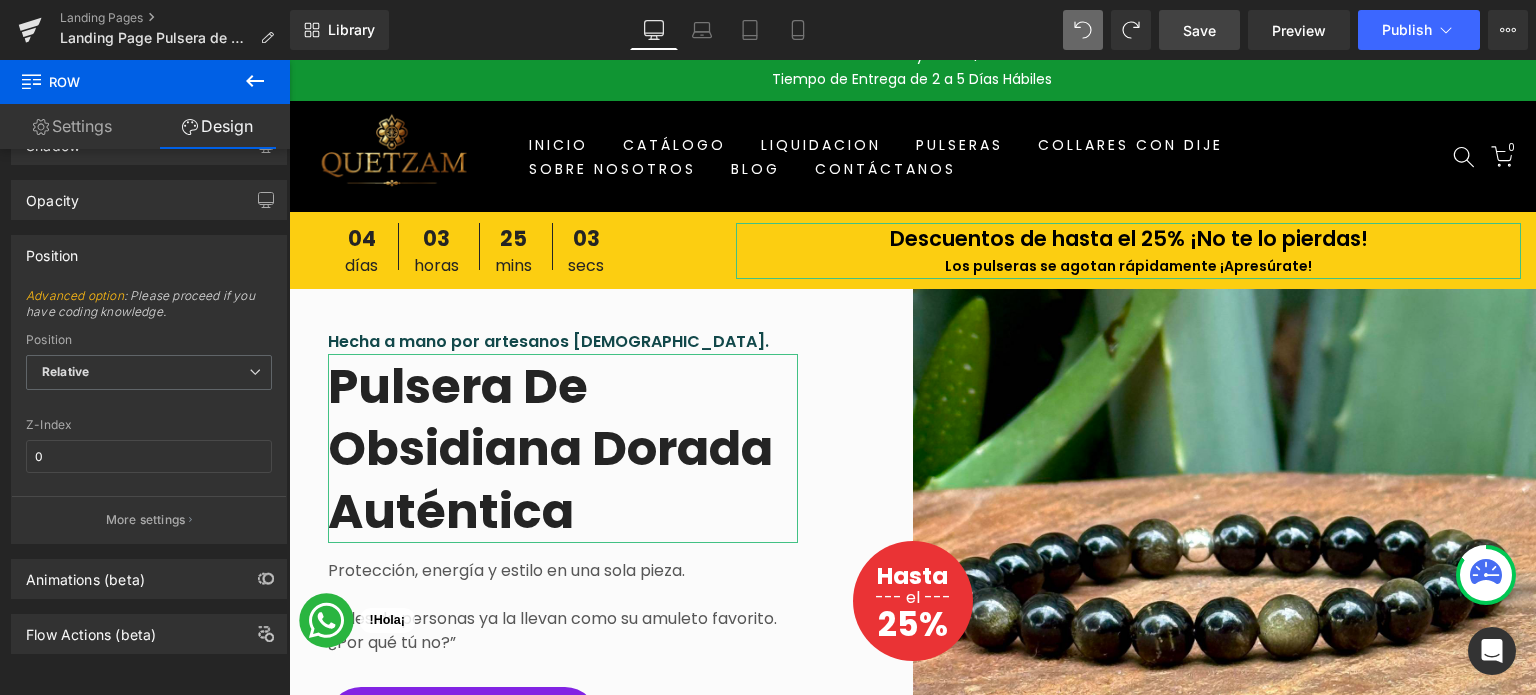 click on "Saltar al contenido
Costos de Envío: $99.00 MXN GRATIS en Pedidos Mayores a $798.00 MXN Tiempo de Entrega de 2 a 5 Días Hábiles
INICIO CATÁLOGO
LIQUIDACION PULSERAS COLLARES CON DIJE SOBRE NOSOTROS BLOG CONTÁCTANOS
0
/
$ 0.00
04 Días
03 Horas
25 Mins
03 Secs
Countdown Timer         Descuentos de hasta el 25% ¡No te lo pierdas! Los pulseras se agotan rápidamente ¡Apresúrate! Heading         Row         Row         Image         Hasta Text Block         --- el --- Text Block         25% Text Block" at bounding box center (912, 9818) 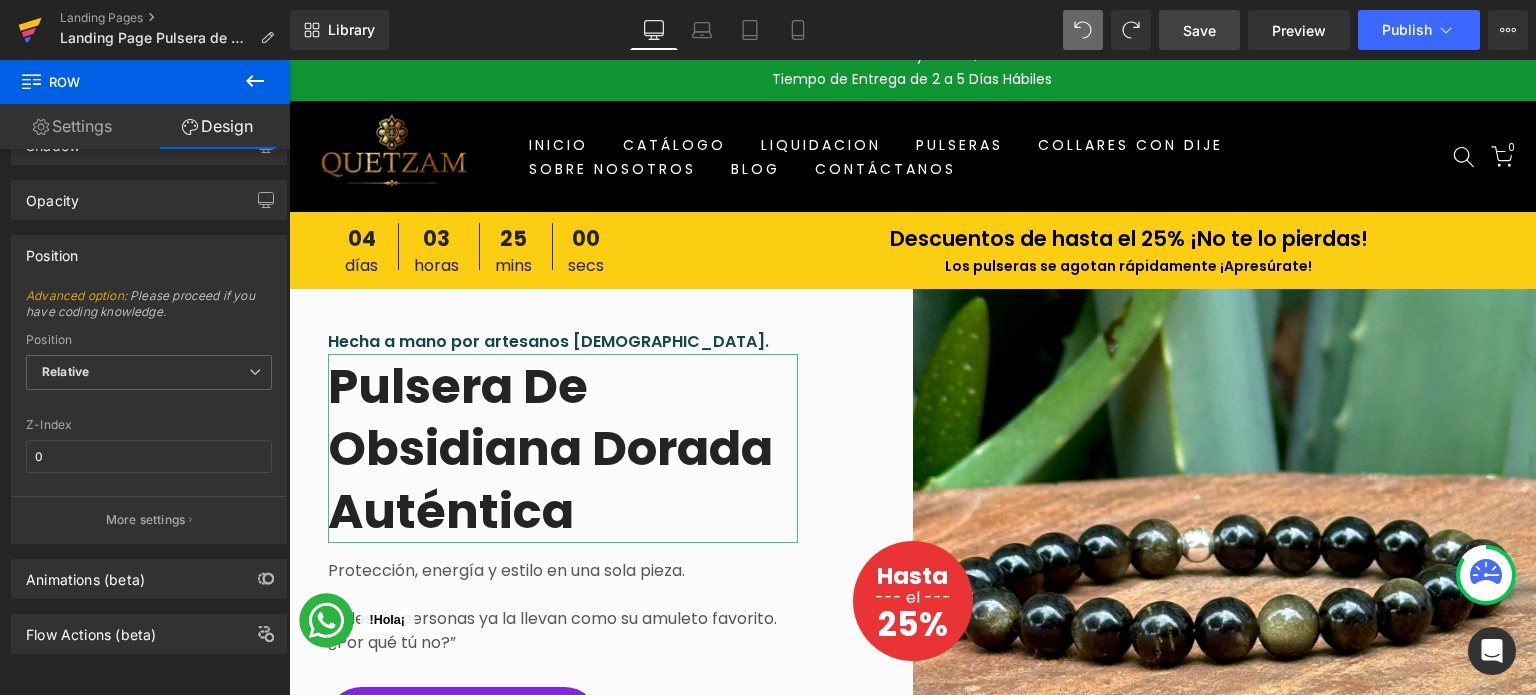 click at bounding box center (30, 30) 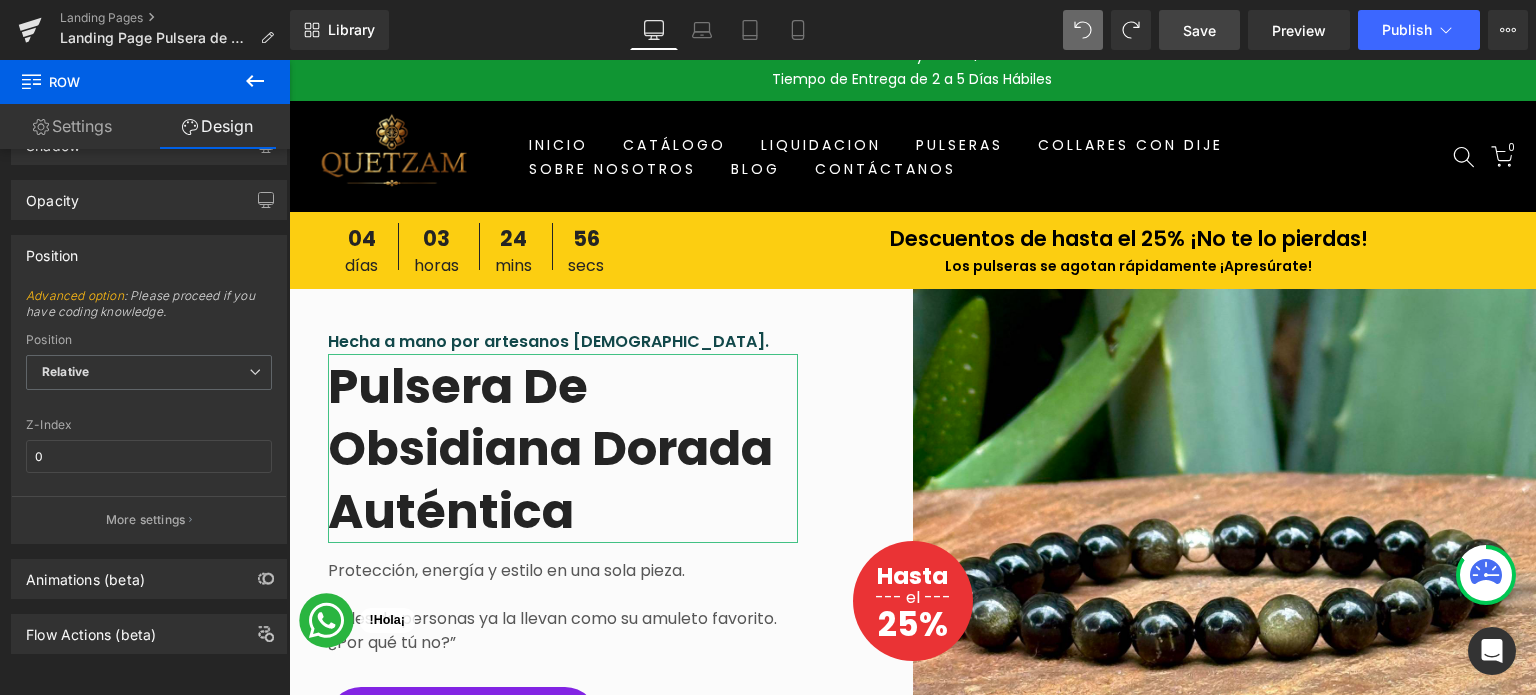 drag, startPoint x: 1224, startPoint y: 41, endPoint x: 399, endPoint y: 135, distance: 830.3379 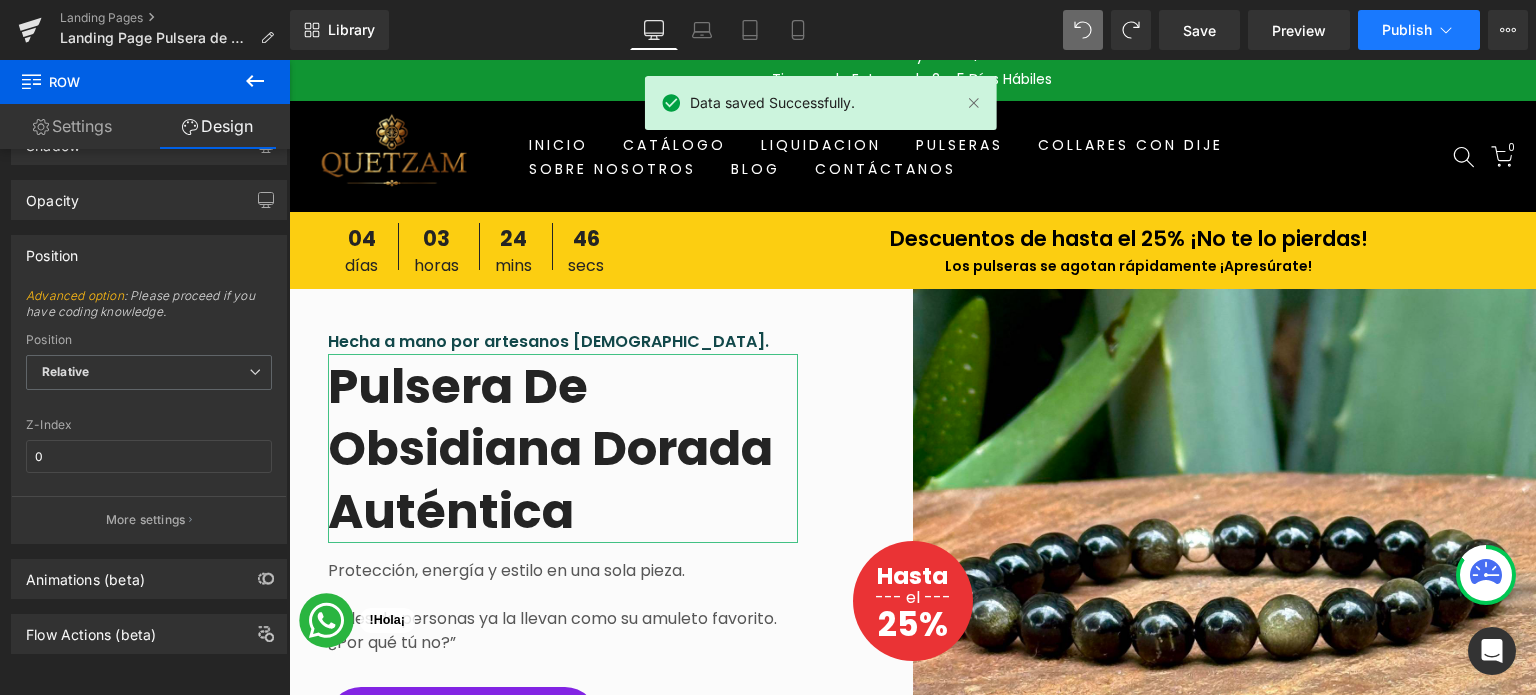 click on "Publish" at bounding box center (1419, 30) 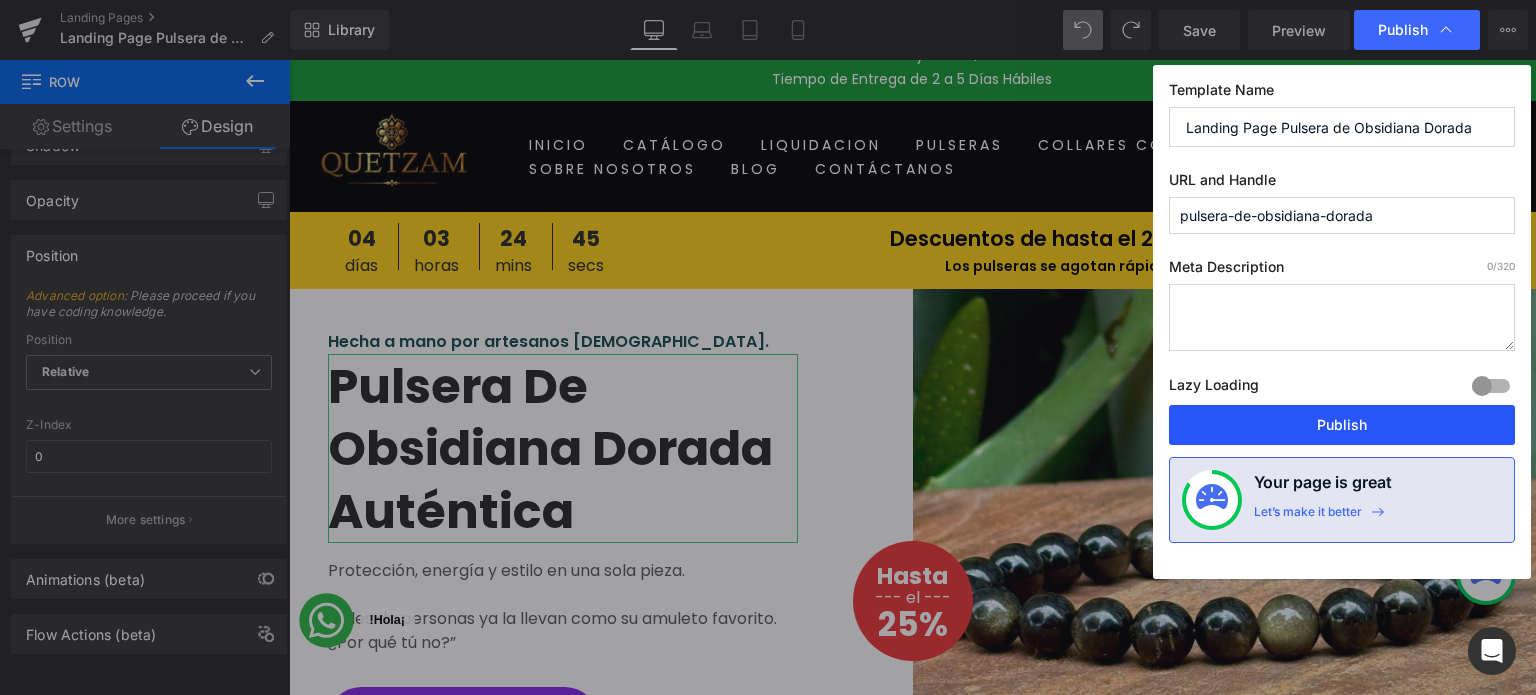 click on "Publish" at bounding box center [1342, 425] 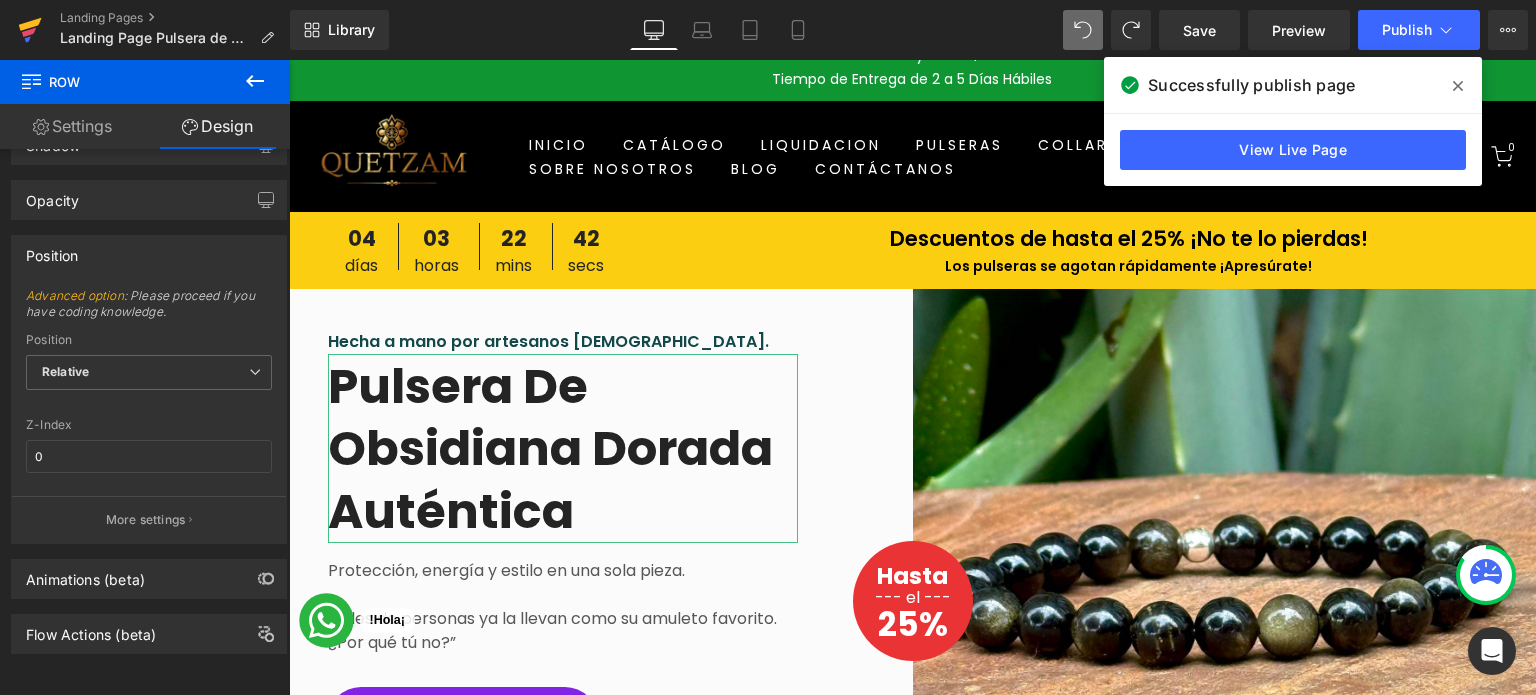 click 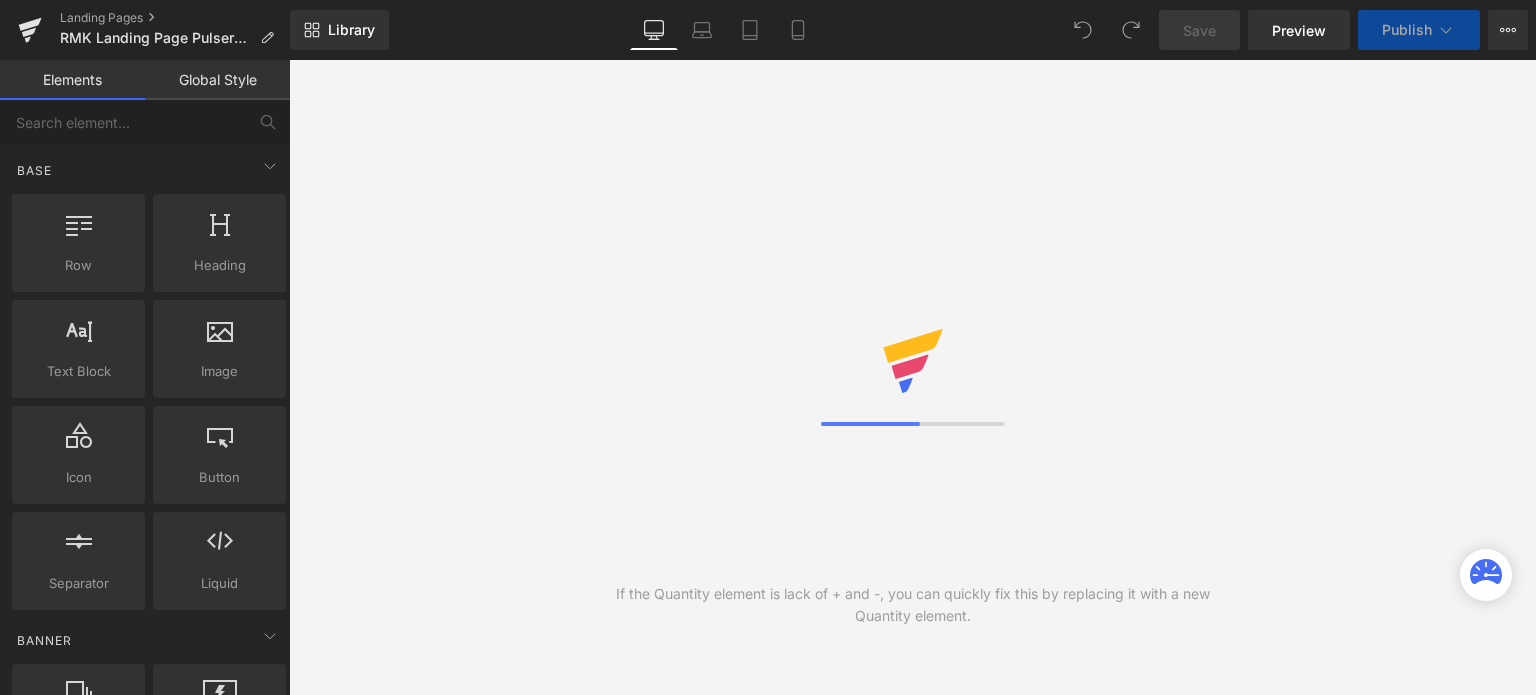 scroll, scrollTop: 0, scrollLeft: 0, axis: both 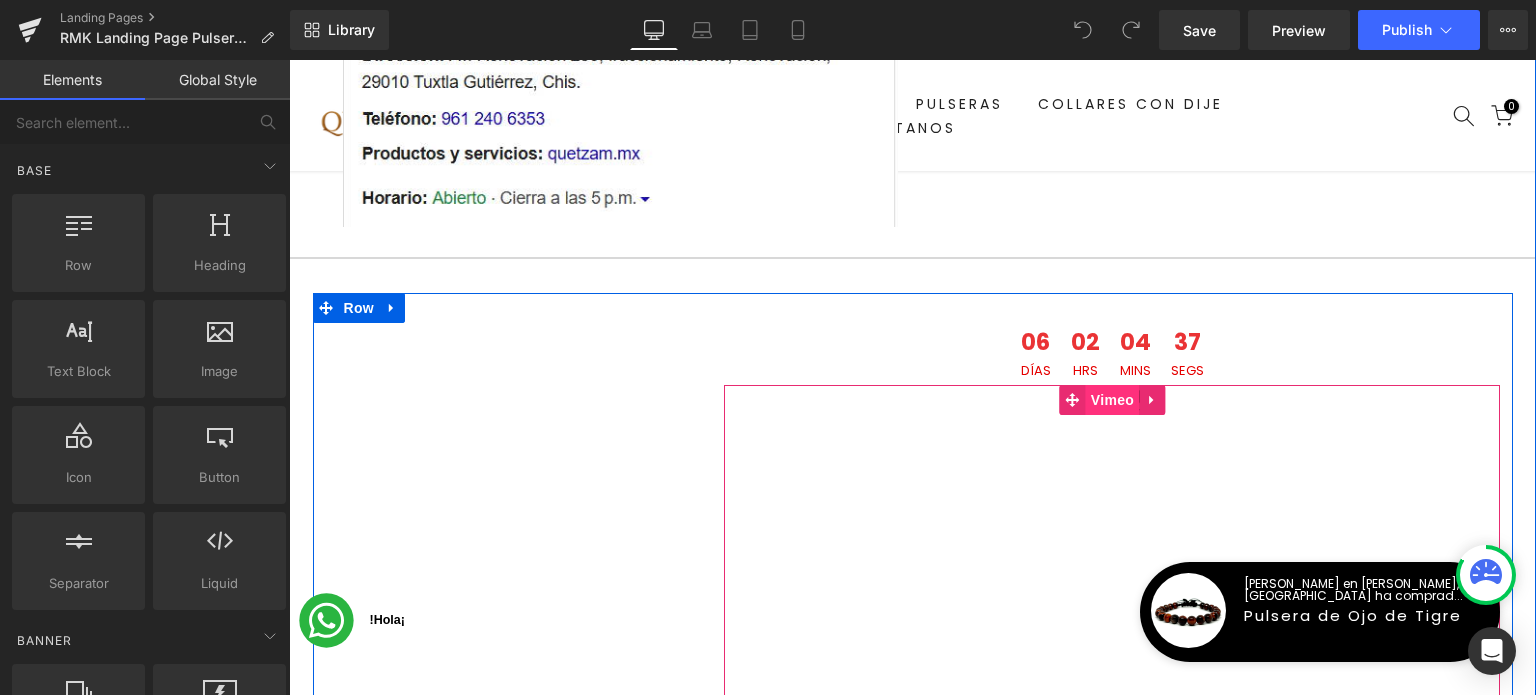 click on "Vimeo" at bounding box center (1112, 400) 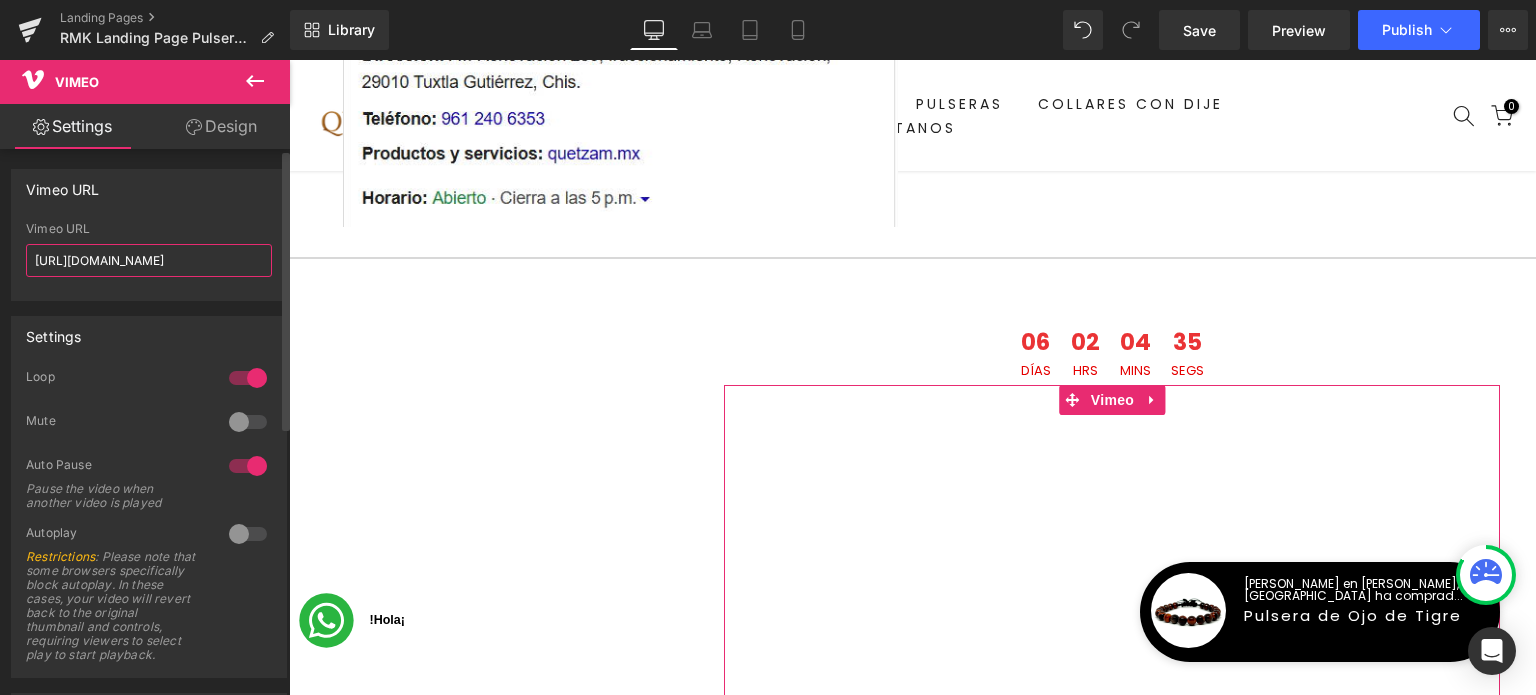 click on "https://vimeo.com/1100725343?share=copy#t=0" at bounding box center (149, 260) 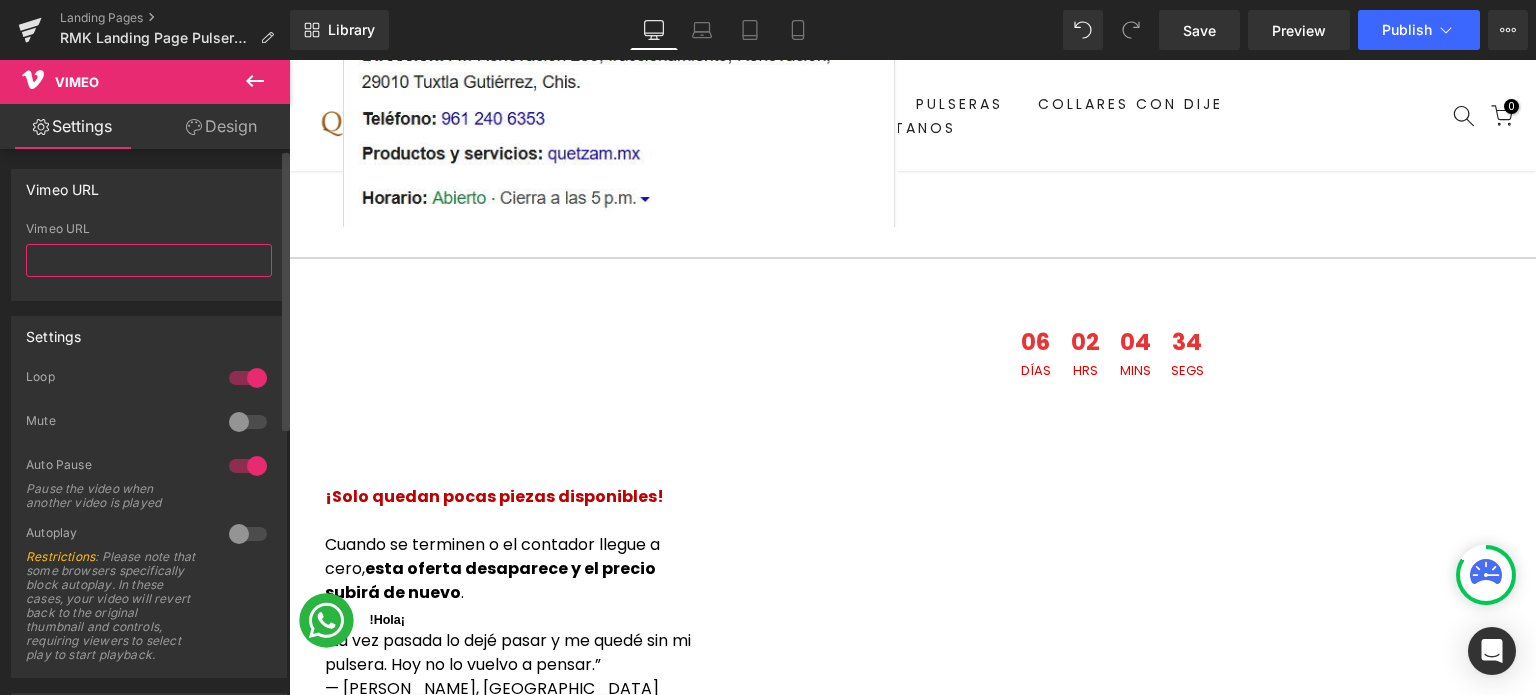 paste on "https://vimeo.com/1101289595?share=copy#t=0" 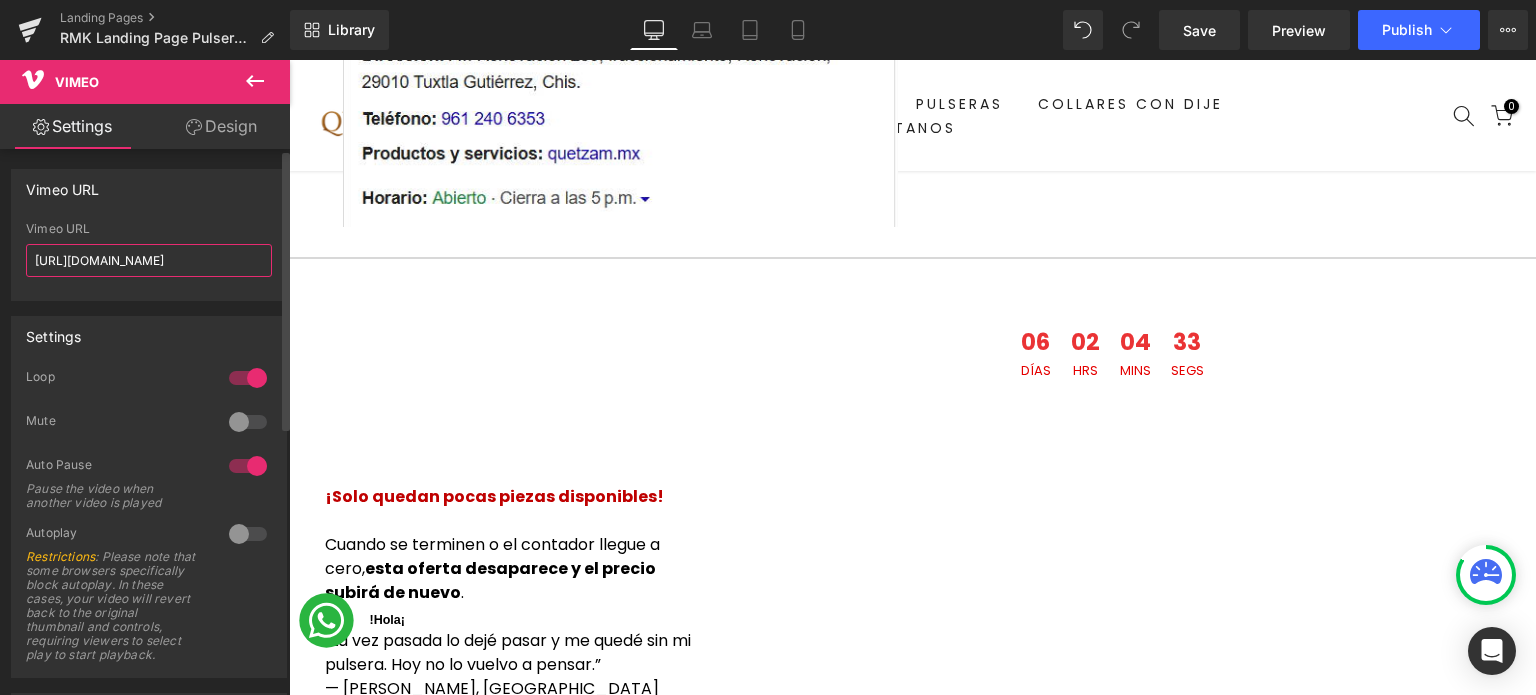 scroll, scrollTop: 0, scrollLeft: 53, axis: horizontal 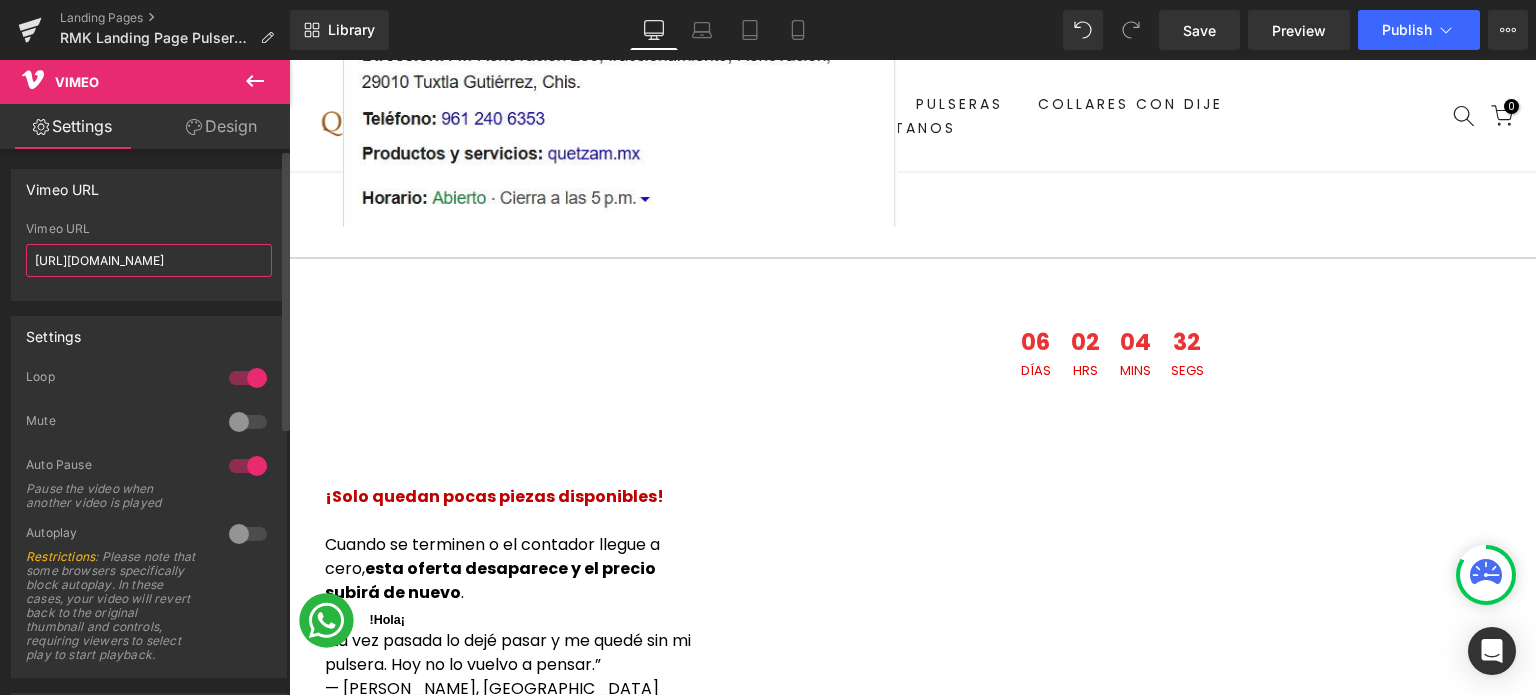 type on "https://vimeo.com/1101289595?share=copy#t=0" 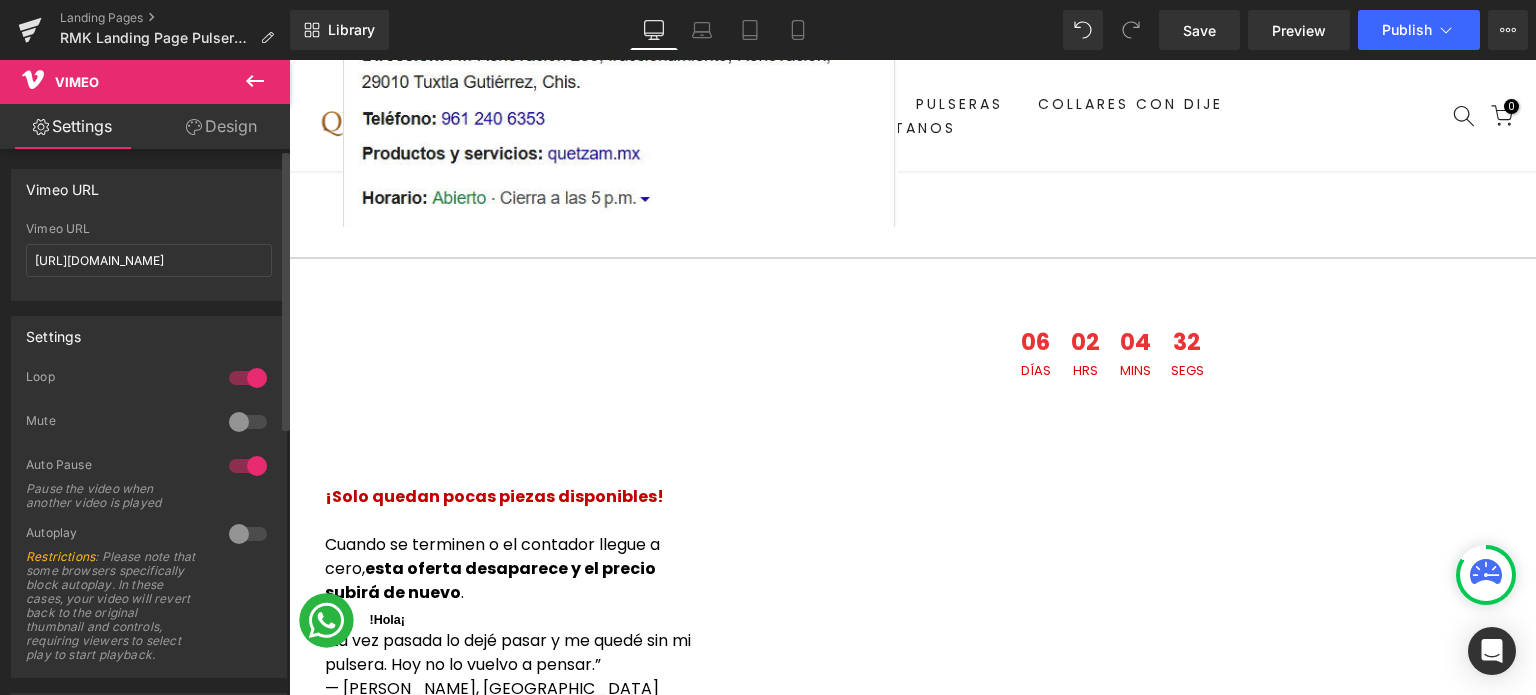click at bounding box center [149, 293] 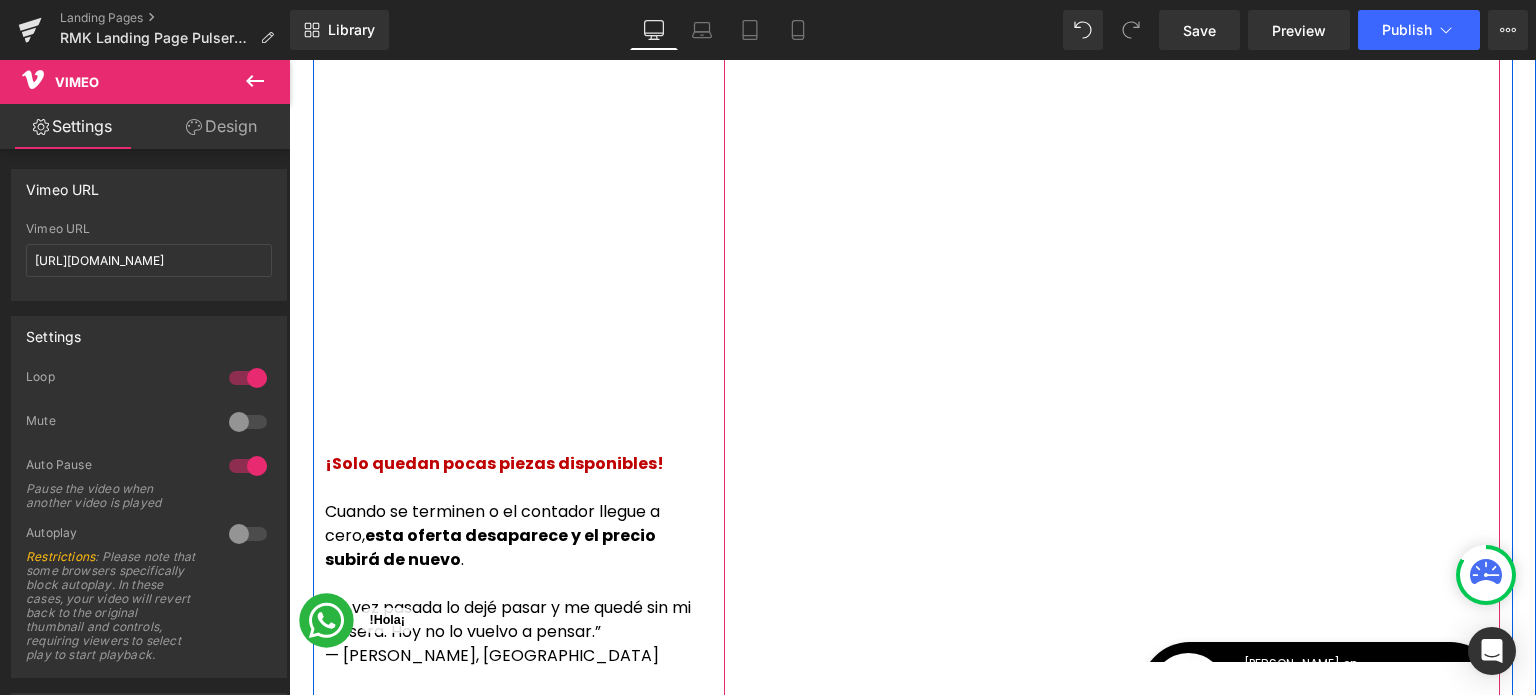 scroll, scrollTop: 6200, scrollLeft: 0, axis: vertical 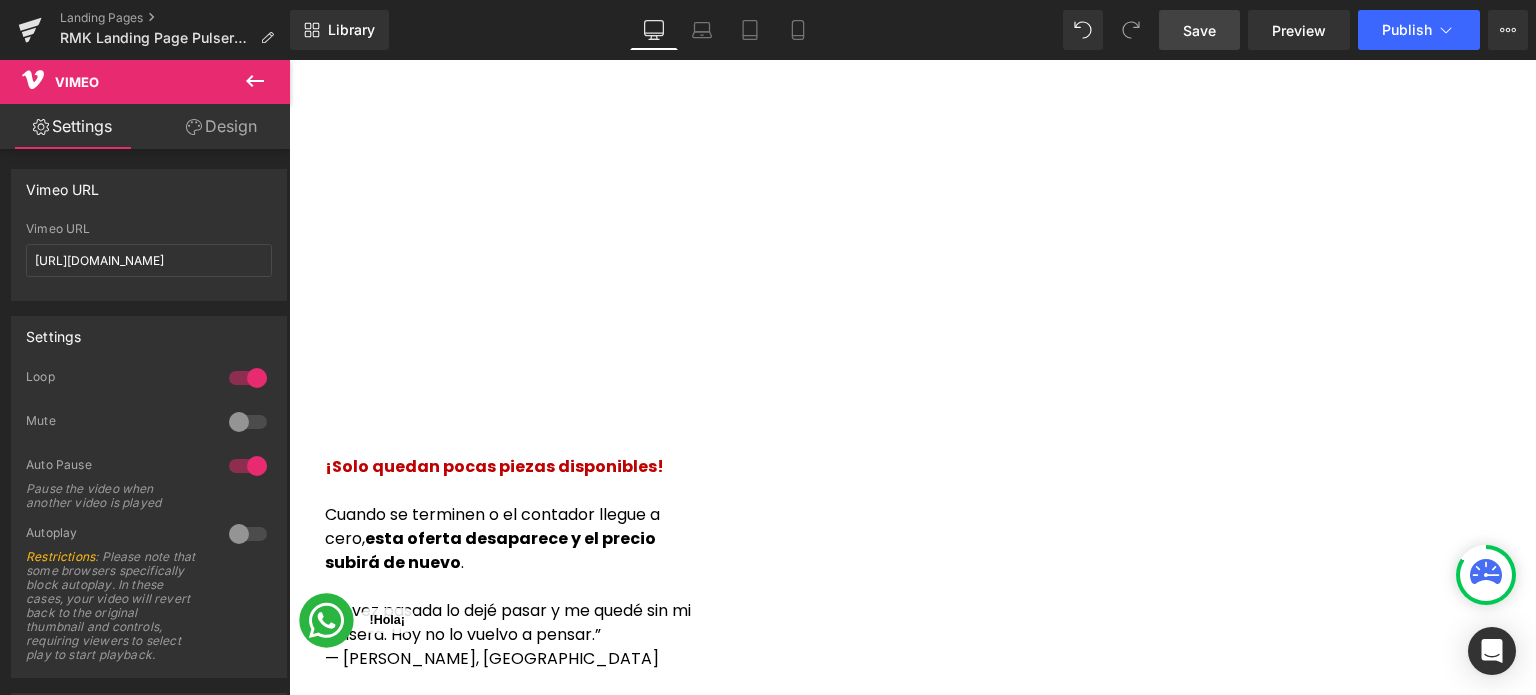 click on "Save" at bounding box center [1199, 30] 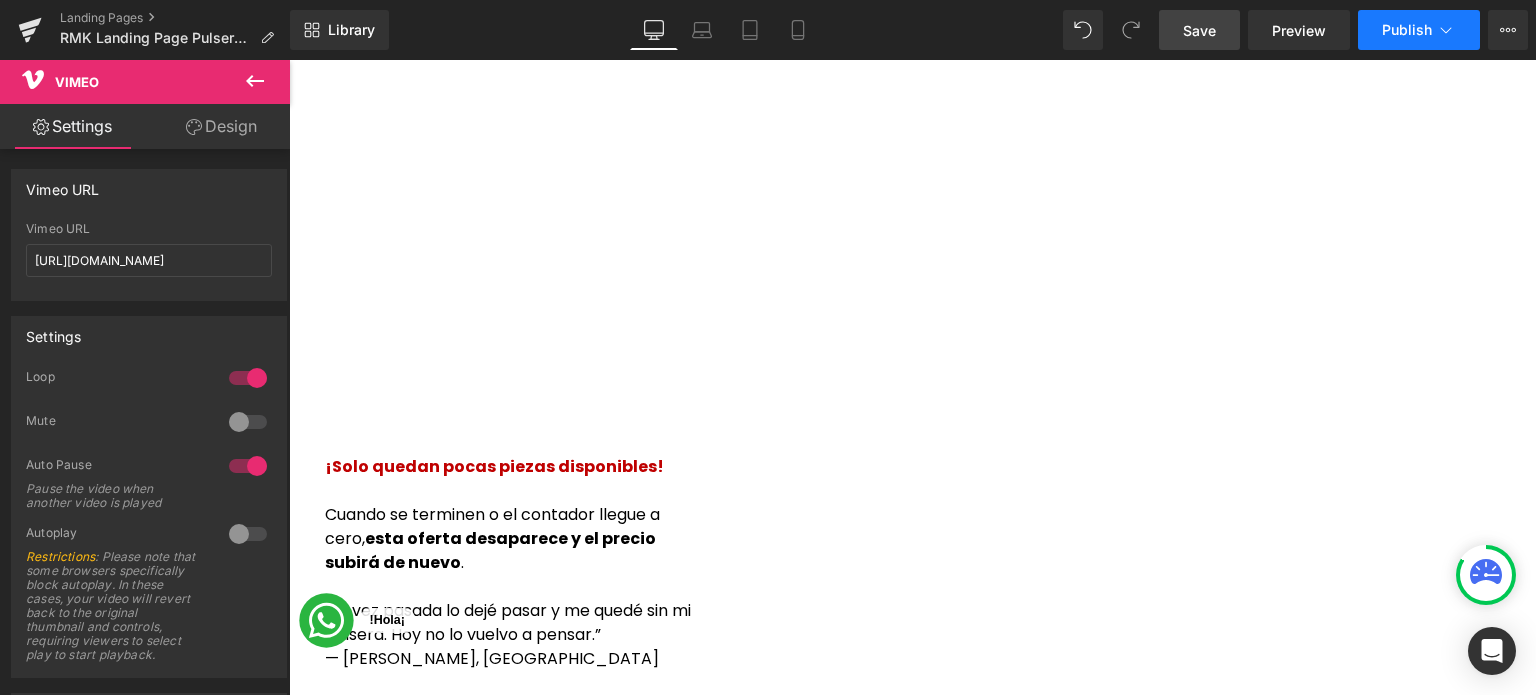 click on "Publish" at bounding box center (1407, 30) 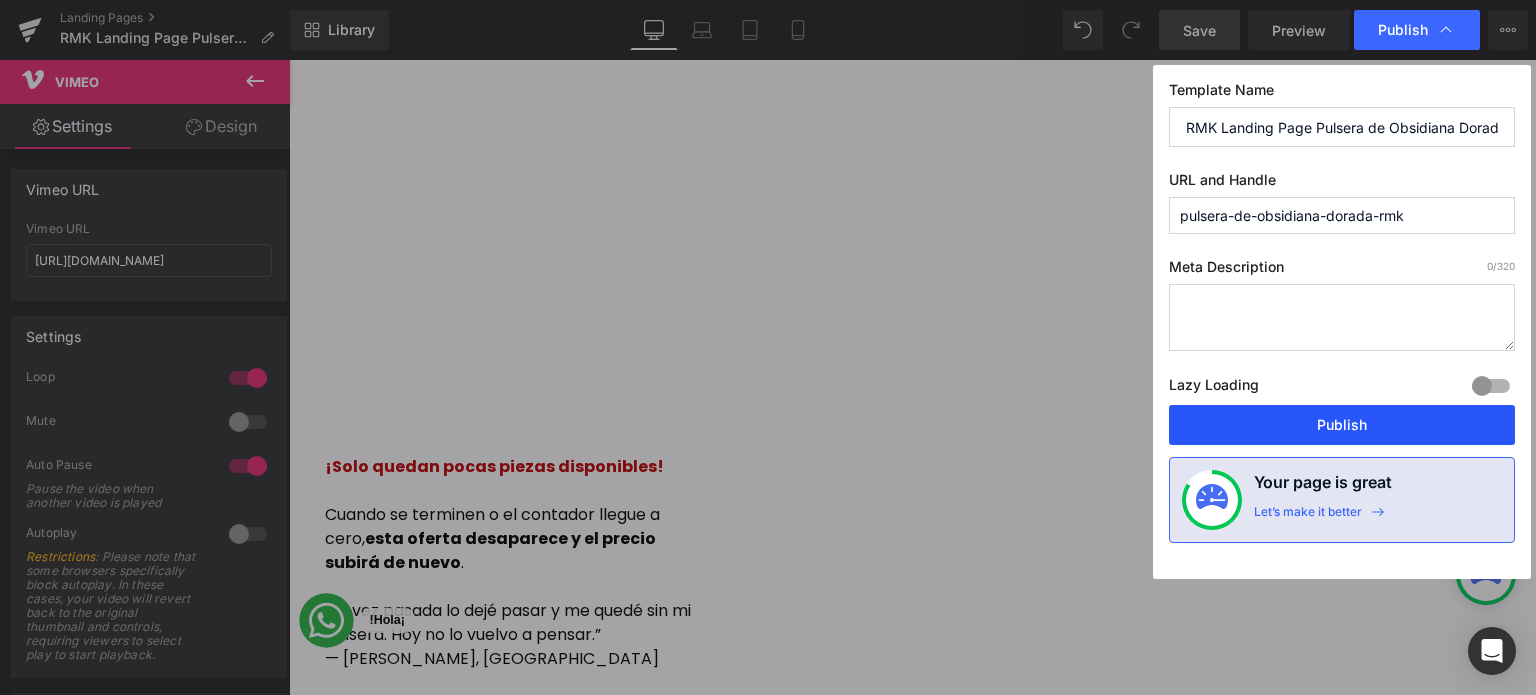 click on "Publish" at bounding box center (1342, 425) 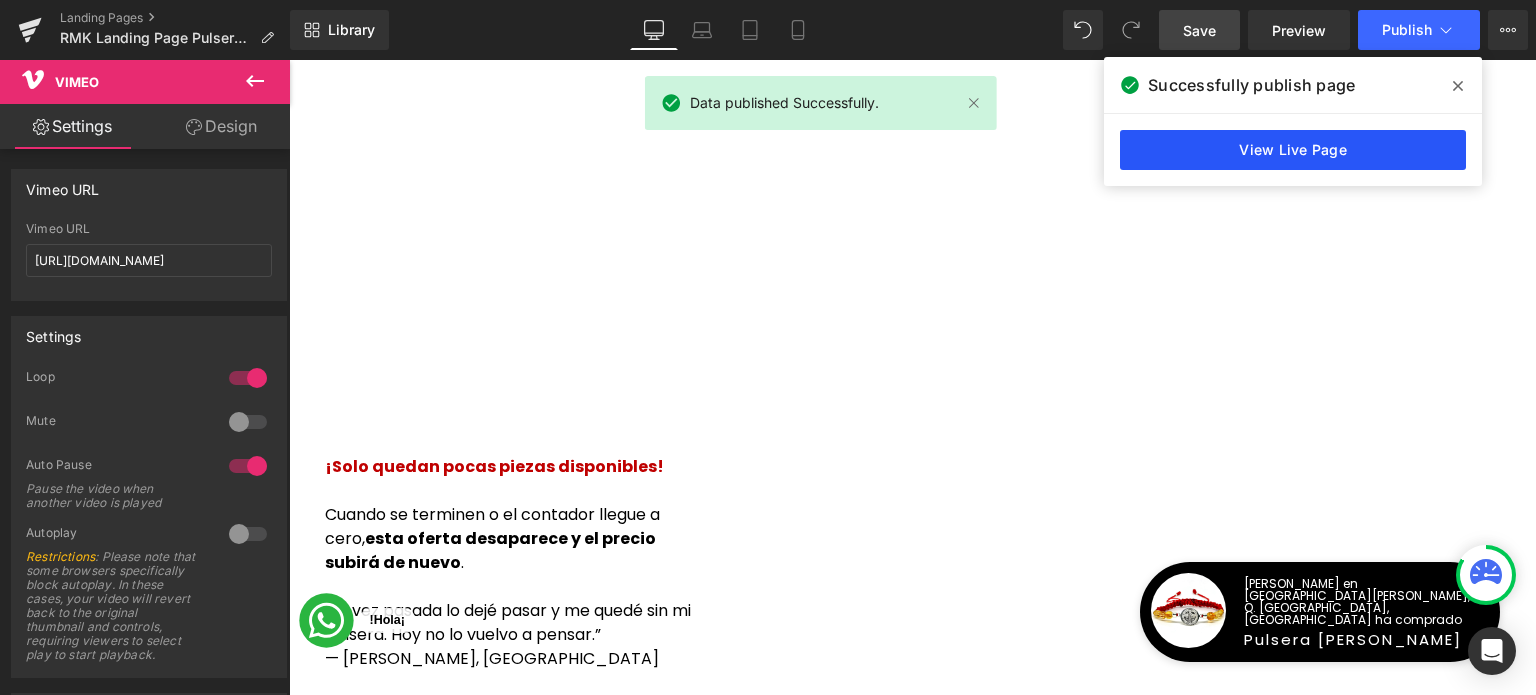 click on "View Live Page" at bounding box center (1293, 150) 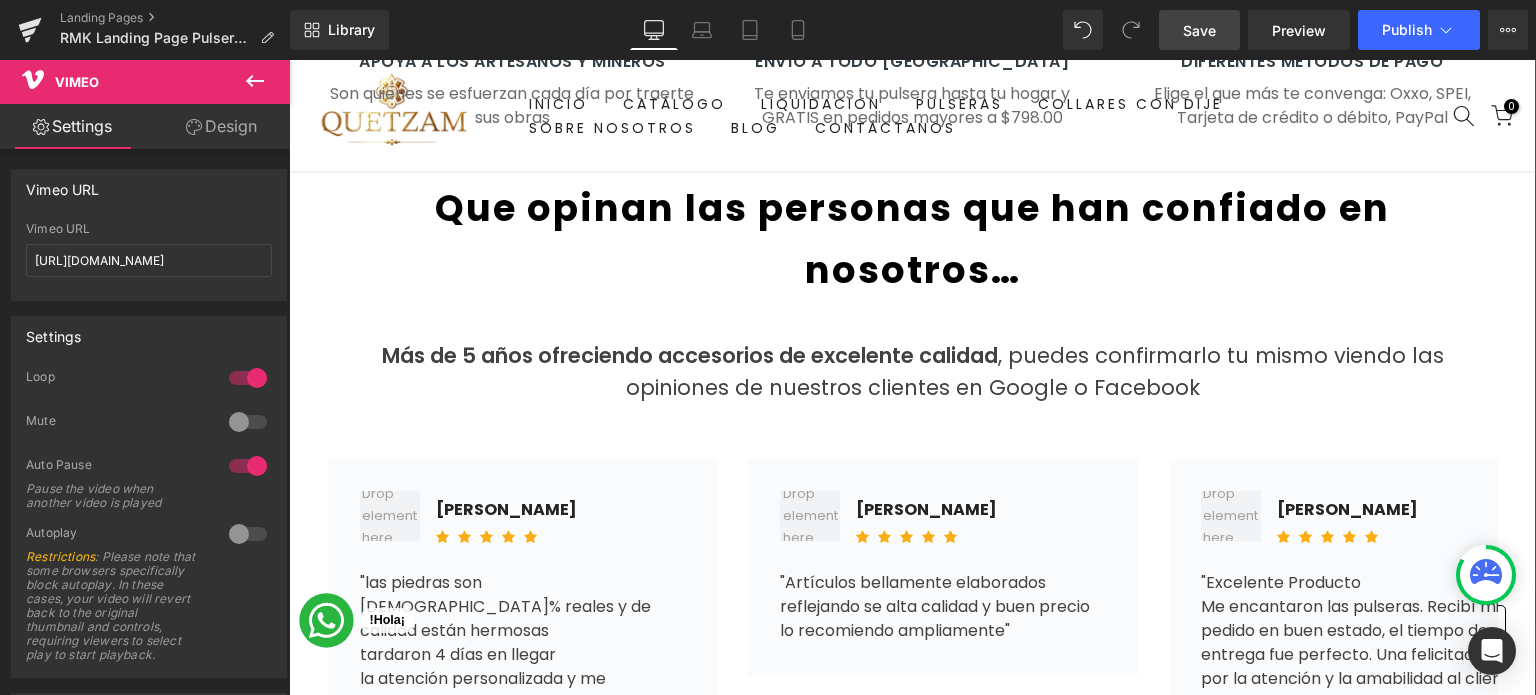 scroll, scrollTop: 3600, scrollLeft: 0, axis: vertical 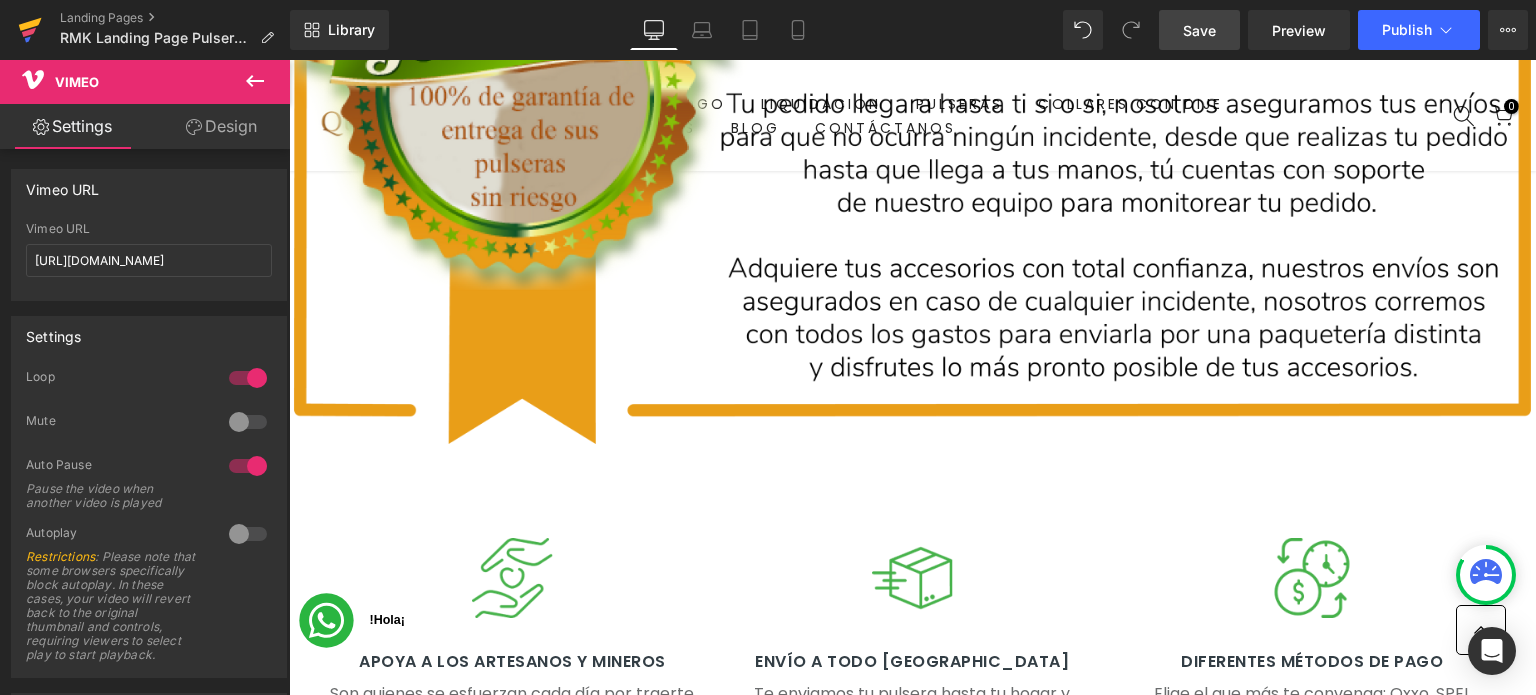 click 